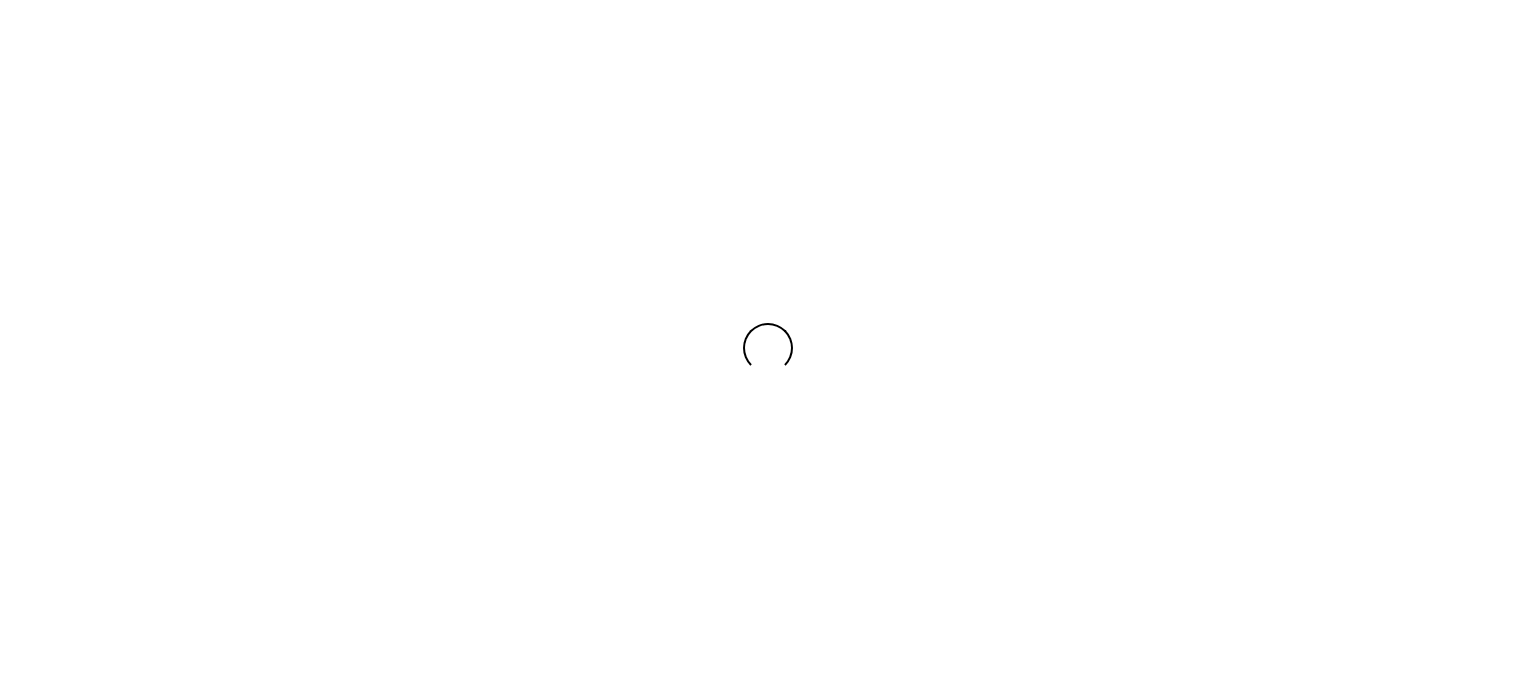 scroll, scrollTop: 0, scrollLeft: 0, axis: both 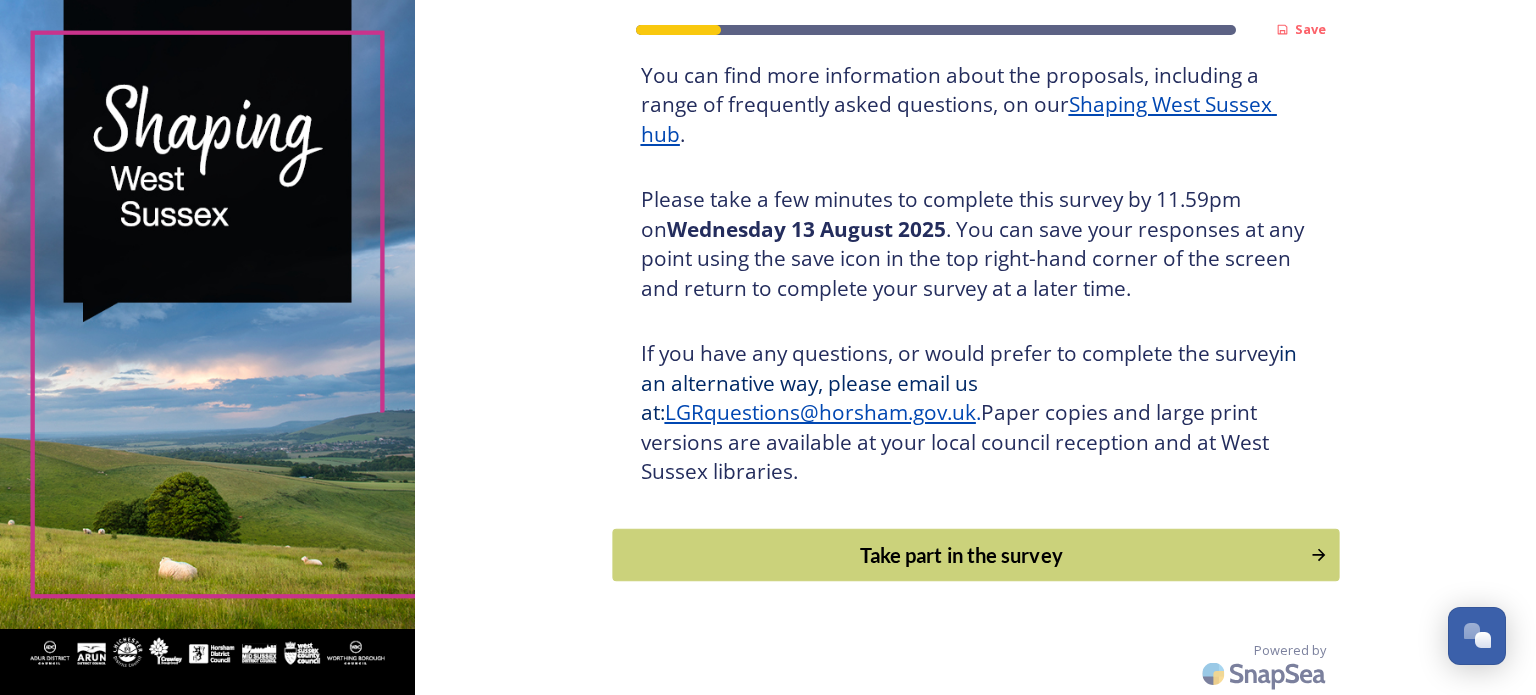 click on "Take part in the survey" at bounding box center [961, 555] 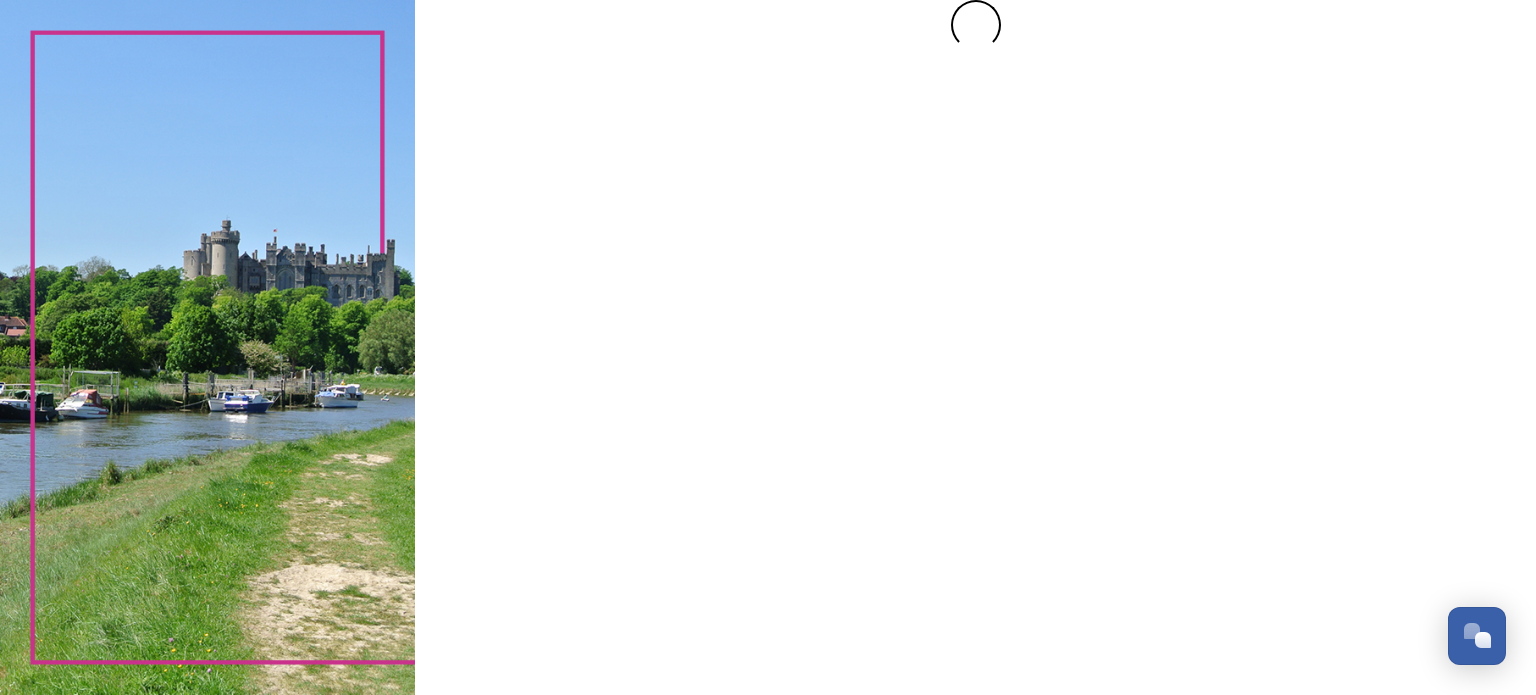scroll, scrollTop: 0, scrollLeft: 0, axis: both 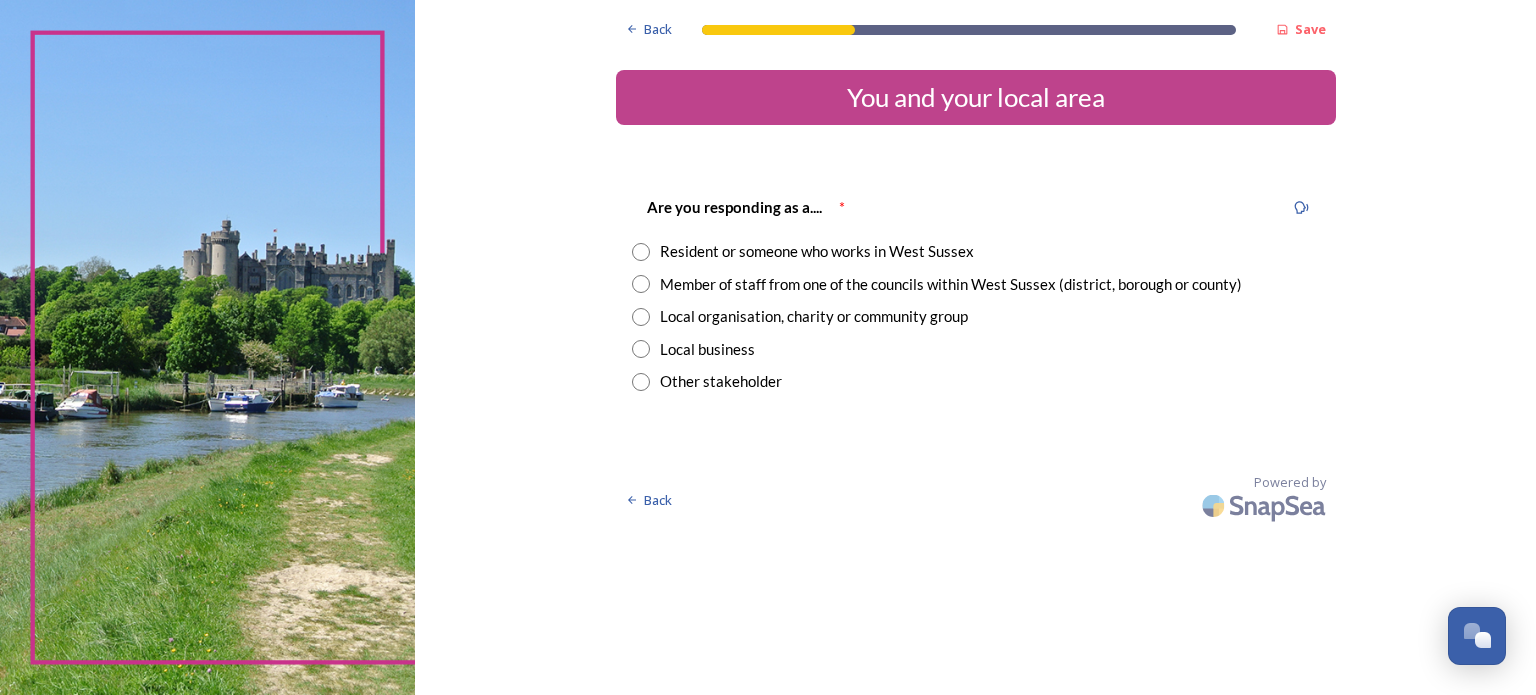 click at bounding box center (641, 317) 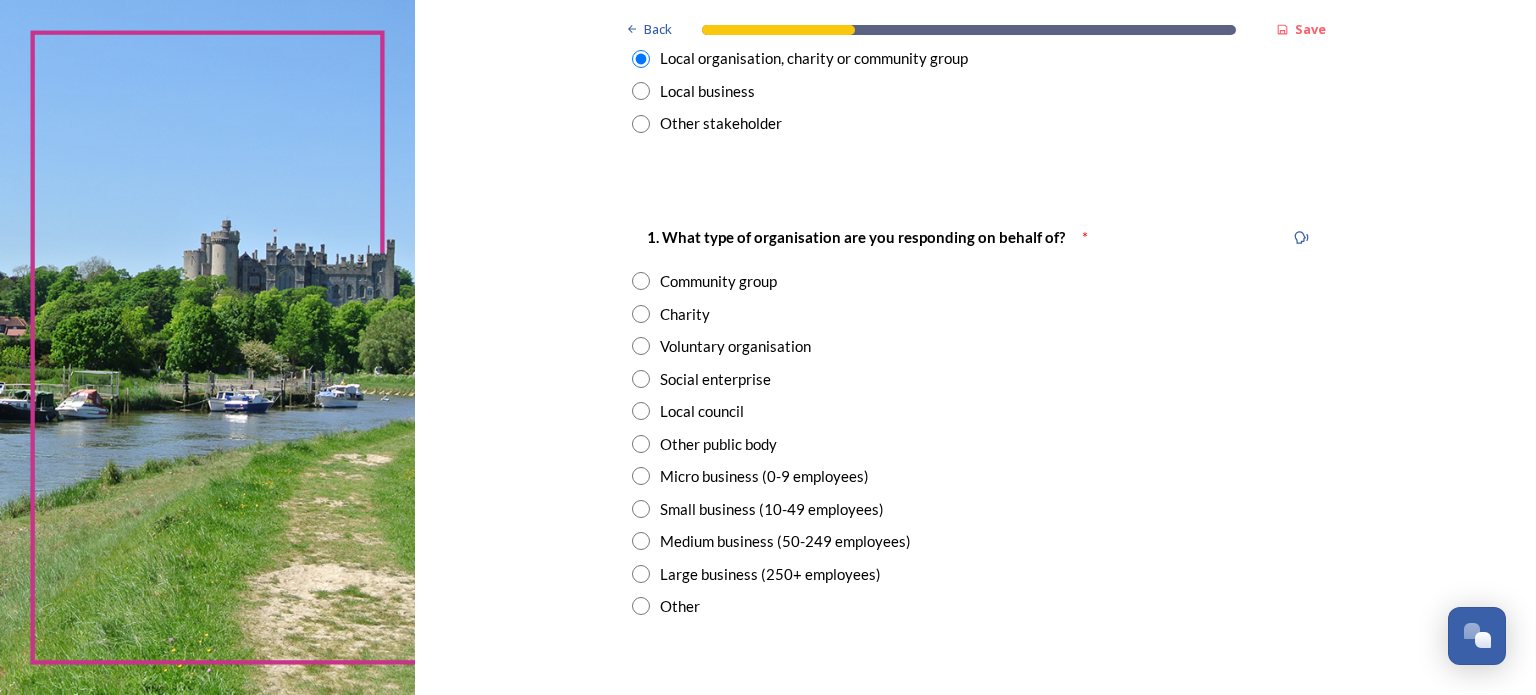 scroll, scrollTop: 265, scrollLeft: 0, axis: vertical 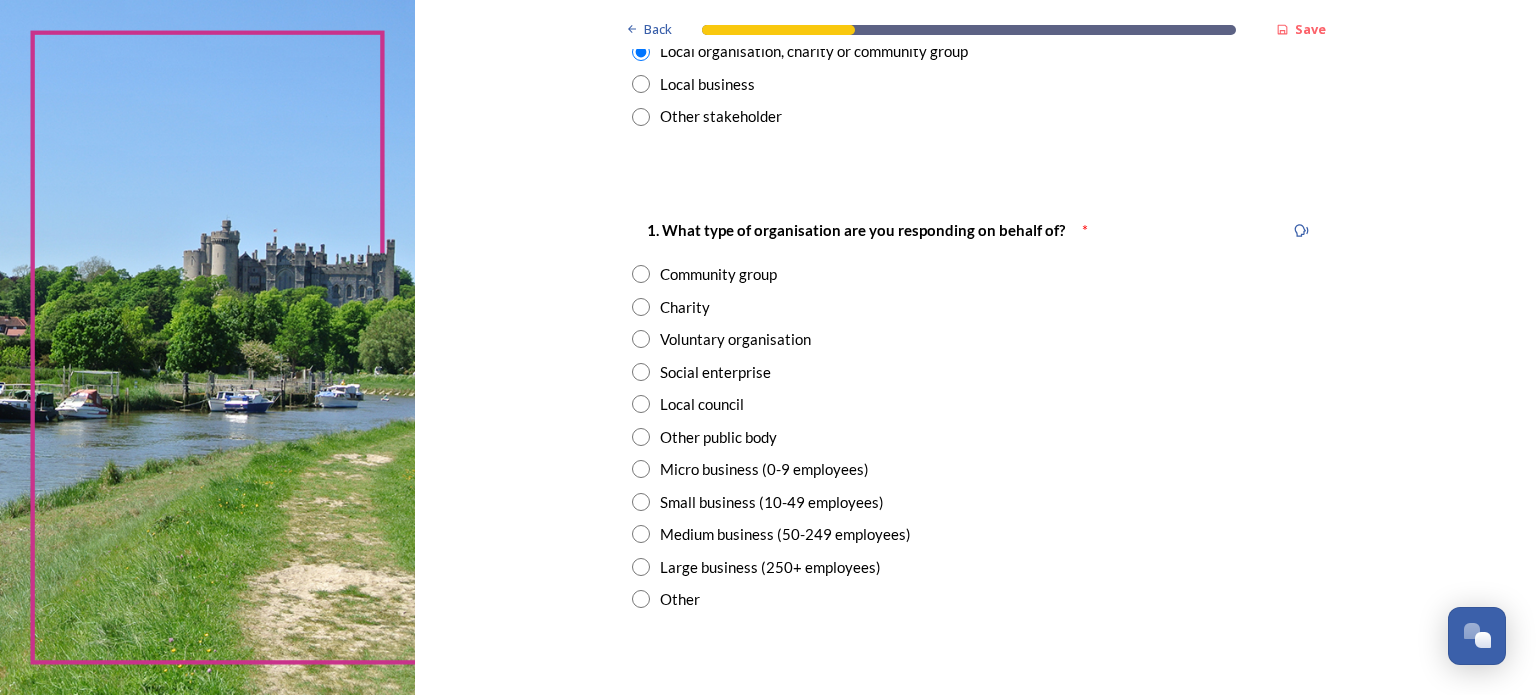 click at bounding box center [641, 404] 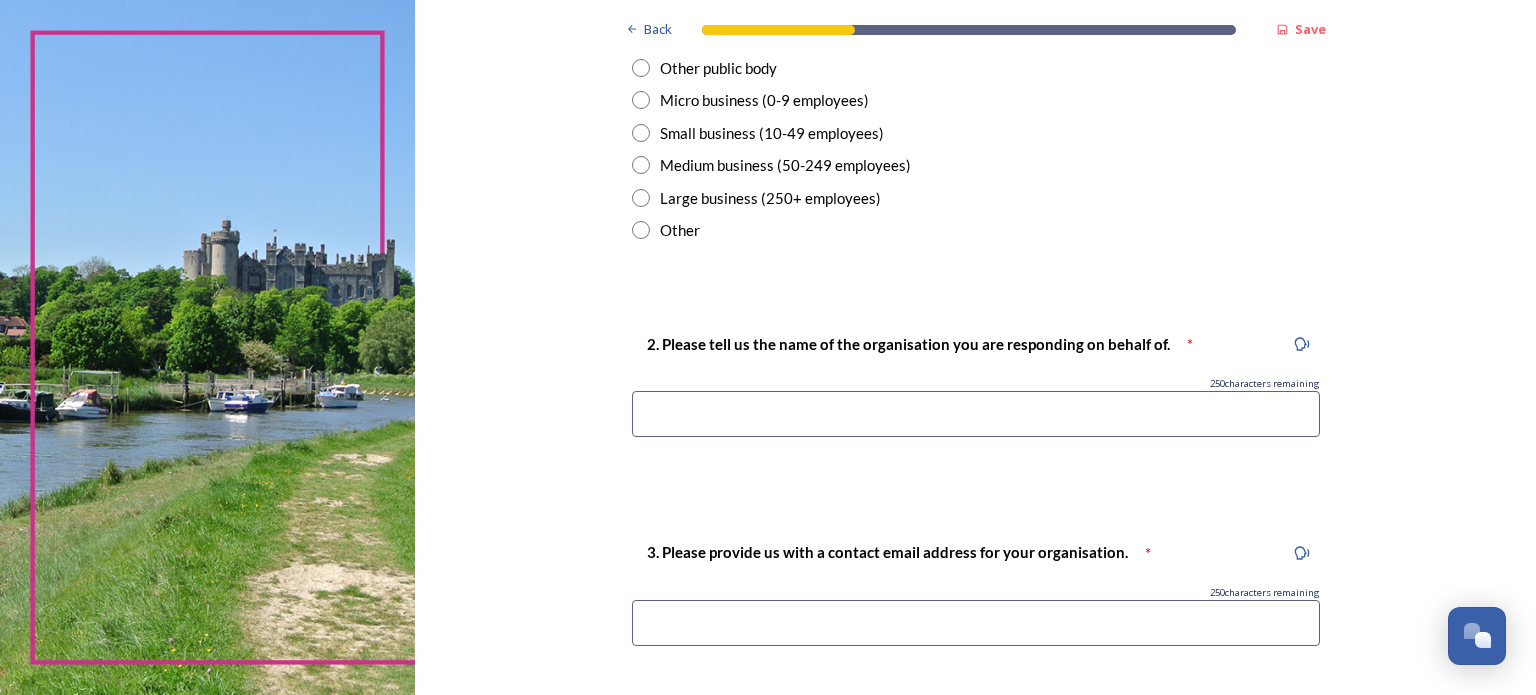scroll, scrollTop: 642, scrollLeft: 0, axis: vertical 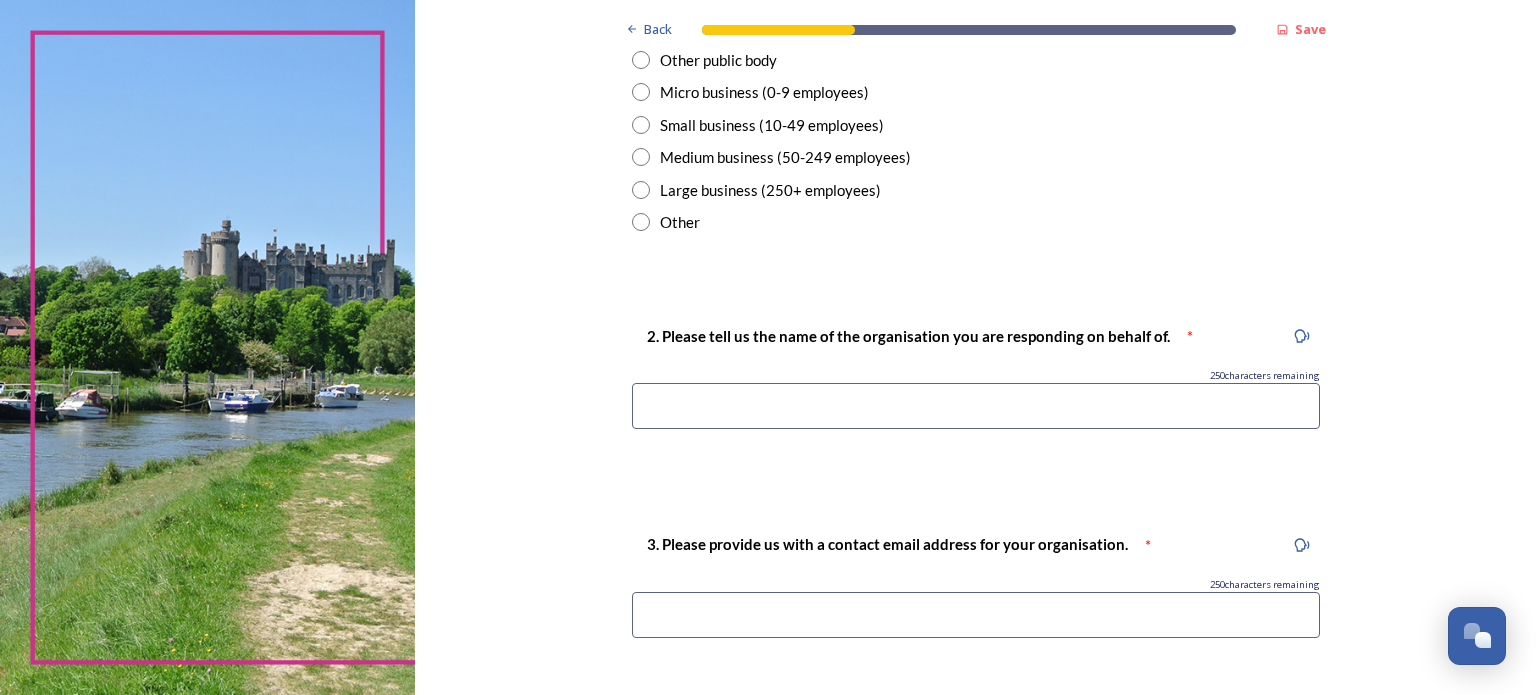 click at bounding box center [976, 406] 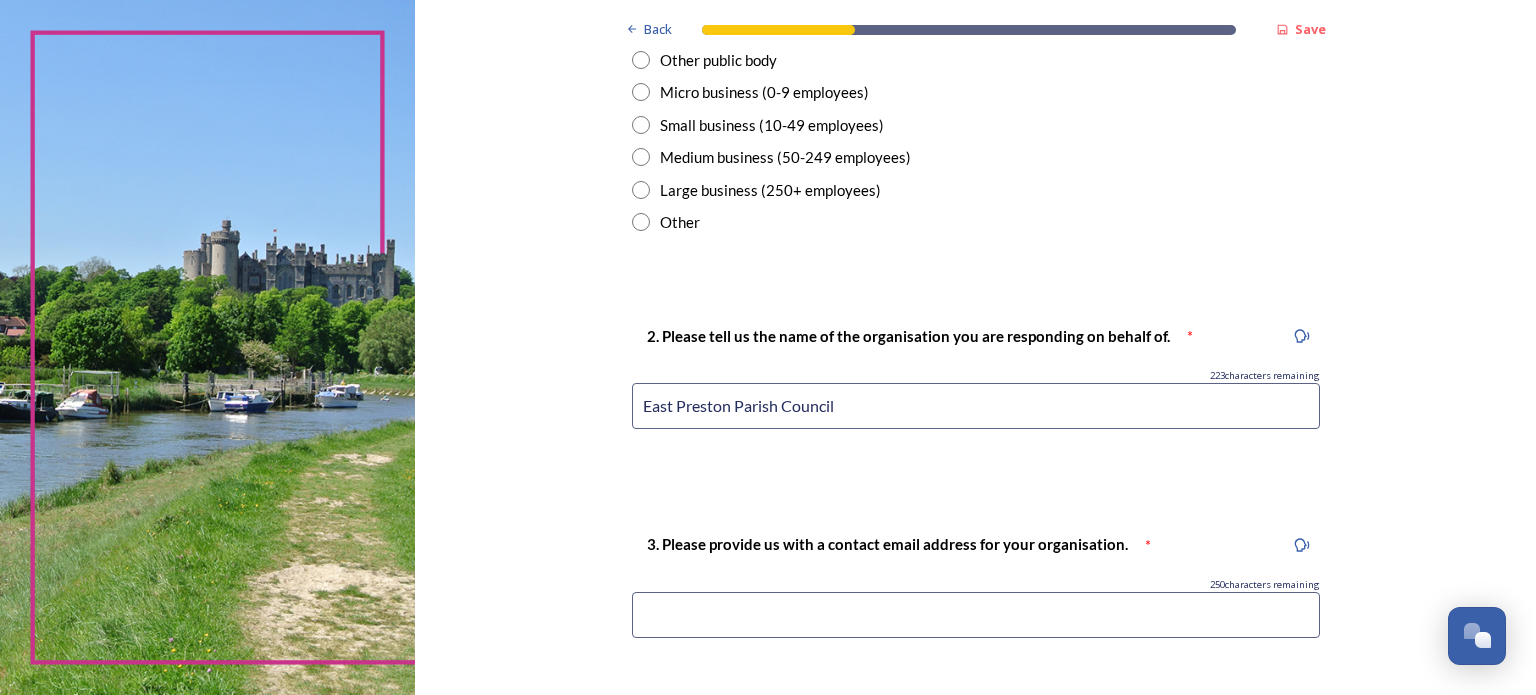 type on "East Preston Parish Council" 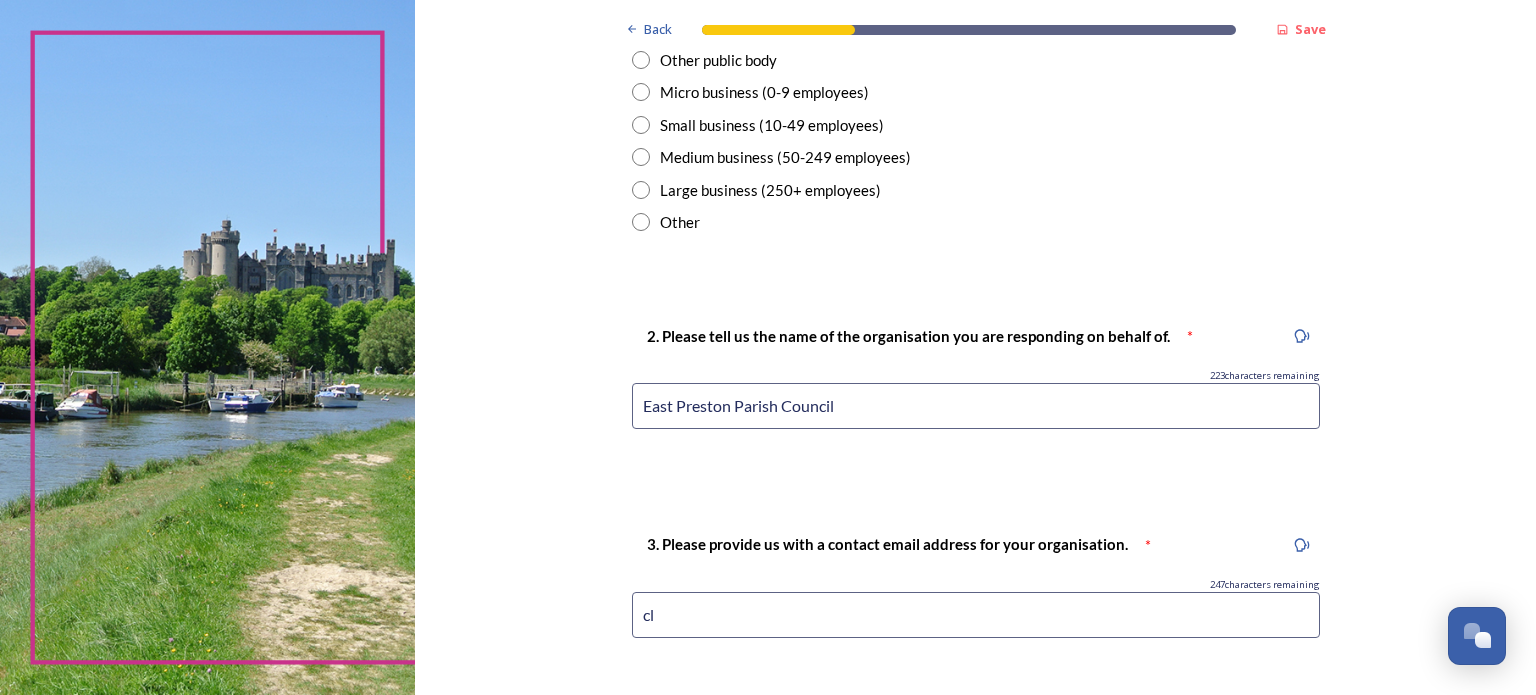 type on "c" 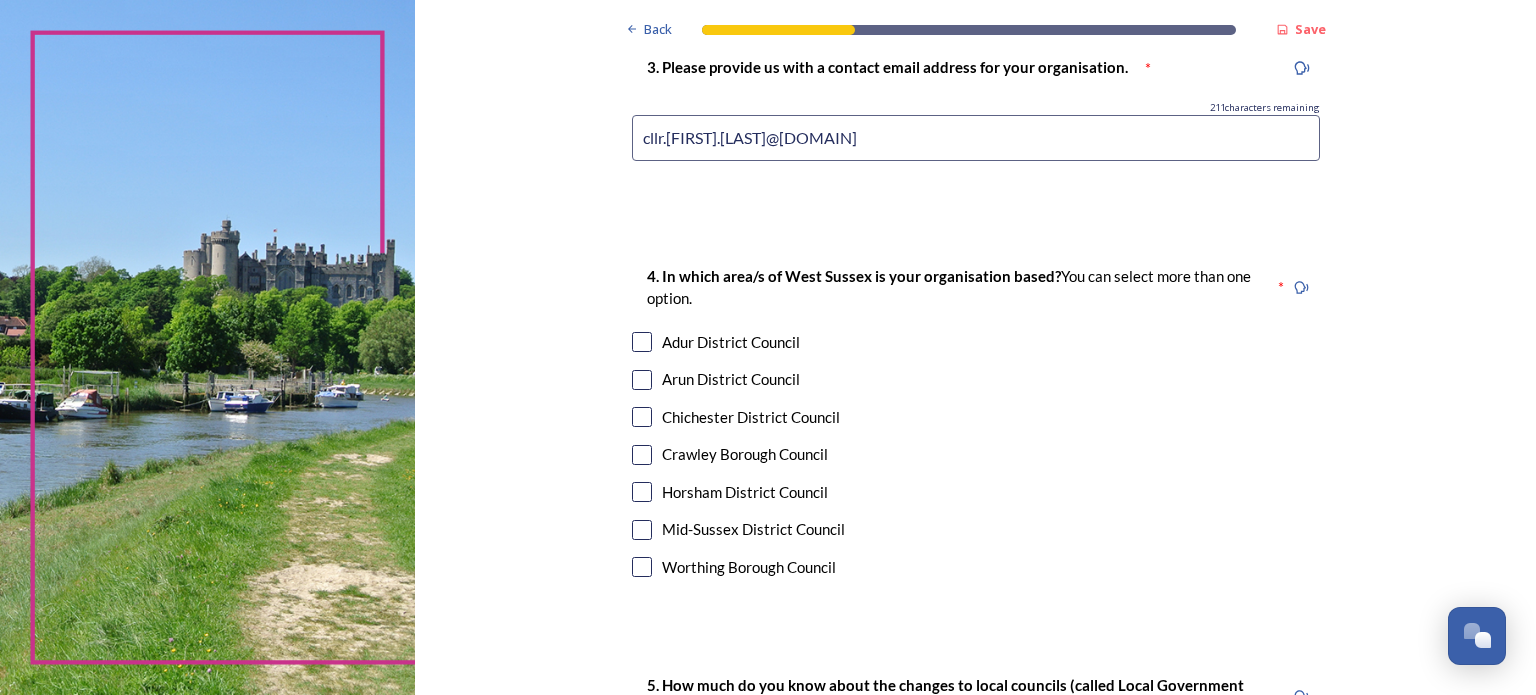 scroll, scrollTop: 1124, scrollLeft: 0, axis: vertical 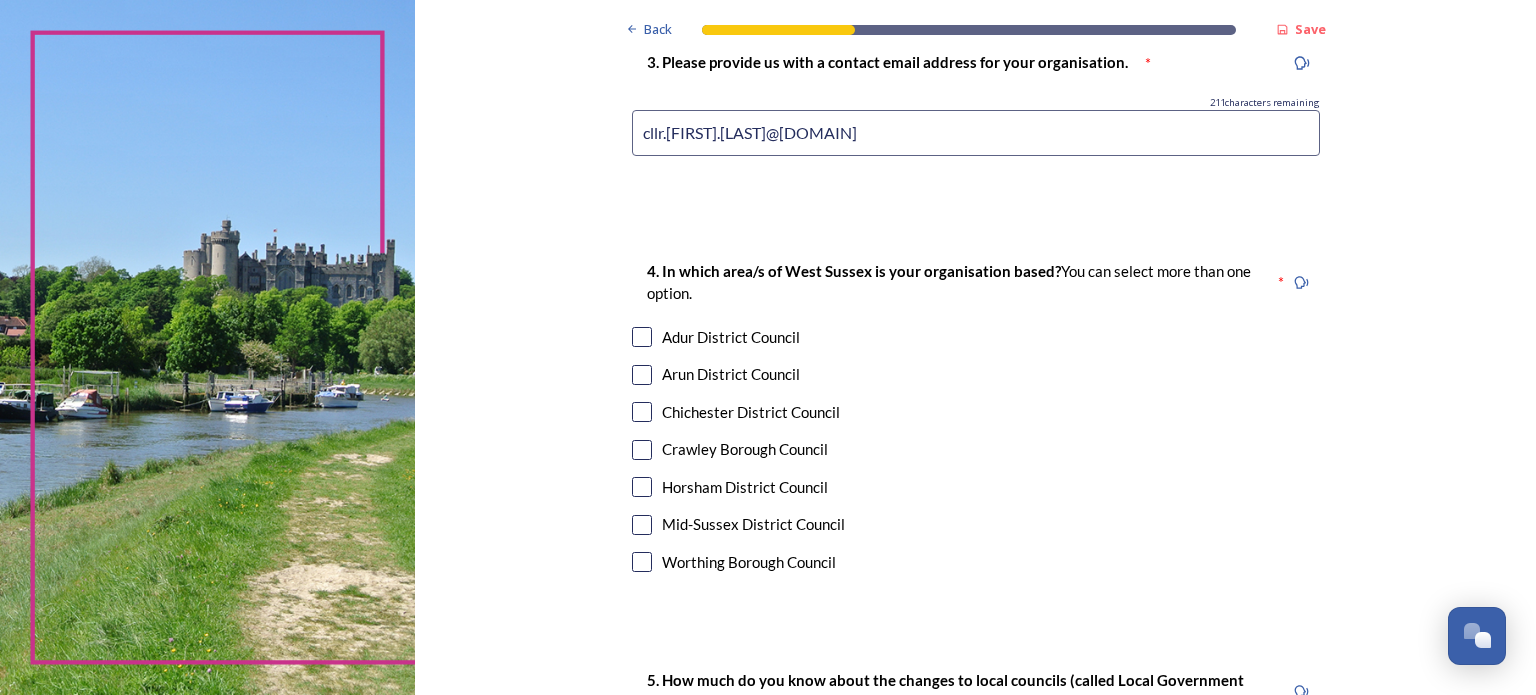 type on "cllr.[FIRST].[LAST]@[DOMAIN].gov.uk" 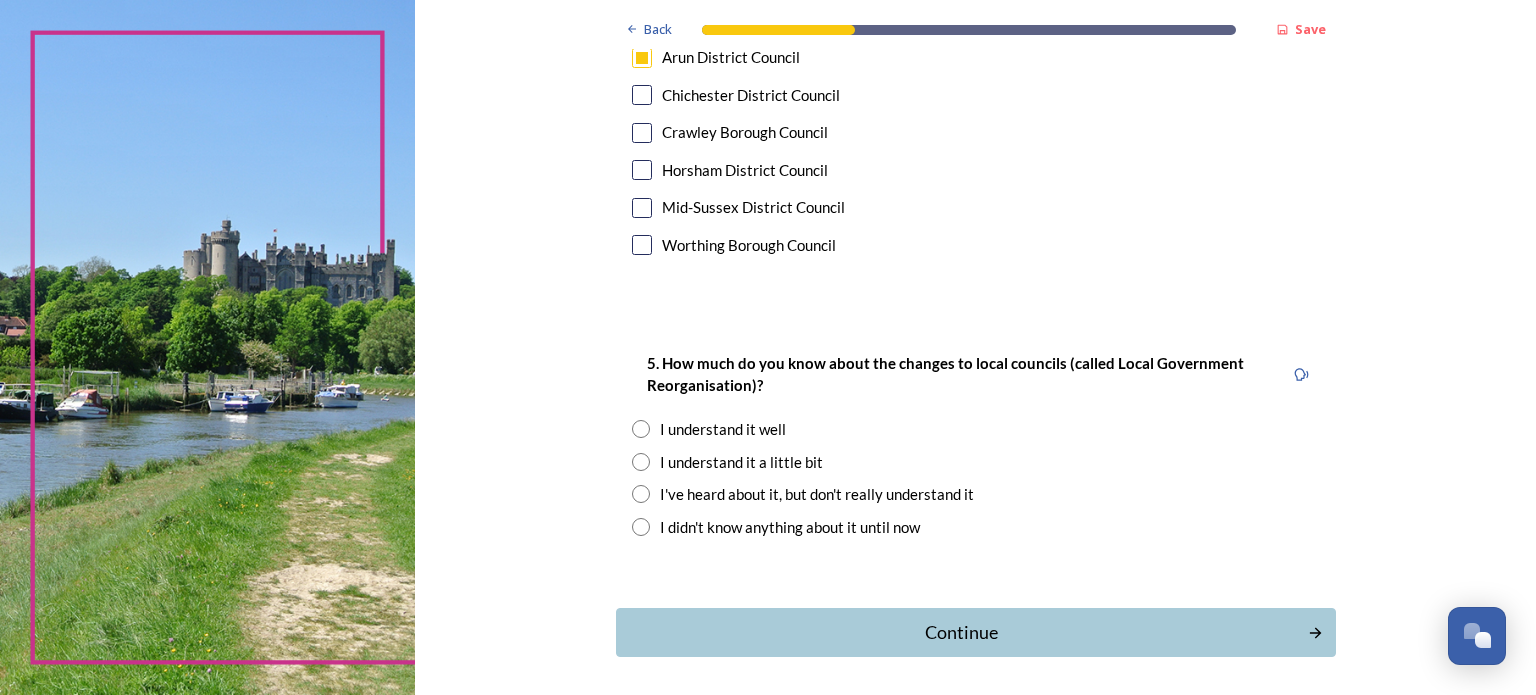 scroll, scrollTop: 1517, scrollLeft: 0, axis: vertical 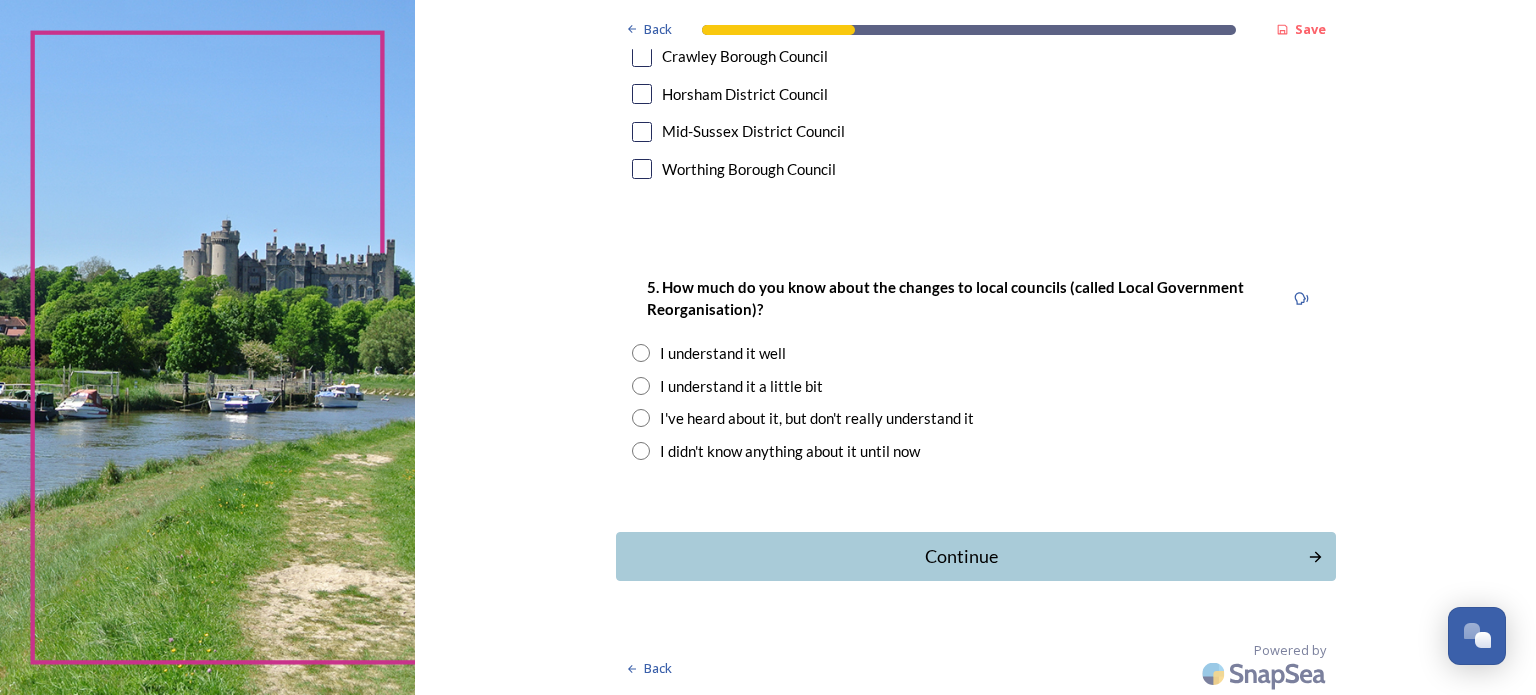 click at bounding box center [641, 353] 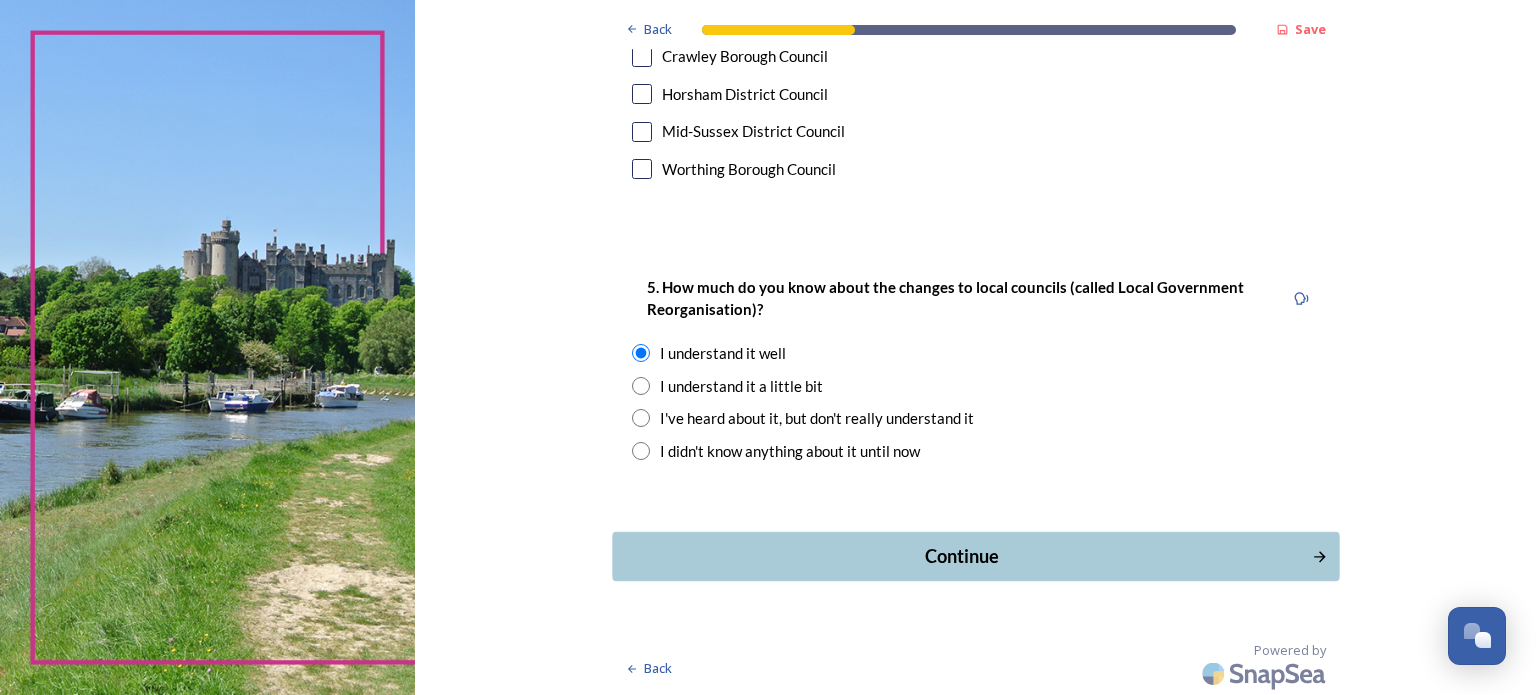 click on "Continue" at bounding box center [961, 556] 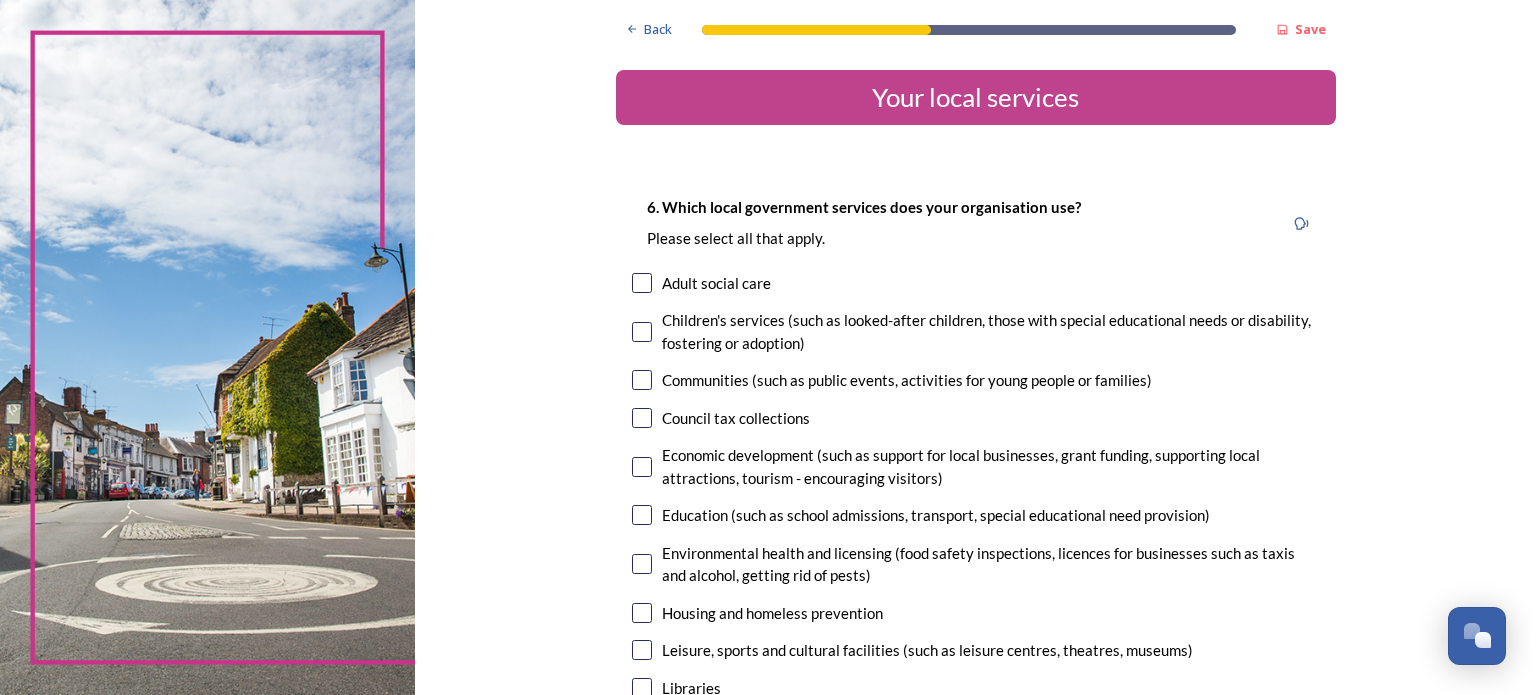 click at bounding box center (642, 380) 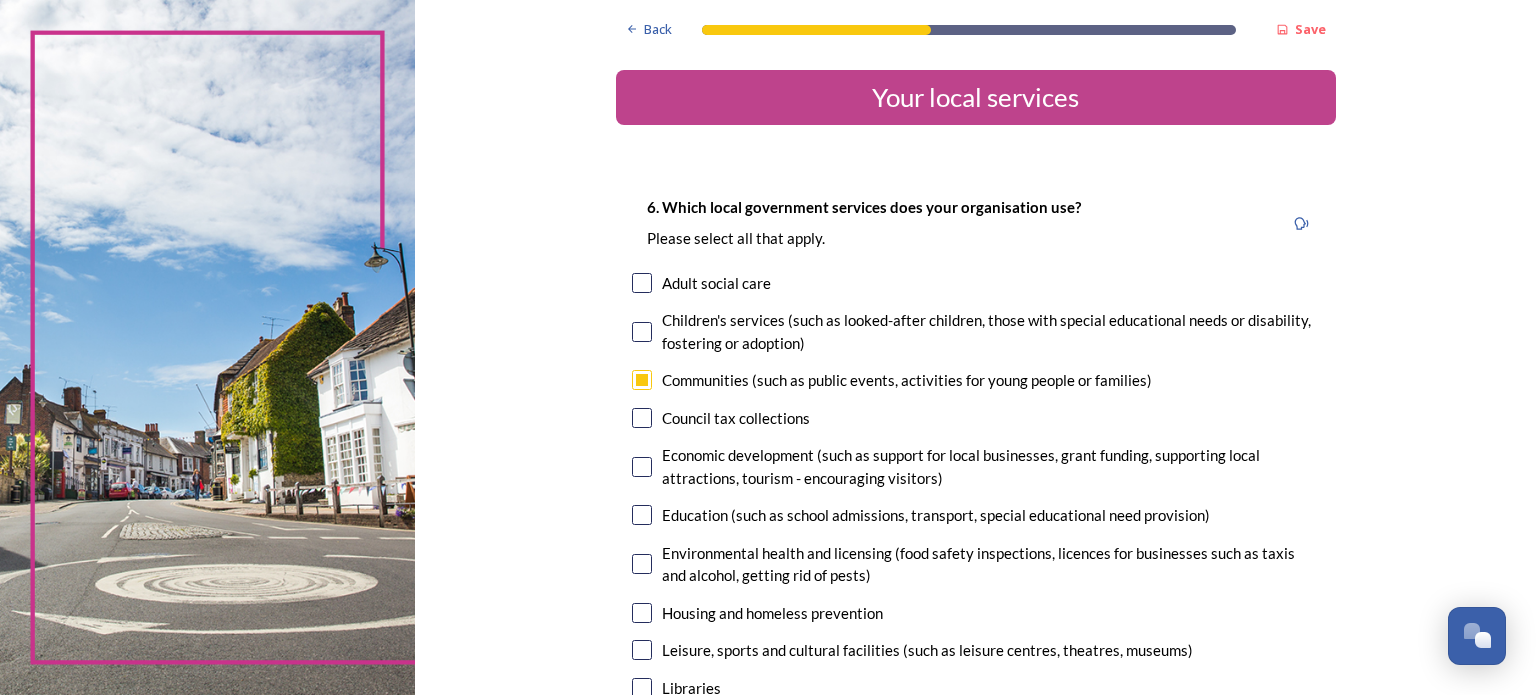 click at bounding box center (642, 418) 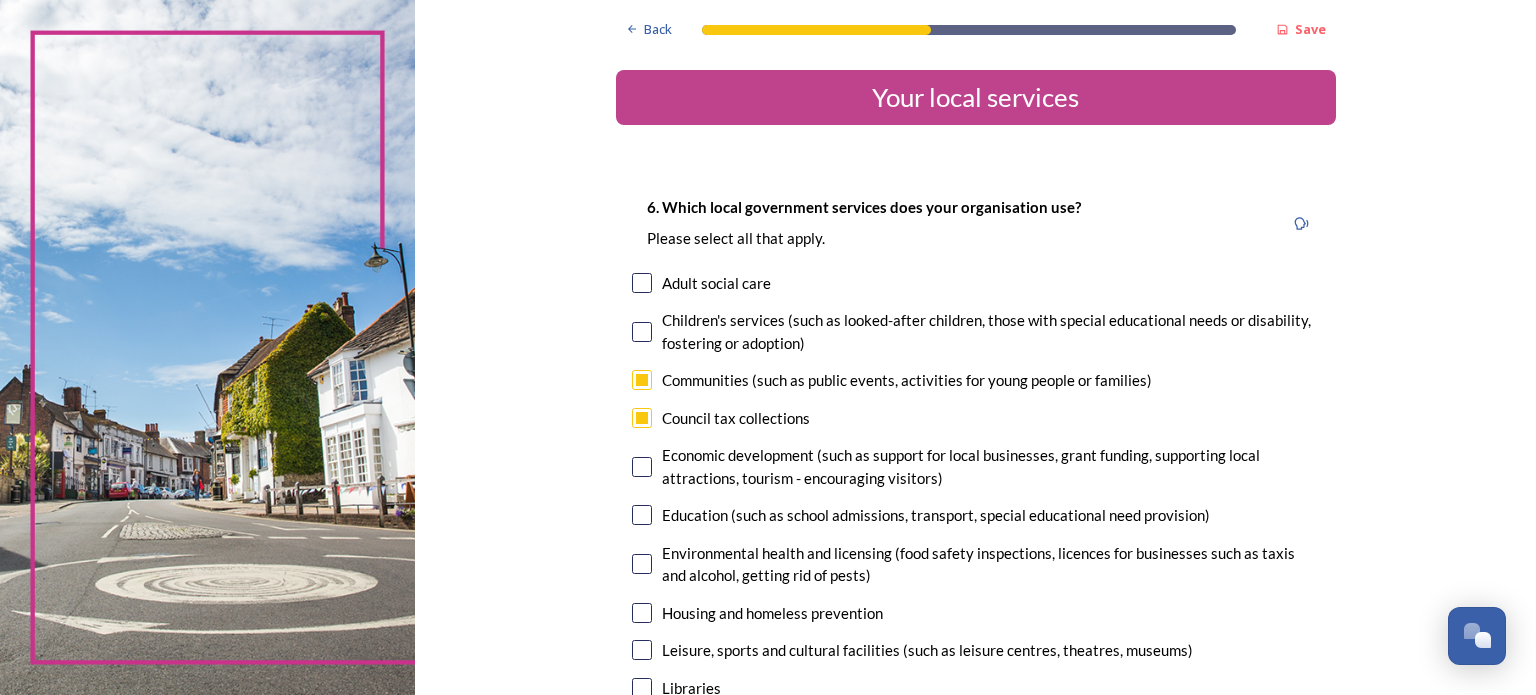 click at bounding box center [642, 564] 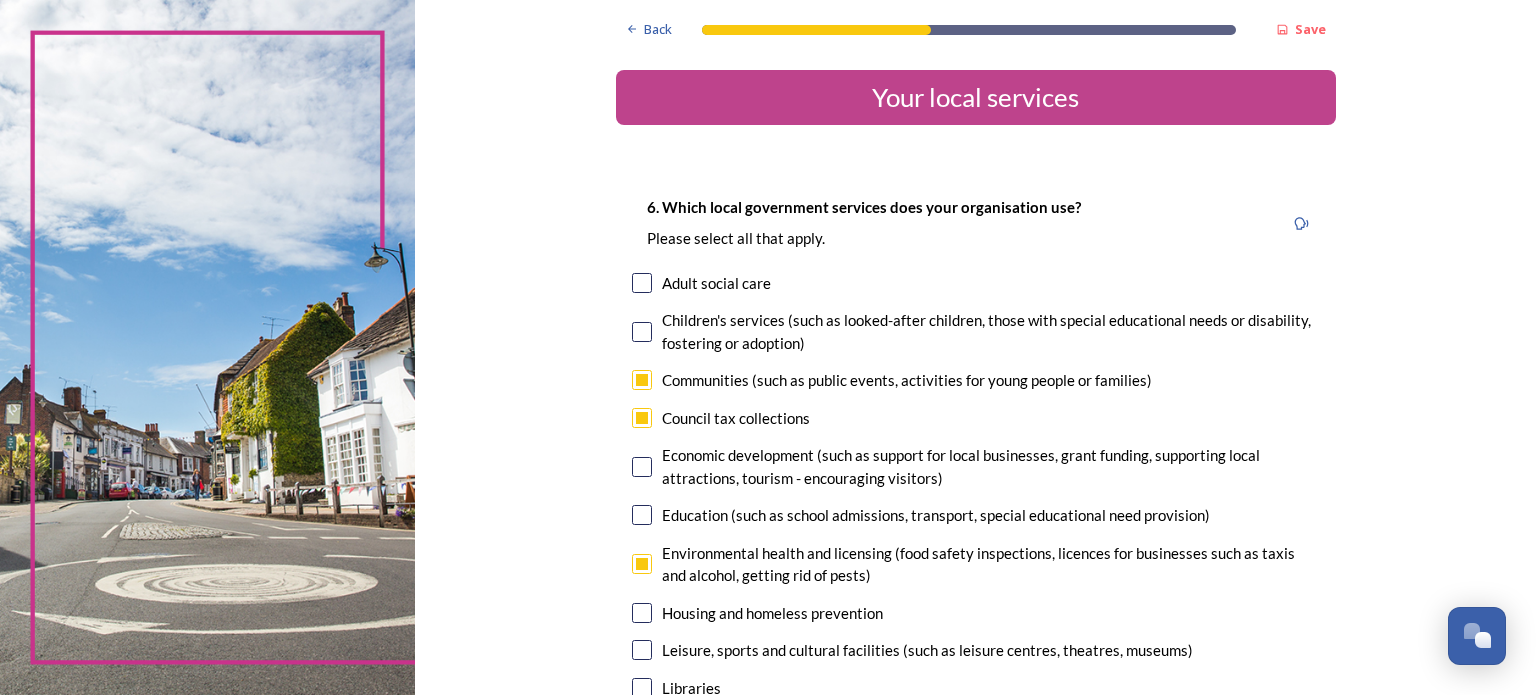 click at bounding box center [642, 613] 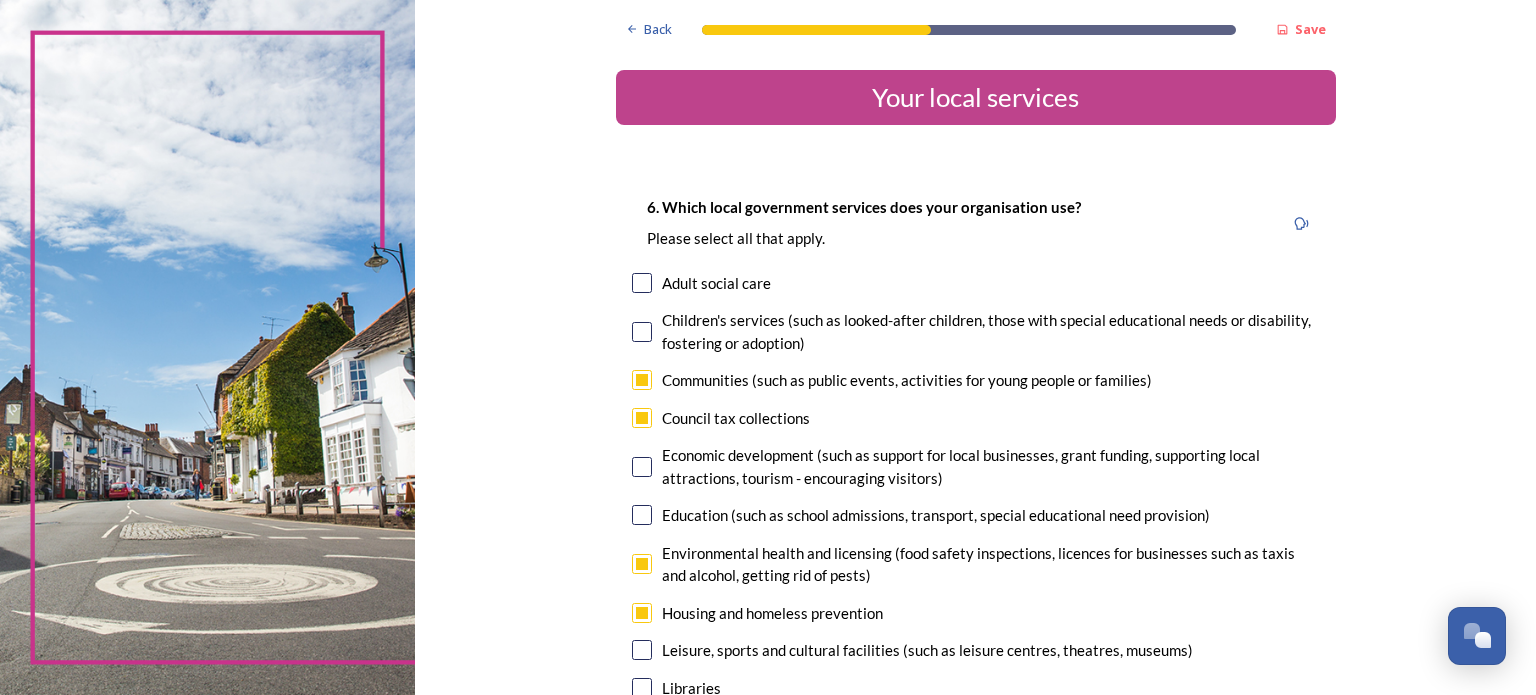 click at bounding box center (642, 650) 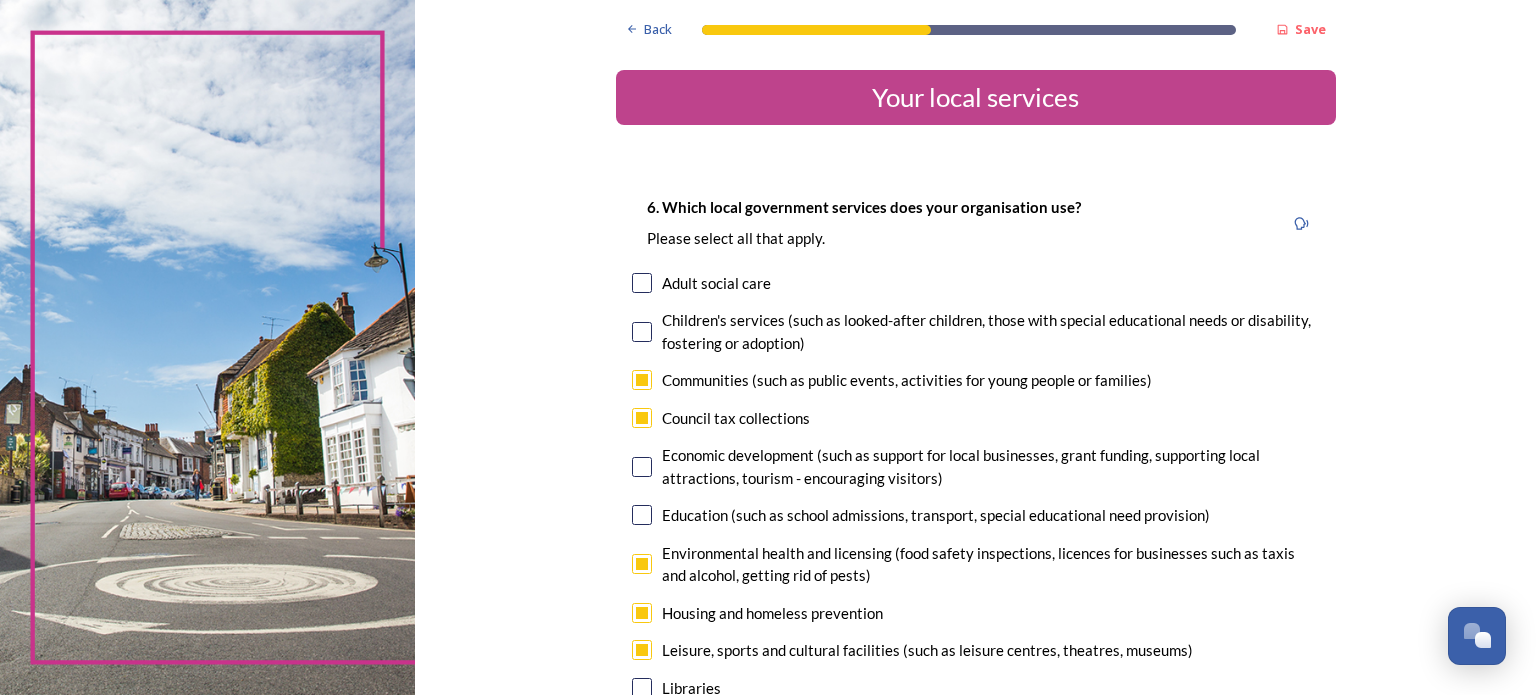 click at bounding box center (642, 688) 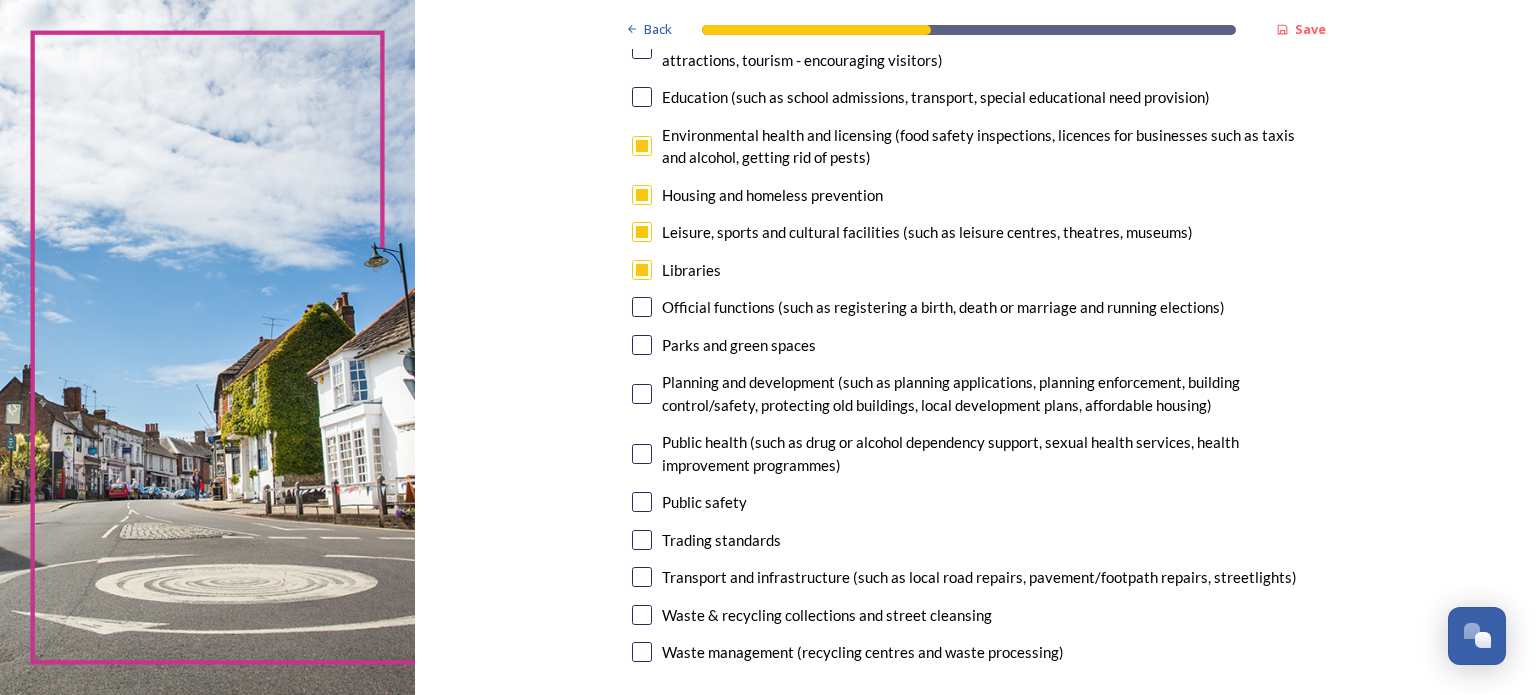 scroll, scrollTop: 420, scrollLeft: 0, axis: vertical 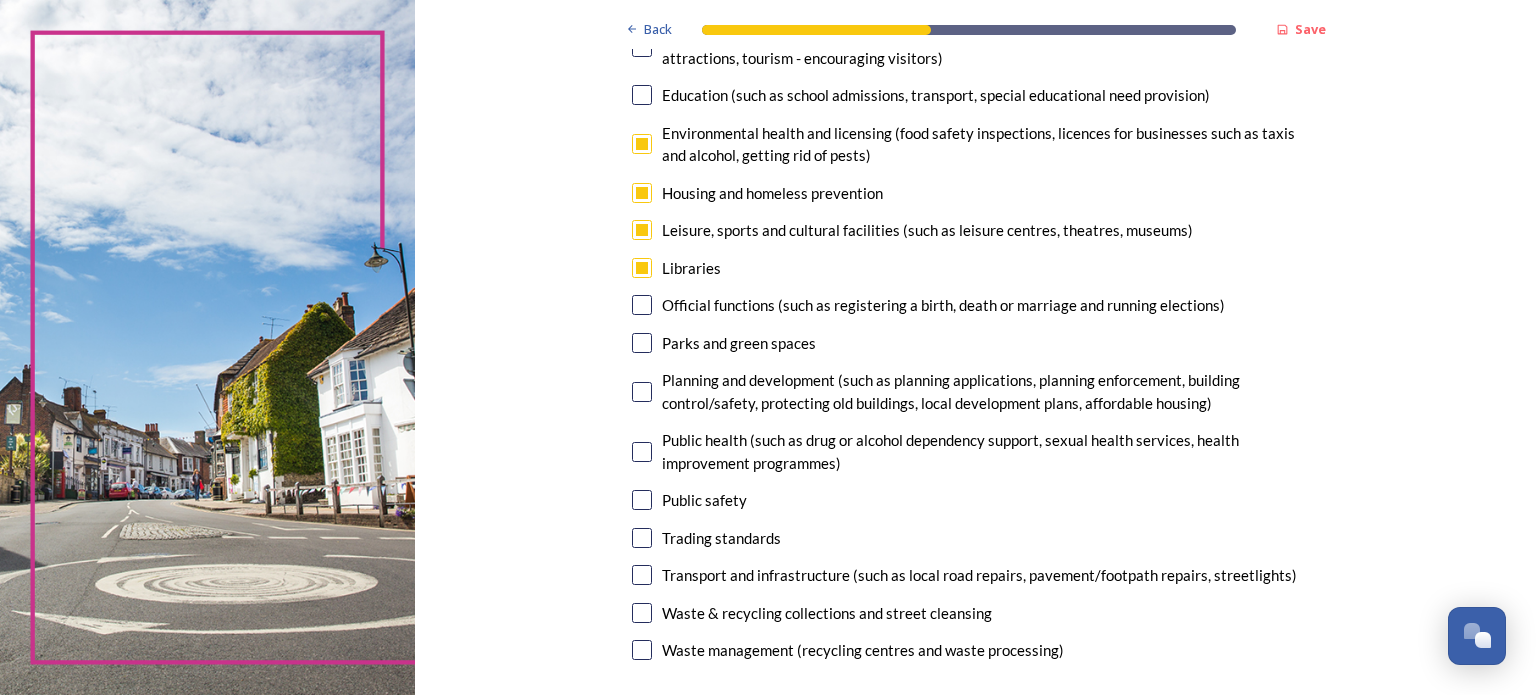 click at bounding box center [642, 305] 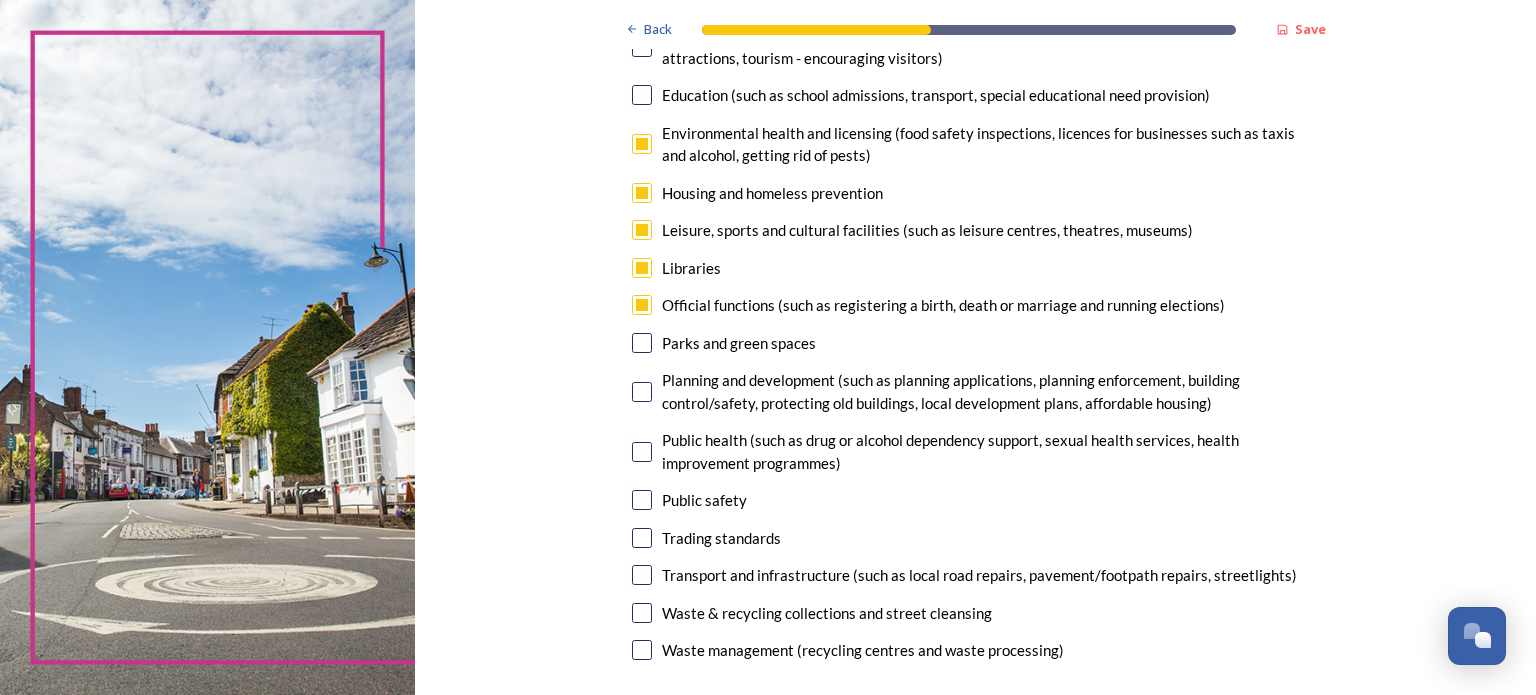click on "6. Which local government services does your organisation use?  Please select all that apply. Adult social care   Children's services (such as looked-after children, those with special educational needs or disability, fostering or adoption) Communities (such as public events, activities for young people or families) Council tax collections Economic development (such as support for local businesses, grant funding, supporting local attractions, tourism - encouraging visitors)  Education (such as school admissions, transport, special educational need provision)  Environmental health and licensing (food safety inspections, licences for businesses such as taxis and alcohol, getting rid of pests) Housing and homeless prevention Leisure, sports and cultural facilities (such as leisure centres, theatres, museums) Libraries Official functions (such as registering a birth, death or marriage and running elections) Parks and green spaces Public safety Trading standards Waste & recycling collections and street cleansing" at bounding box center [976, 221] 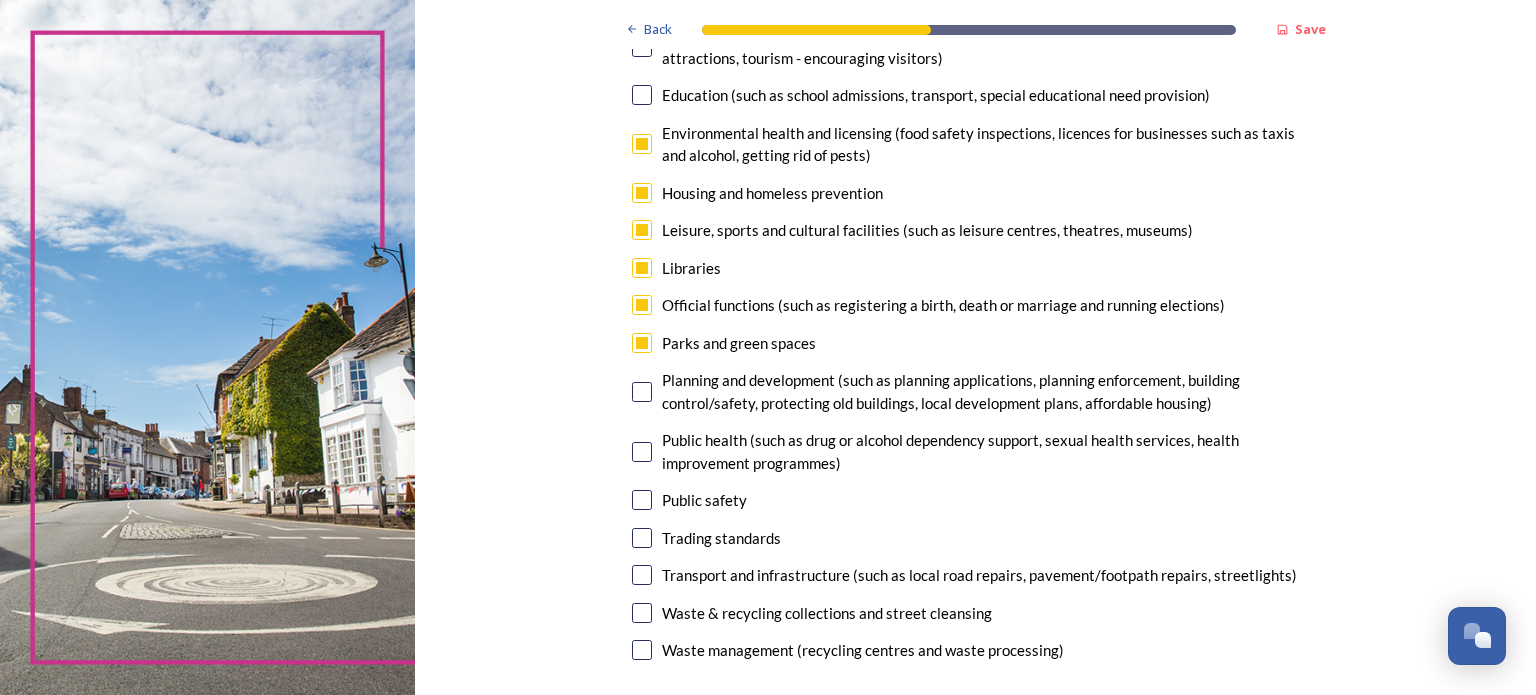 click at bounding box center [642, 392] 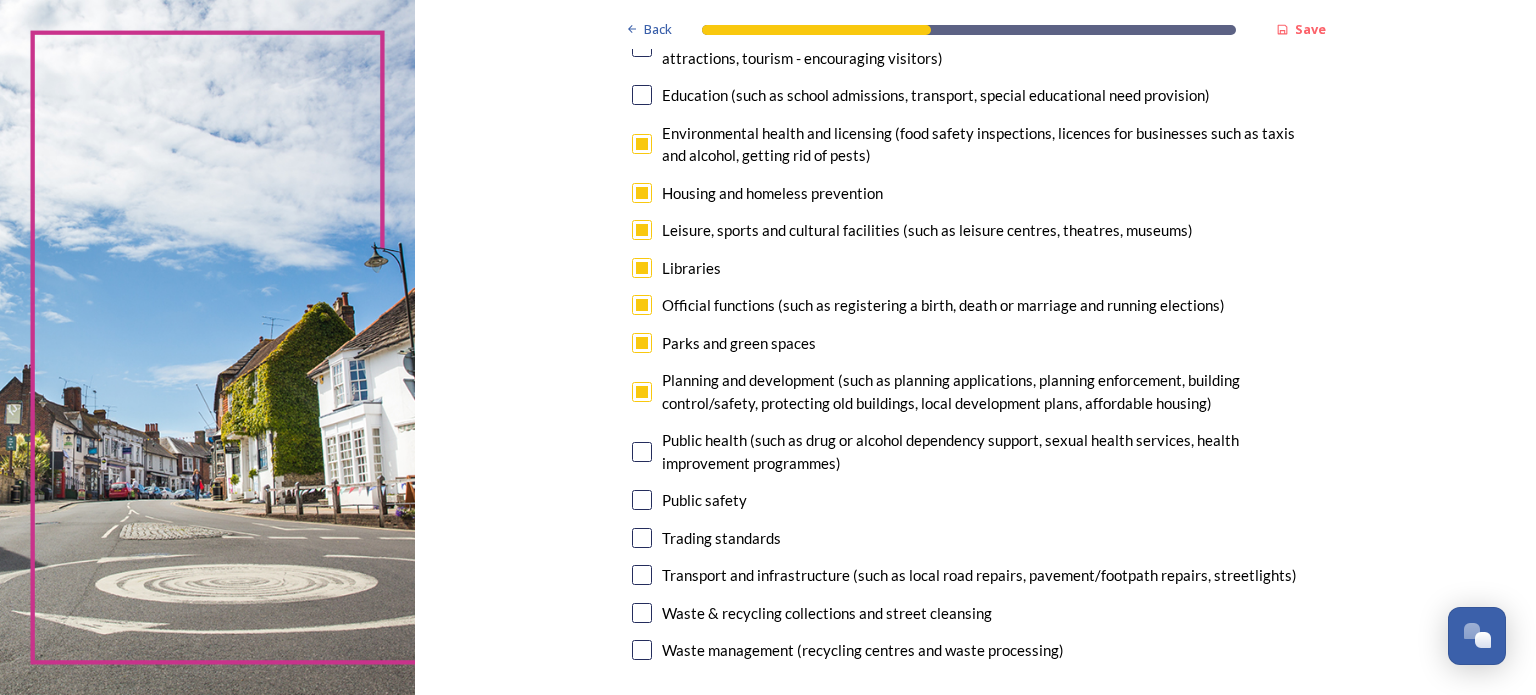 click at bounding box center [642, 452] 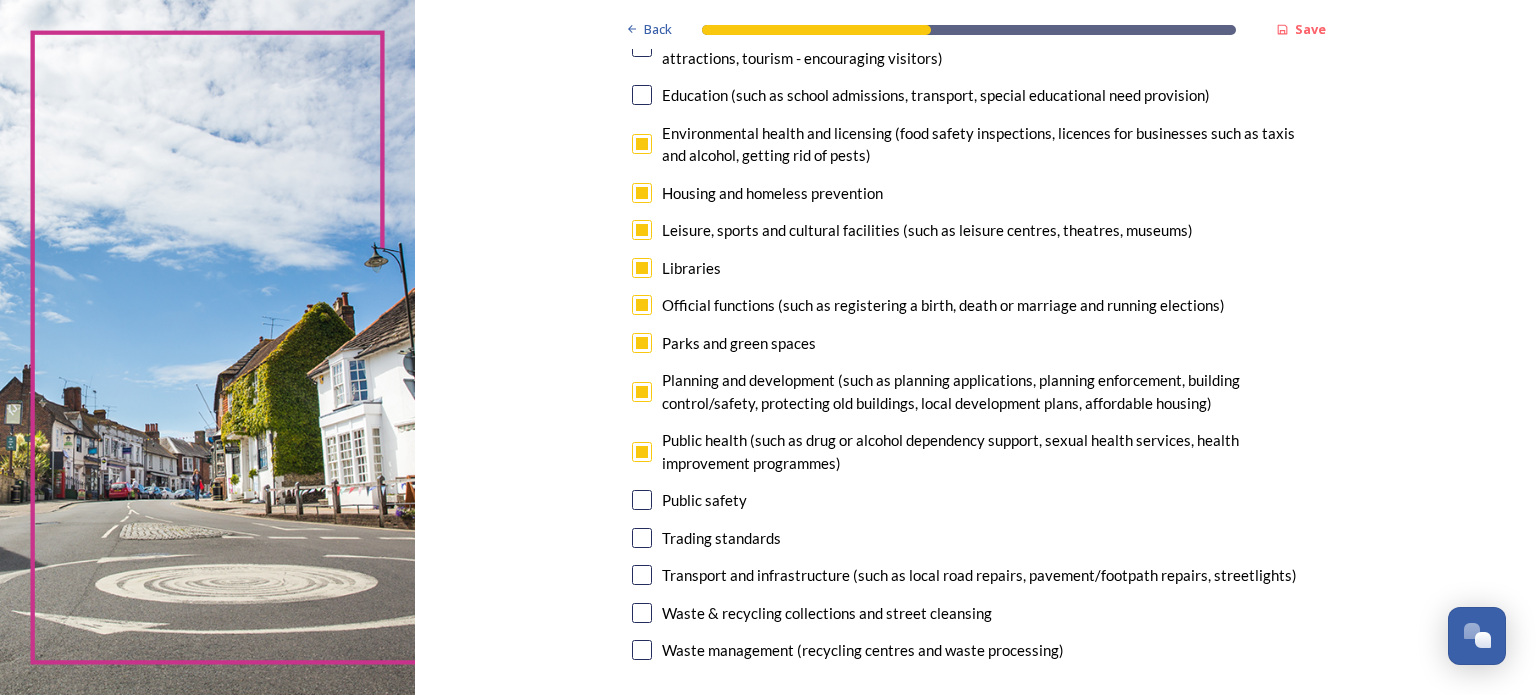 click at bounding box center [642, 500] 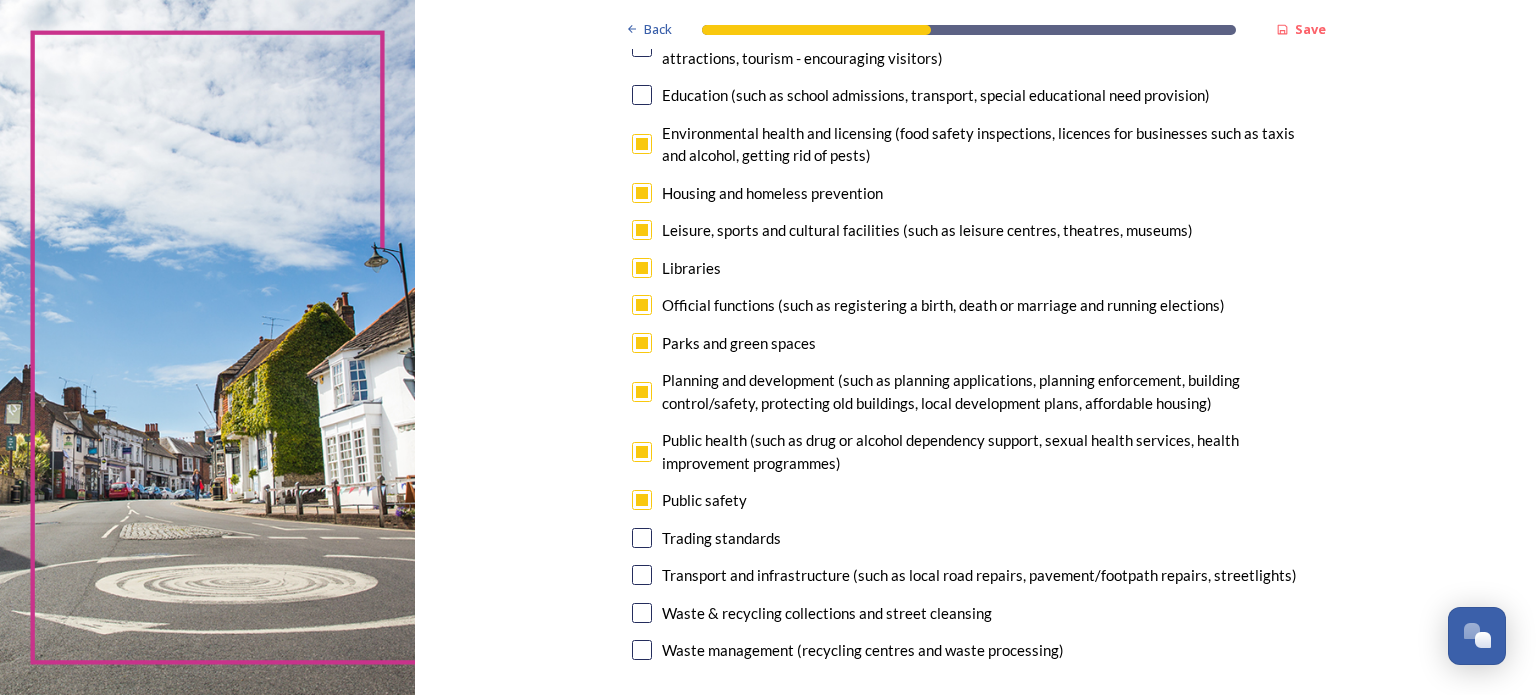 click at bounding box center [642, 538] 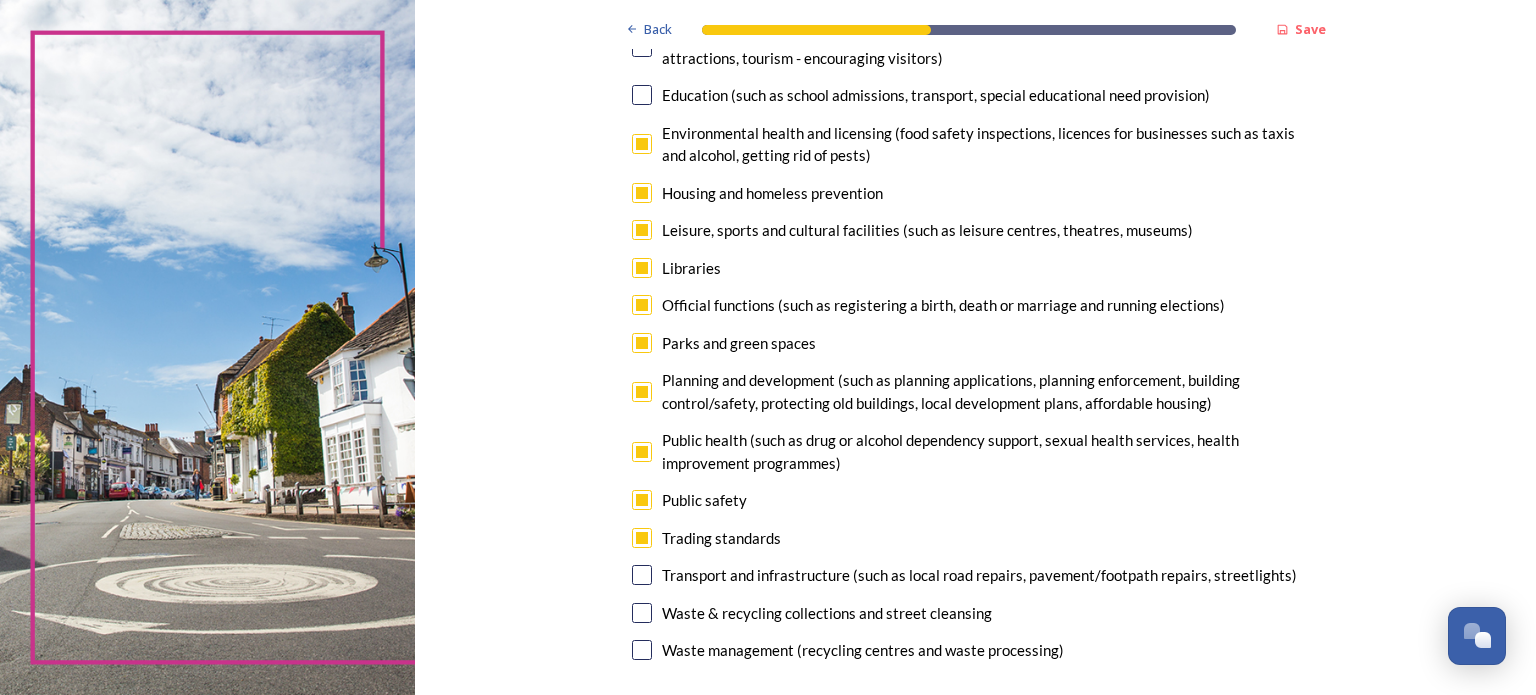 click at bounding box center (642, 575) 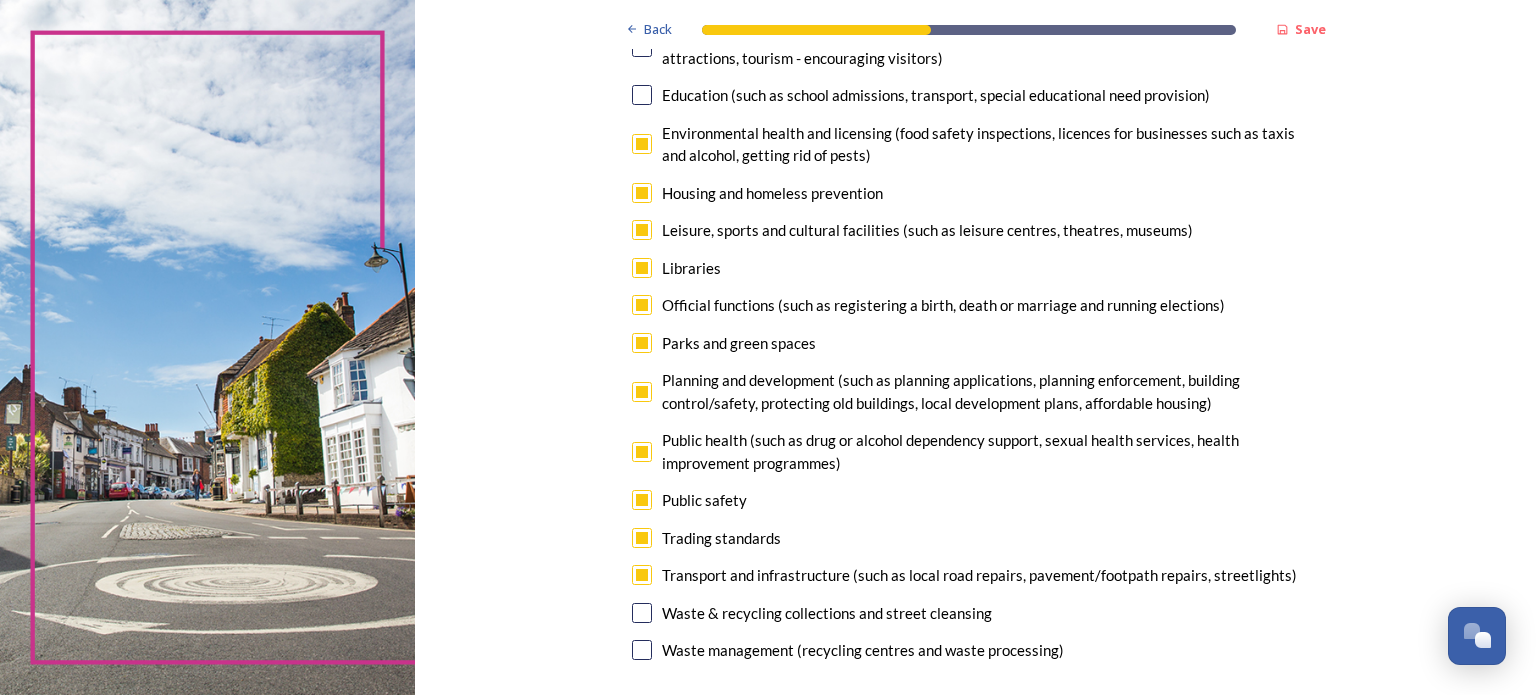 click at bounding box center [642, 613] 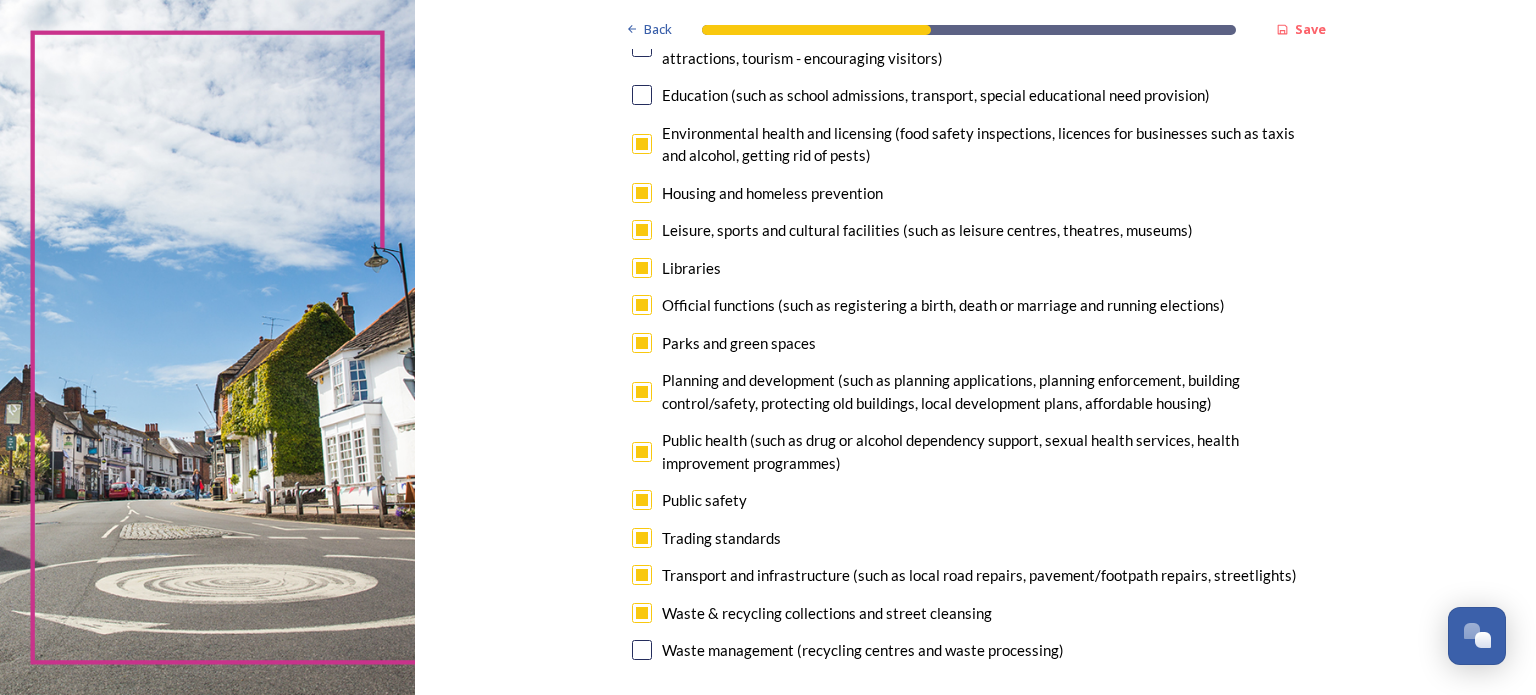 click at bounding box center [642, 650] 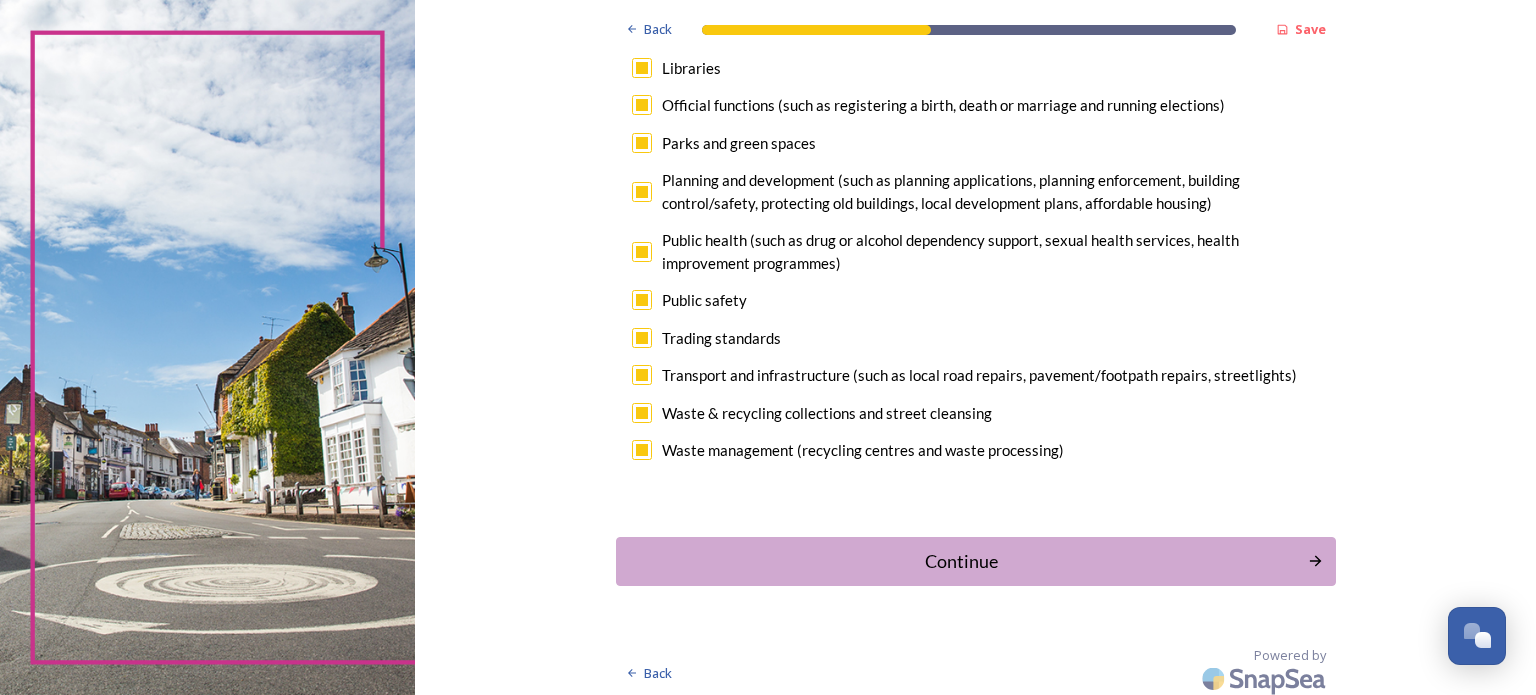 scroll, scrollTop: 626, scrollLeft: 0, axis: vertical 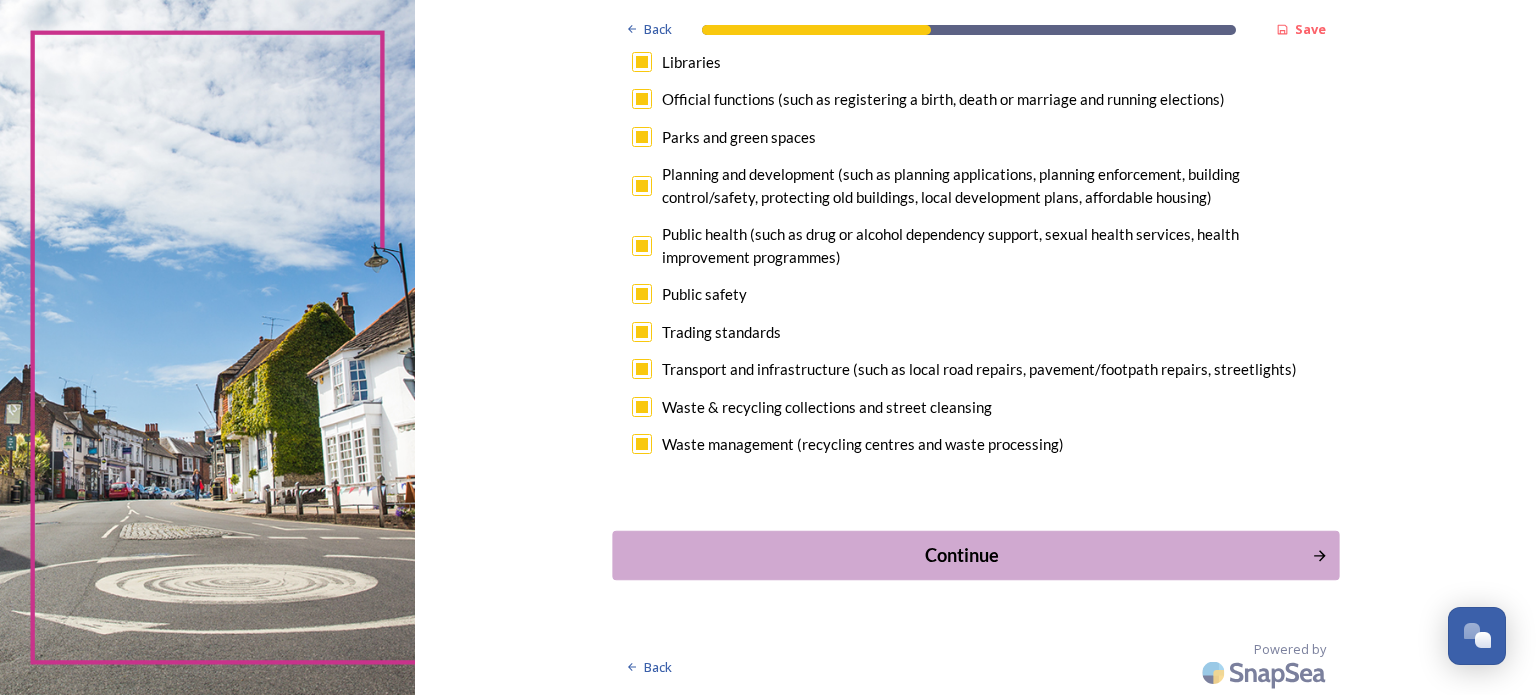 click on "Continue" at bounding box center [961, 554] 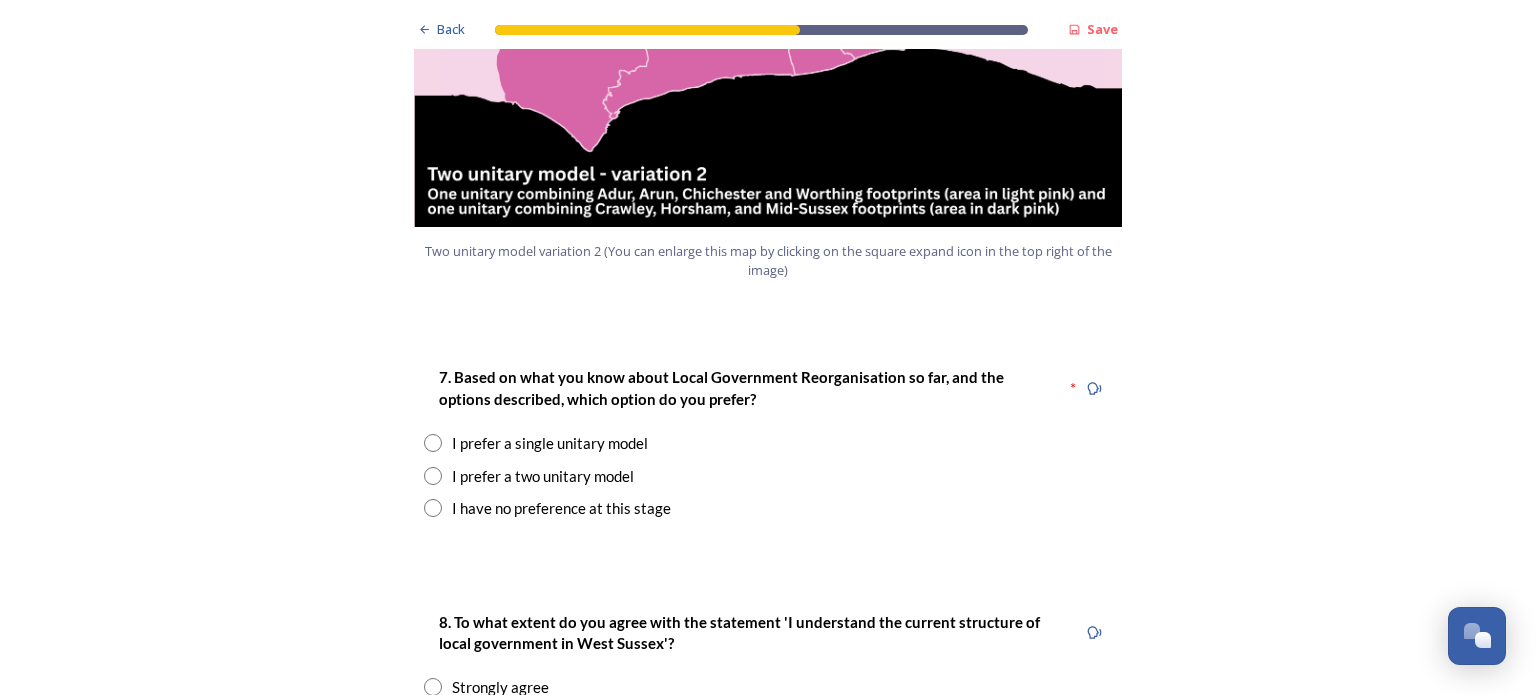 scroll, scrollTop: 2380, scrollLeft: 0, axis: vertical 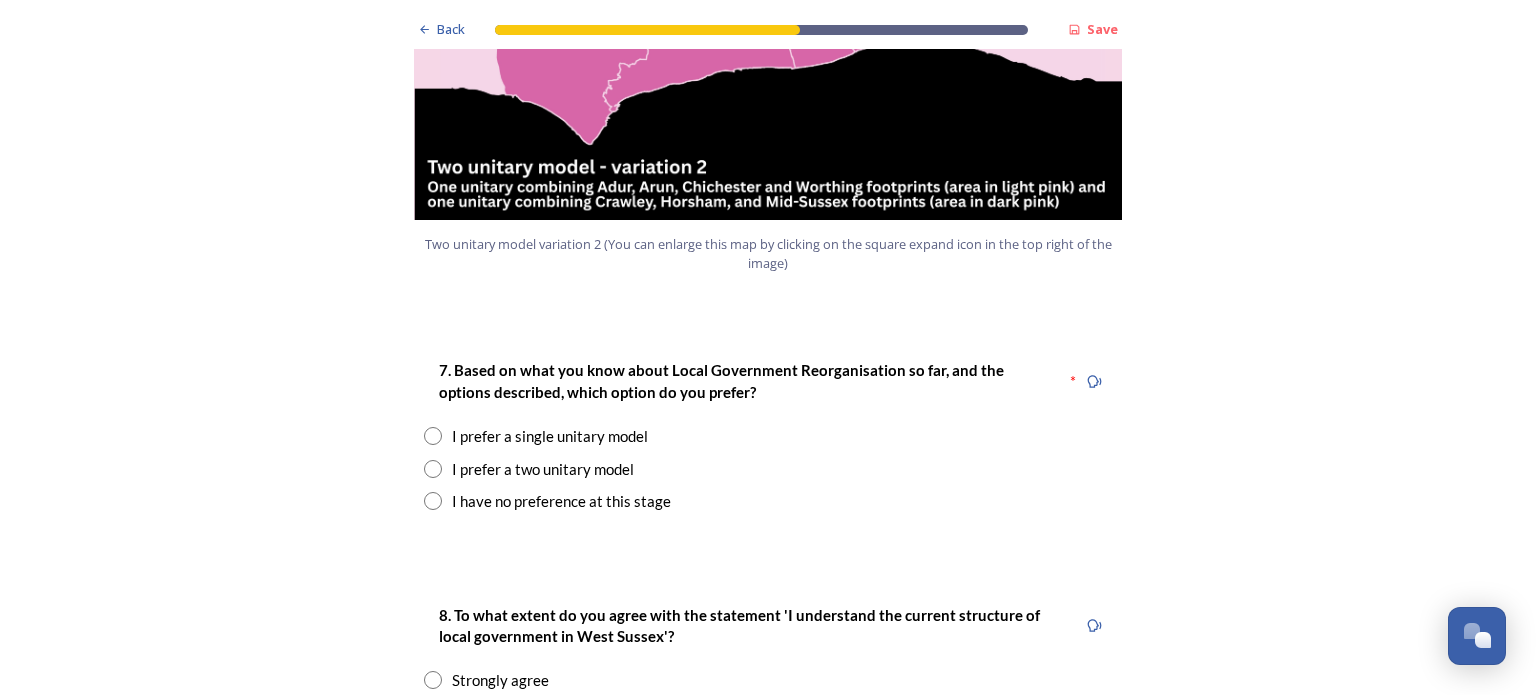 click at bounding box center (433, 469) 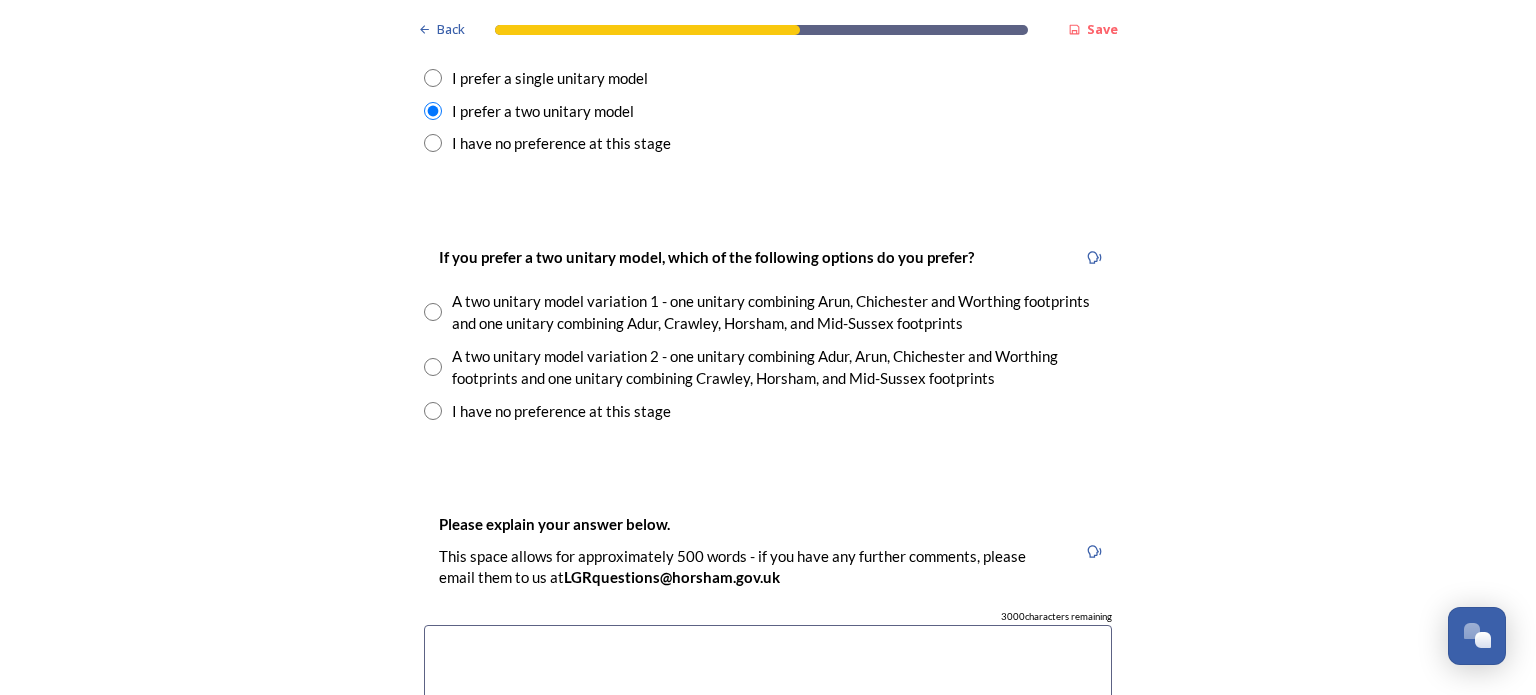 scroll, scrollTop: 2777, scrollLeft: 0, axis: vertical 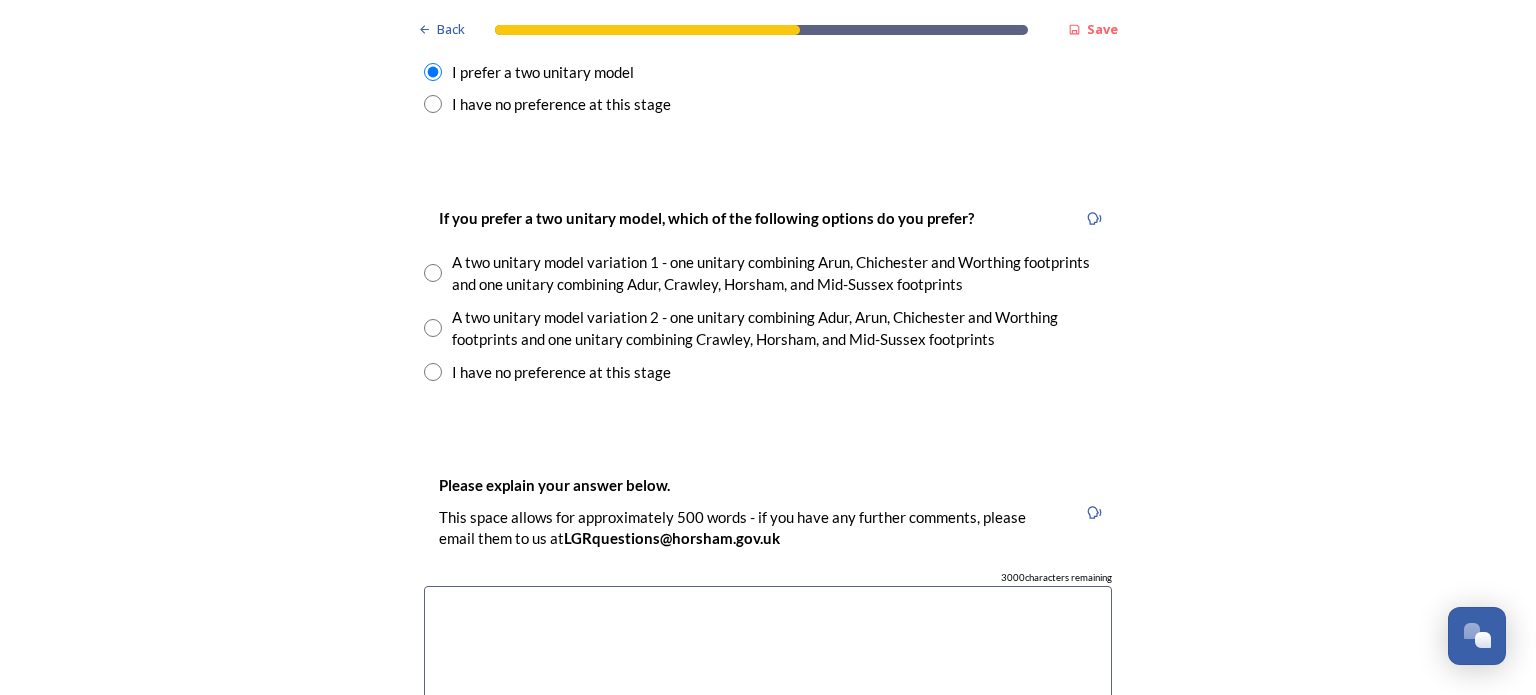 click at bounding box center (433, 328) 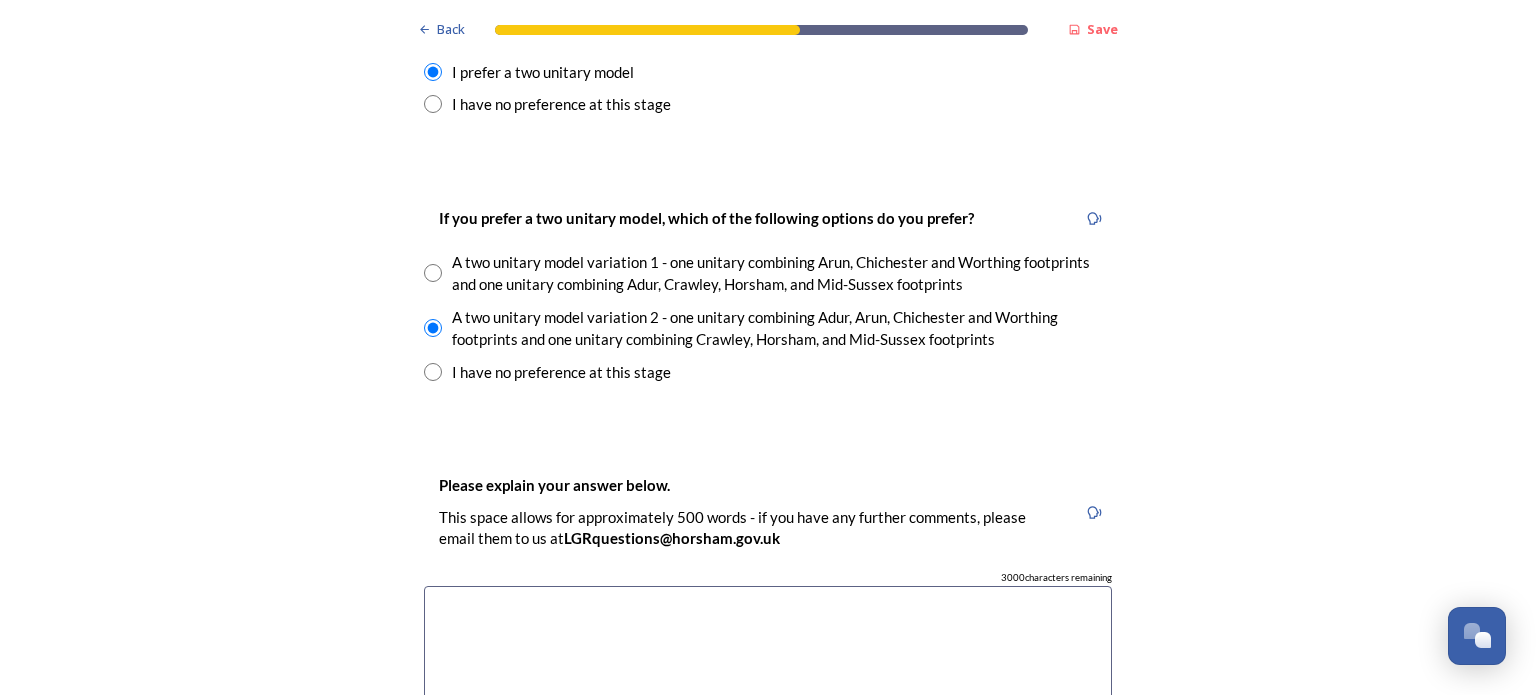 click at bounding box center [768, 698] 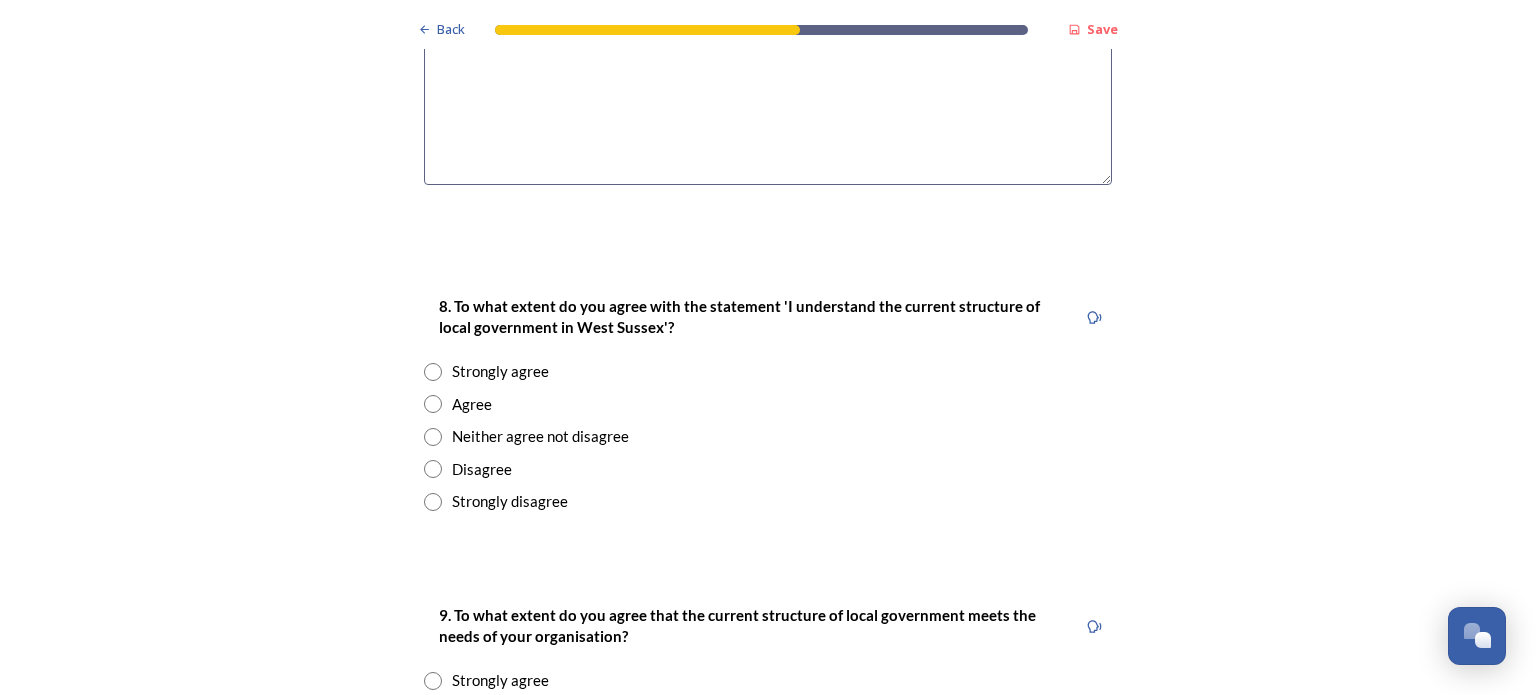 scroll, scrollTop: 3434, scrollLeft: 0, axis: vertical 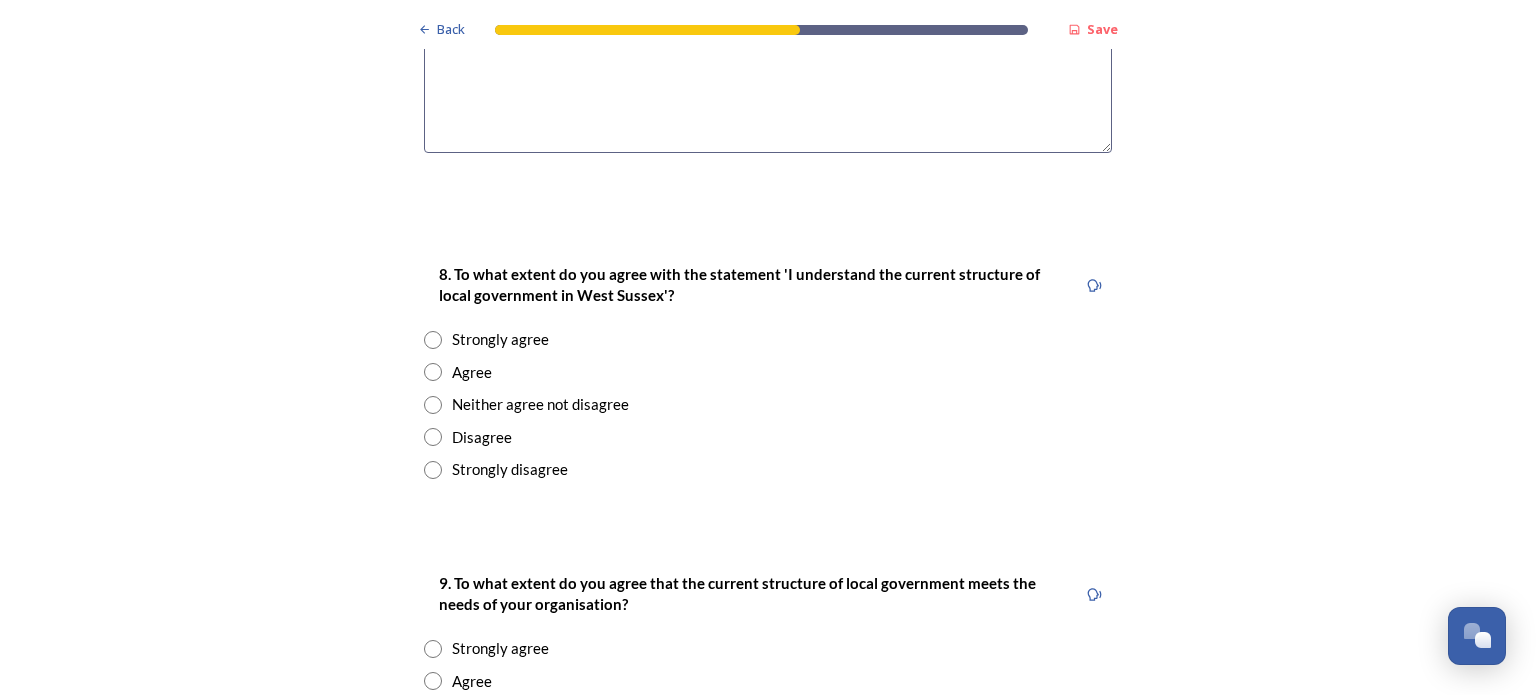 type on "Best represents interests of coastal region. We have many interests in common - transport, infrastructure, overdevelopment of land between the South Downs National Park and the sea, tourism etc." 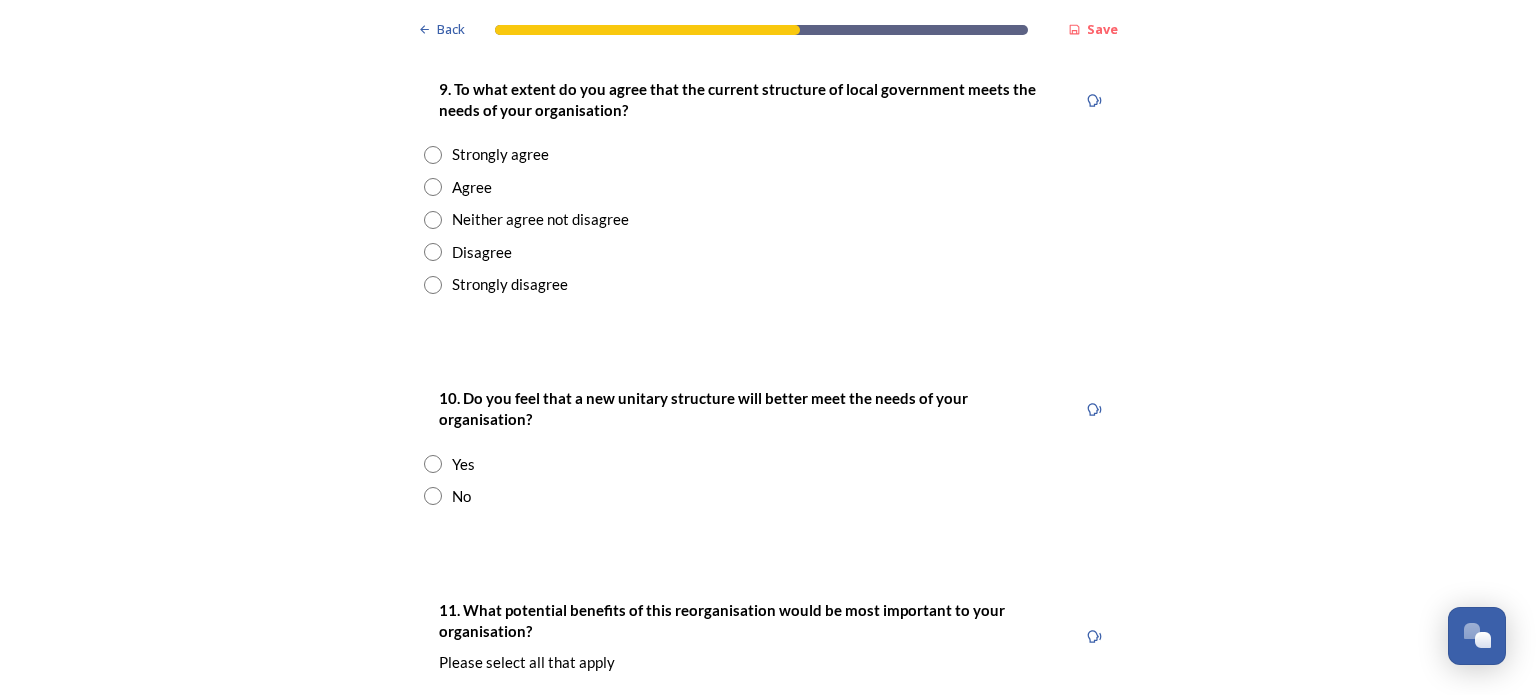 scroll, scrollTop: 3936, scrollLeft: 0, axis: vertical 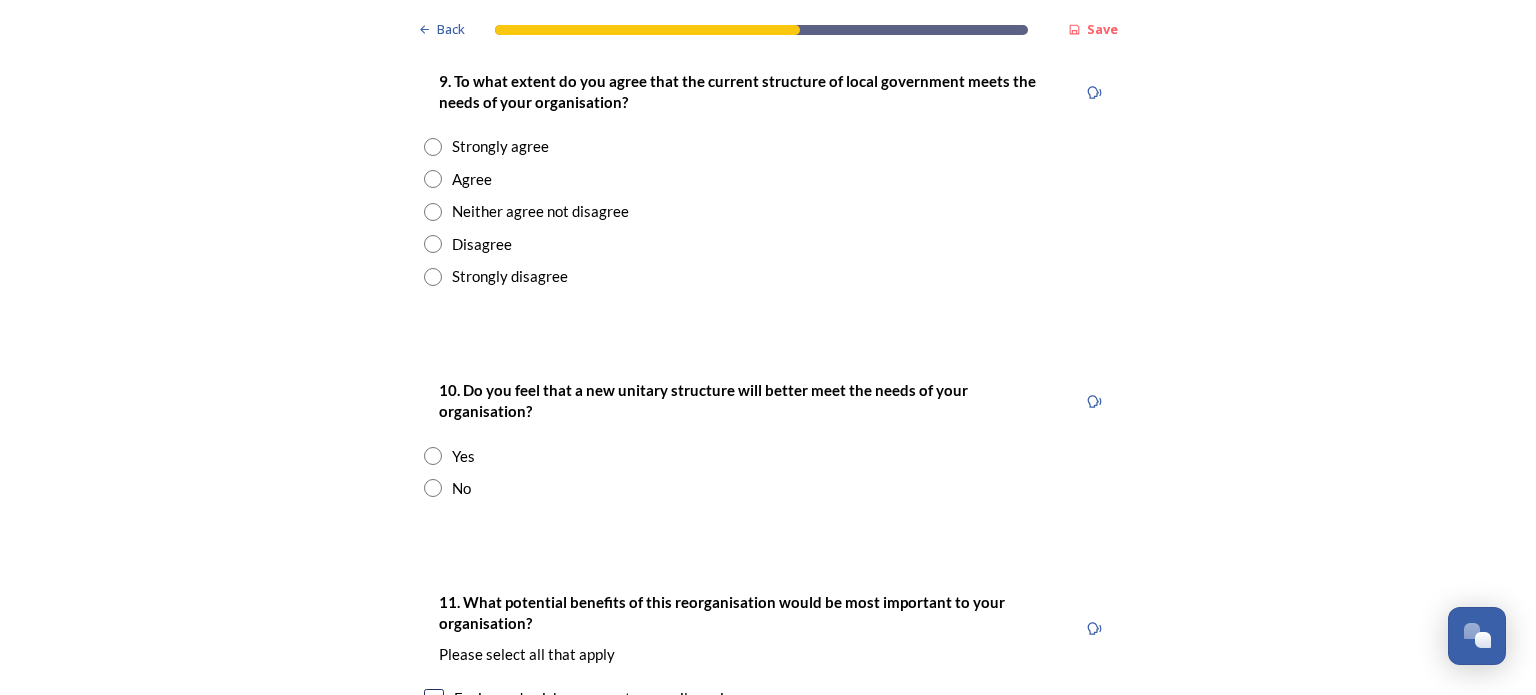 click at bounding box center (433, 244) 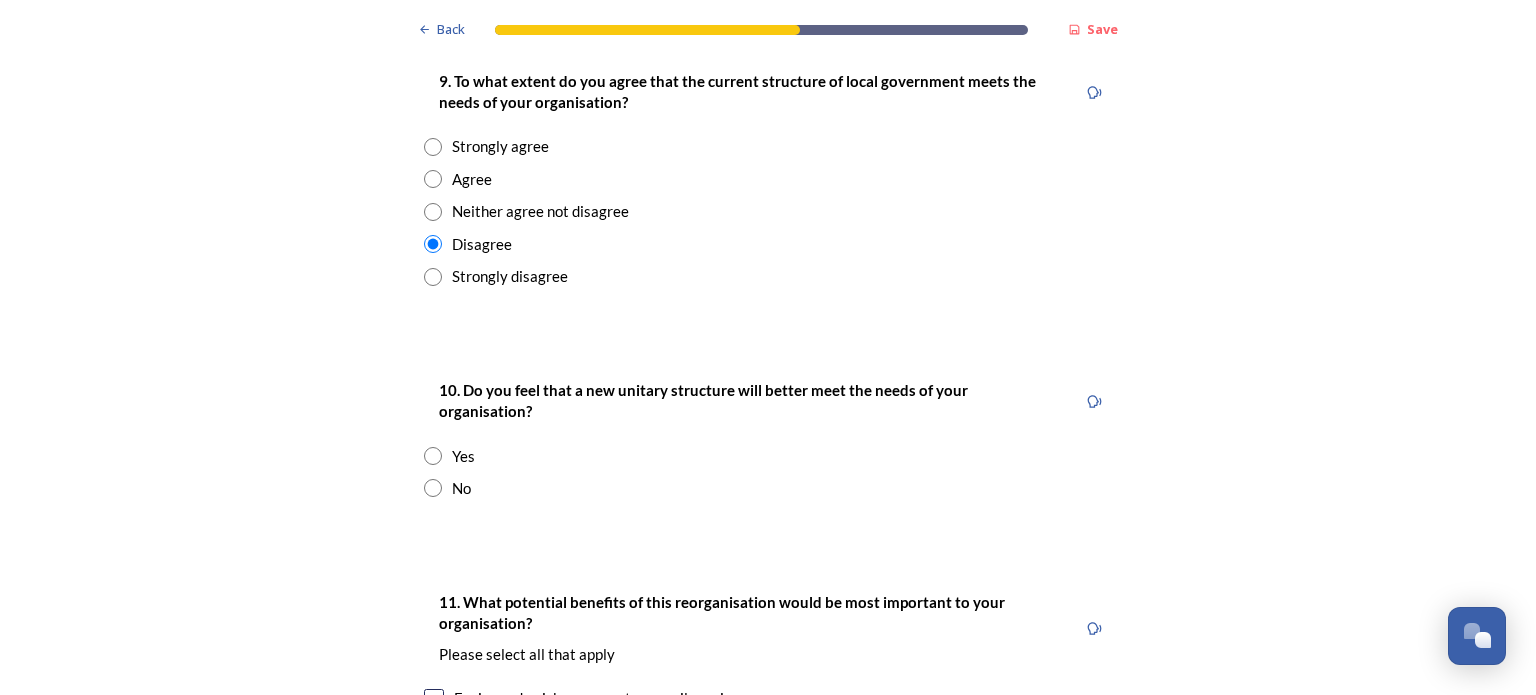 click at bounding box center [433, 488] 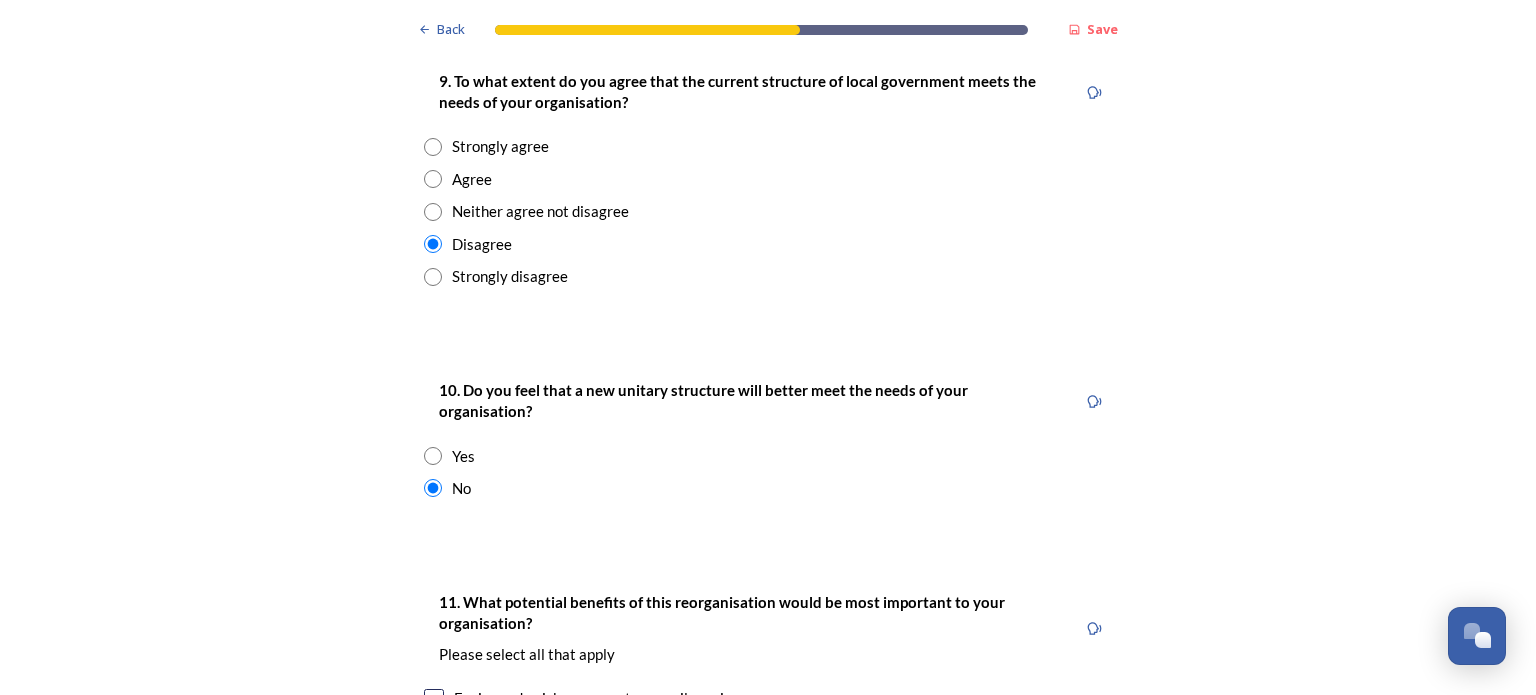 click at bounding box center (433, 456) 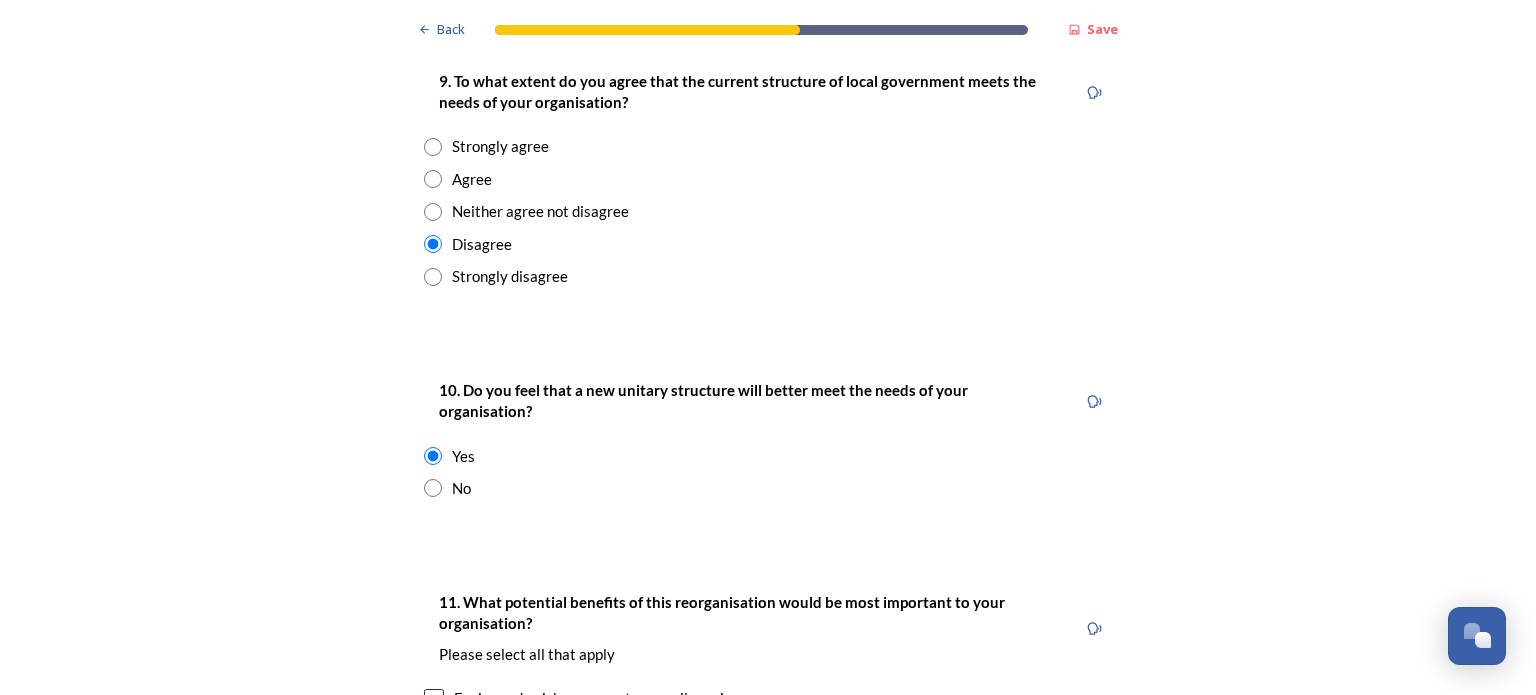 click on "No" at bounding box center (768, 488) 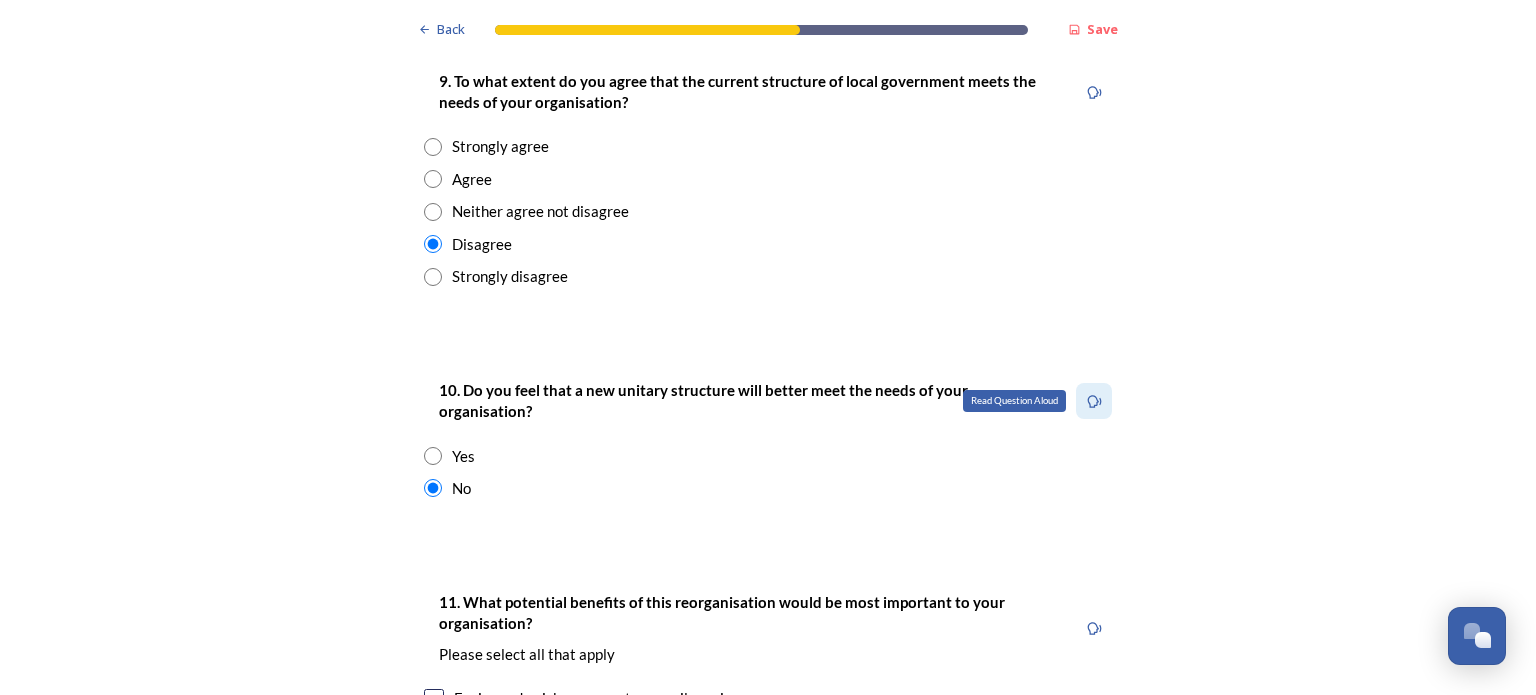 click 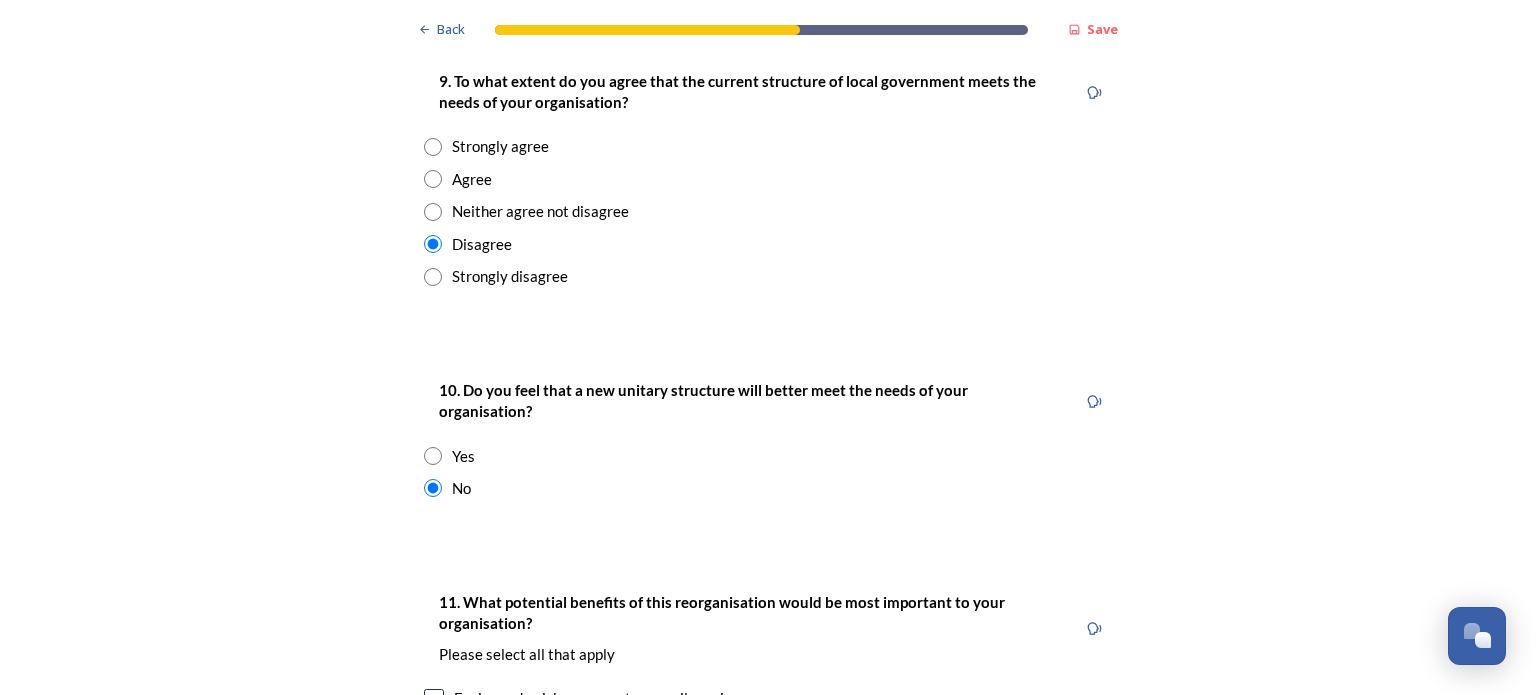 click on "Back Save Prioritising future services As explained on our  Shaping West Sussex hub , Local Government Reorganisation for West Sussex means that the county, district and borough councils will be replaced with one, or more than one, single-tier council (referred to as a unitary council) to deliver all your services.  Options currently being explored within West Sussex are detailed on our  hub , but map visuals can be found below. A single county unitary , bringing the County Council and all seven District and Borough Councils services together to form a new unitary council for West Sussex. Single unitary model (You can enlarge this map by clicking on the square expand icon in the top right of the image) Two unitary option, variation 1  -   one unitary combining Arun, Chichester and Worthing footprints and one unitary combining Adur, Crawley, Horsham, and Mid-Sussex footprints. Two unitary model variation 1 (You can enlarge this map by clicking on the square expand icon in the top right of the image) * 2806 Yes" at bounding box center [768, -521] 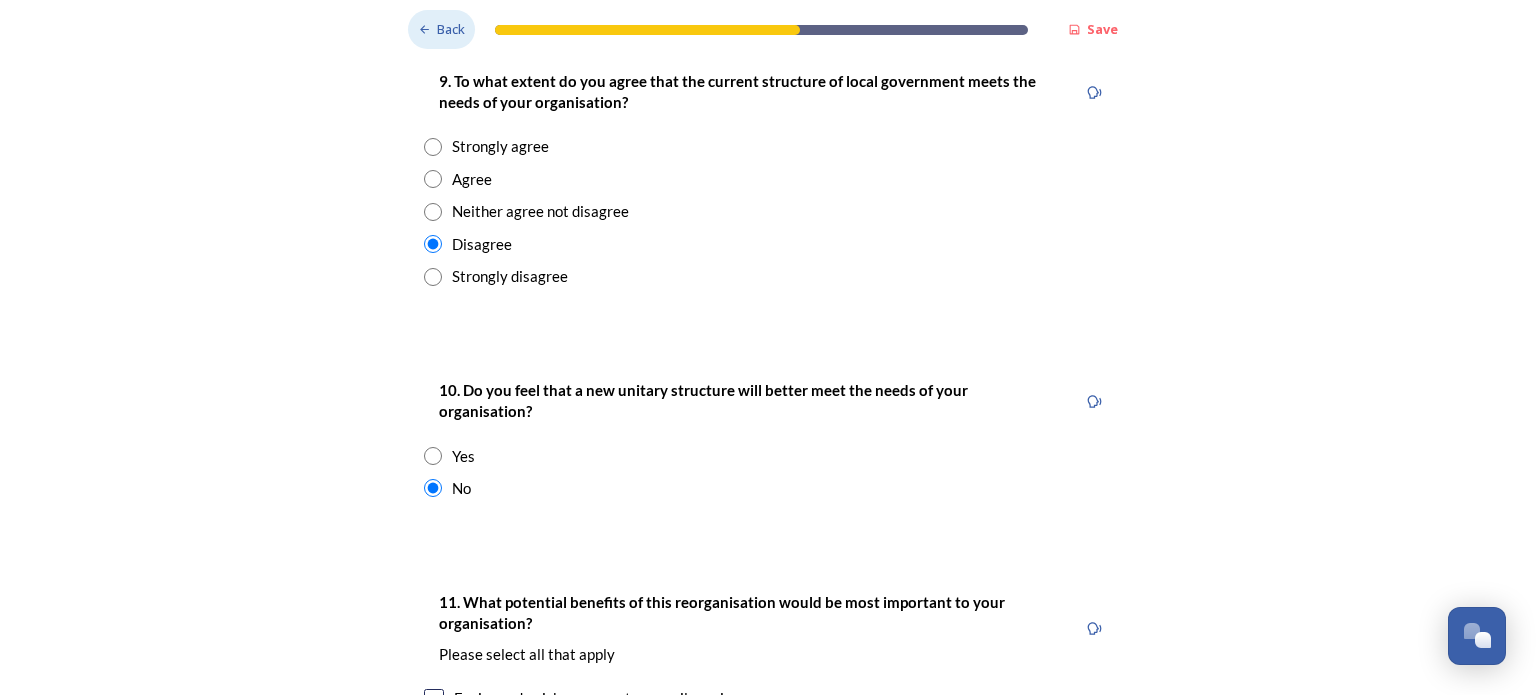 click on "Back" at bounding box center [451, 29] 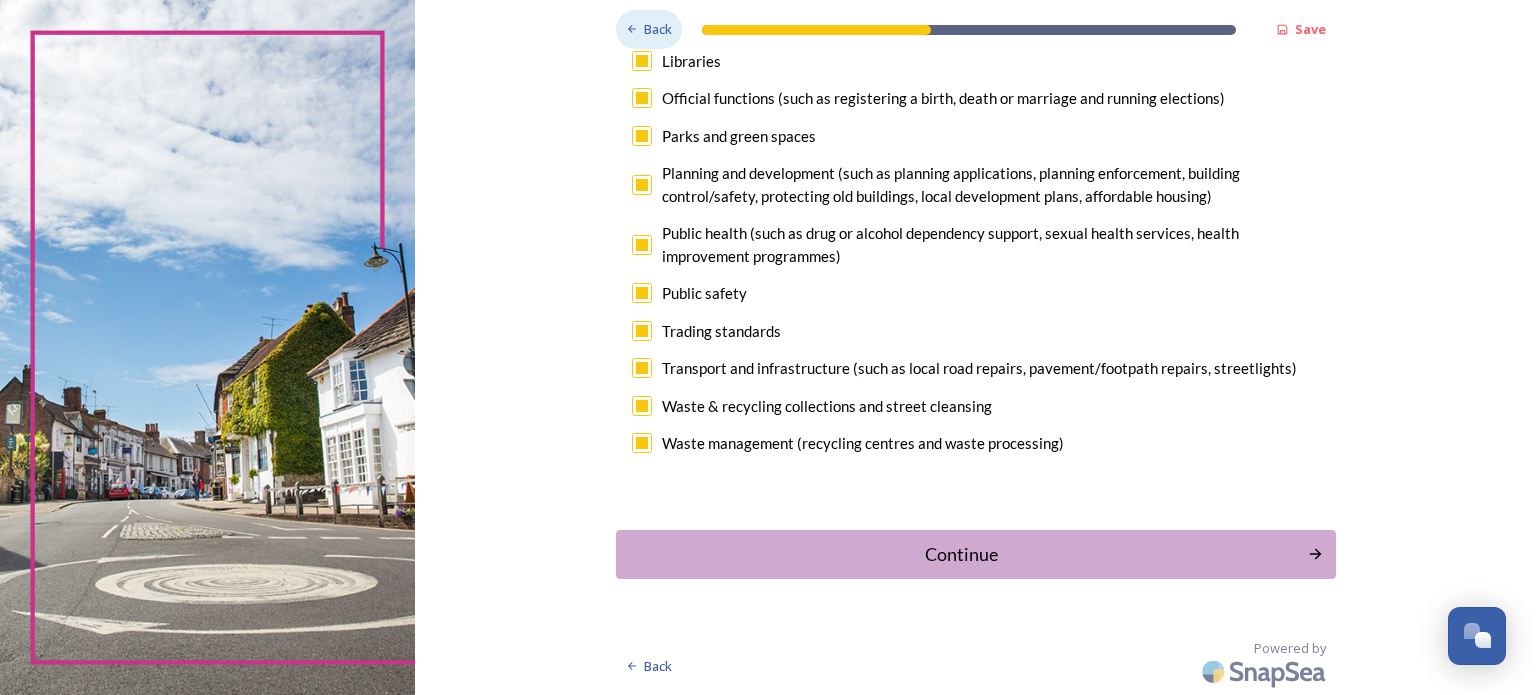 scroll, scrollTop: 626, scrollLeft: 0, axis: vertical 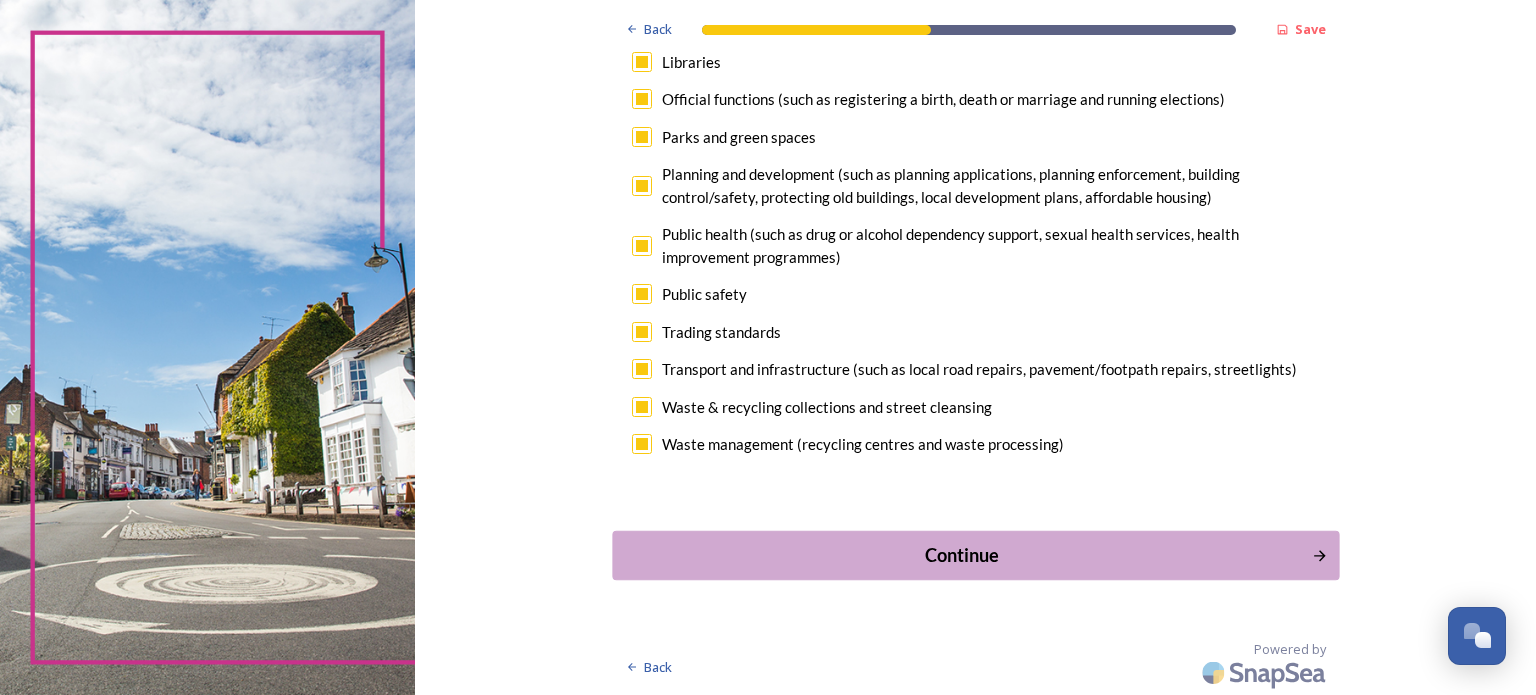 click on "Continue" at bounding box center [975, 554] 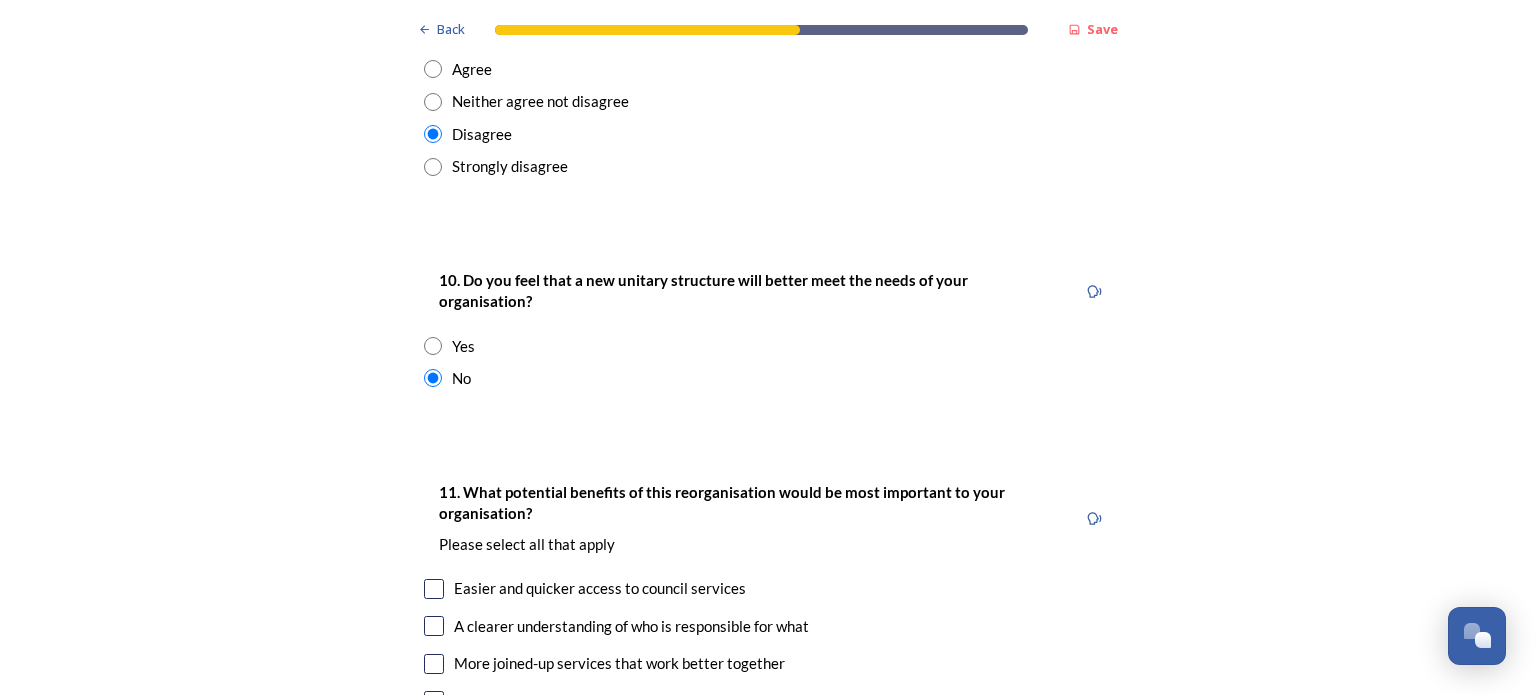 scroll, scrollTop: 4054, scrollLeft: 0, axis: vertical 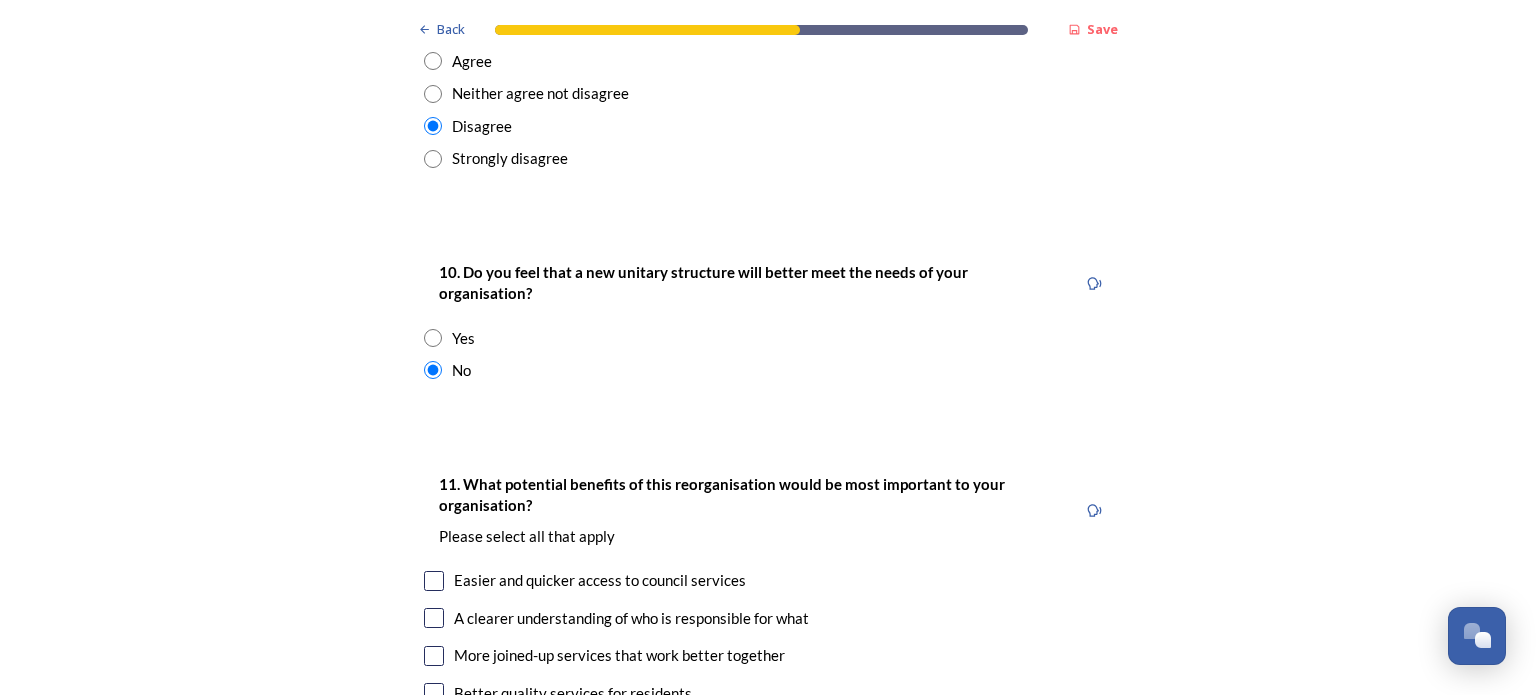 click on "10. Do you feel that a new unitary structure will better meet the needs of your organisation?" at bounding box center [705, 282] 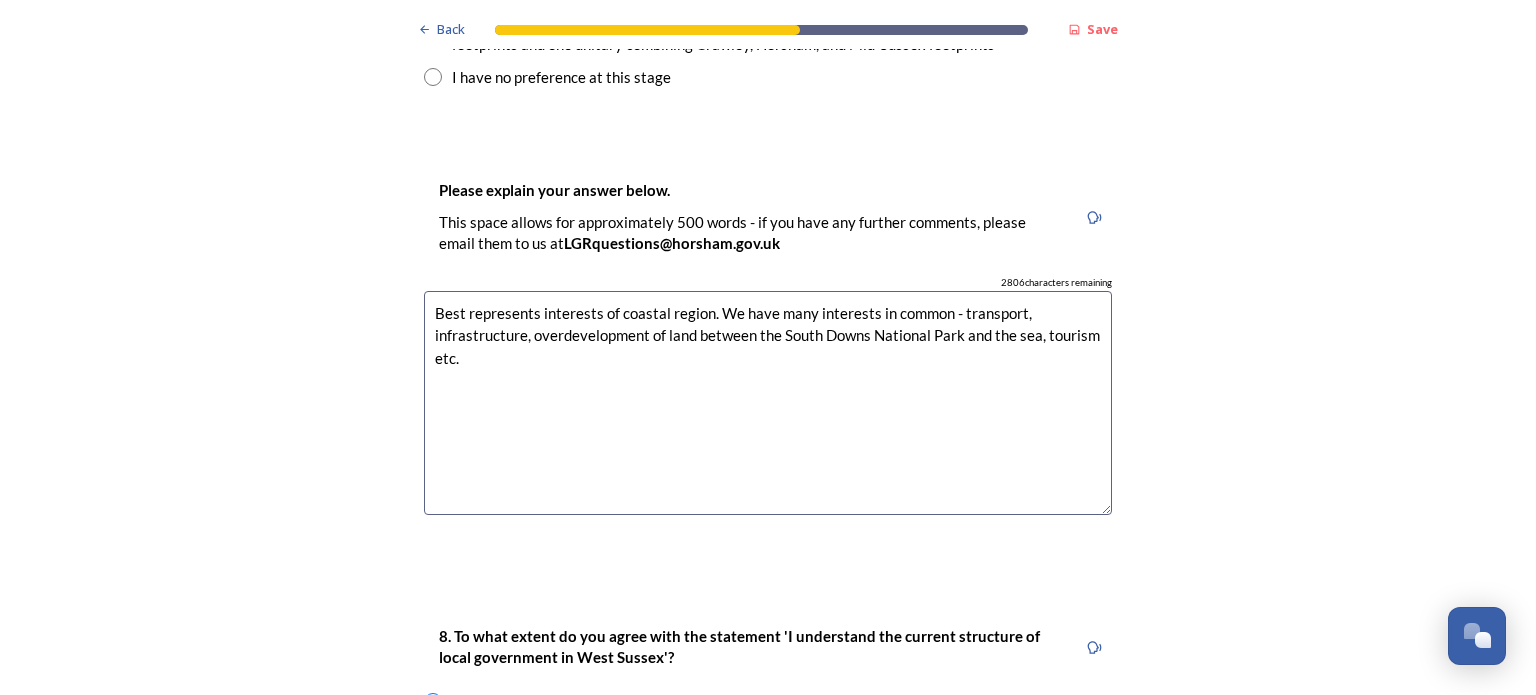 scroll, scrollTop: 3057, scrollLeft: 0, axis: vertical 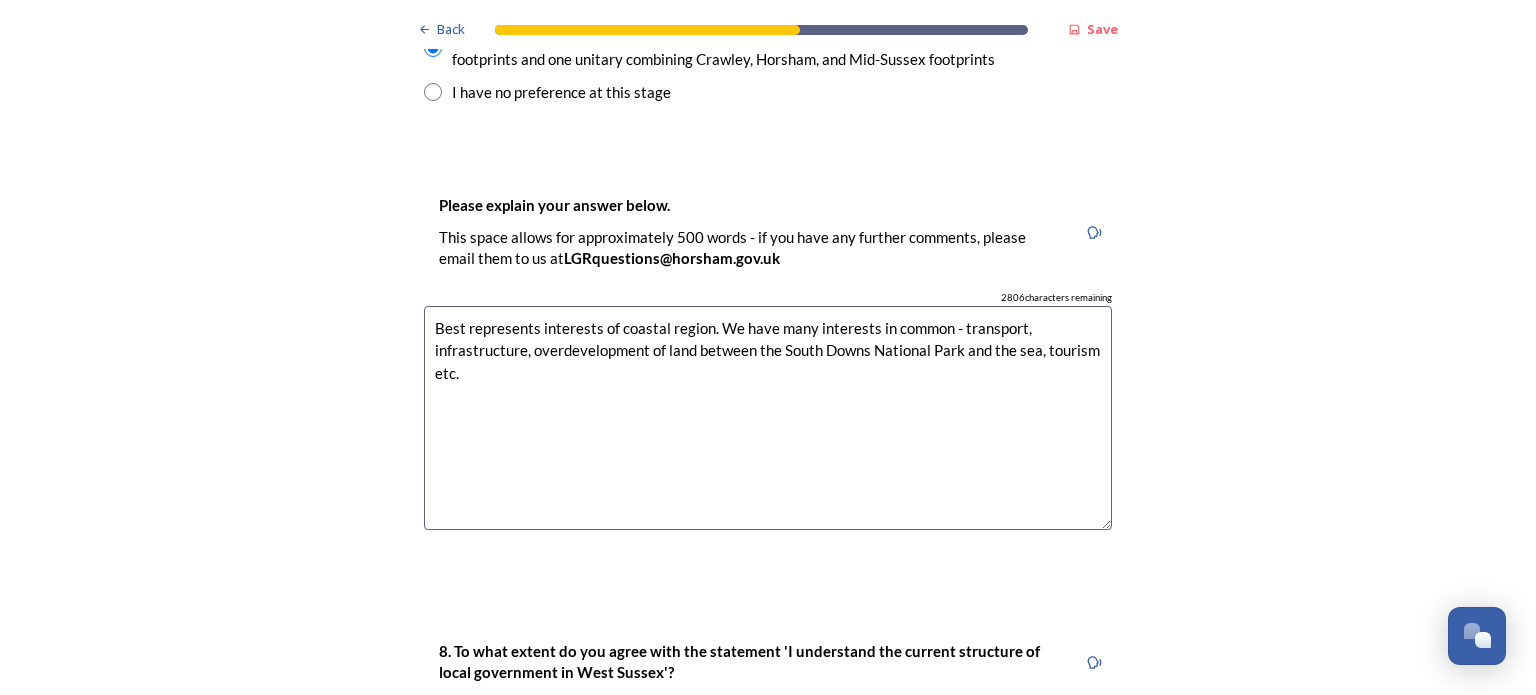 drag, startPoint x: 469, startPoint y: 375, endPoint x: 433, endPoint y: 321, distance: 64.899925 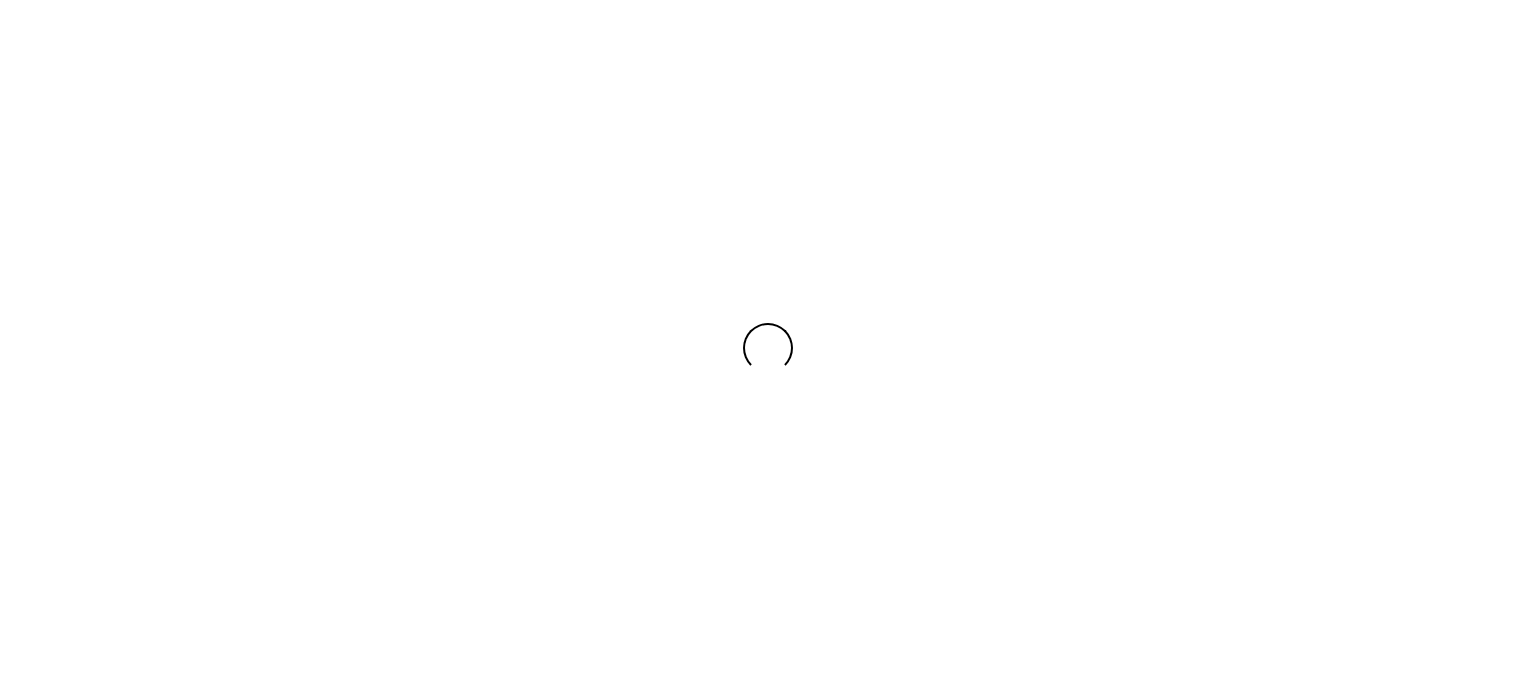 scroll, scrollTop: 0, scrollLeft: 0, axis: both 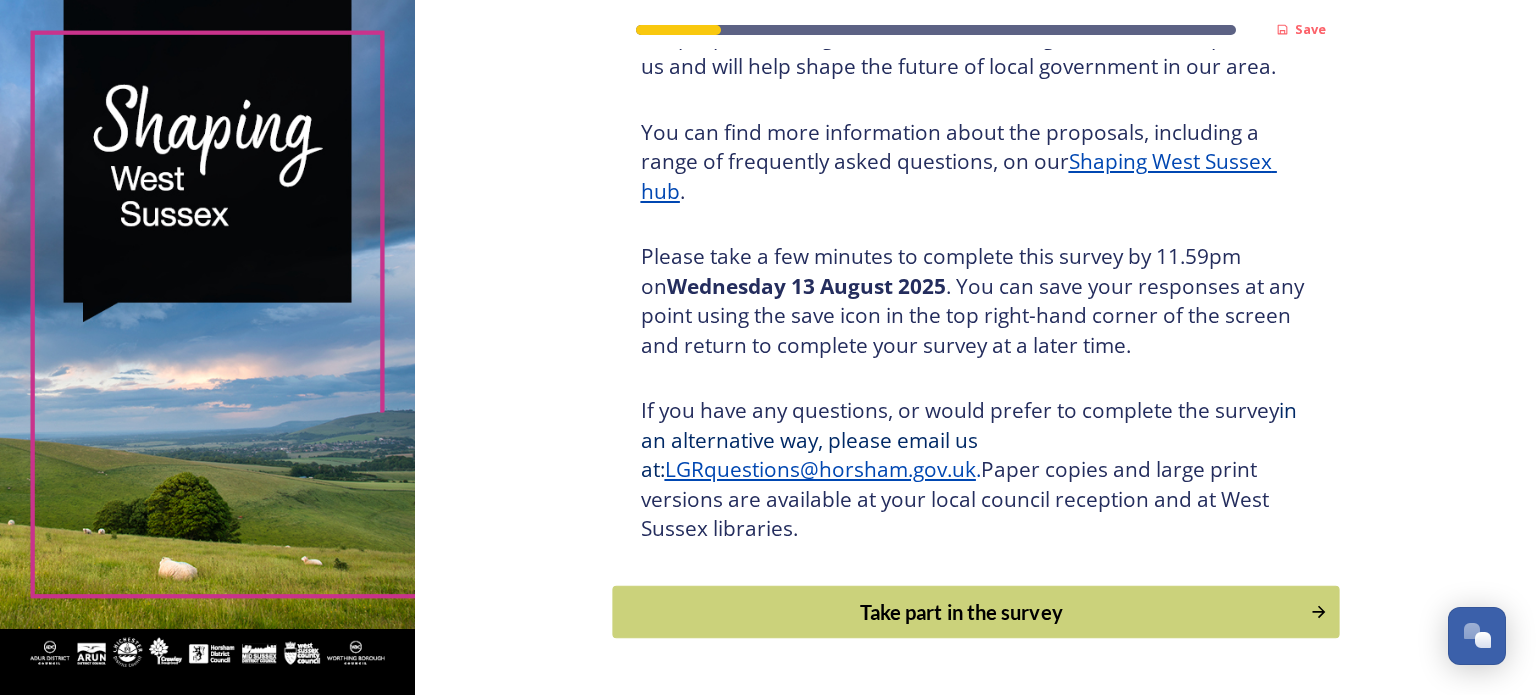 click on "Take part in the survey" at bounding box center [961, 612] 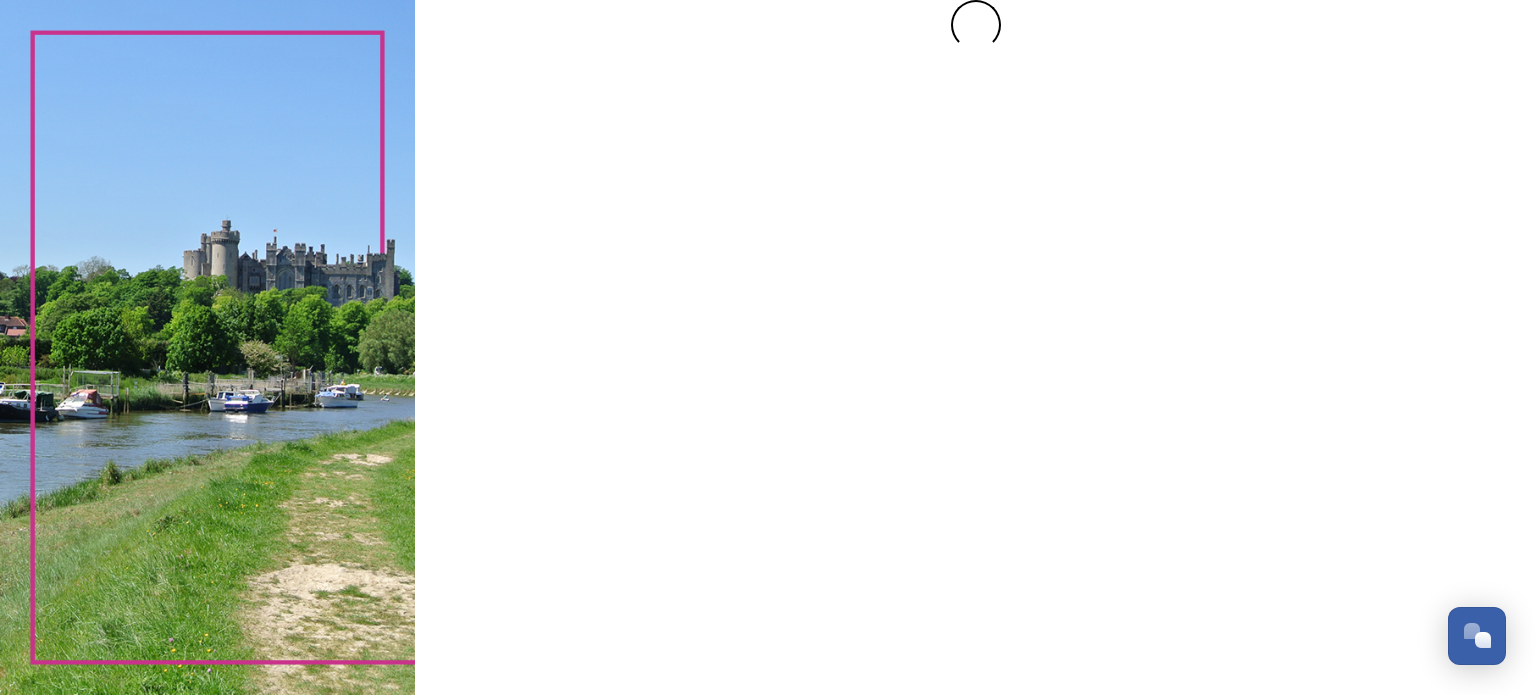 scroll, scrollTop: 0, scrollLeft: 0, axis: both 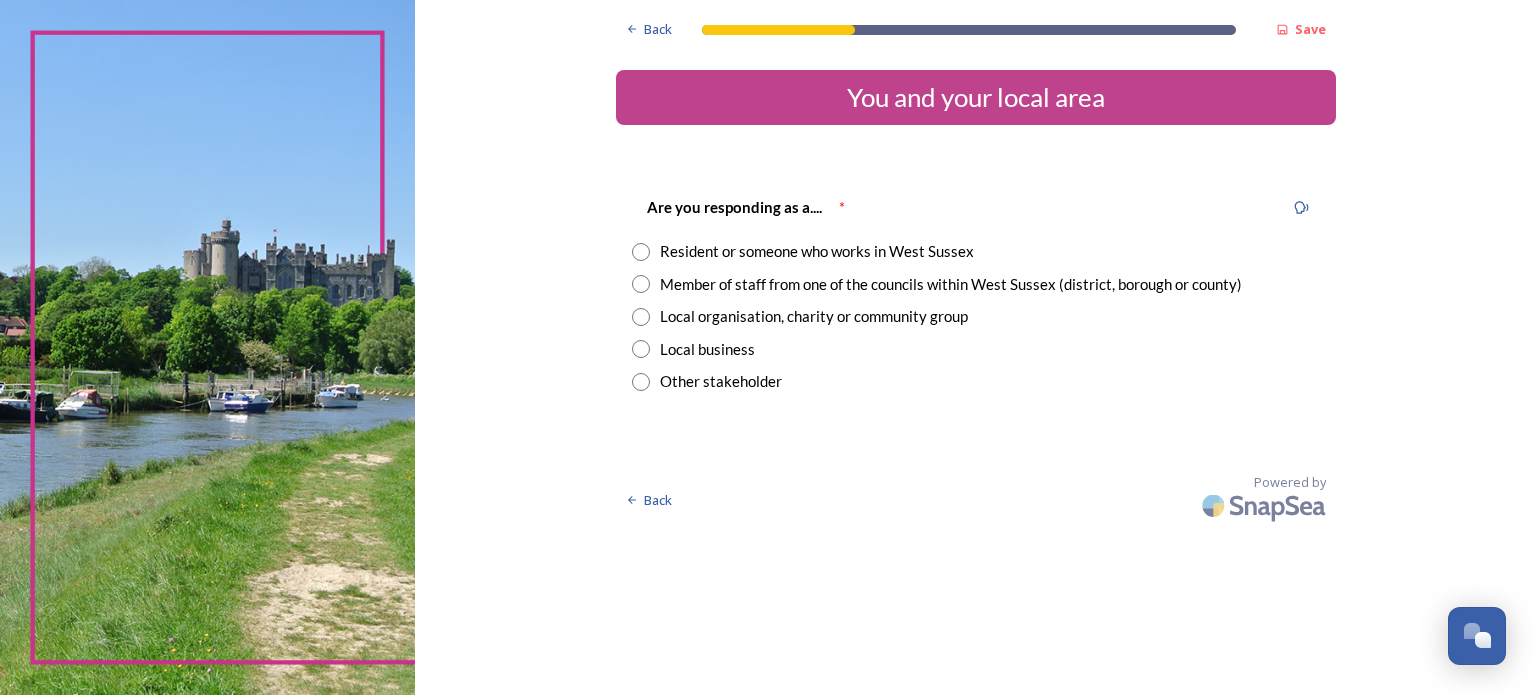 click at bounding box center (641, 317) 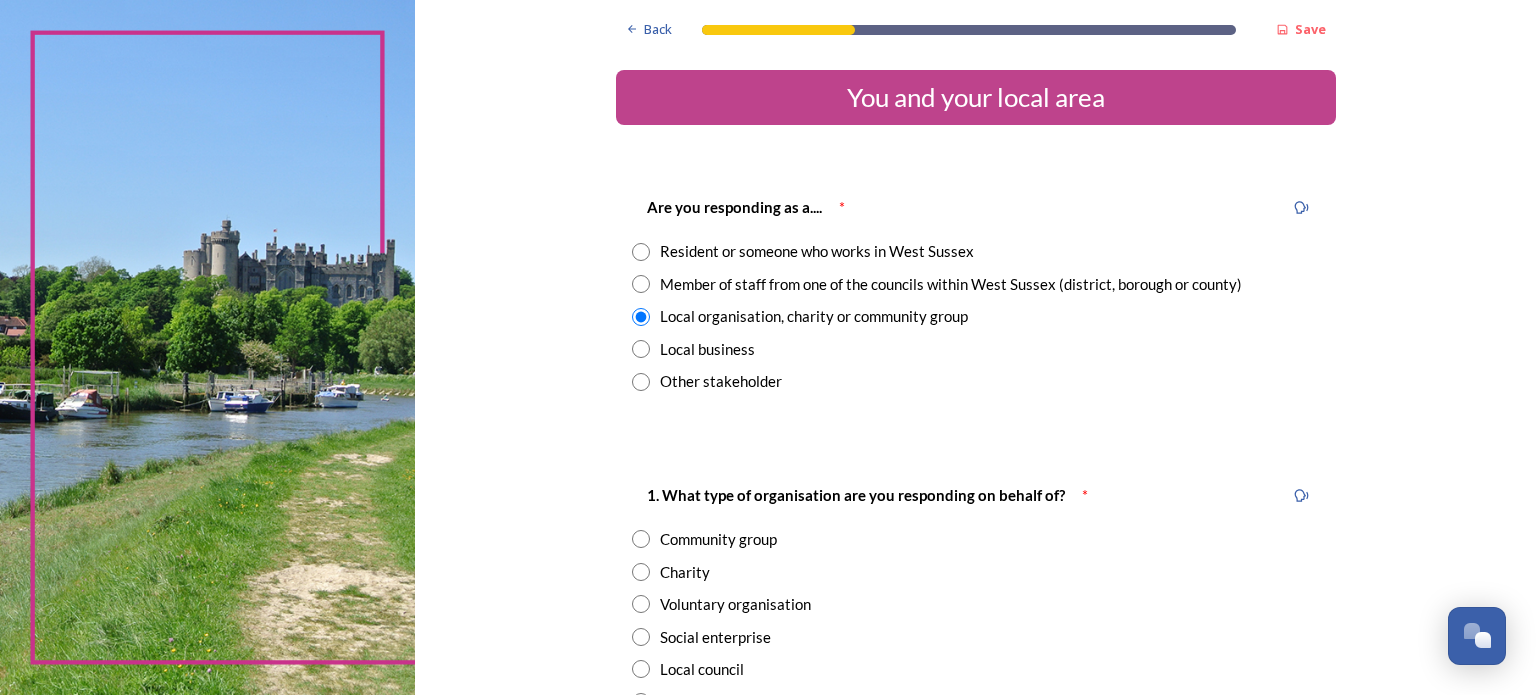 click at bounding box center [641, 669] 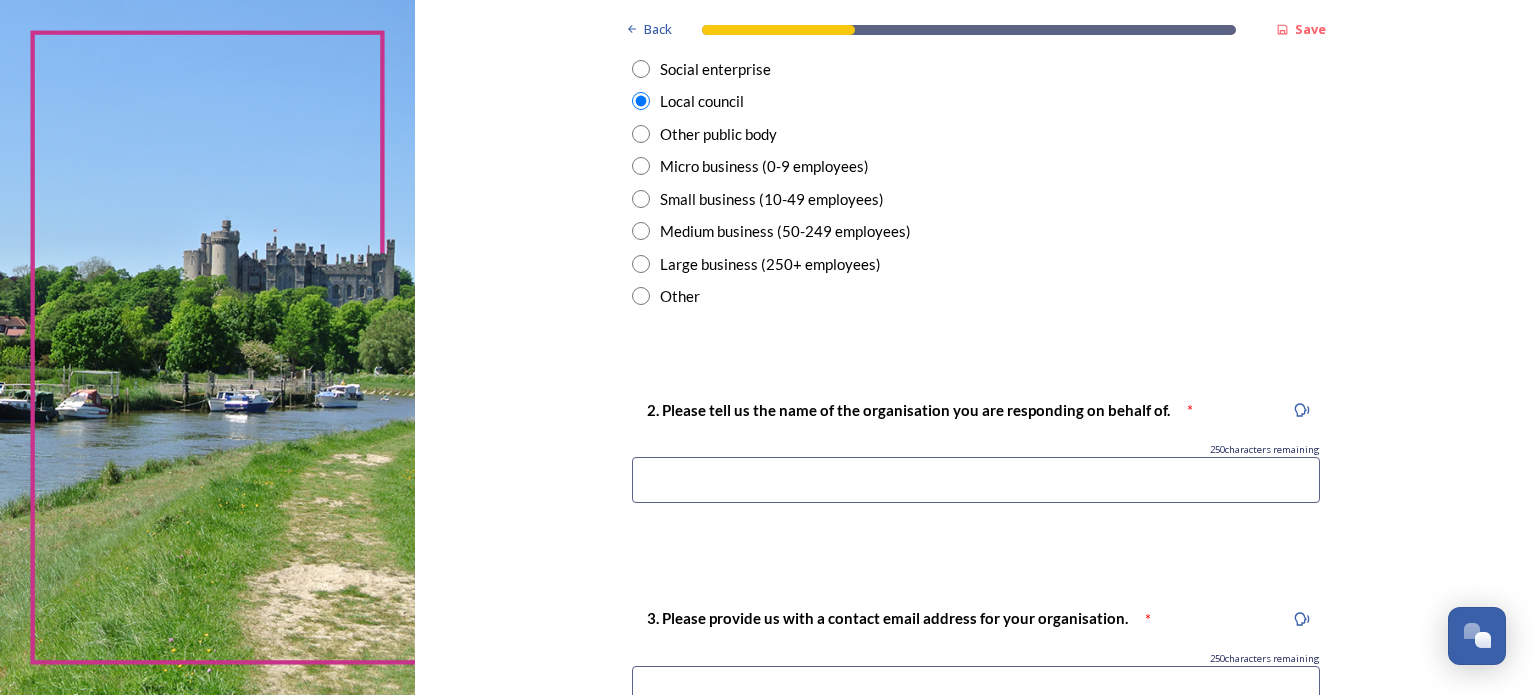 scroll, scrollTop: 576, scrollLeft: 0, axis: vertical 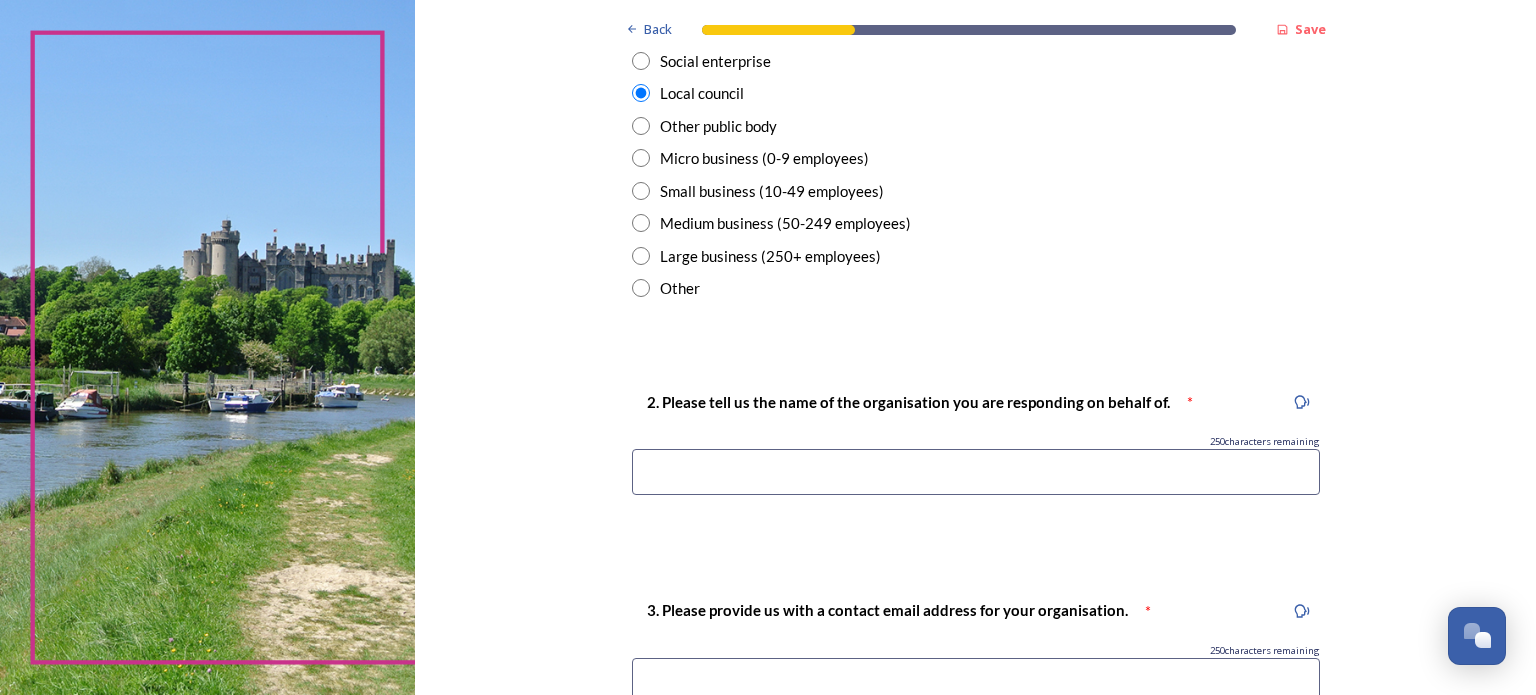 click at bounding box center [976, 472] 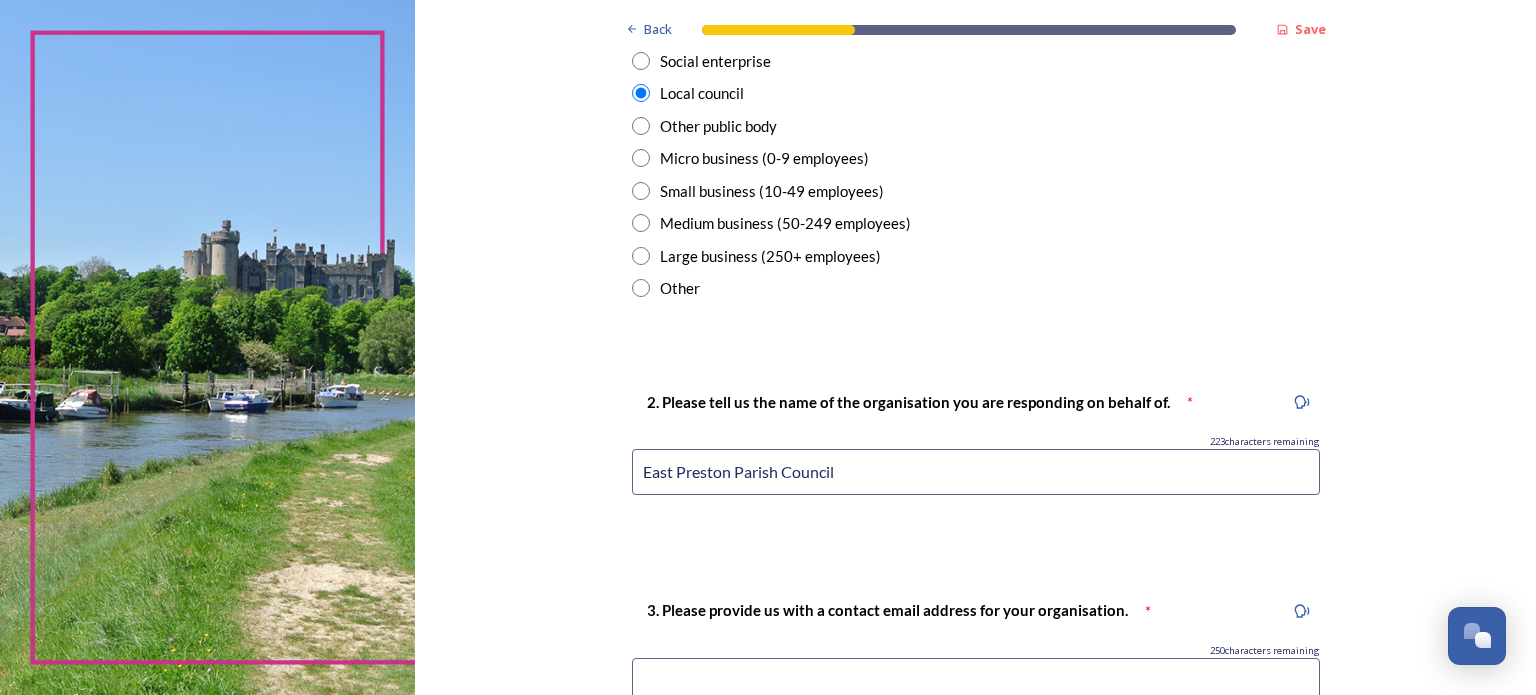 type on "East Preston Parish Council" 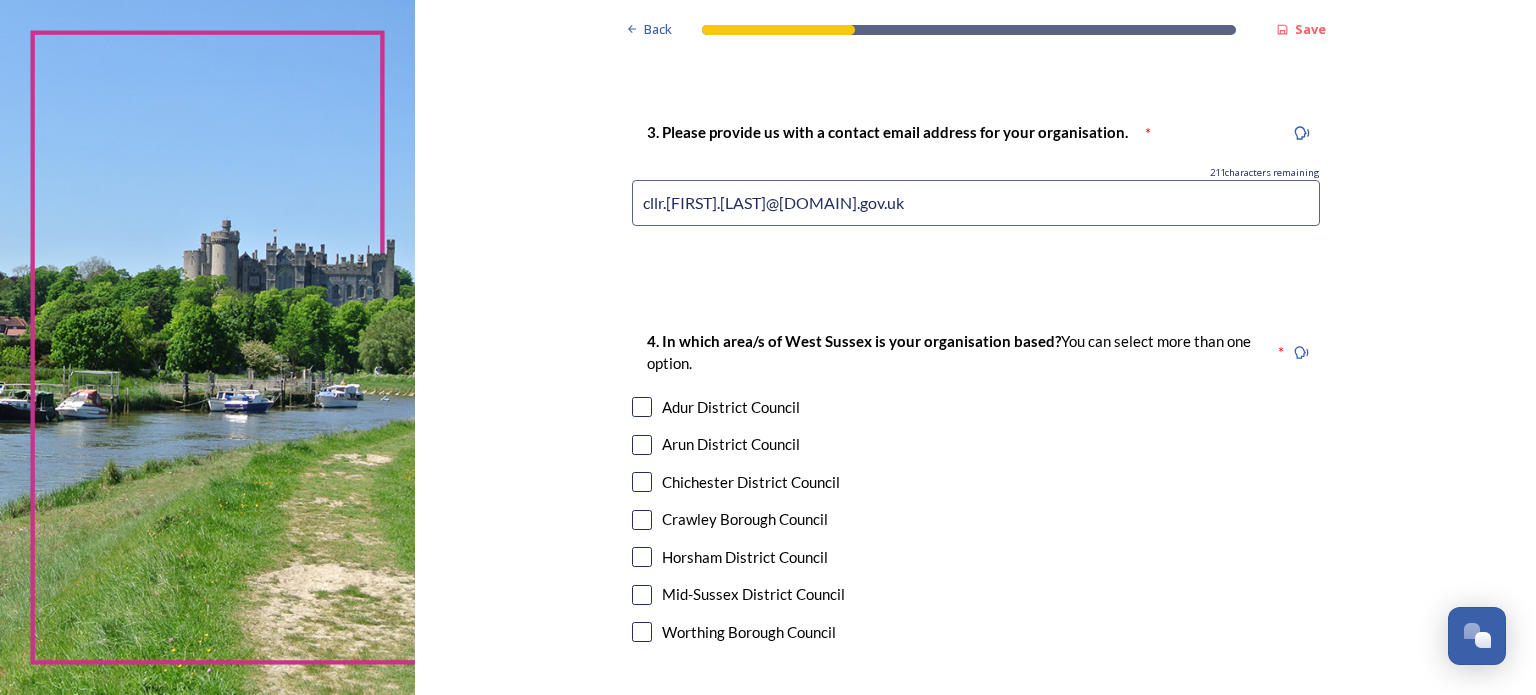 scroll, scrollTop: 1060, scrollLeft: 0, axis: vertical 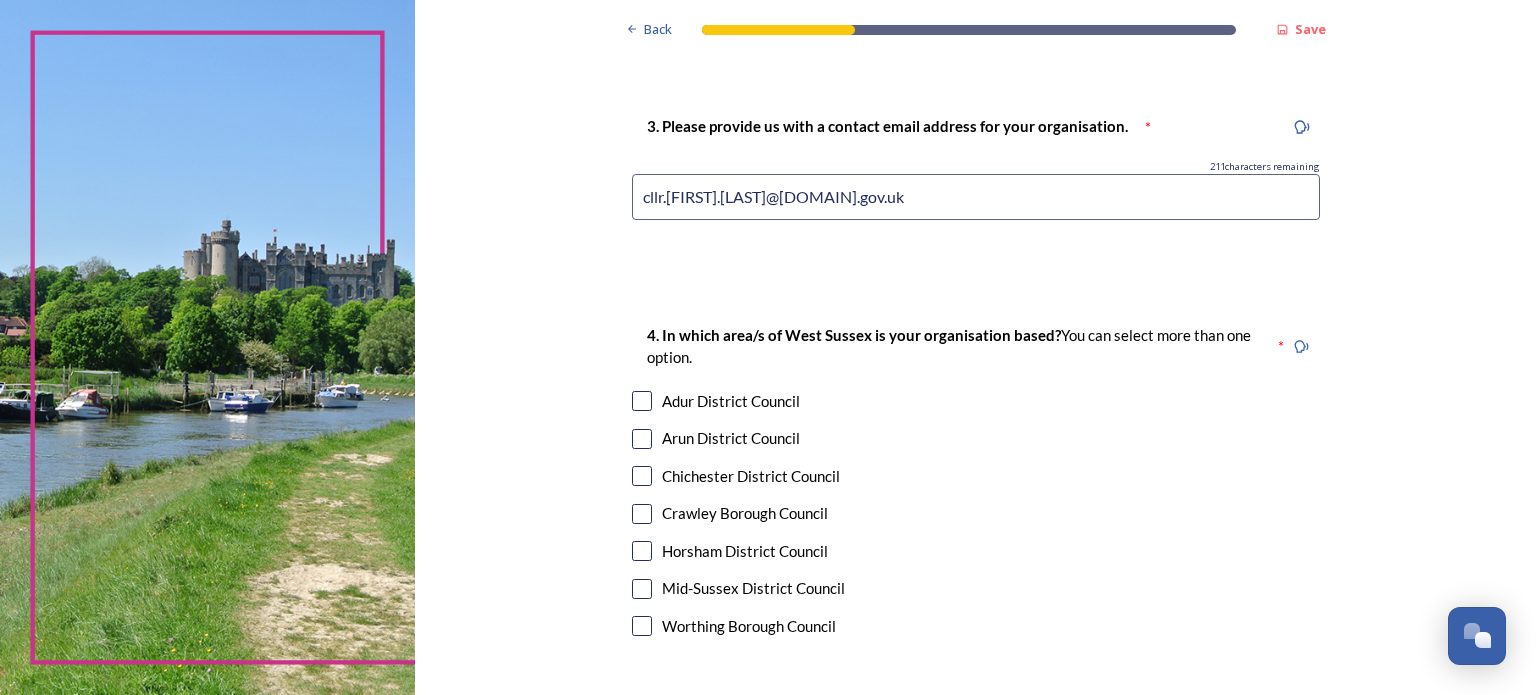type on "cllr.[FIRST].[LAST]@[DOMAIN].gov.uk" 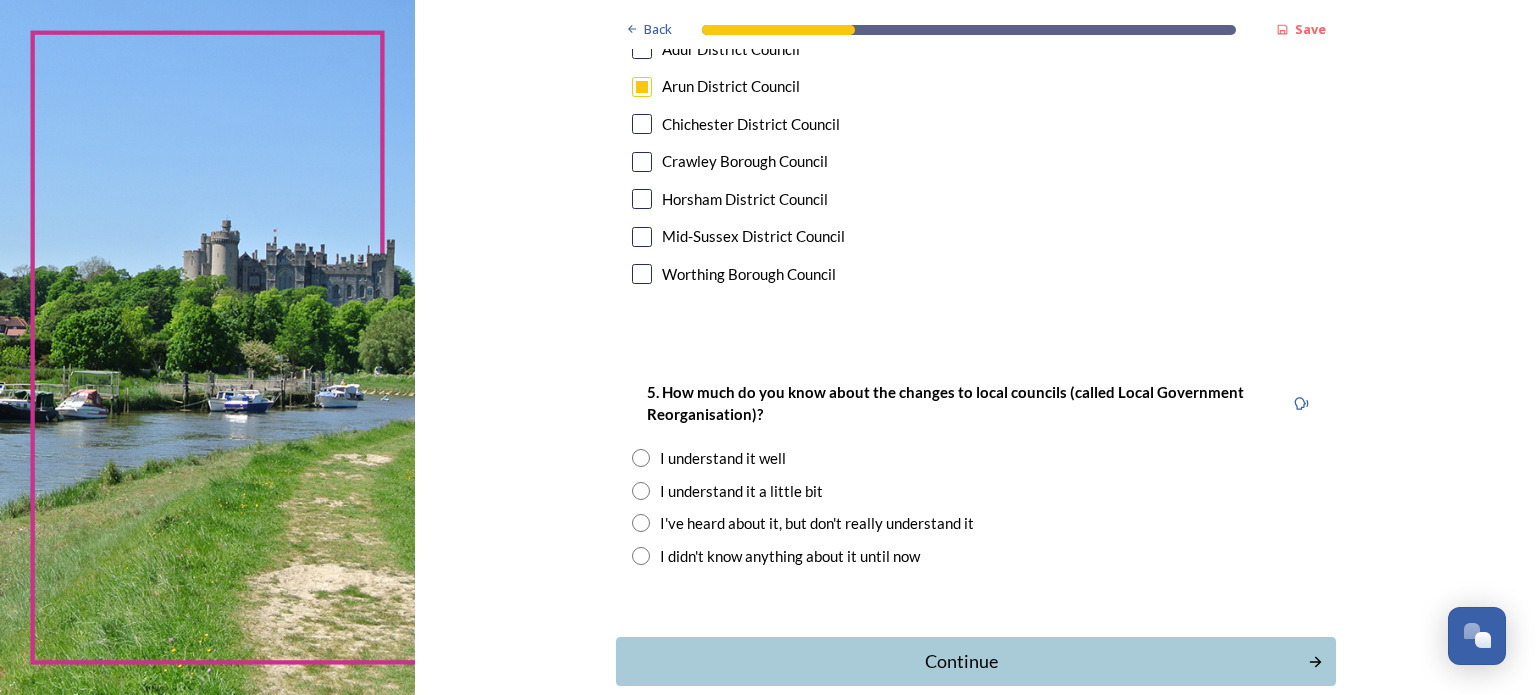 scroll, scrollTop: 1430, scrollLeft: 0, axis: vertical 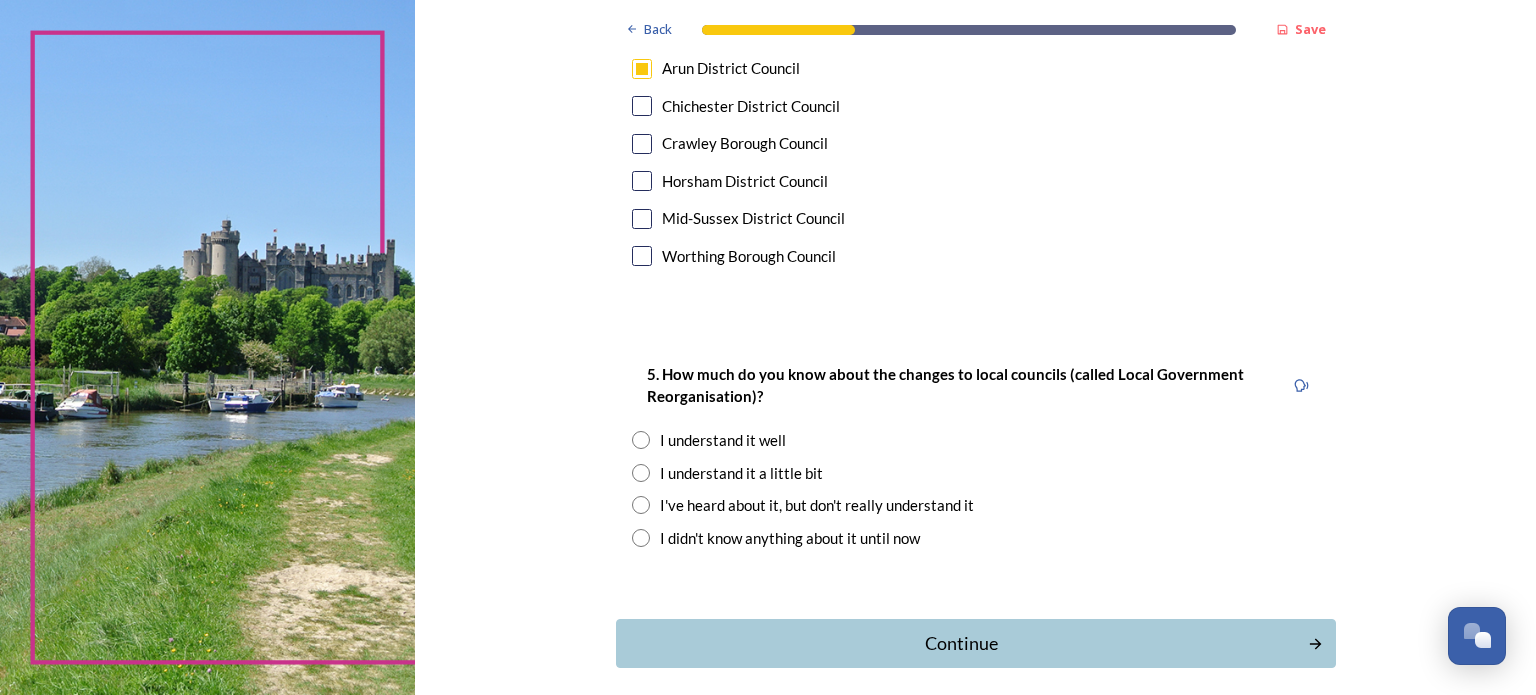 click at bounding box center [641, 440] 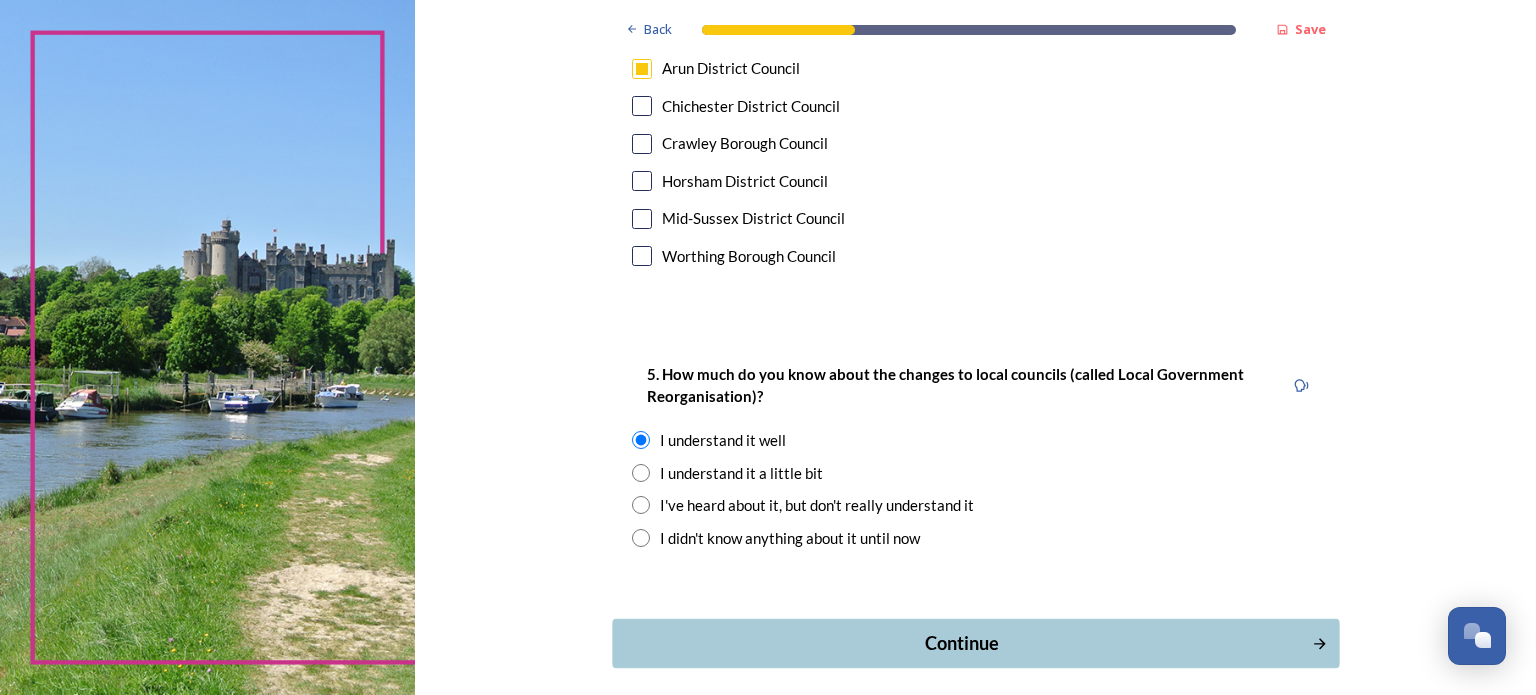 click on "Continue" at bounding box center [961, 643] 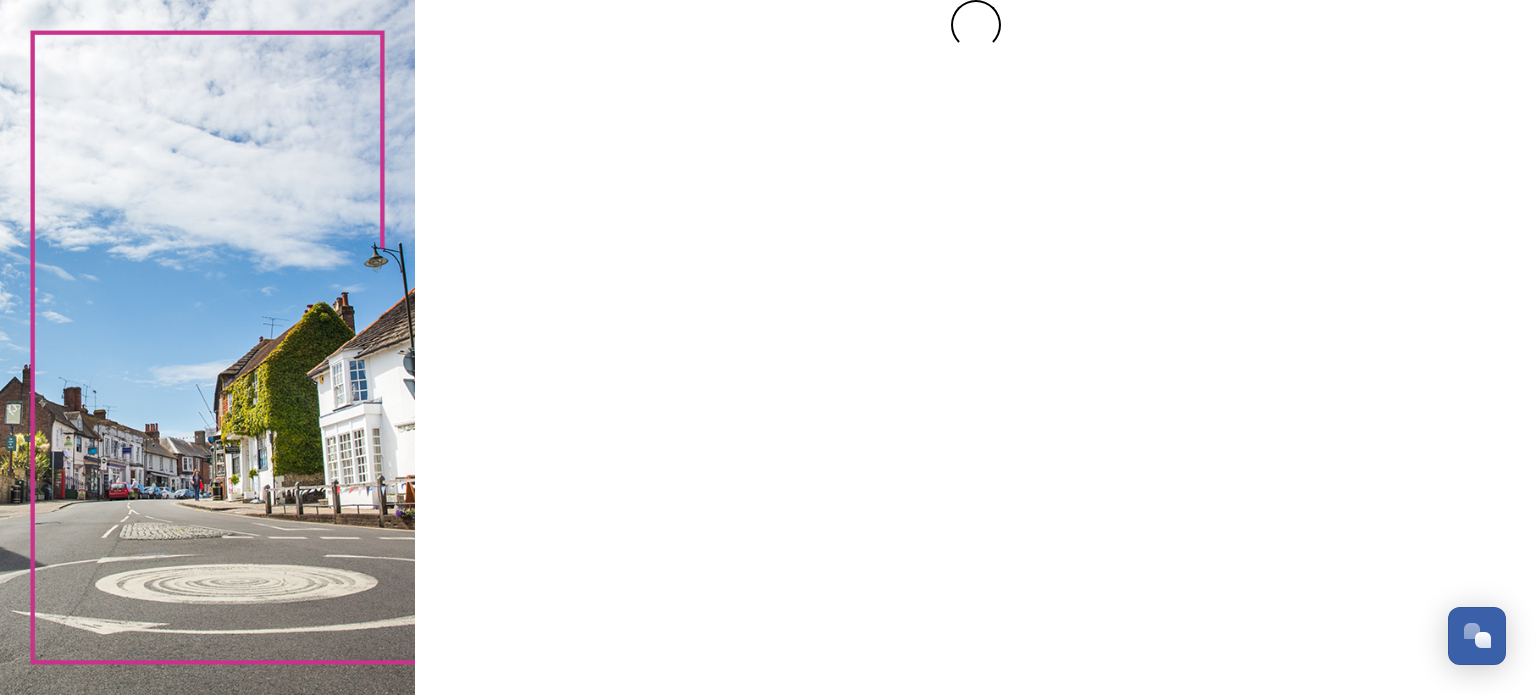 scroll, scrollTop: 0, scrollLeft: 0, axis: both 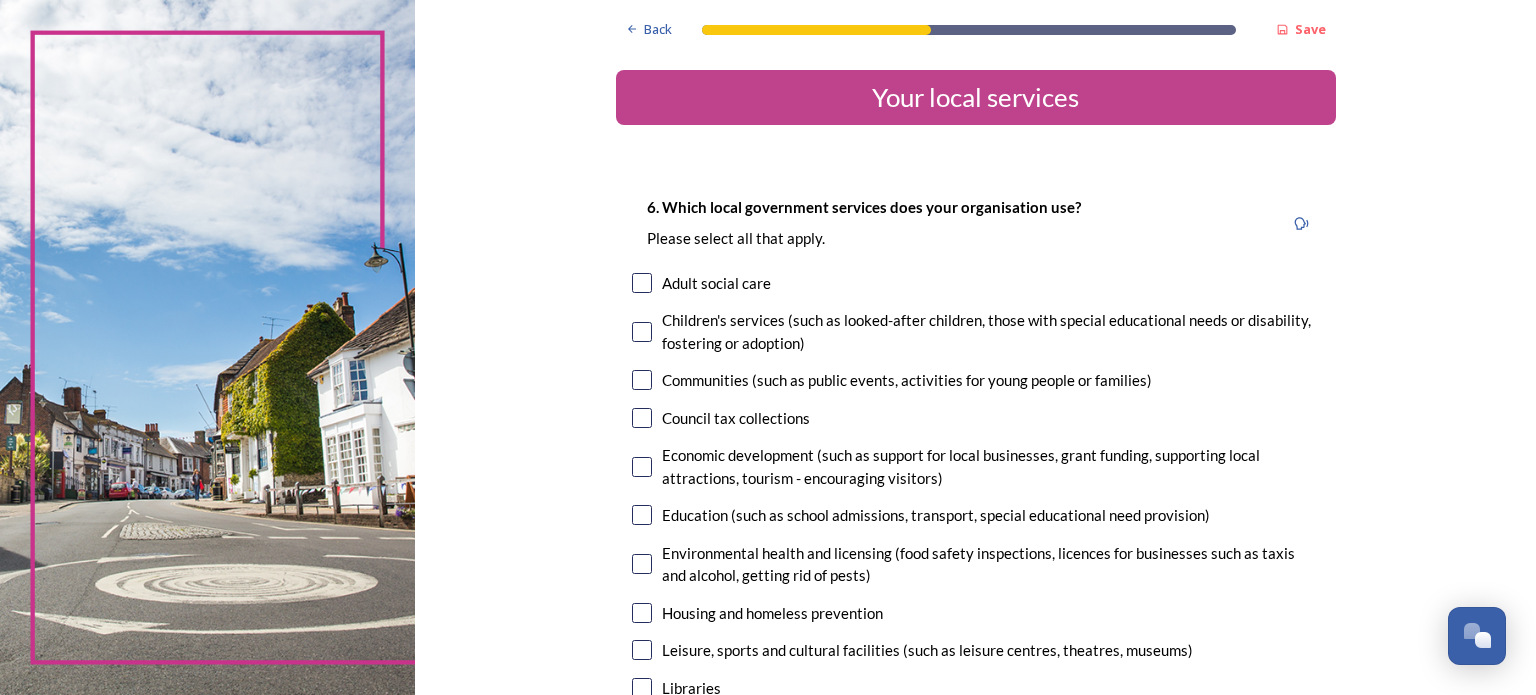 click at bounding box center (642, 380) 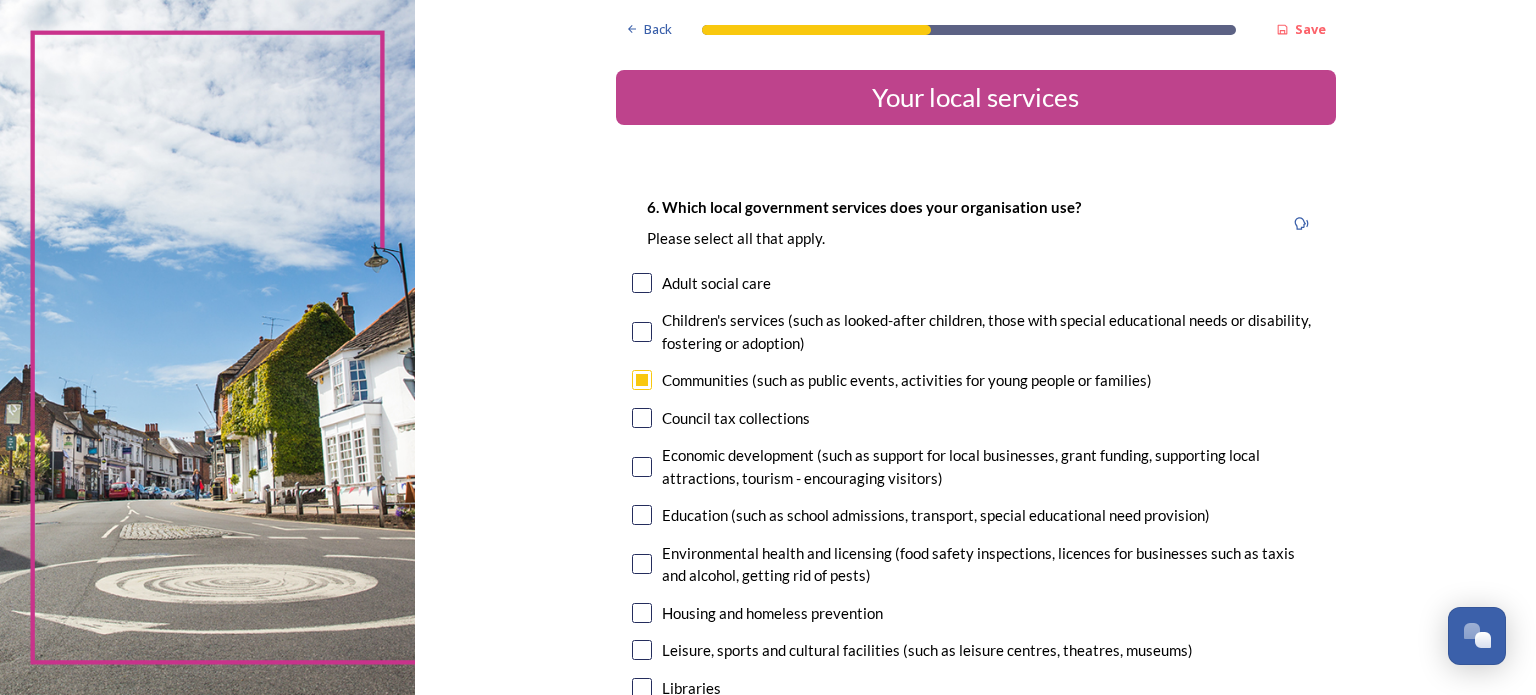 click at bounding box center (642, 418) 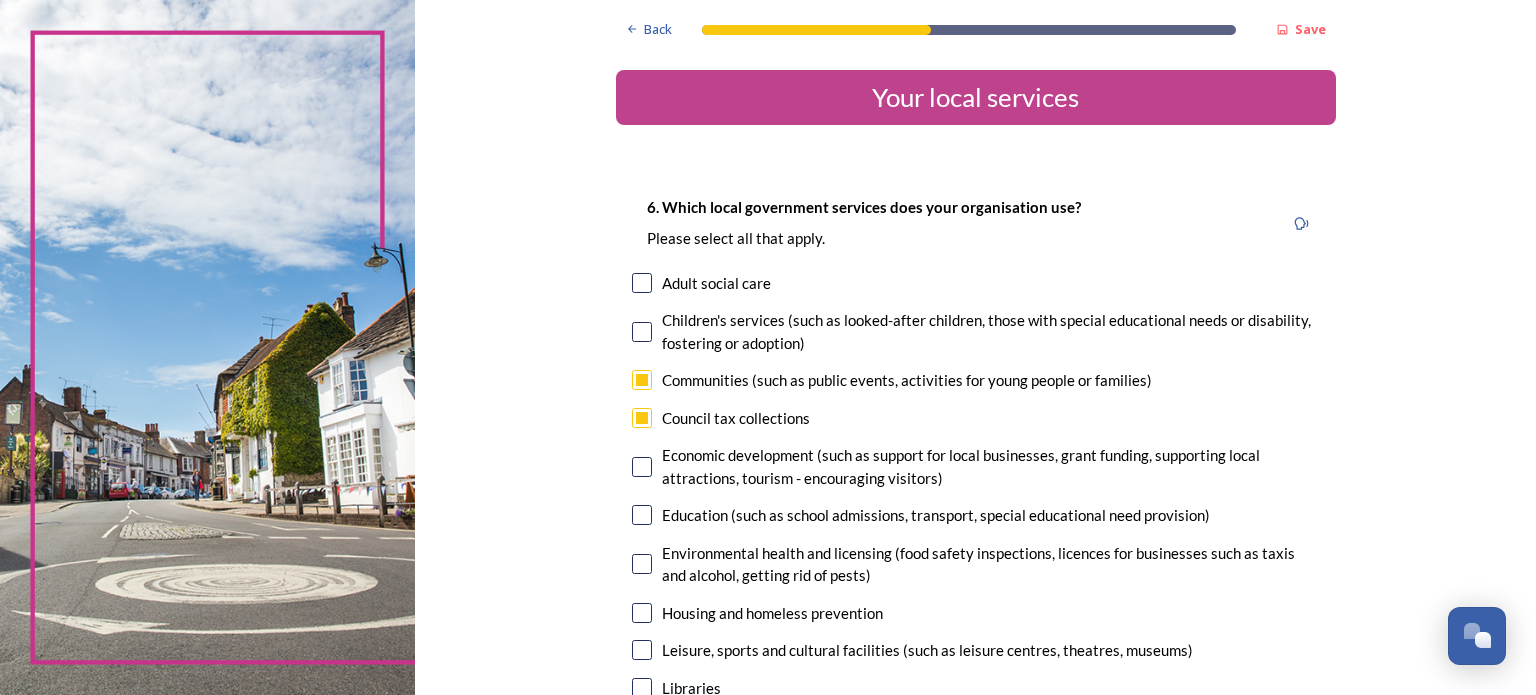 click at bounding box center (642, 564) 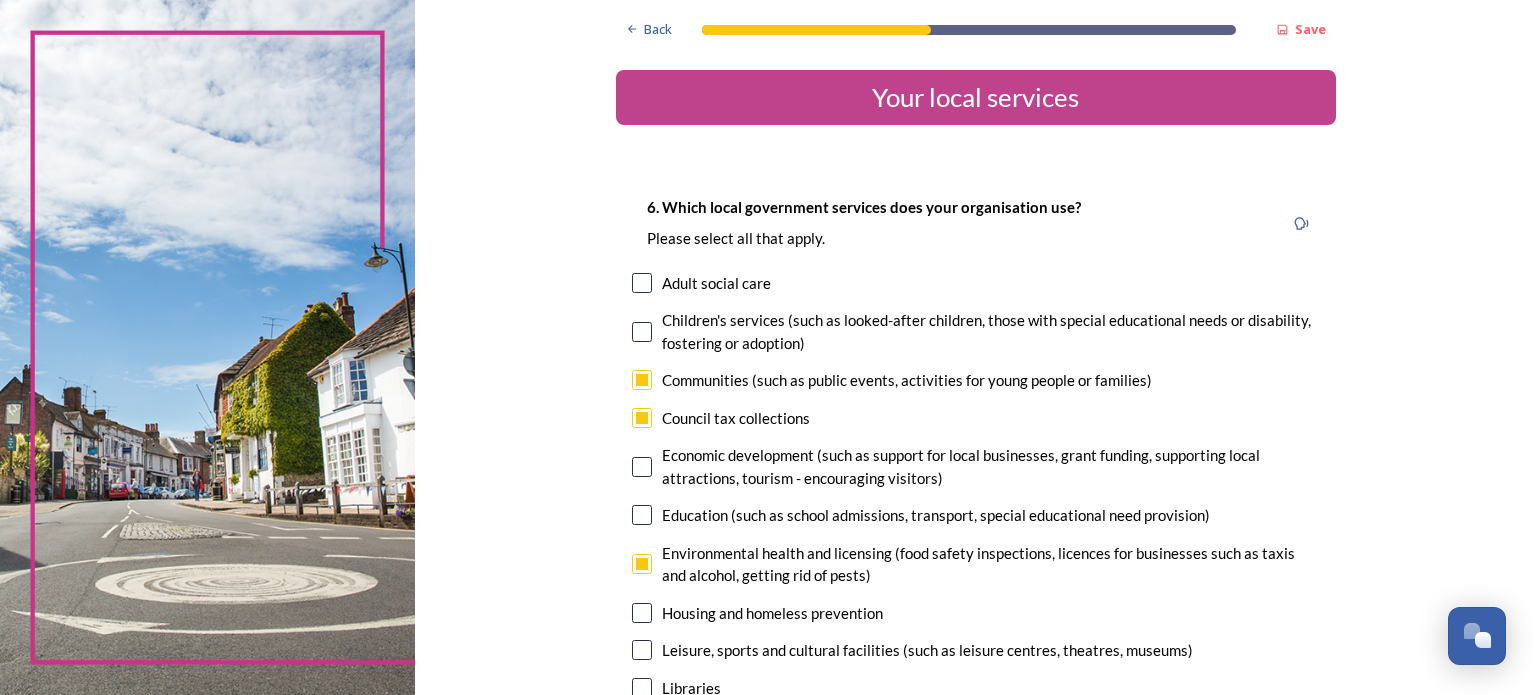 click at bounding box center (642, 613) 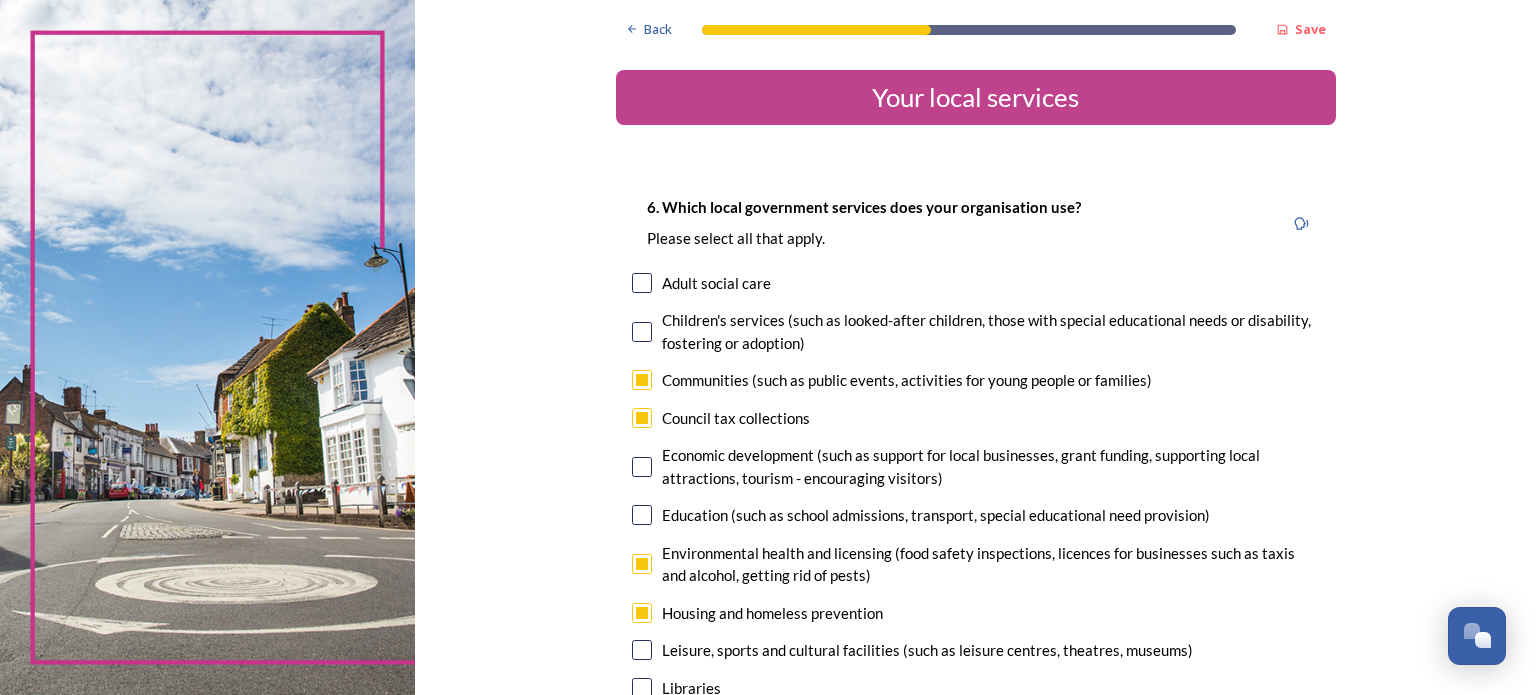 click at bounding box center [642, 650] 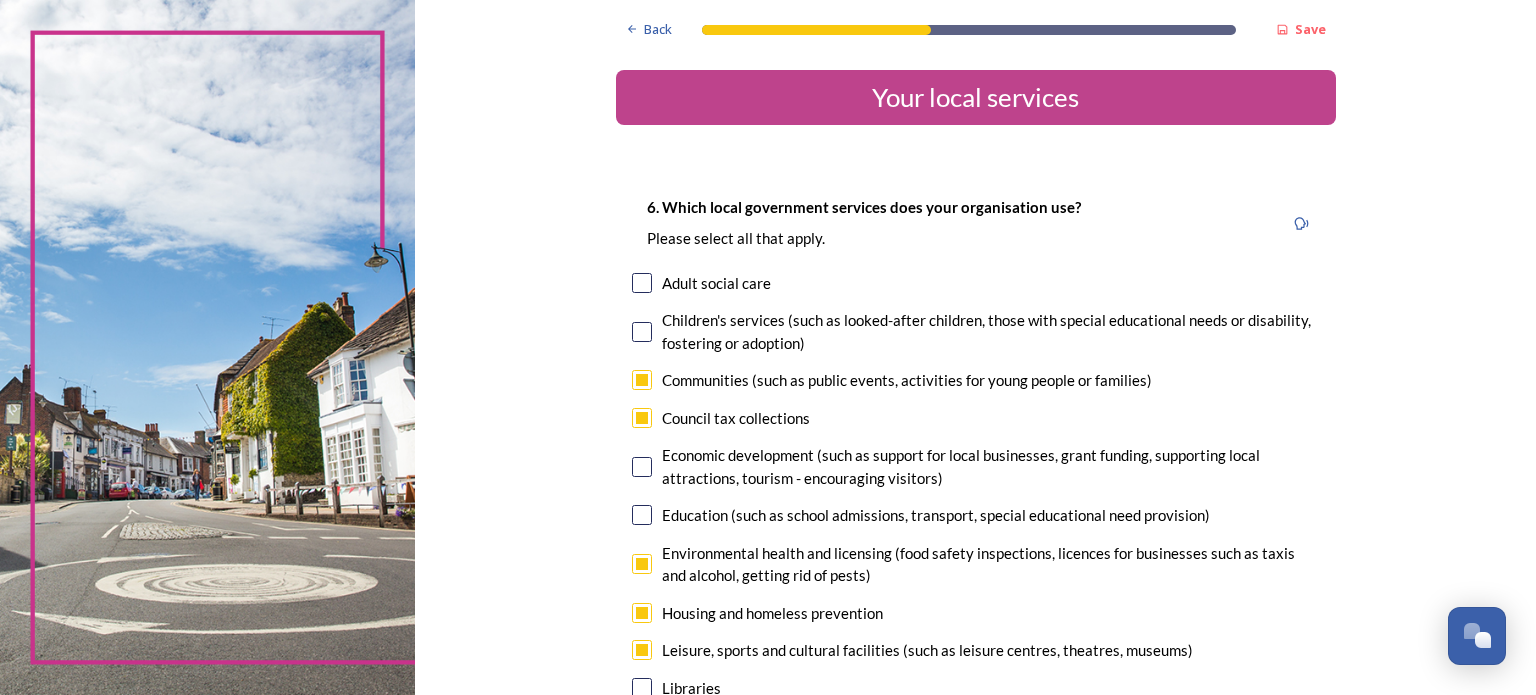 click at bounding box center [642, 688] 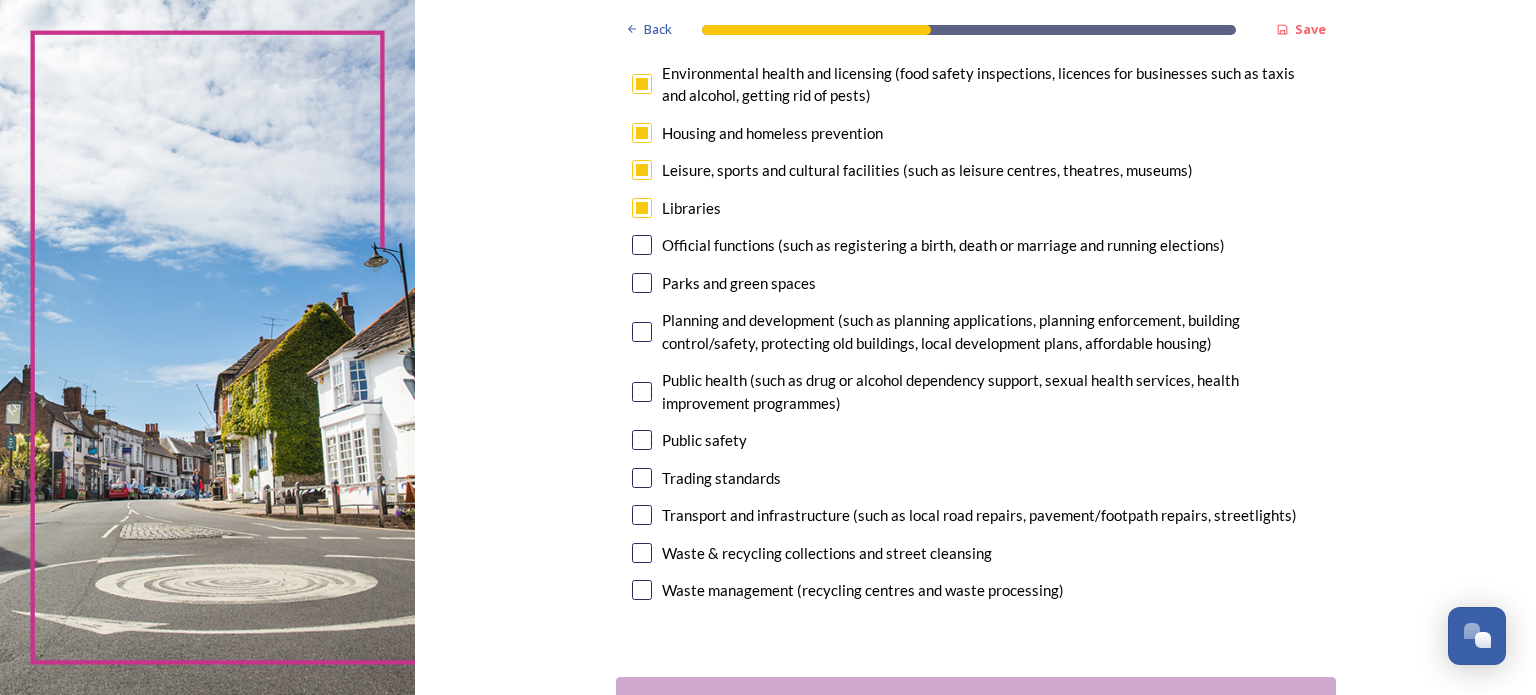 scroll, scrollTop: 483, scrollLeft: 0, axis: vertical 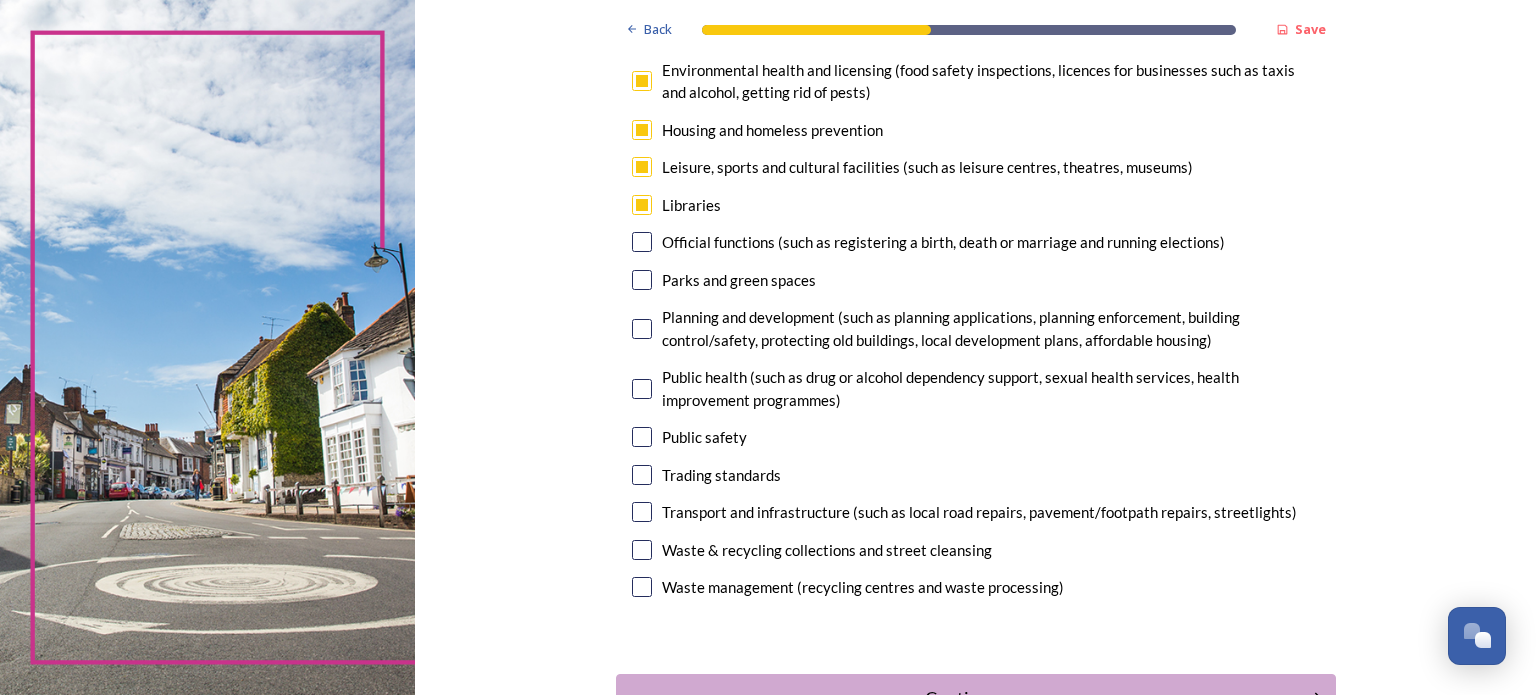 click at bounding box center [642, 242] 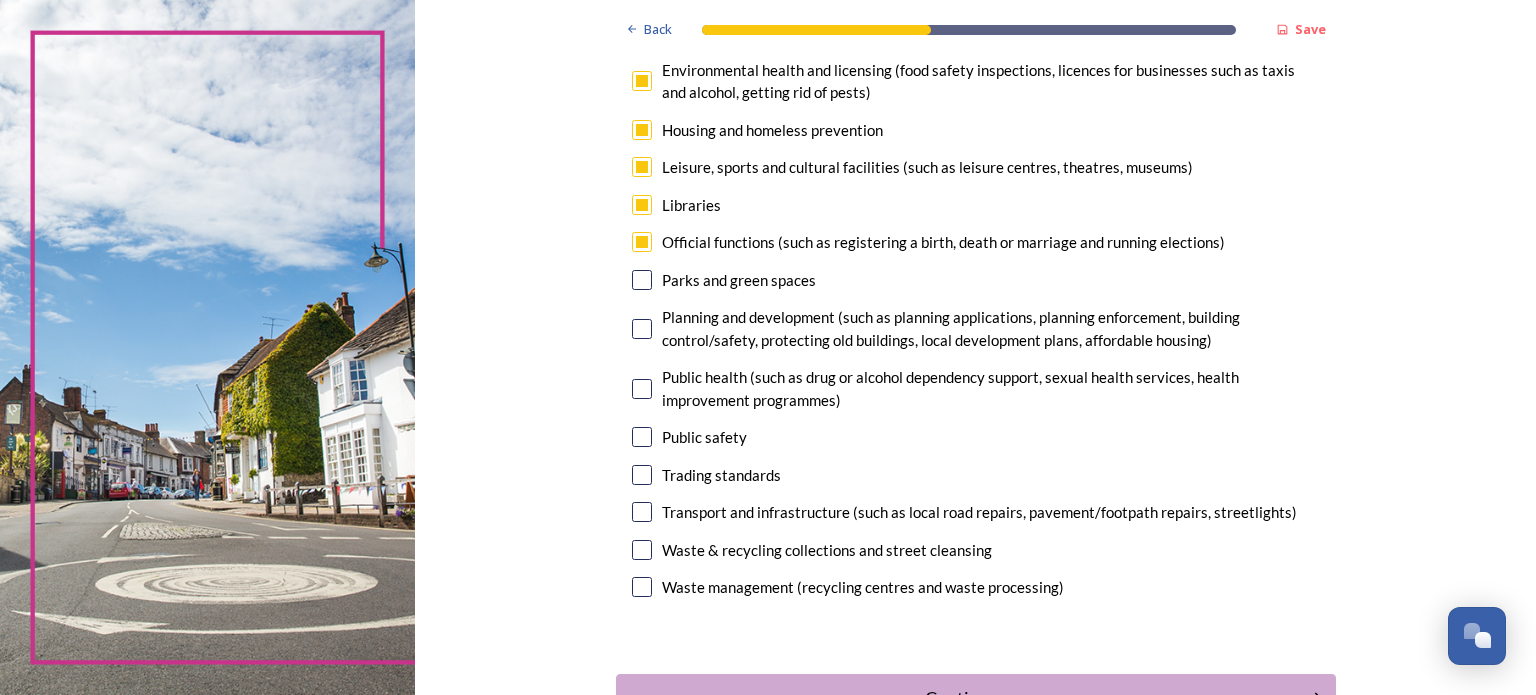 click at bounding box center [642, 280] 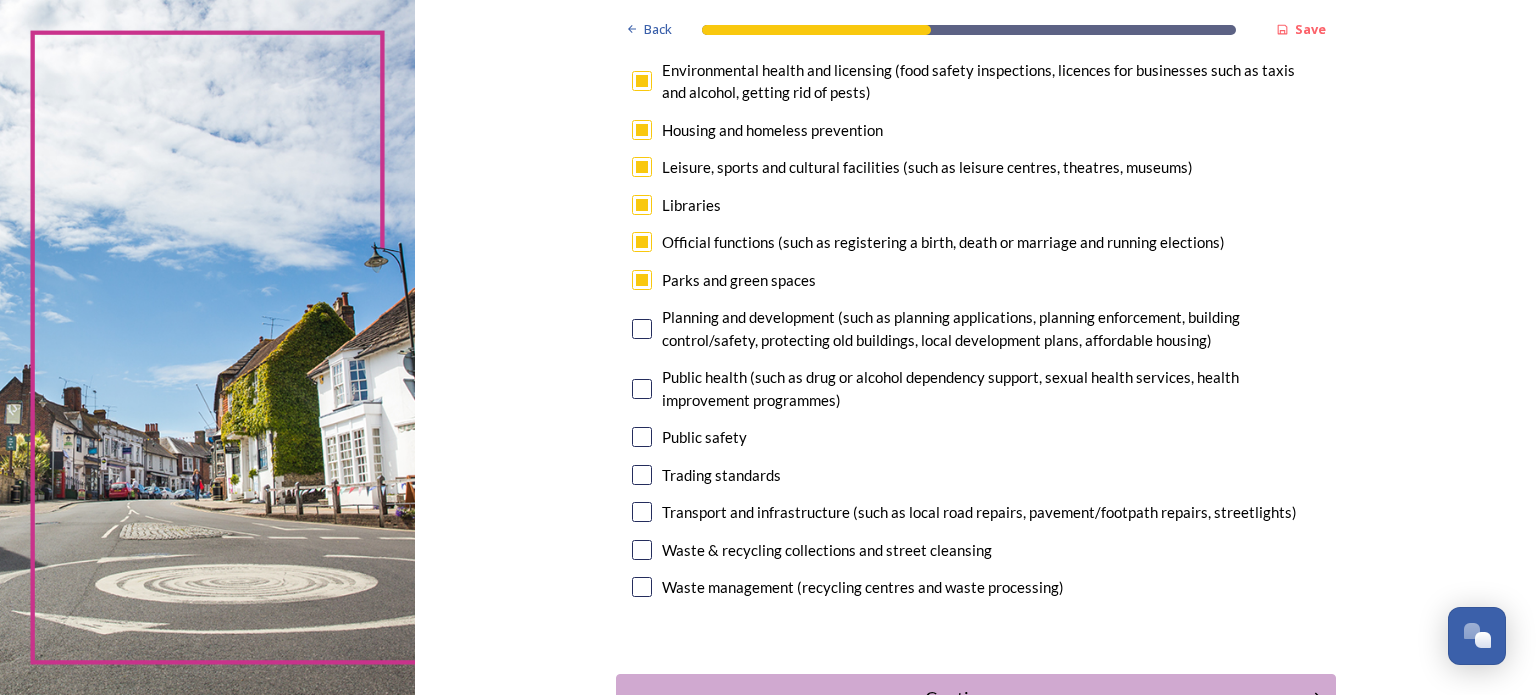 click at bounding box center [642, 329] 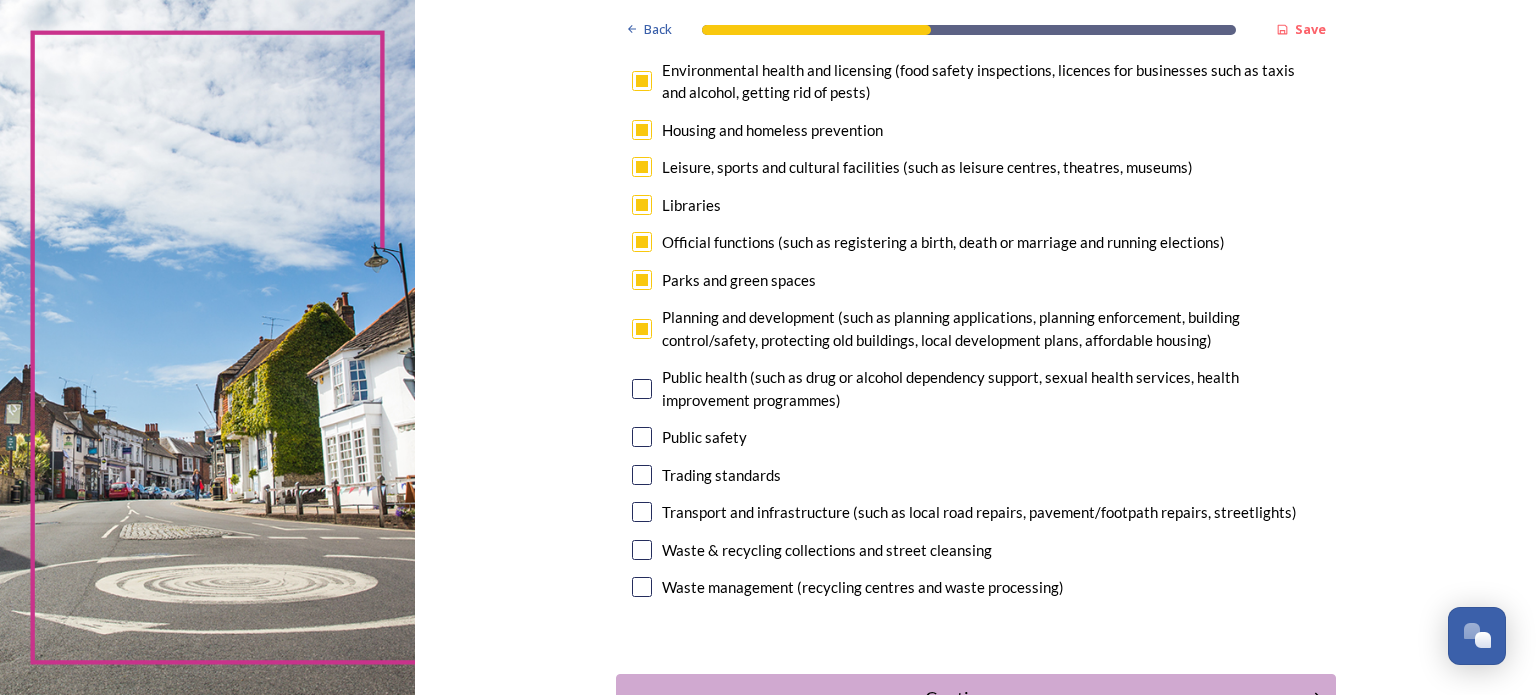 click at bounding box center [642, 389] 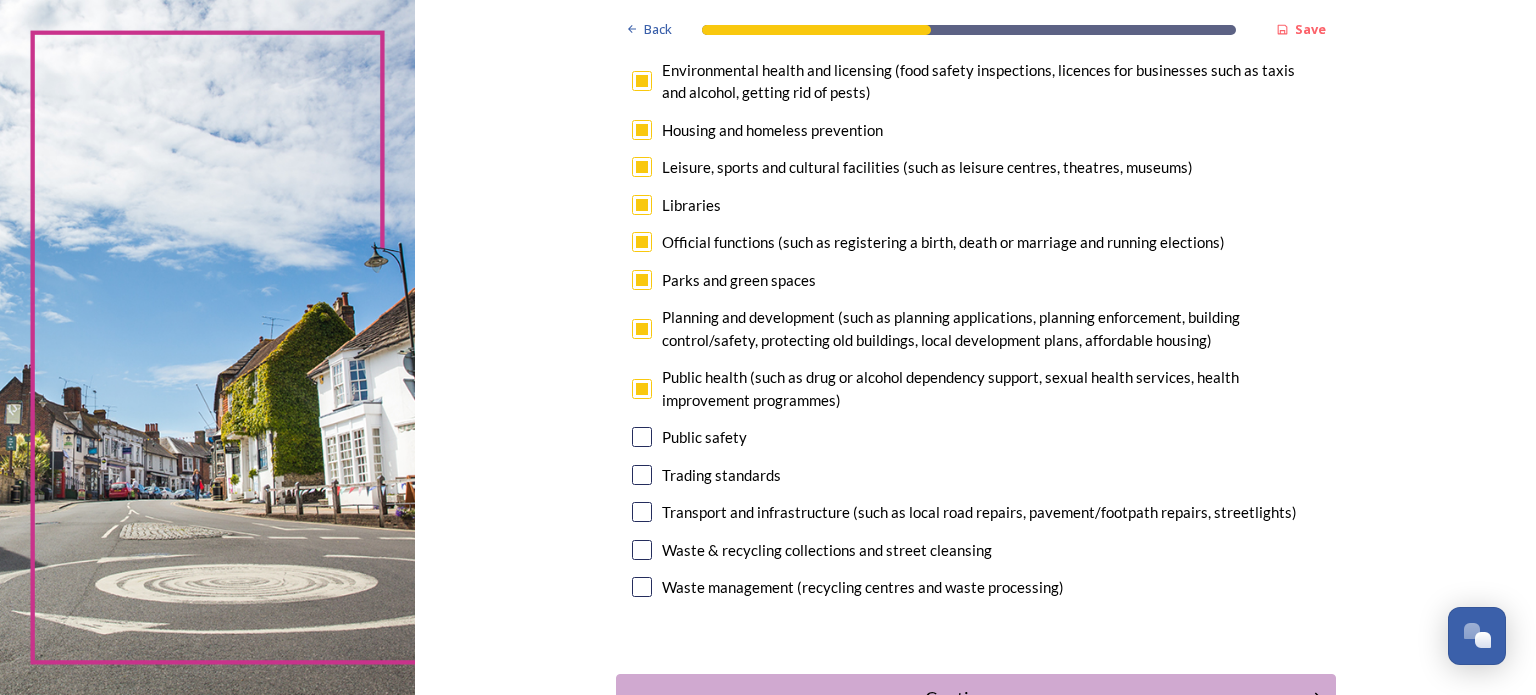 click at bounding box center (642, 437) 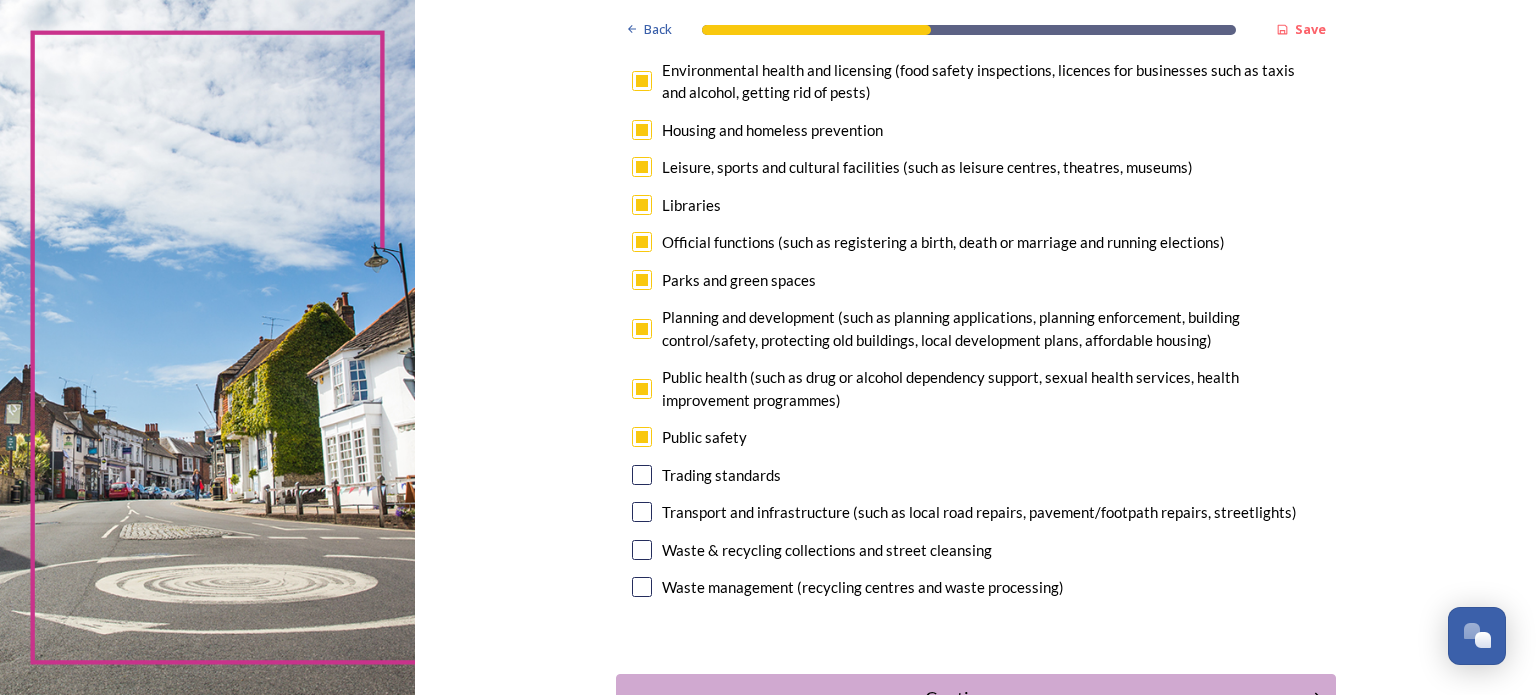 click at bounding box center (642, 475) 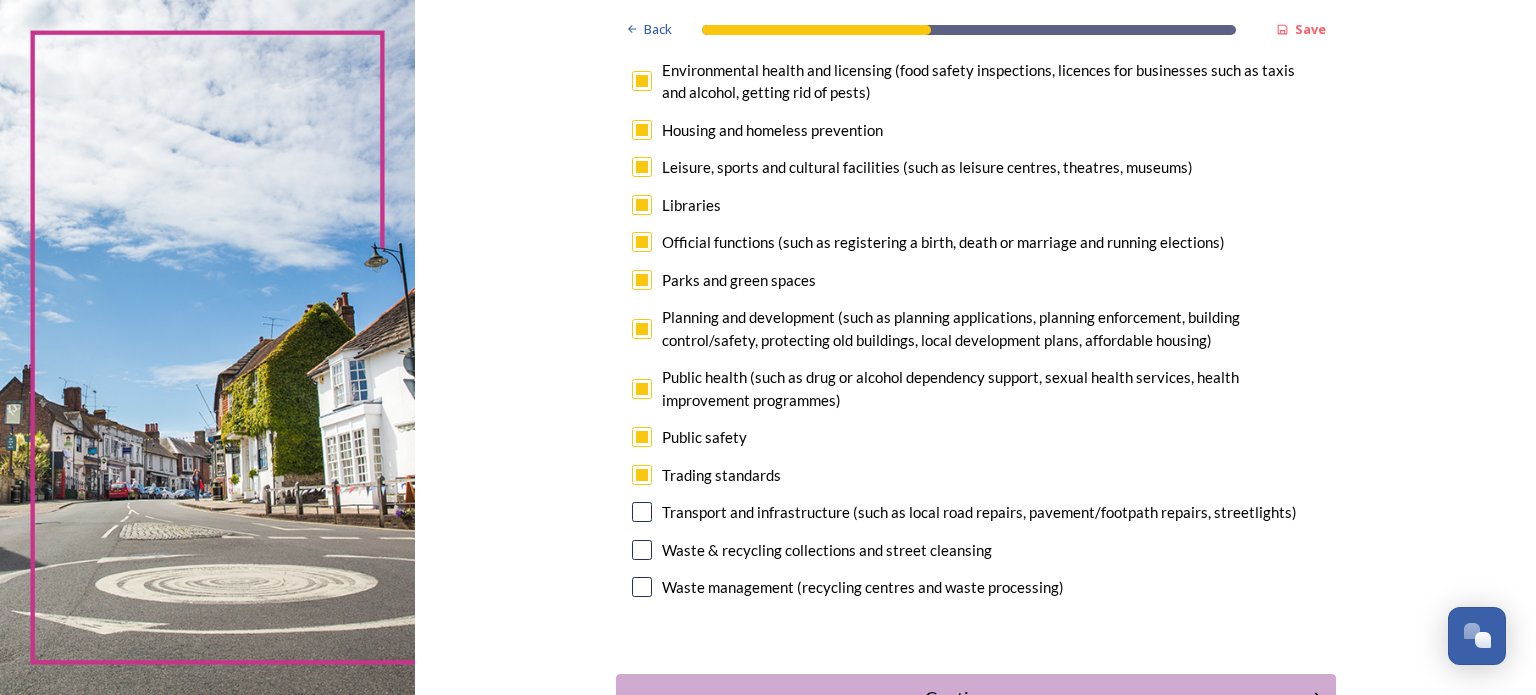 click at bounding box center [642, 512] 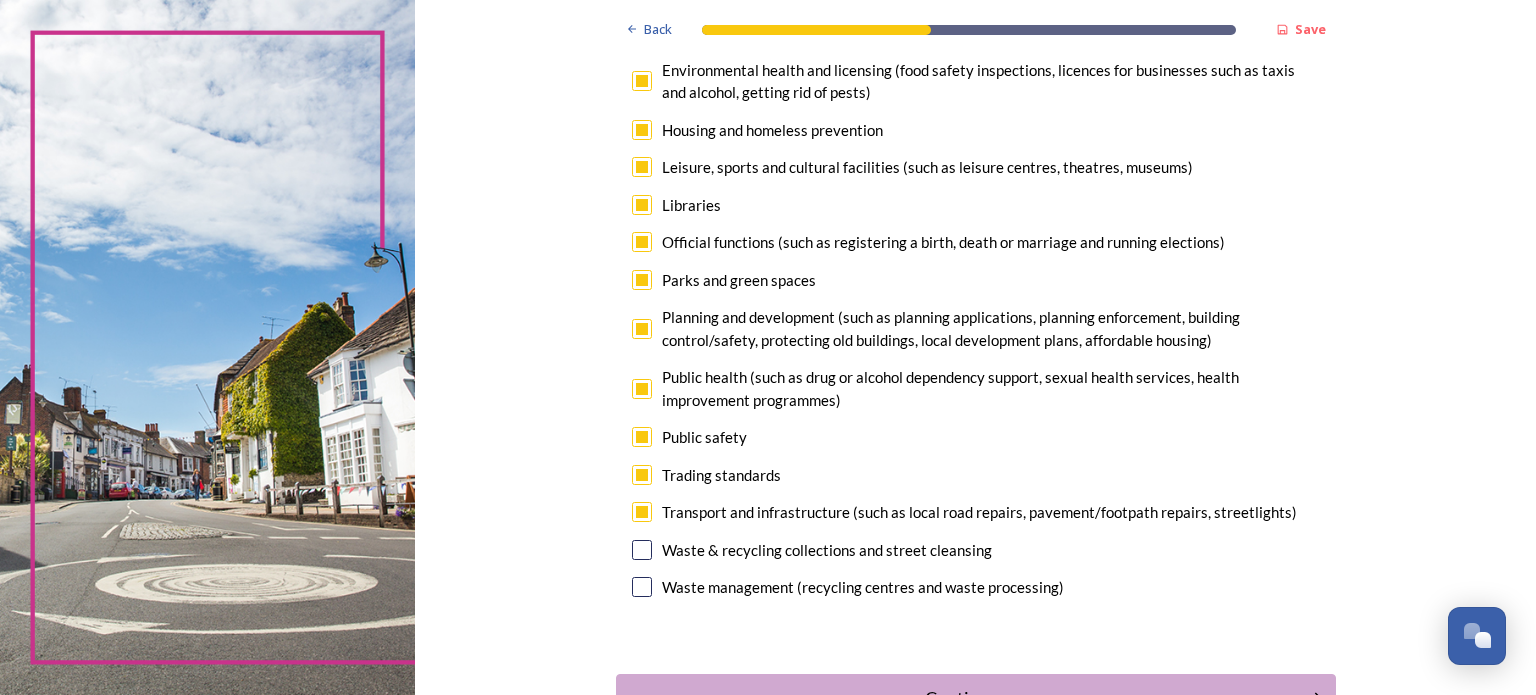click at bounding box center (642, 550) 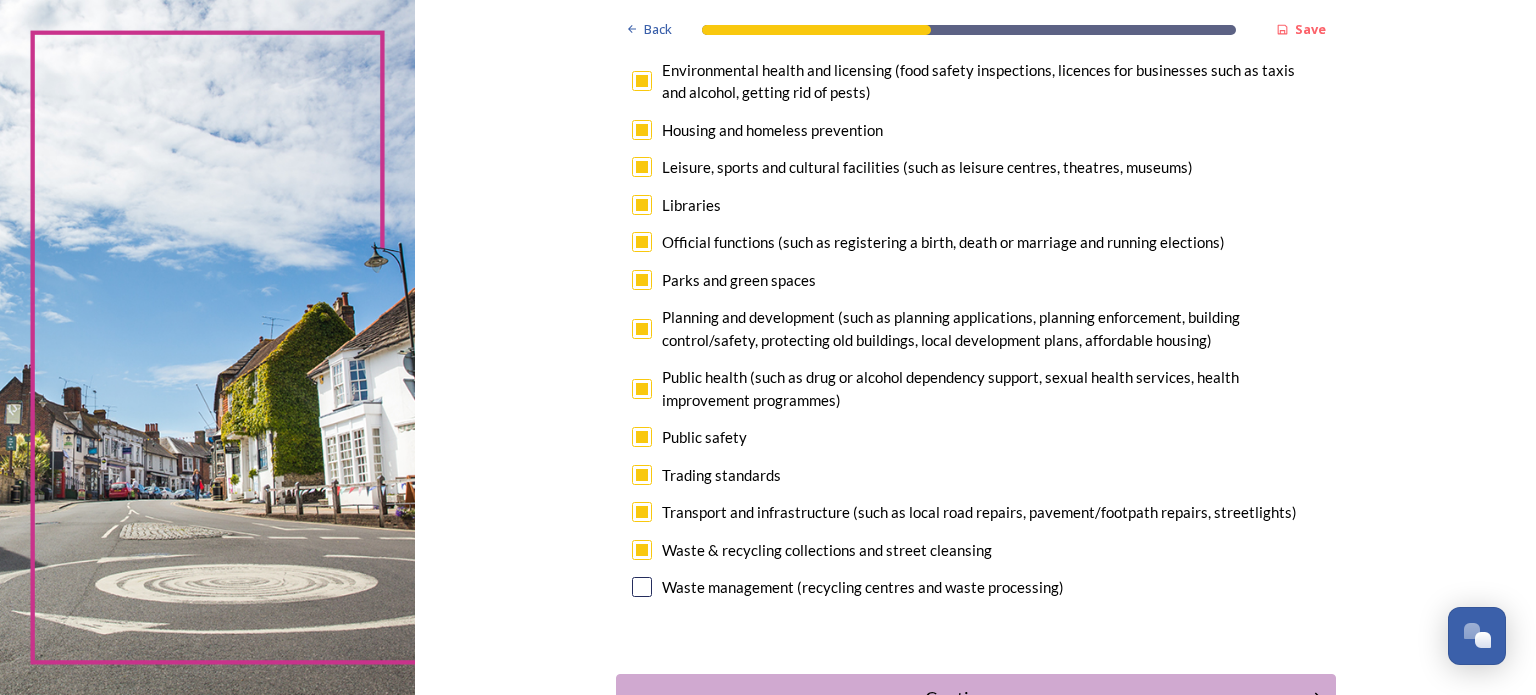click at bounding box center [642, 587] 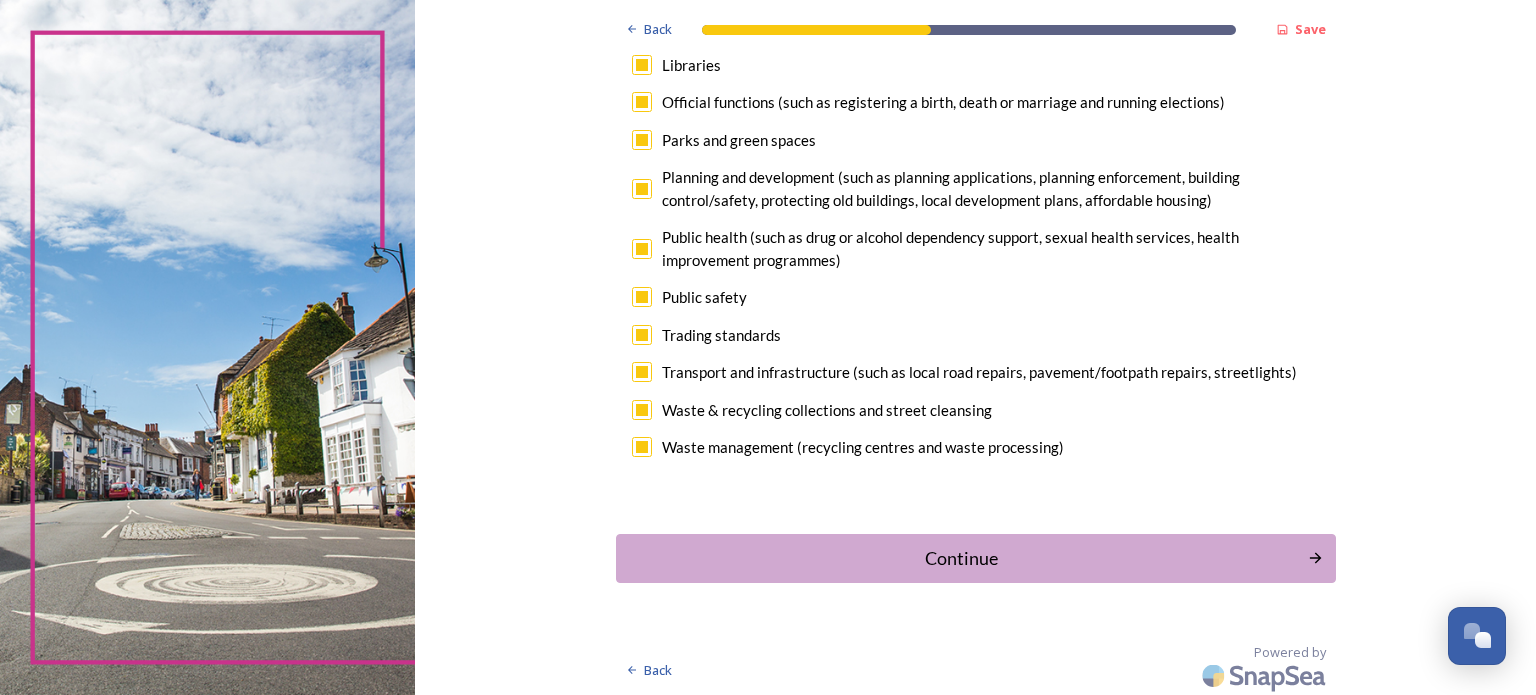 scroll, scrollTop: 626, scrollLeft: 0, axis: vertical 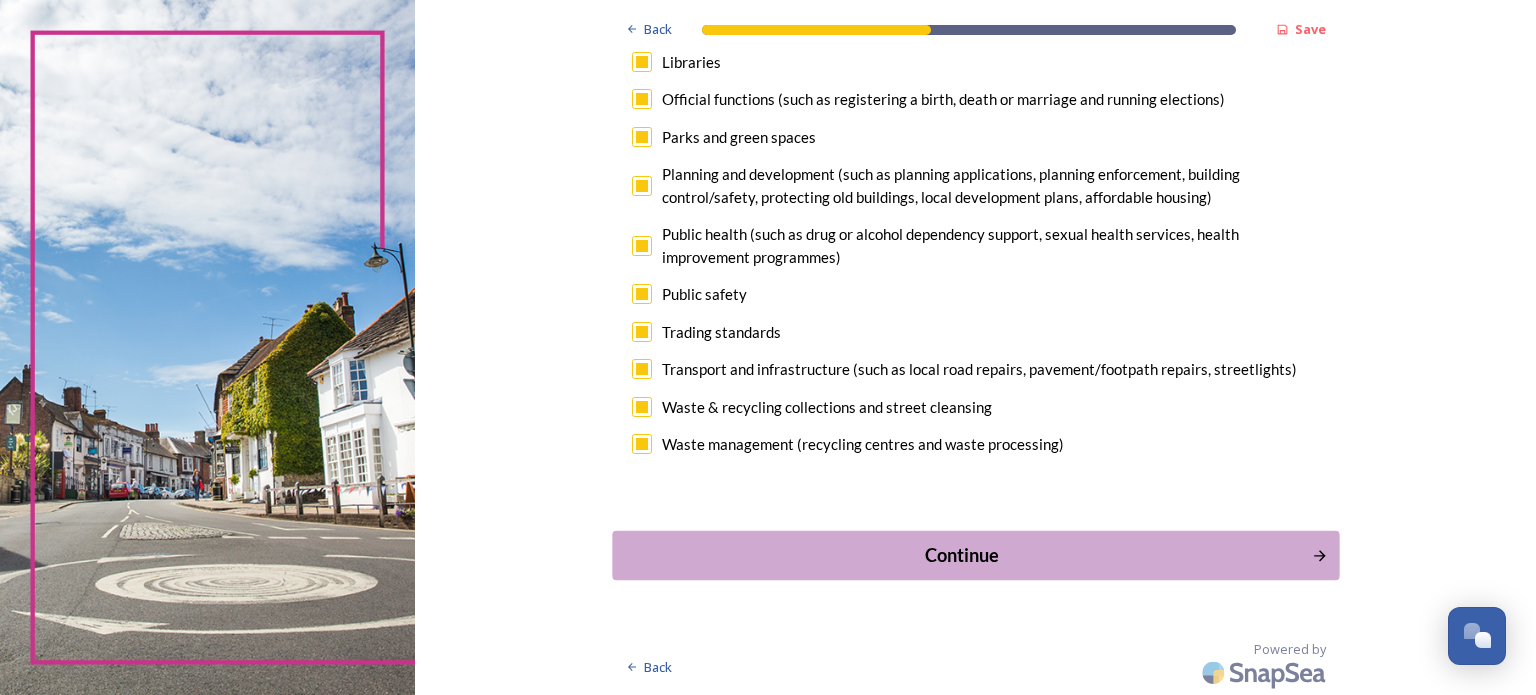 click on "Continue" at bounding box center (961, 554) 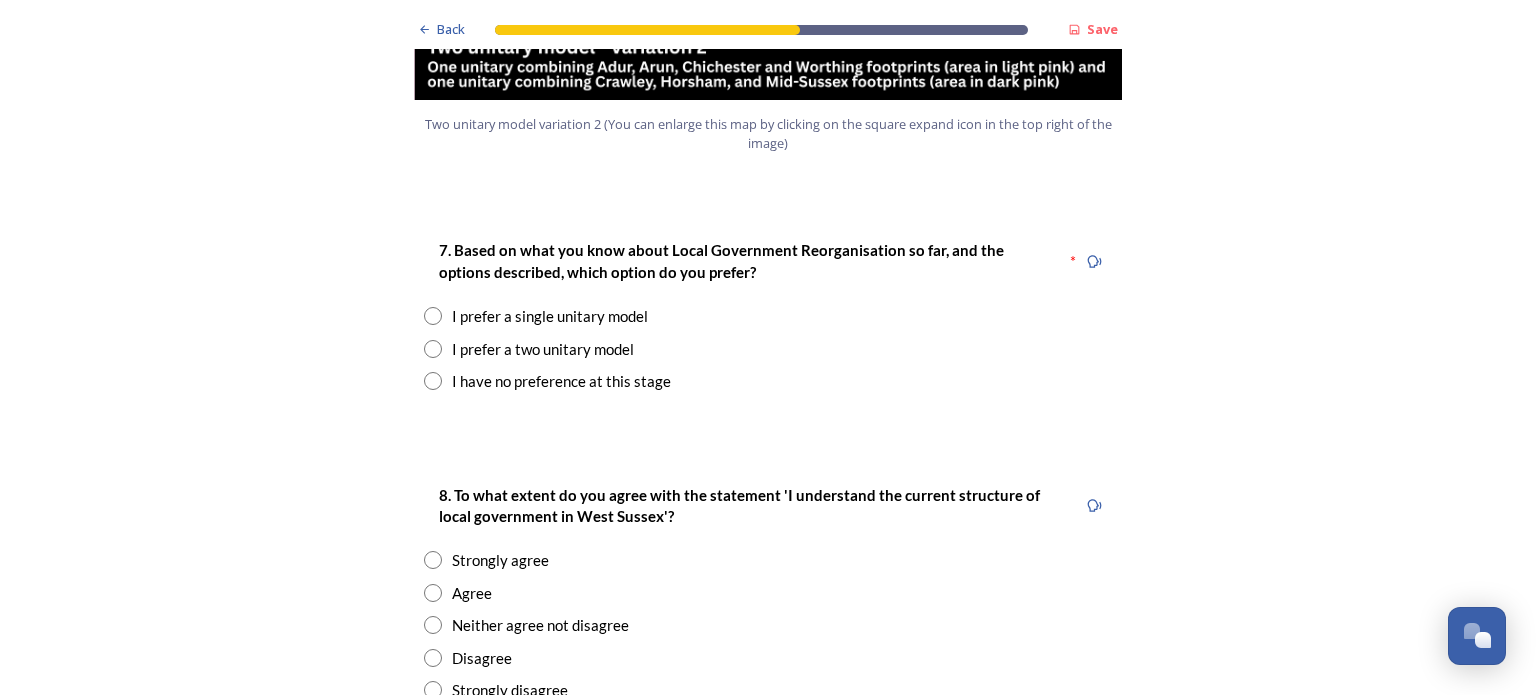 scroll, scrollTop: 2514, scrollLeft: 0, axis: vertical 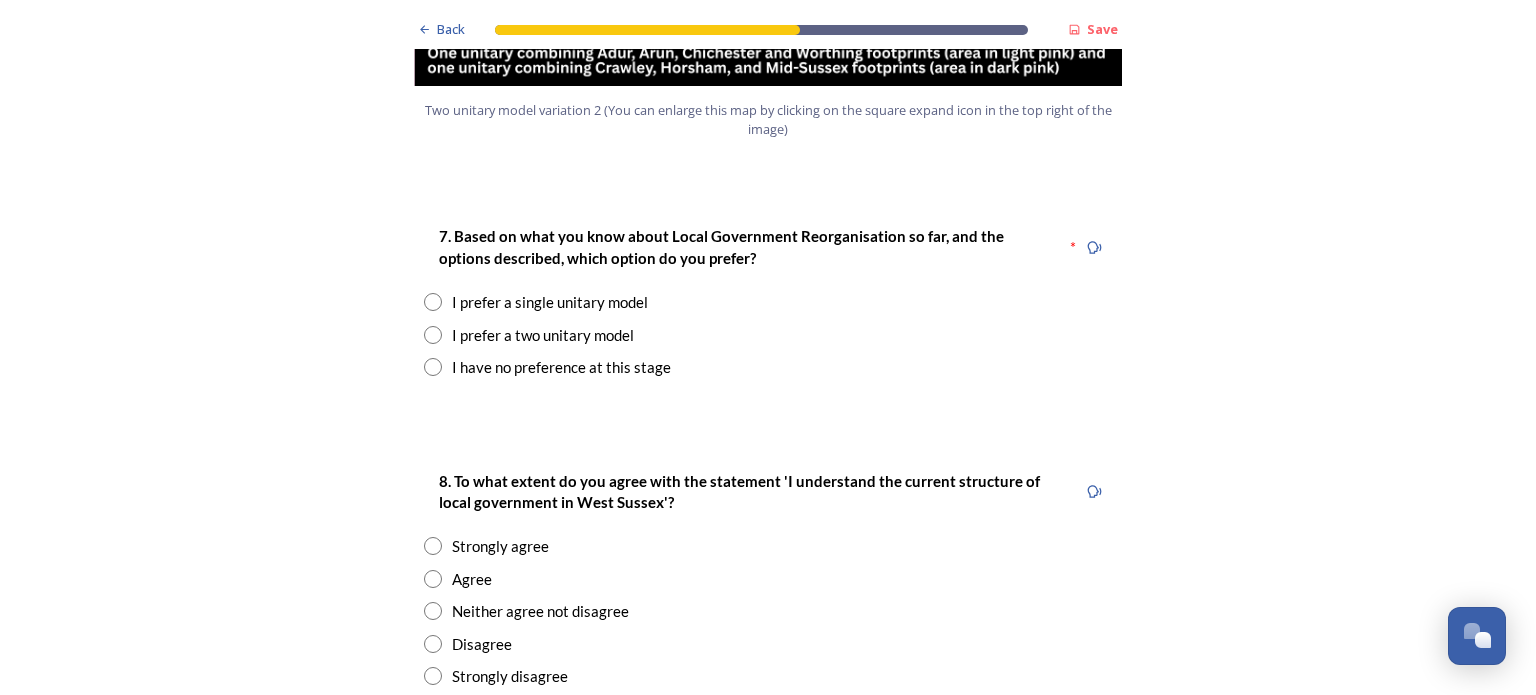 click at bounding box center [433, 335] 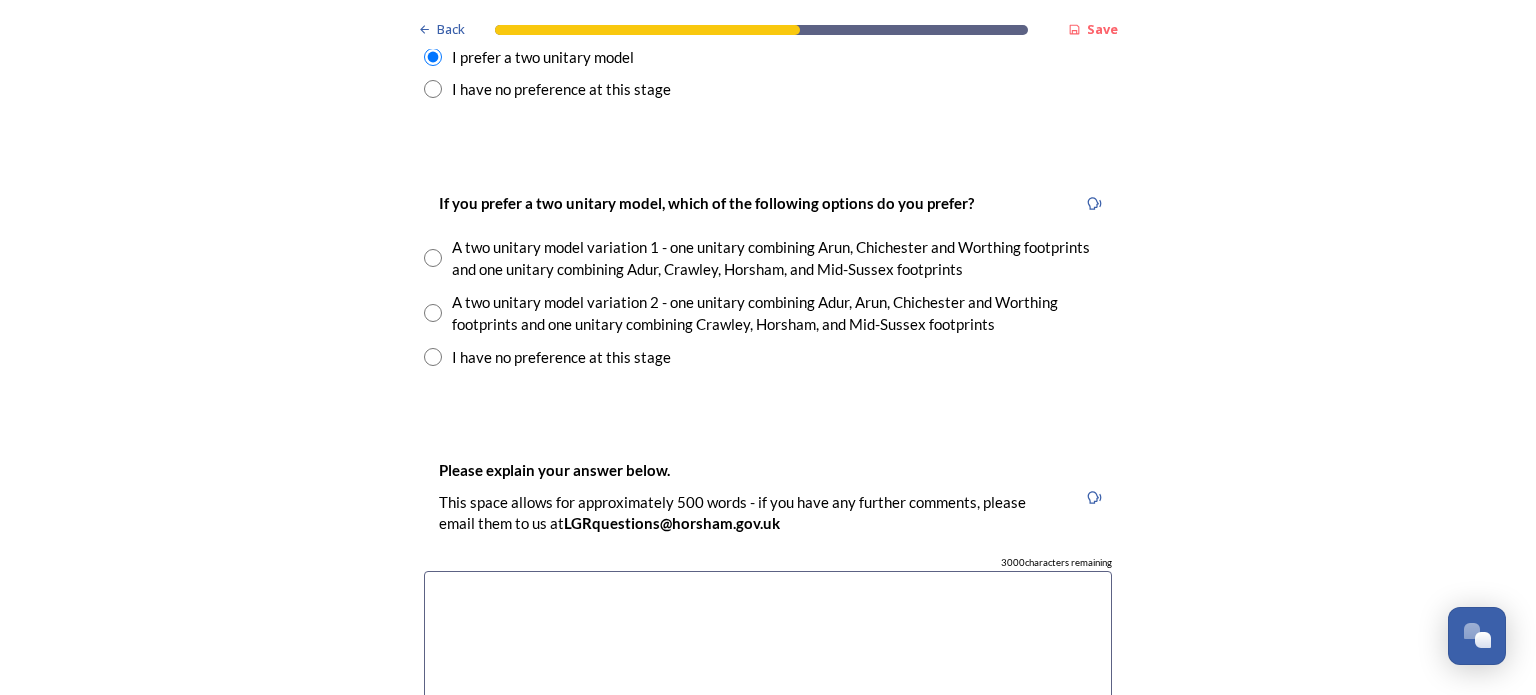 scroll, scrollTop: 2799, scrollLeft: 0, axis: vertical 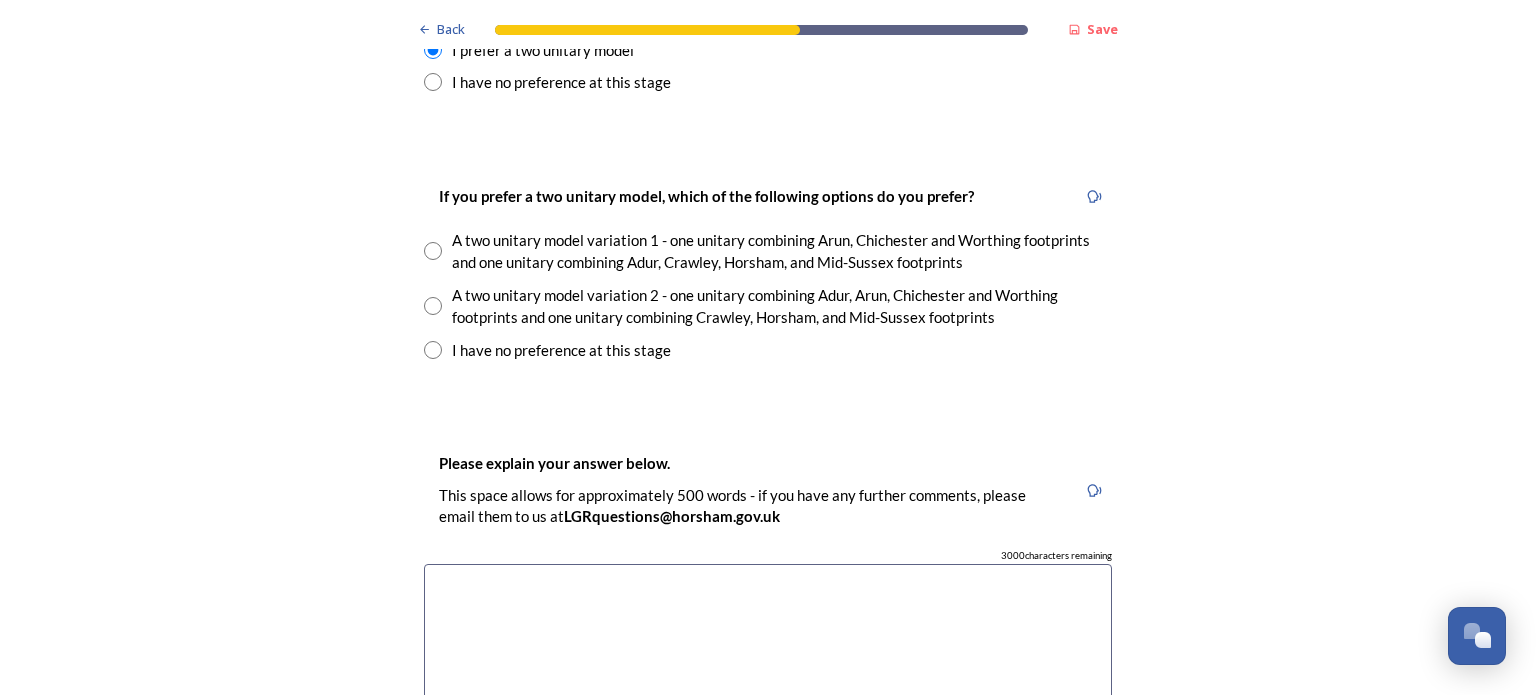 click at bounding box center [433, 306] 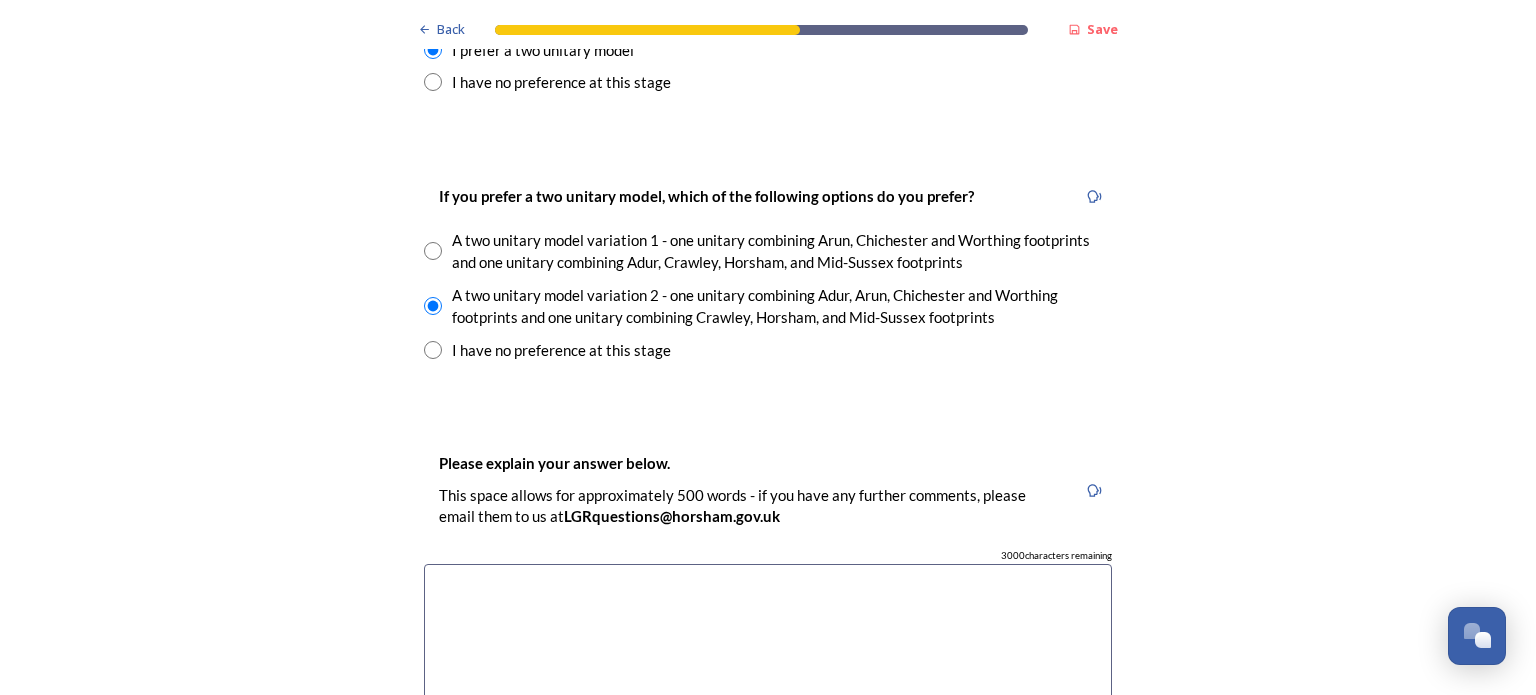 click at bounding box center [768, 676] 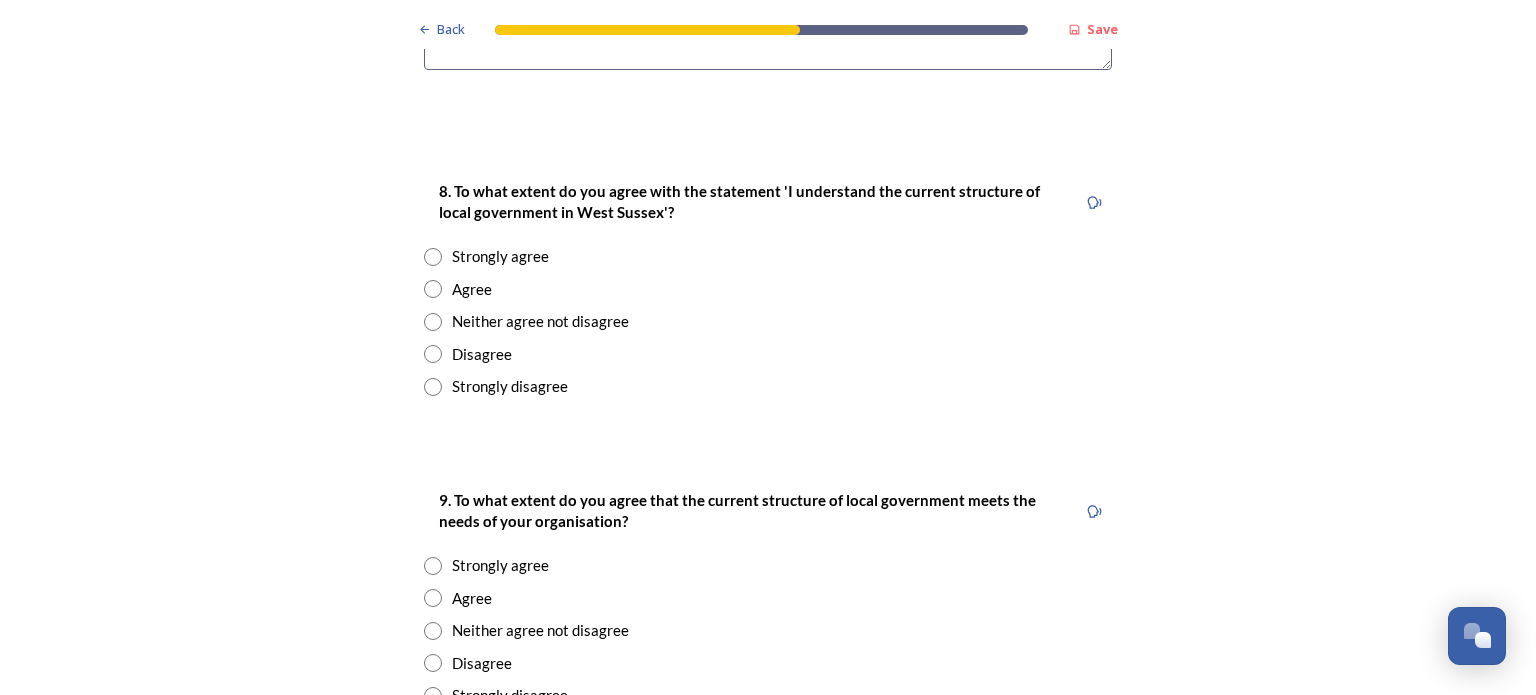 scroll, scrollTop: 3525, scrollLeft: 0, axis: vertical 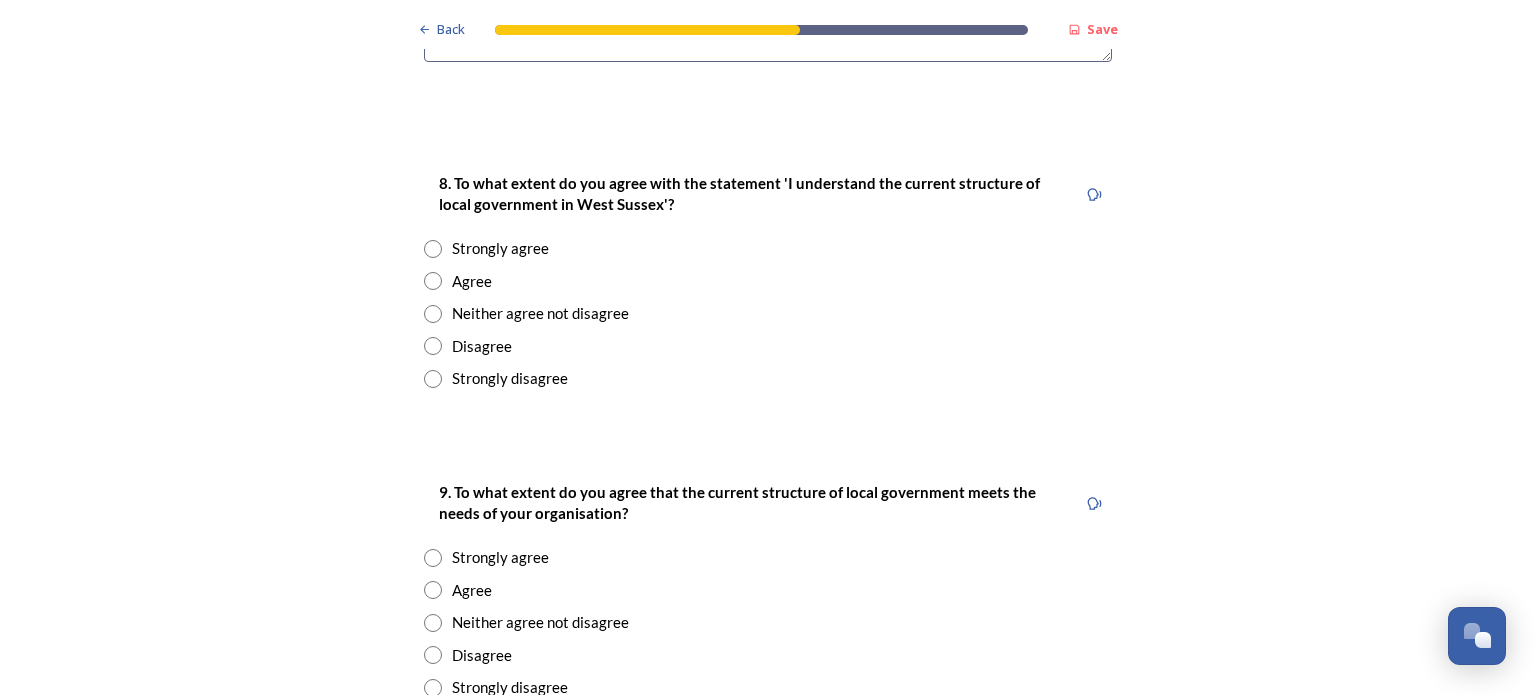 type on "Best represents interests of coastal region. We have many interests in common - transport, infrastructure, overdevelopment of land between the South Downs National Park and the sea, tourism etc." 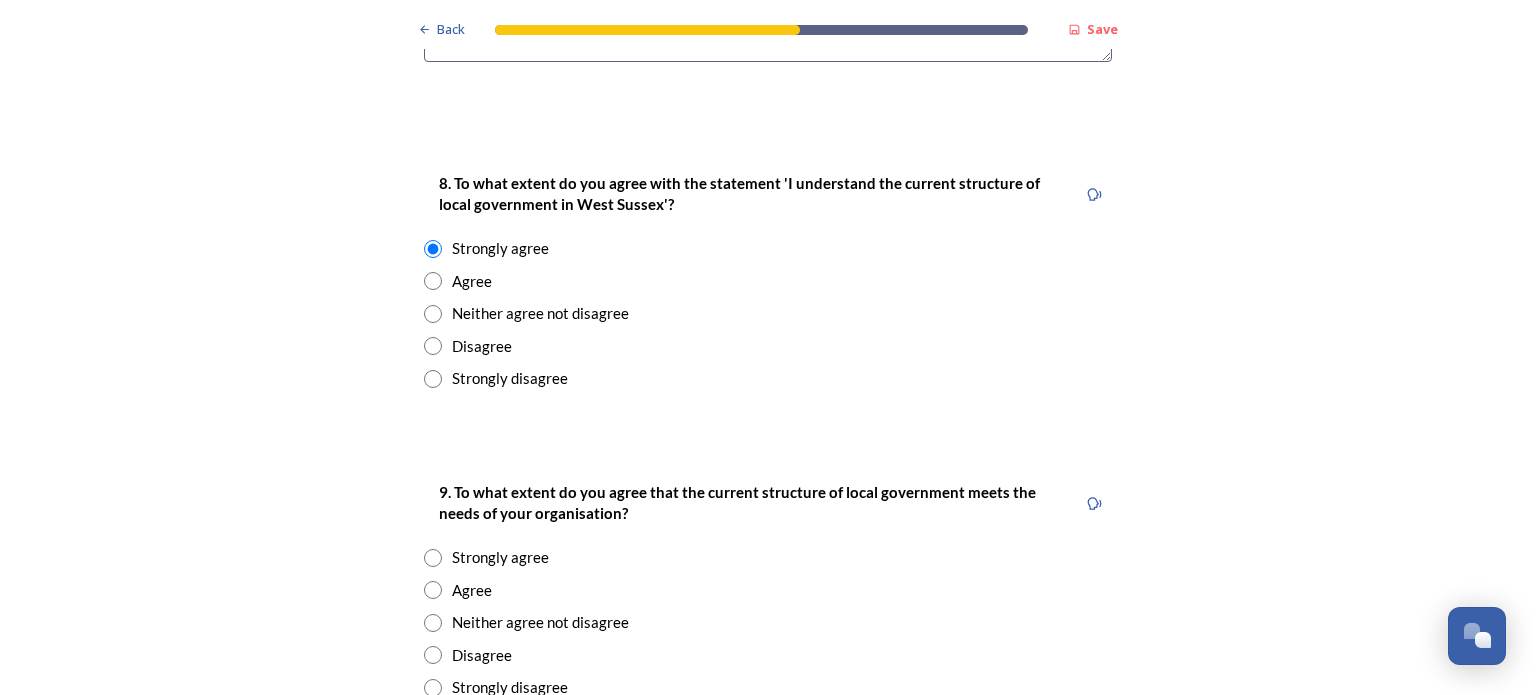 click at bounding box center (433, 655) 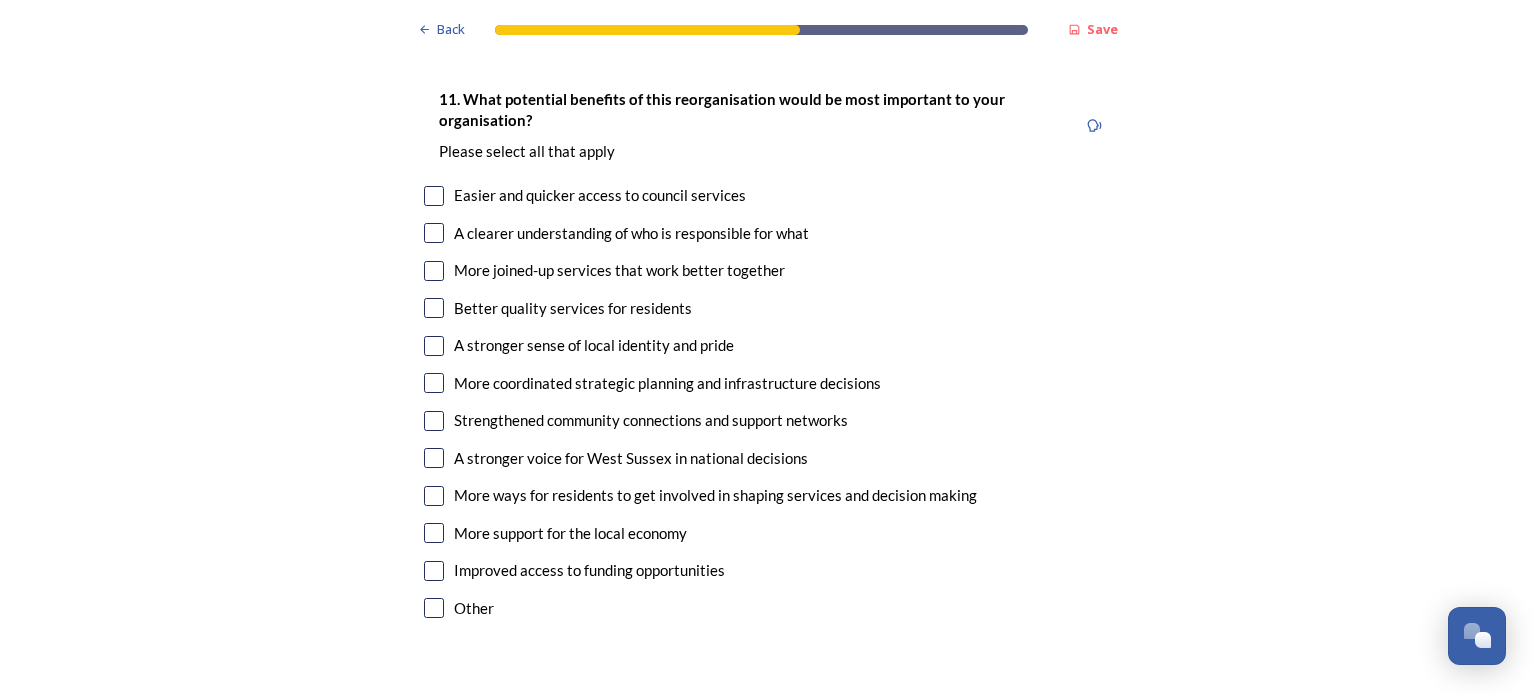scroll, scrollTop: 4455, scrollLeft: 0, axis: vertical 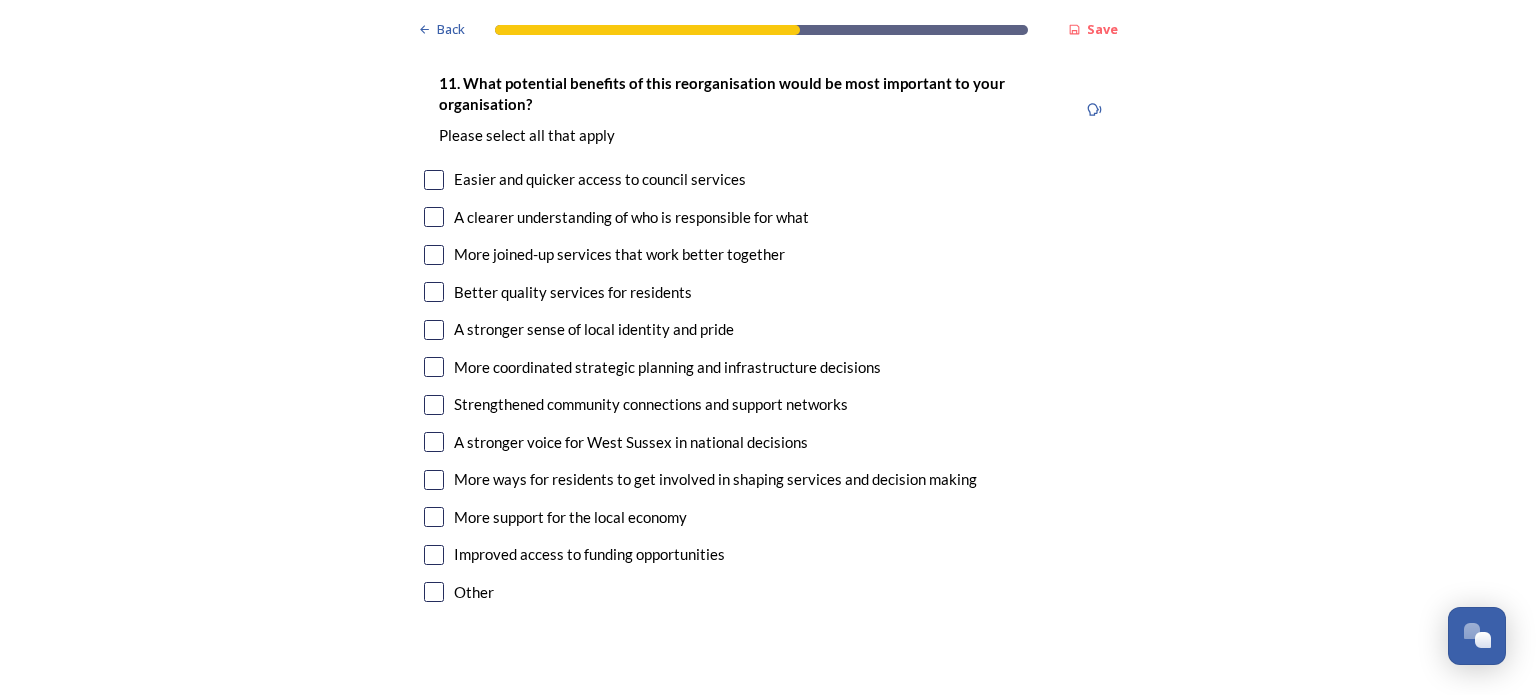 click at bounding box center [434, 180] 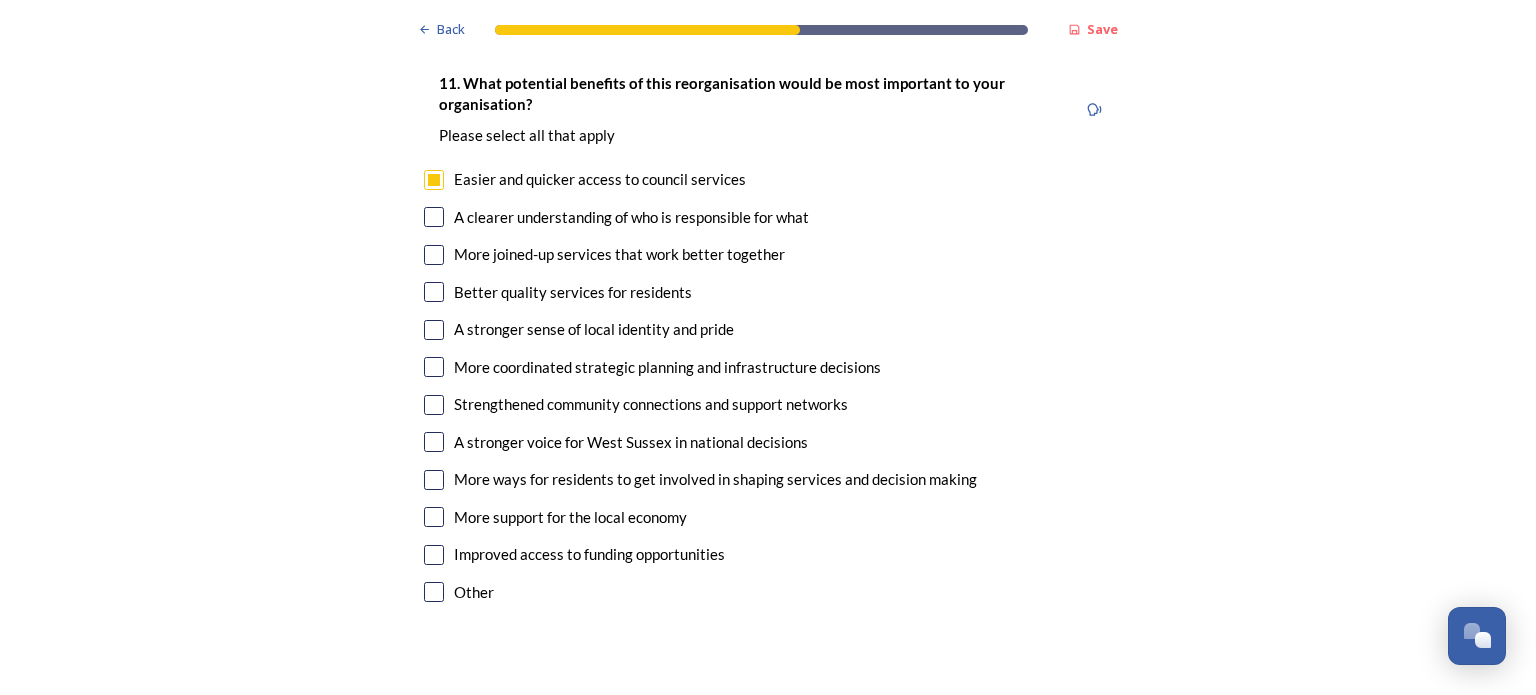 click at bounding box center [434, 217] 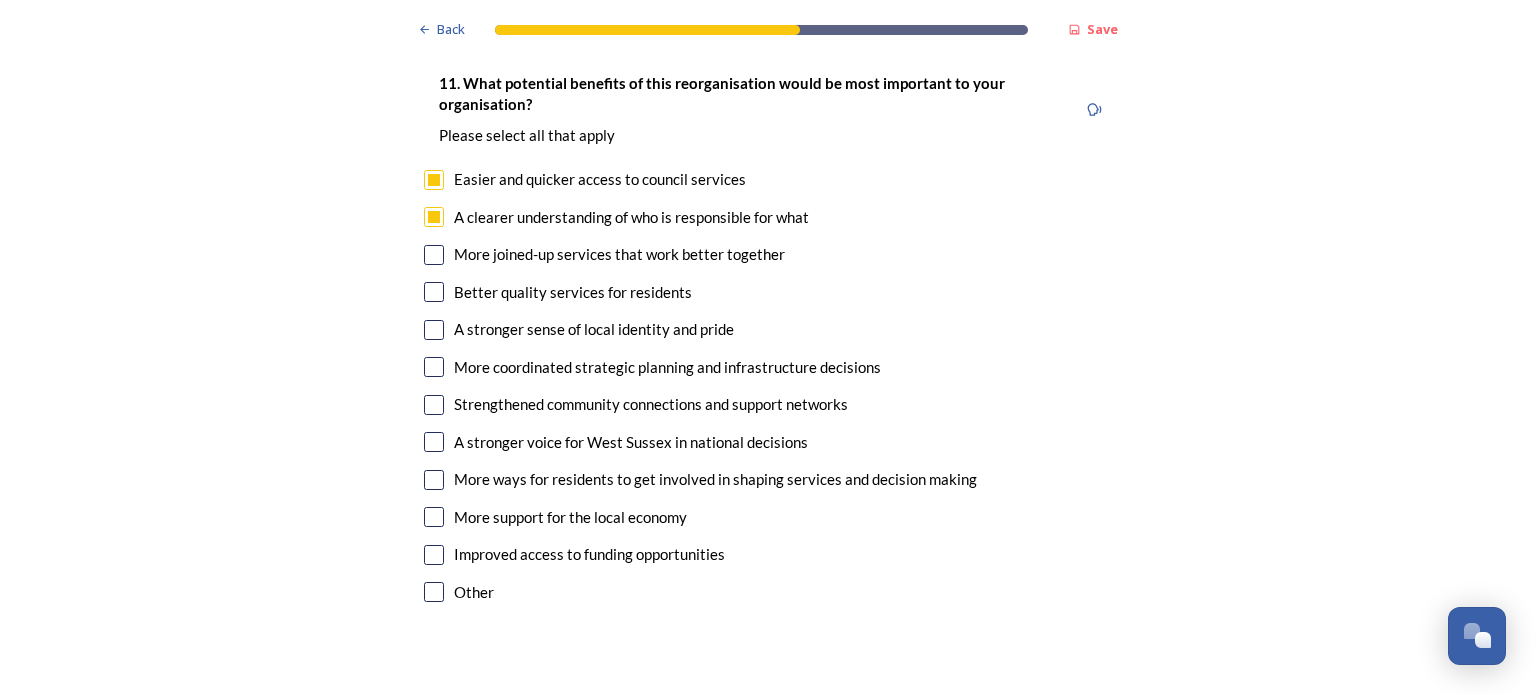click at bounding box center (434, 255) 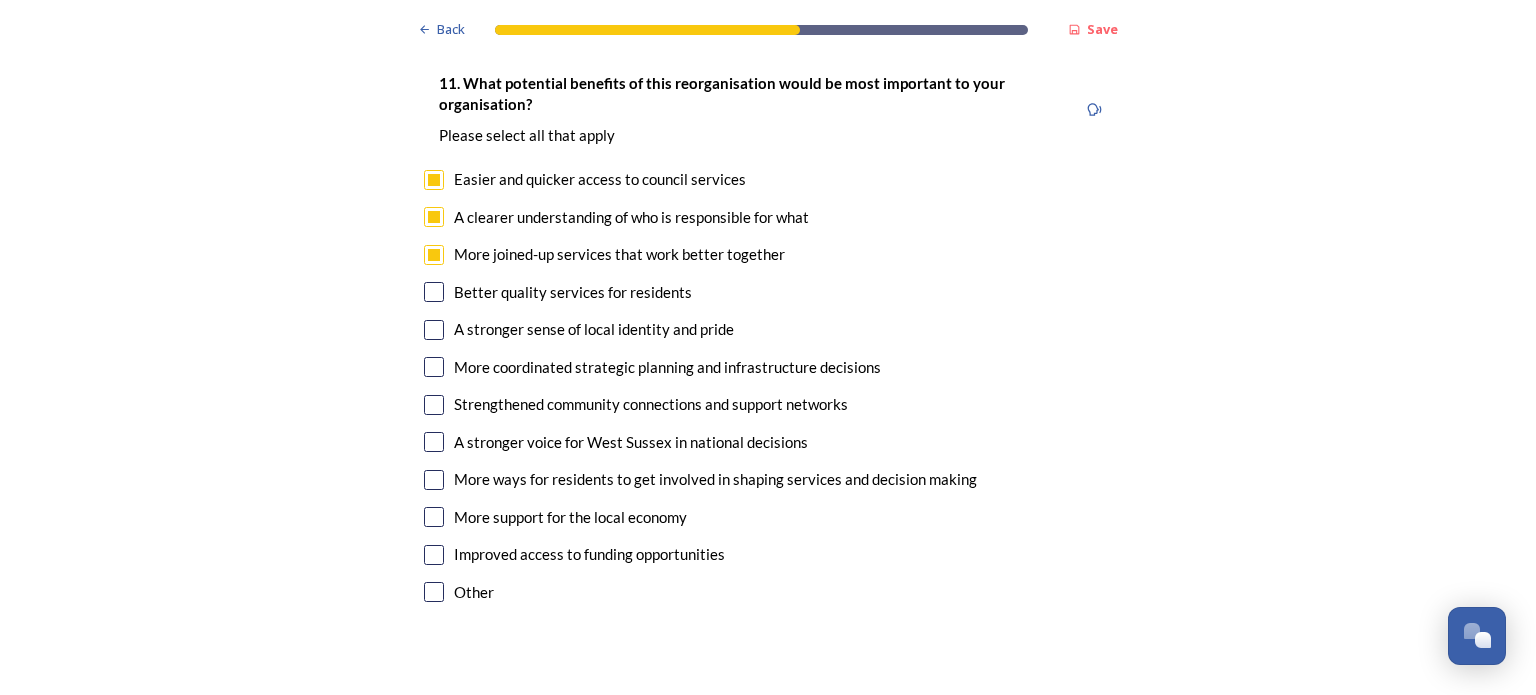 click at bounding box center [434, 292] 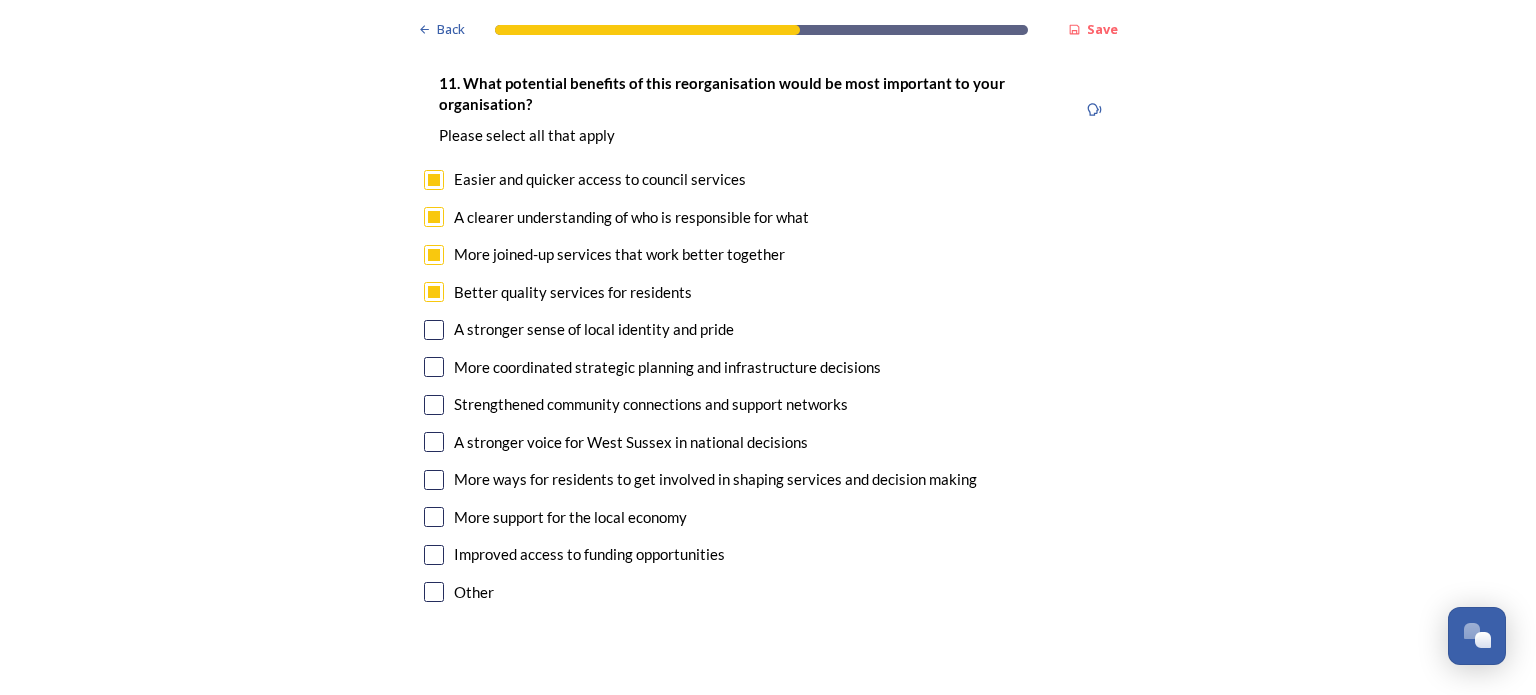 click at bounding box center (434, 330) 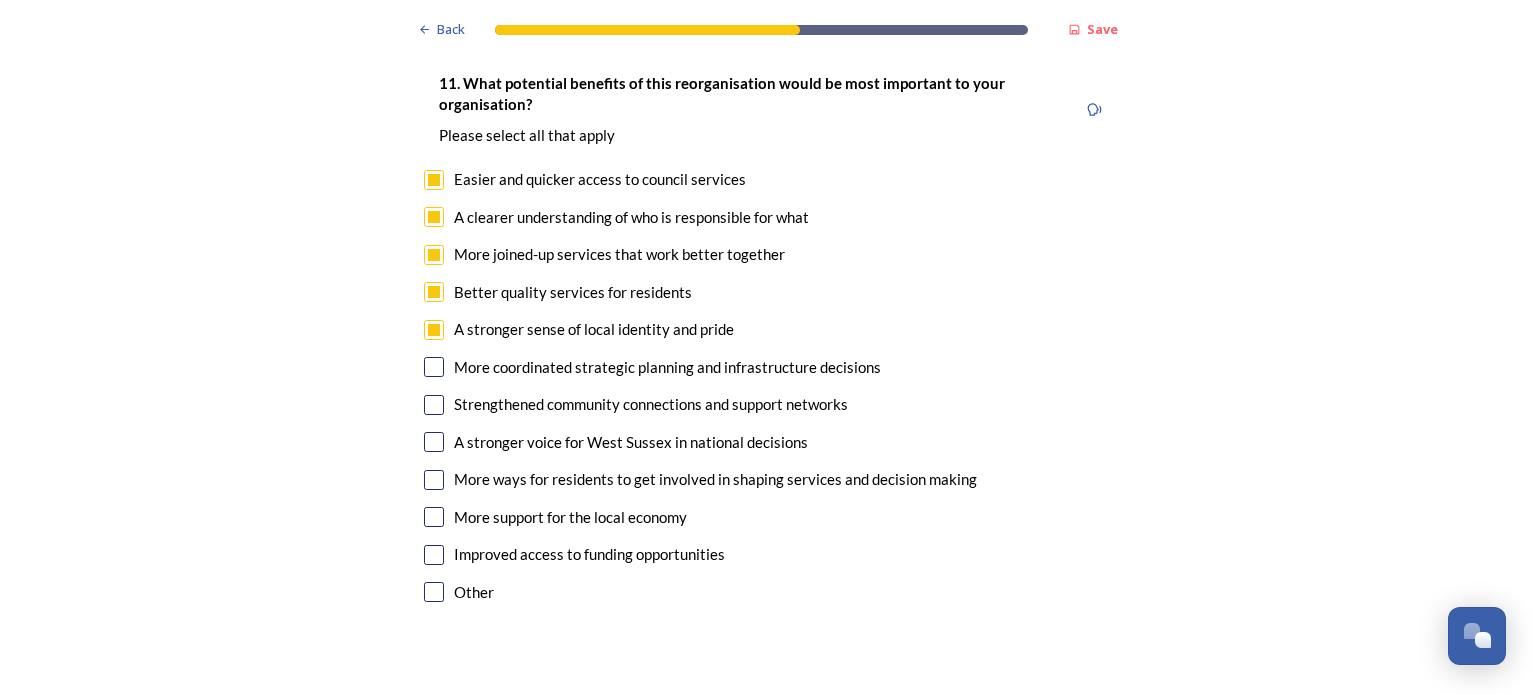 click at bounding box center (434, 367) 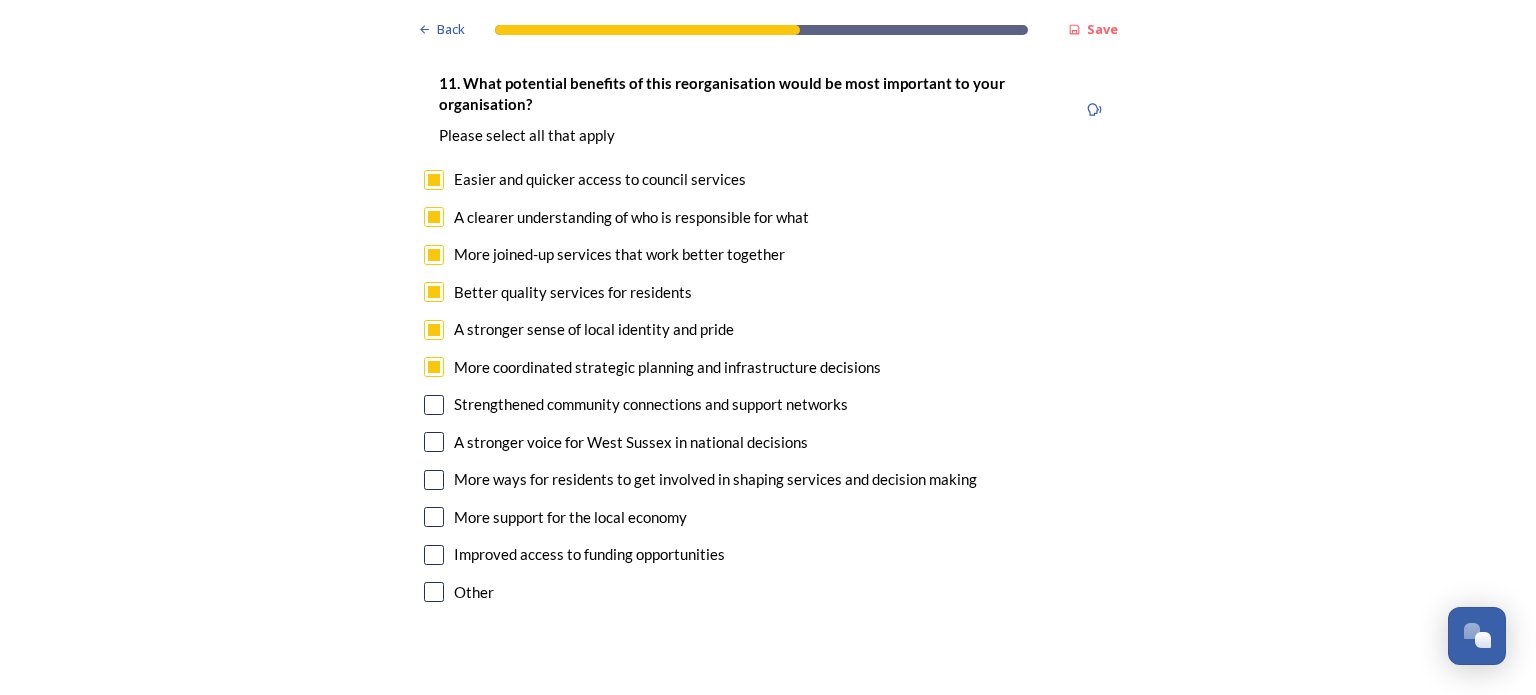click at bounding box center (434, 405) 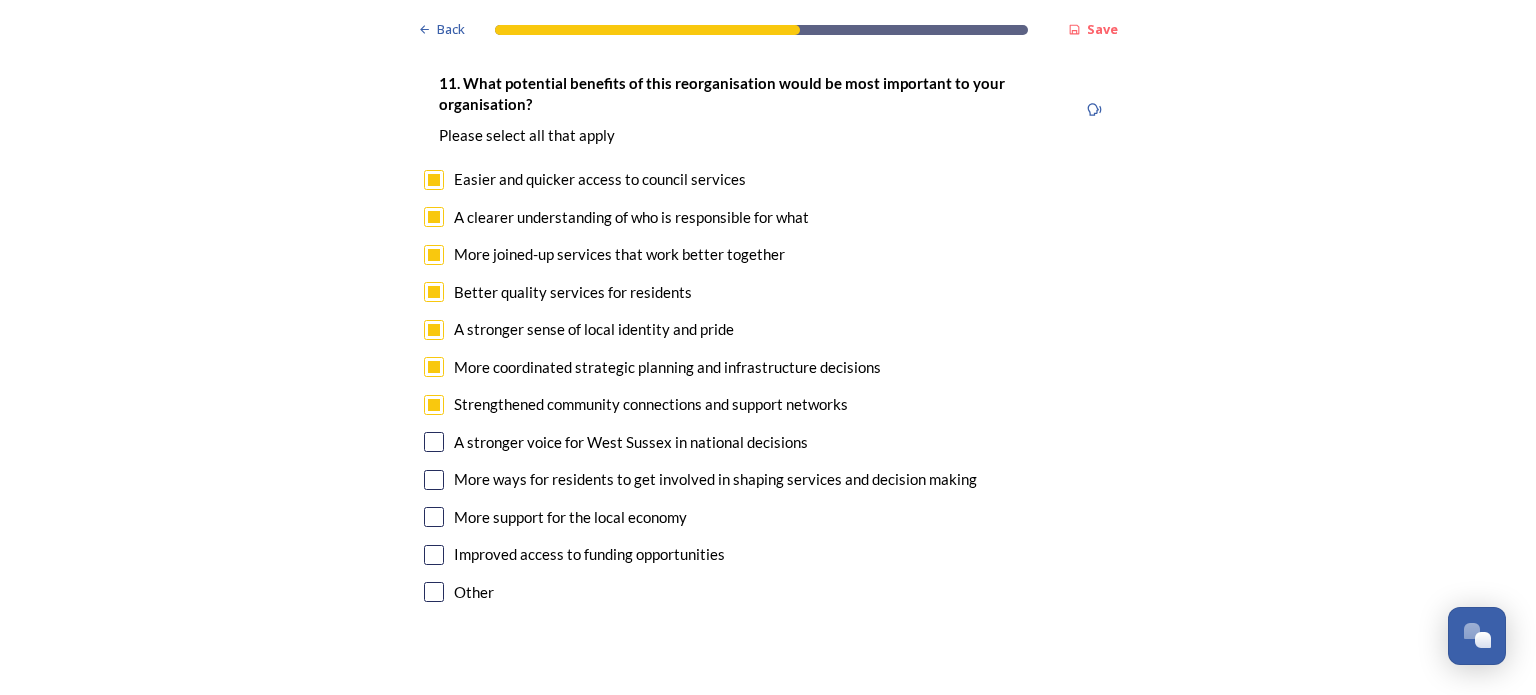 click at bounding box center [434, 442] 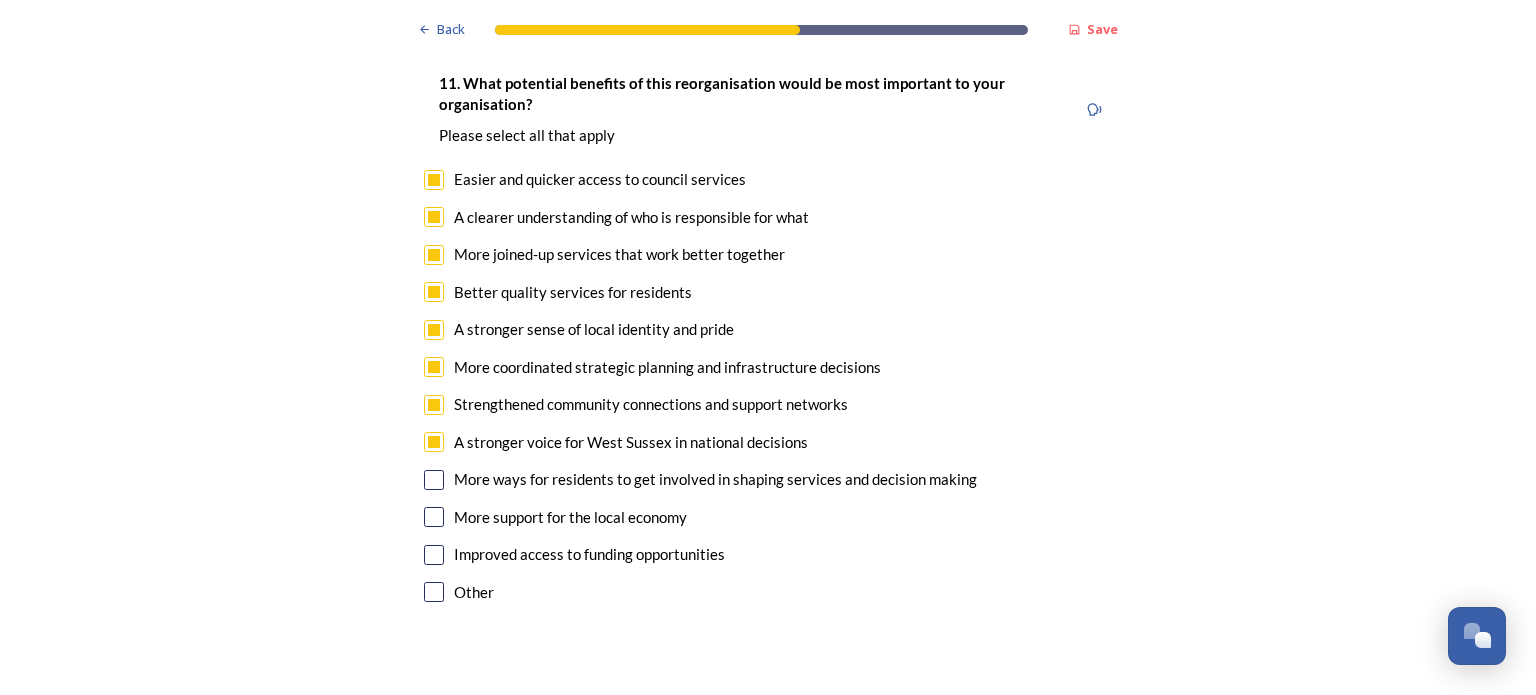 click at bounding box center (434, 480) 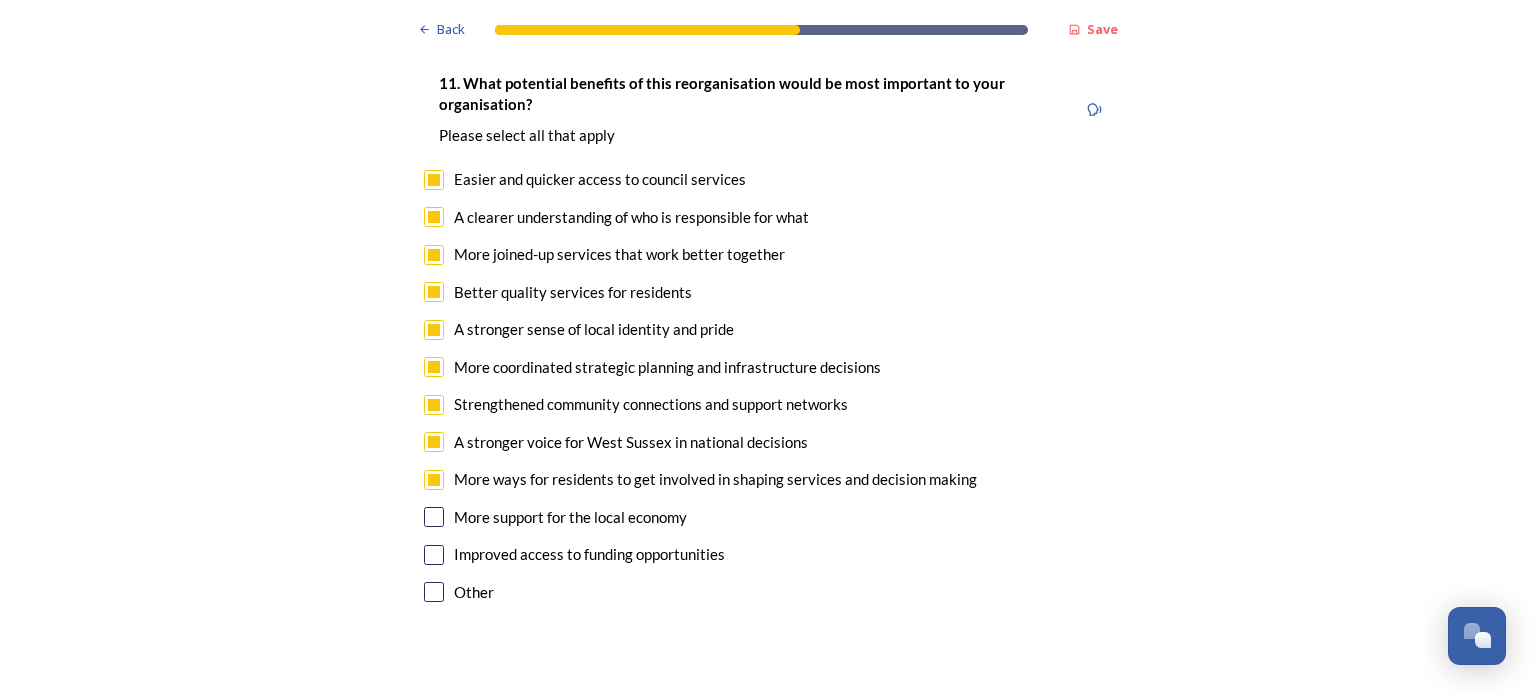 click at bounding box center [434, 517] 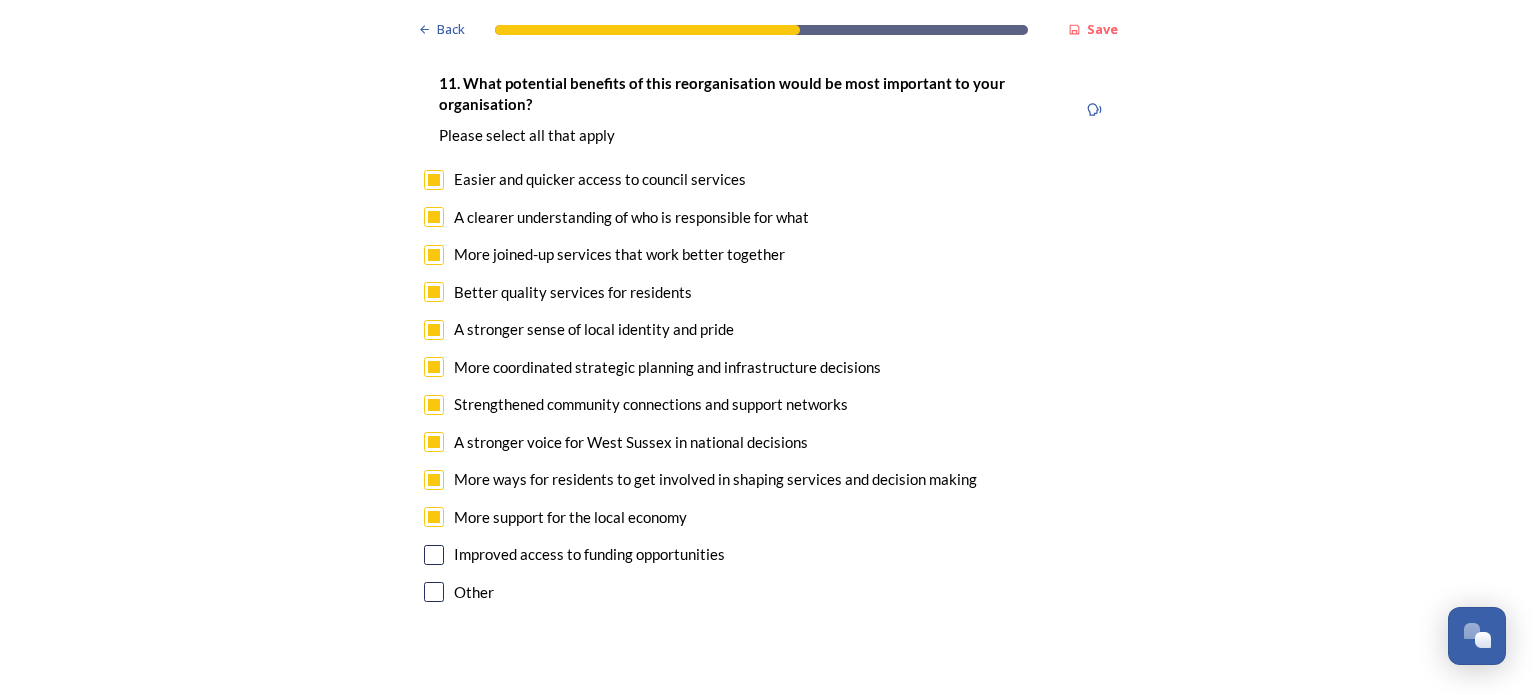 click at bounding box center [434, 555] 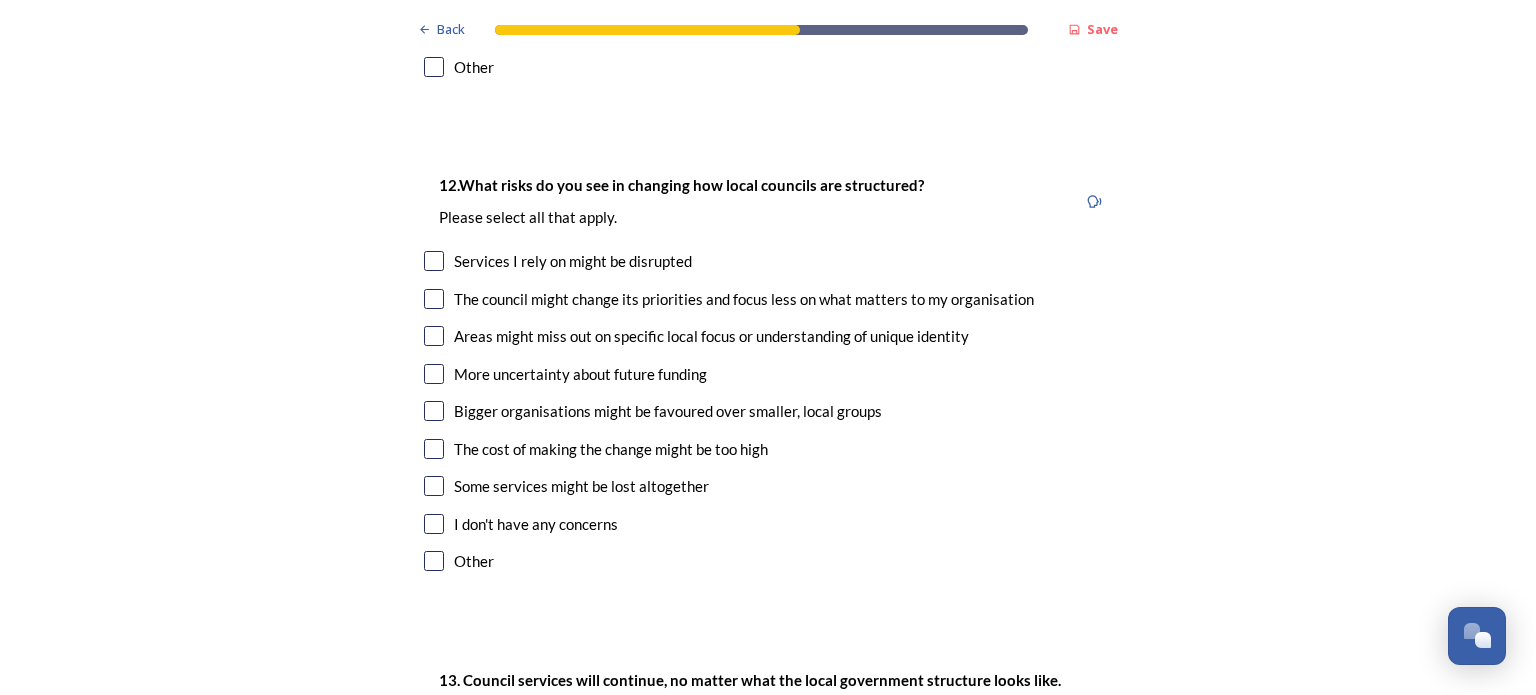 scroll, scrollTop: 4996, scrollLeft: 0, axis: vertical 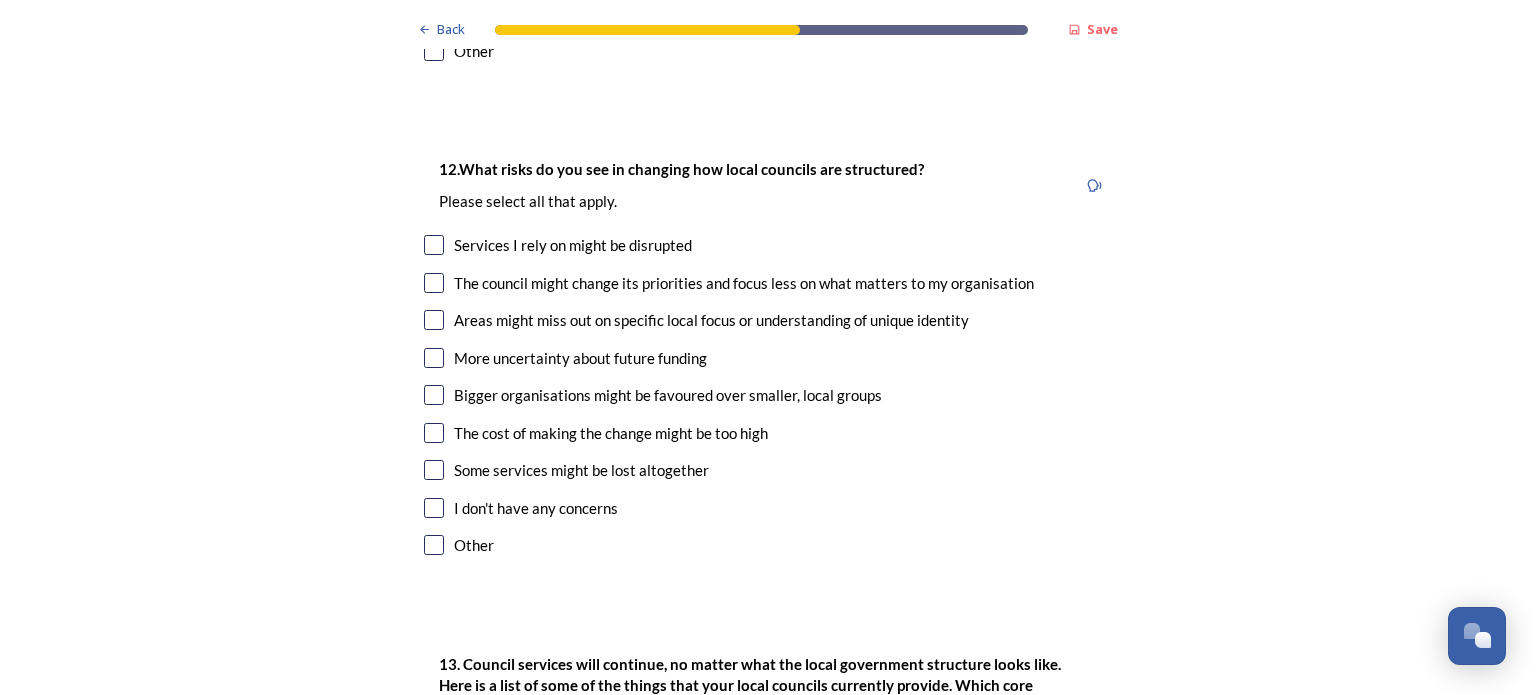 click at bounding box center (434, 245) 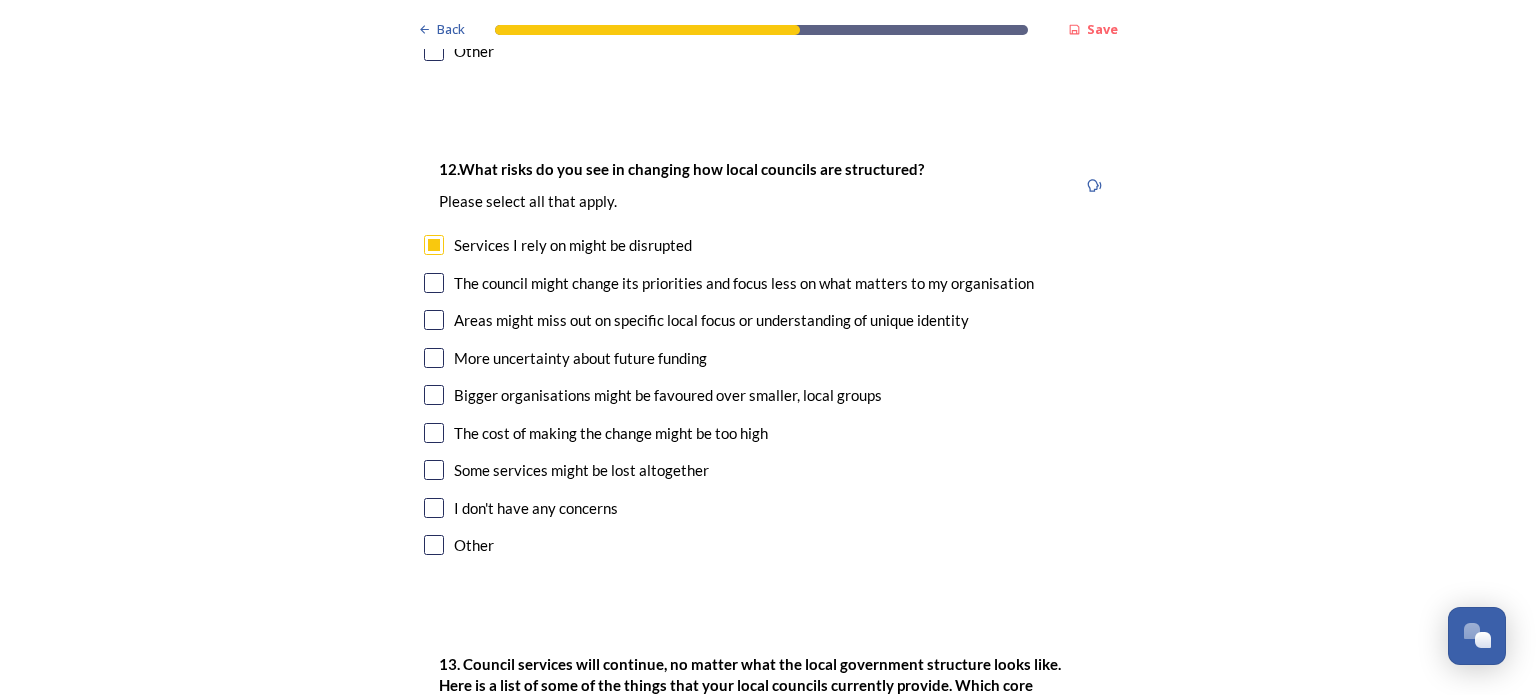 click at bounding box center (434, 283) 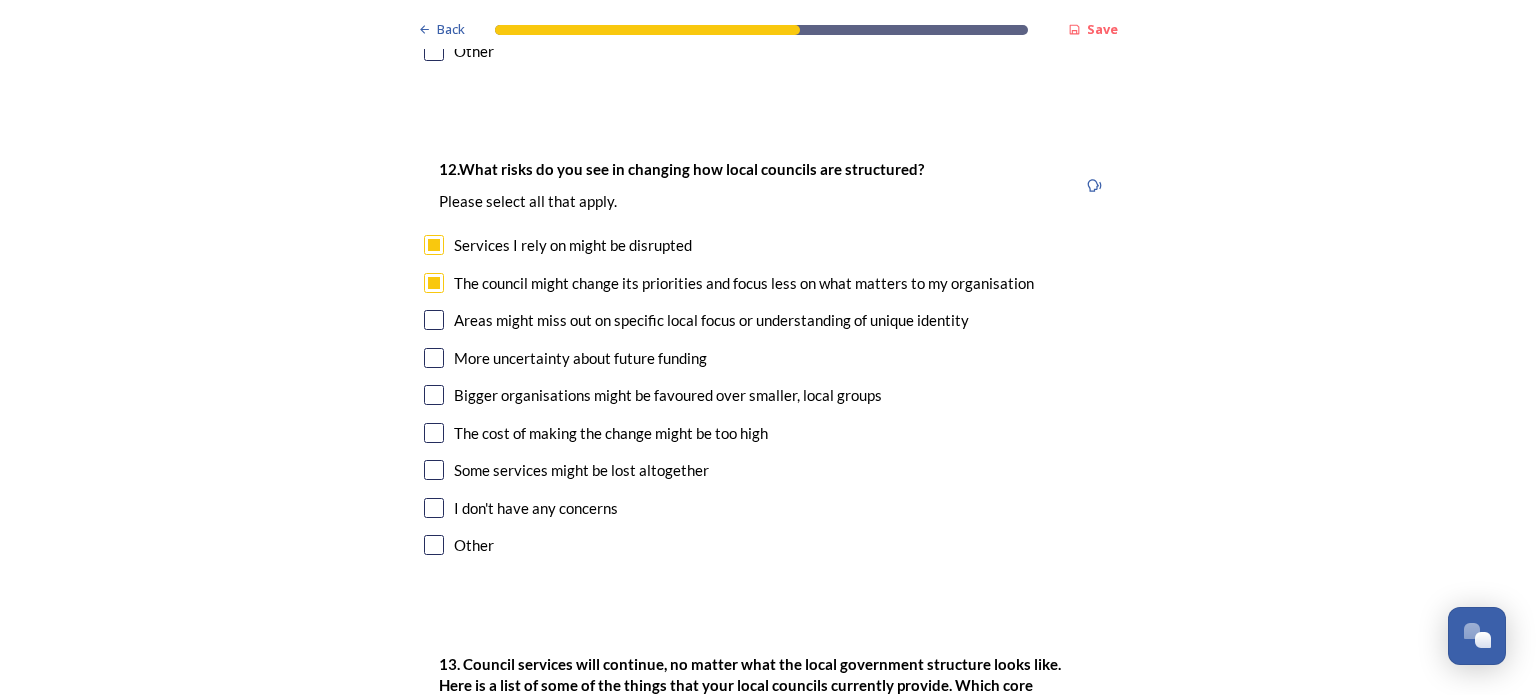 click at bounding box center (434, 320) 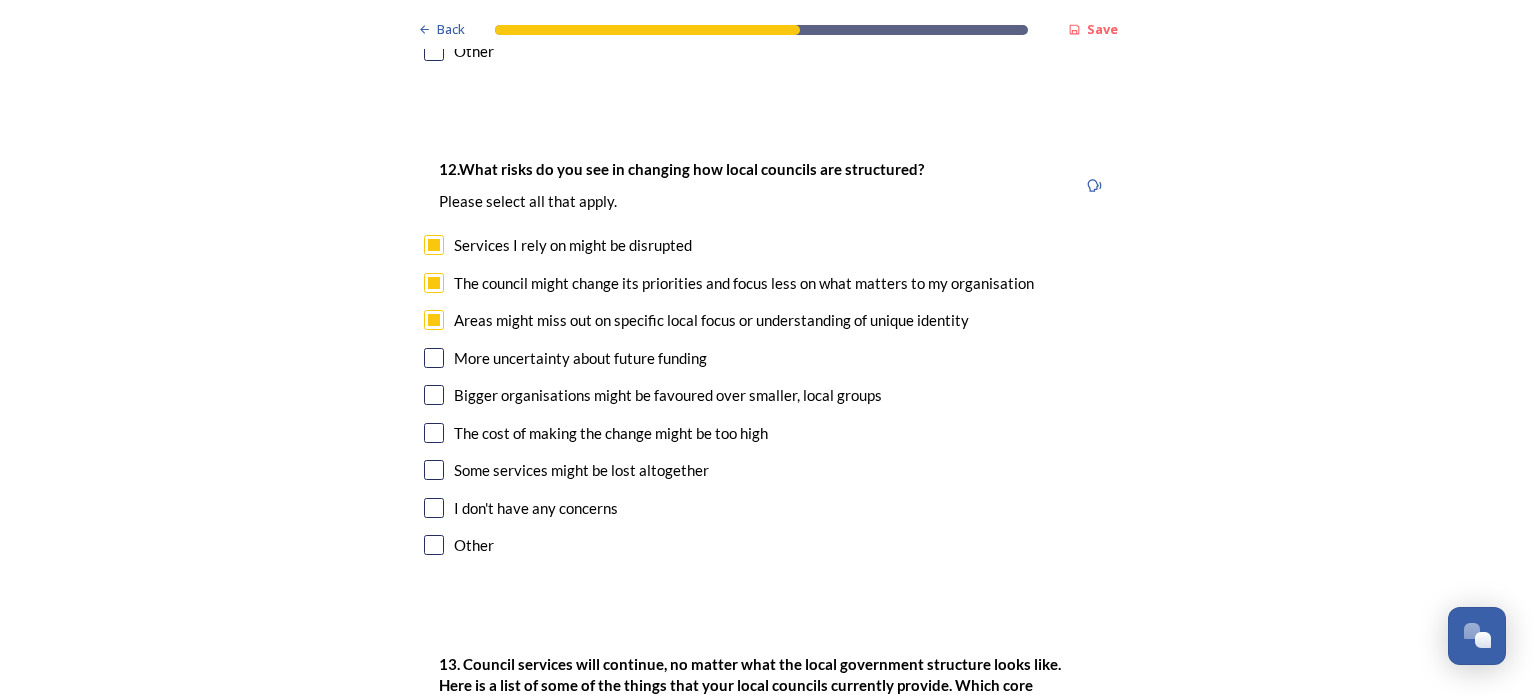 click at bounding box center [434, 358] 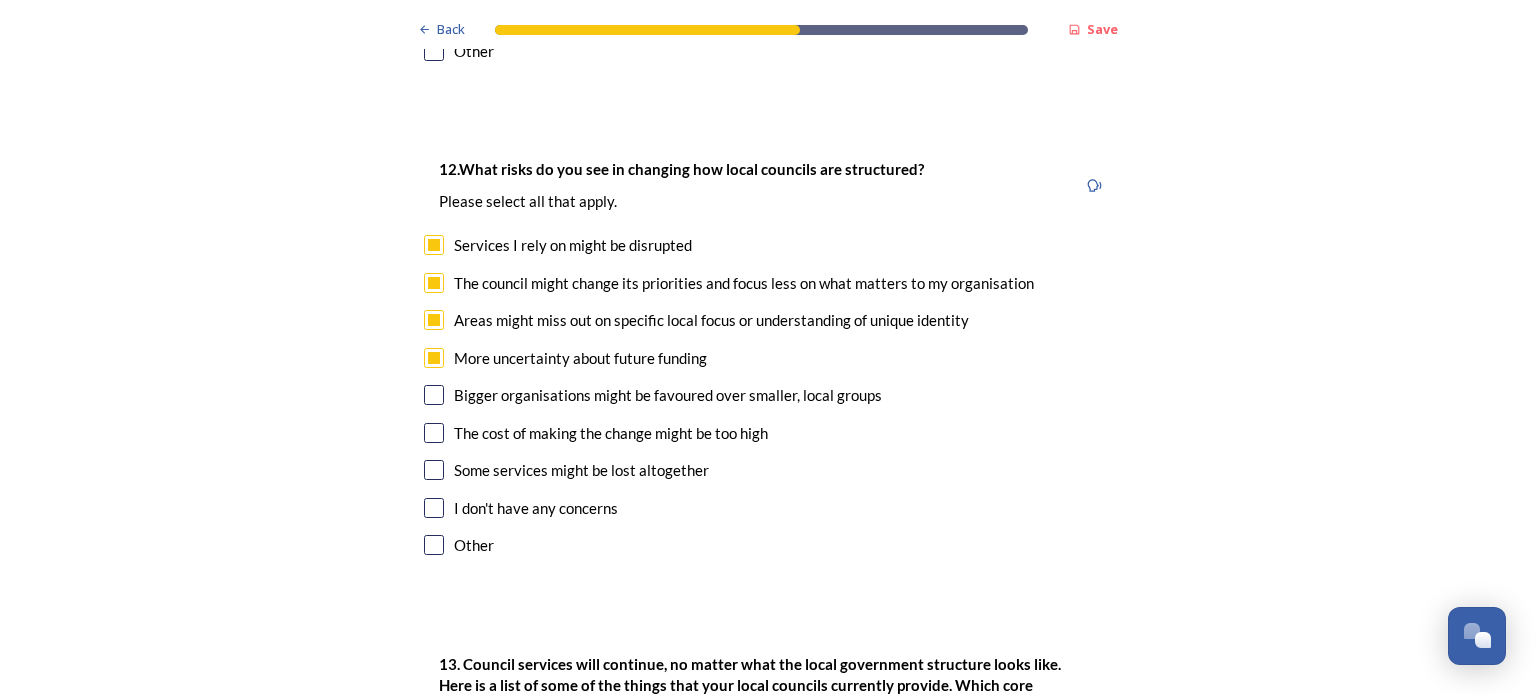 click at bounding box center (434, 395) 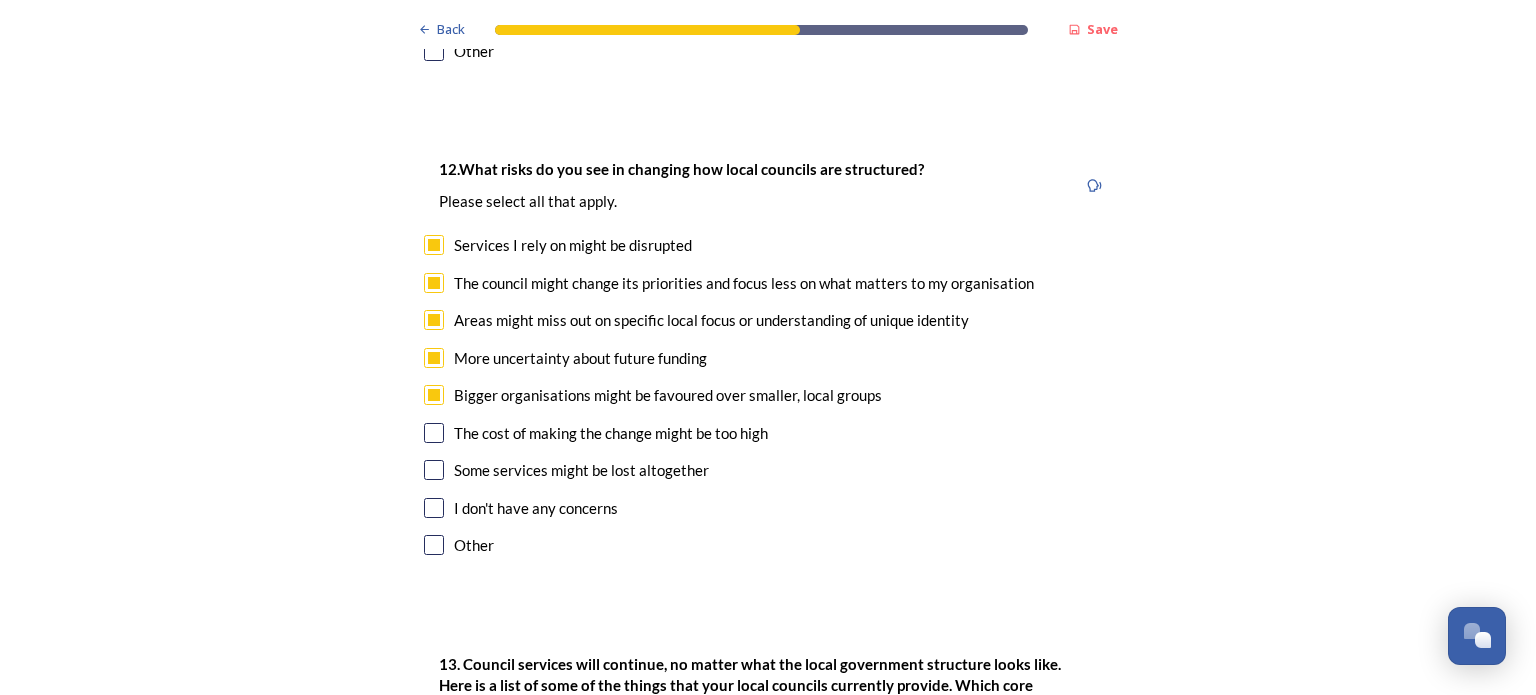click at bounding box center [434, 433] 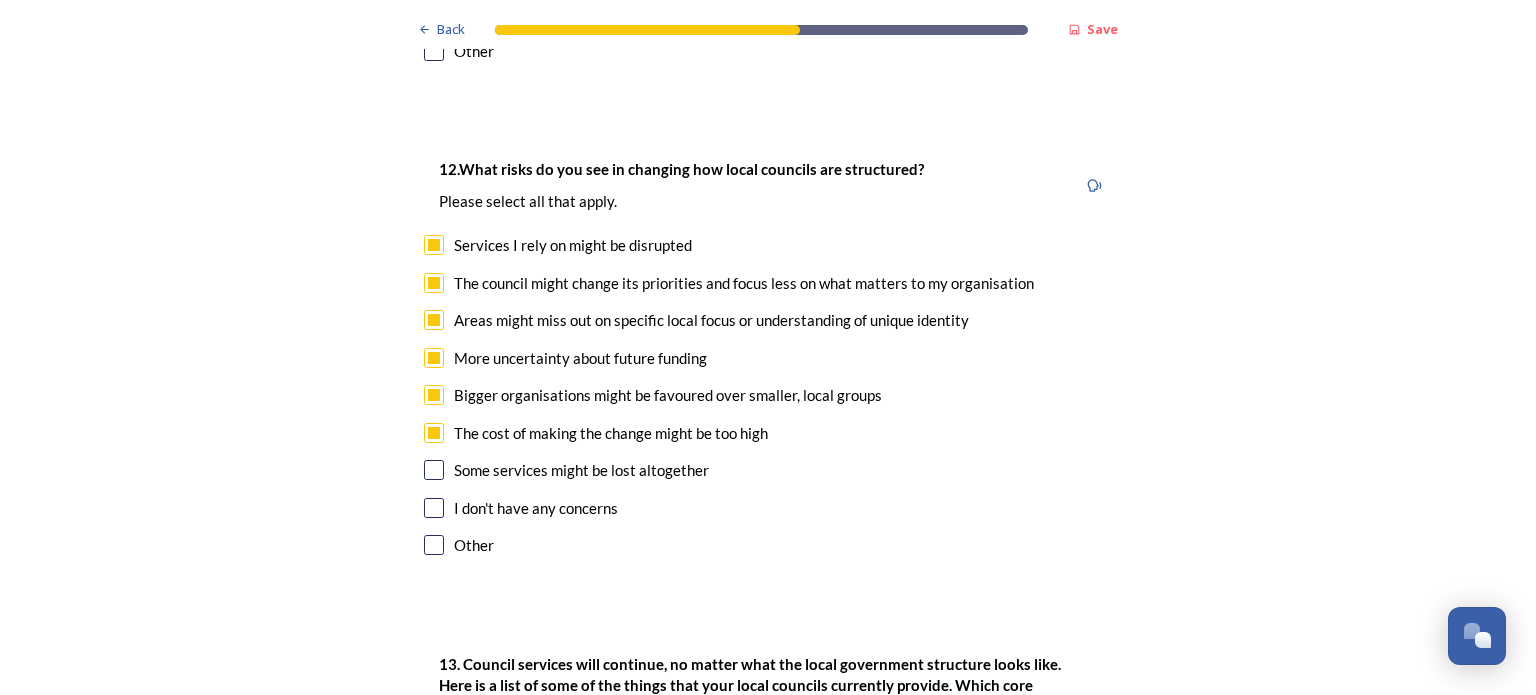 click at bounding box center (434, 470) 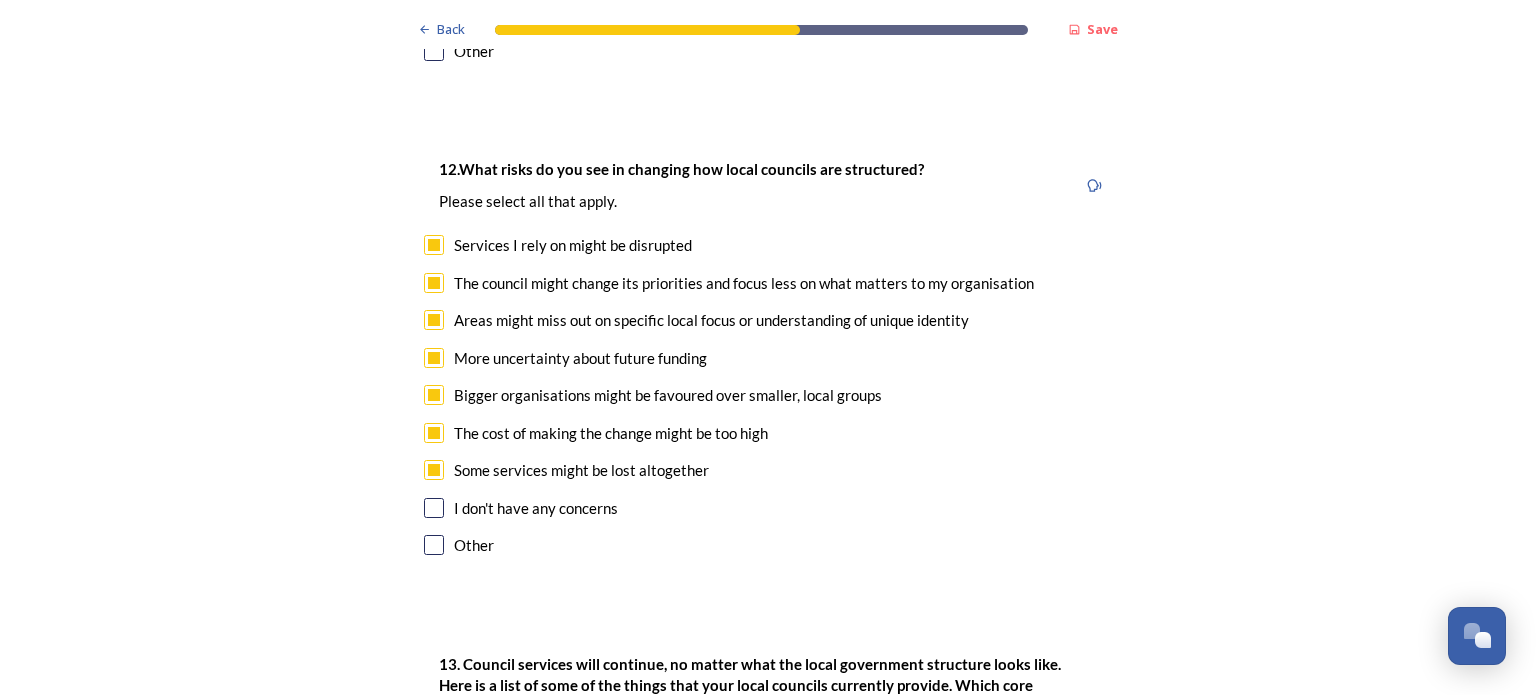 click at bounding box center (434, 545) 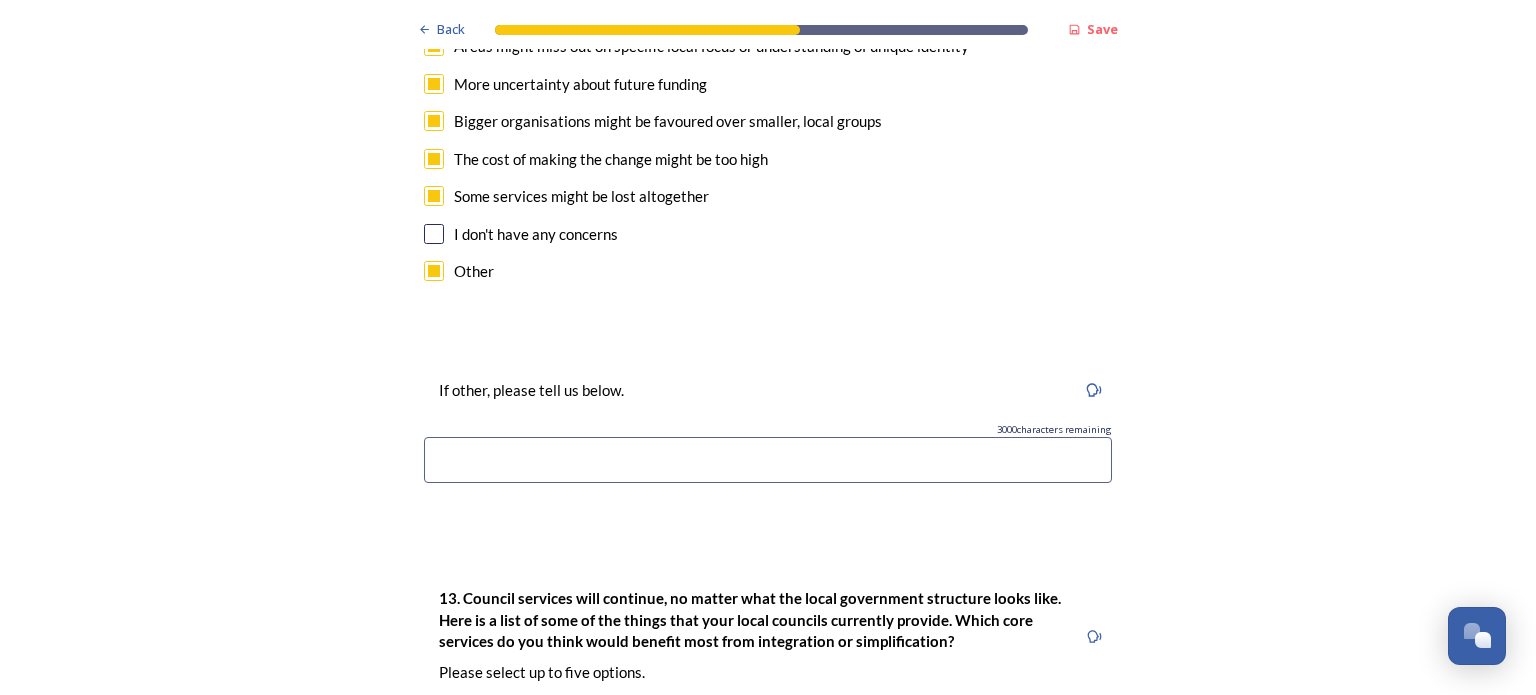 scroll, scrollTop: 5286, scrollLeft: 0, axis: vertical 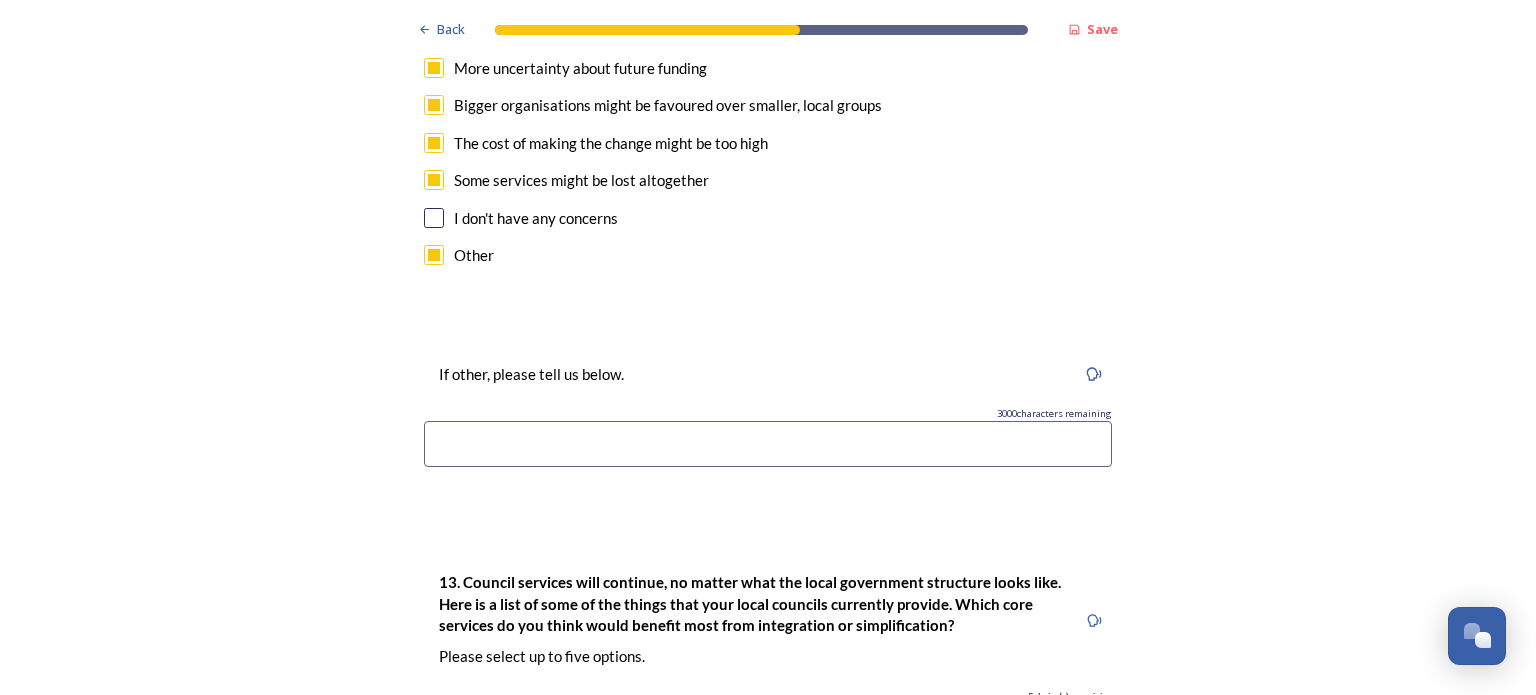 click at bounding box center [768, 444] 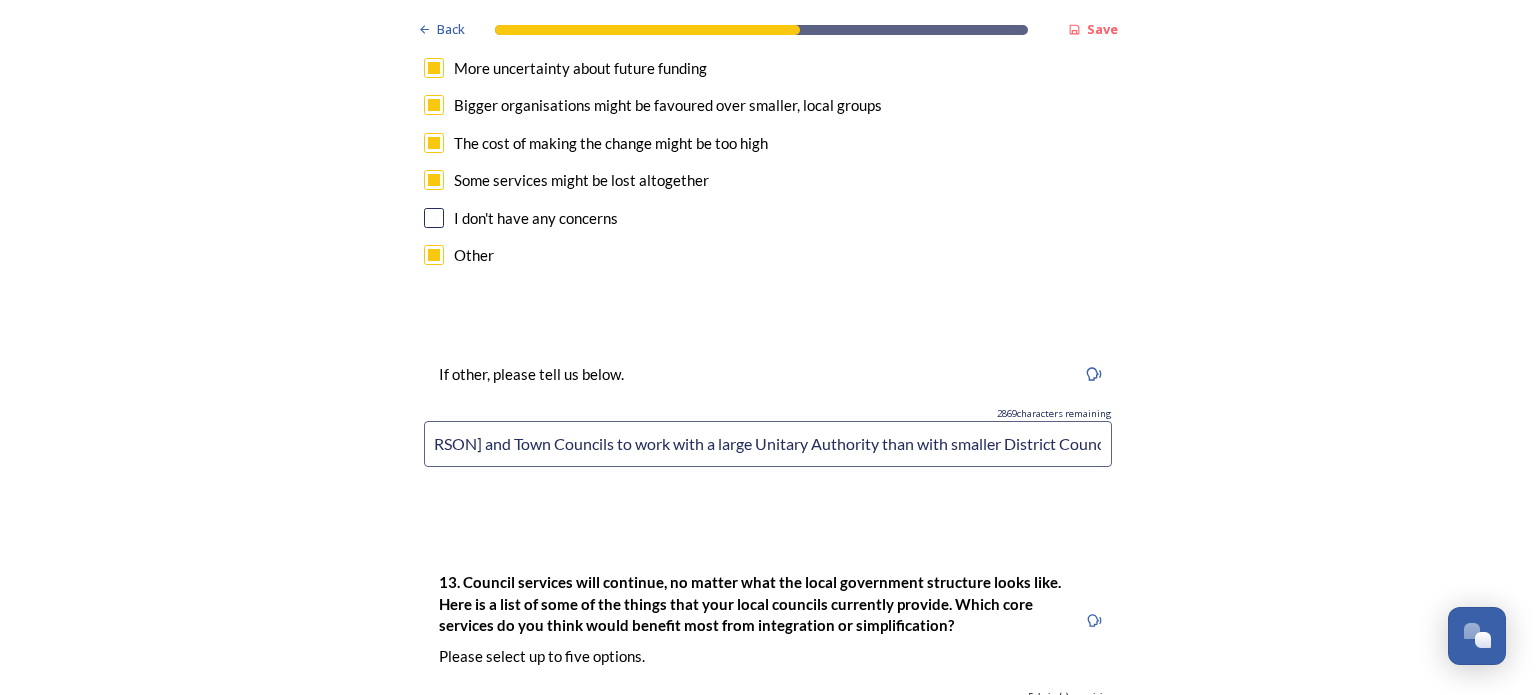 scroll, scrollTop: 0, scrollLeft: 226, axis: horizontal 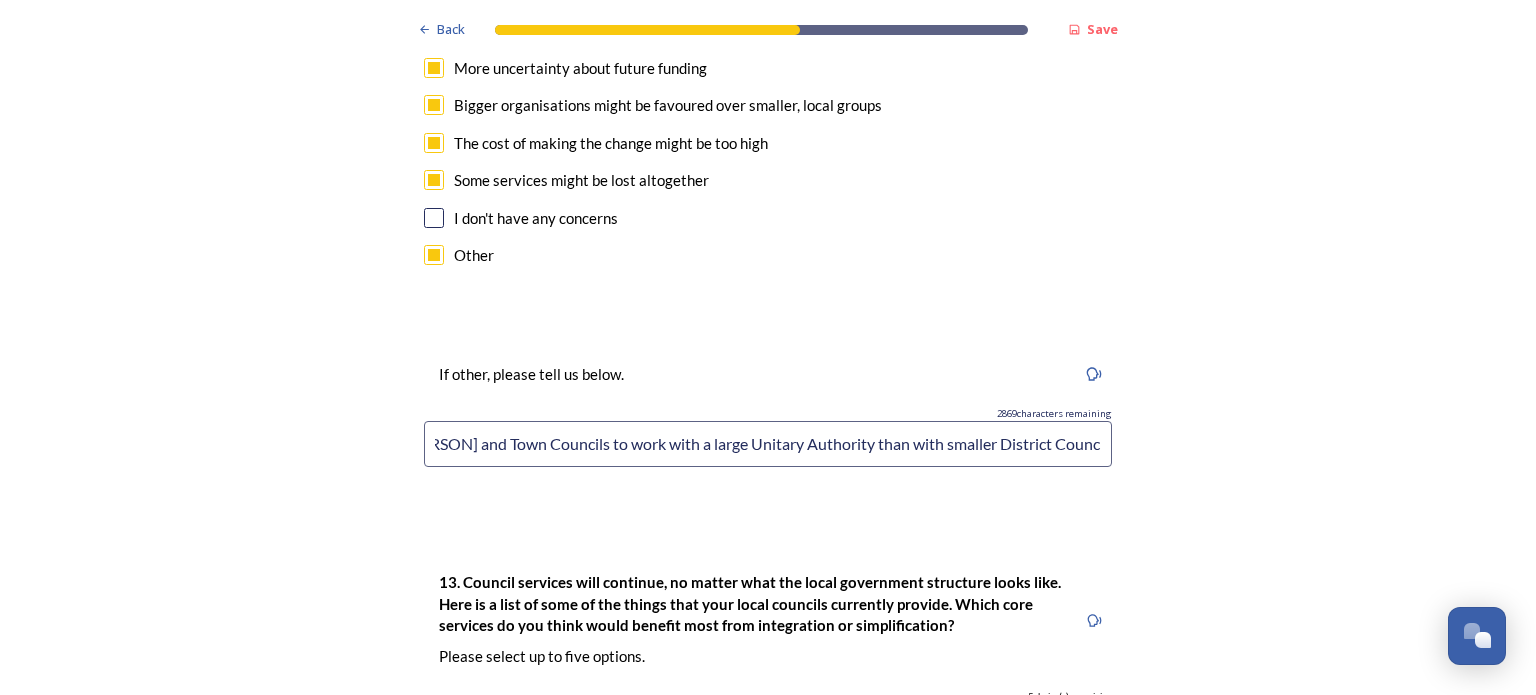 type on "Potentially more difficult for [PERSON] and Town Councils to work with a large Unitary Authority than with smaller District Councils." 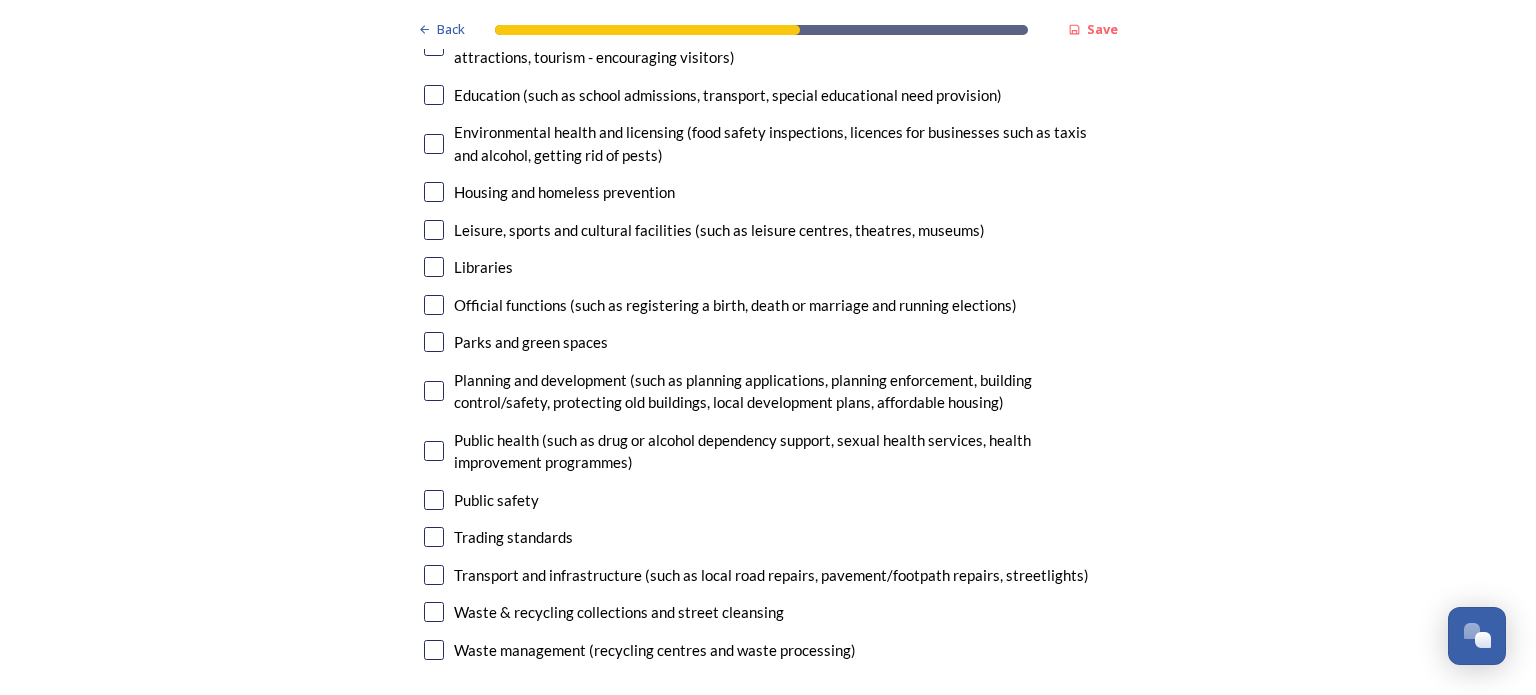 scroll, scrollTop: 6106, scrollLeft: 0, axis: vertical 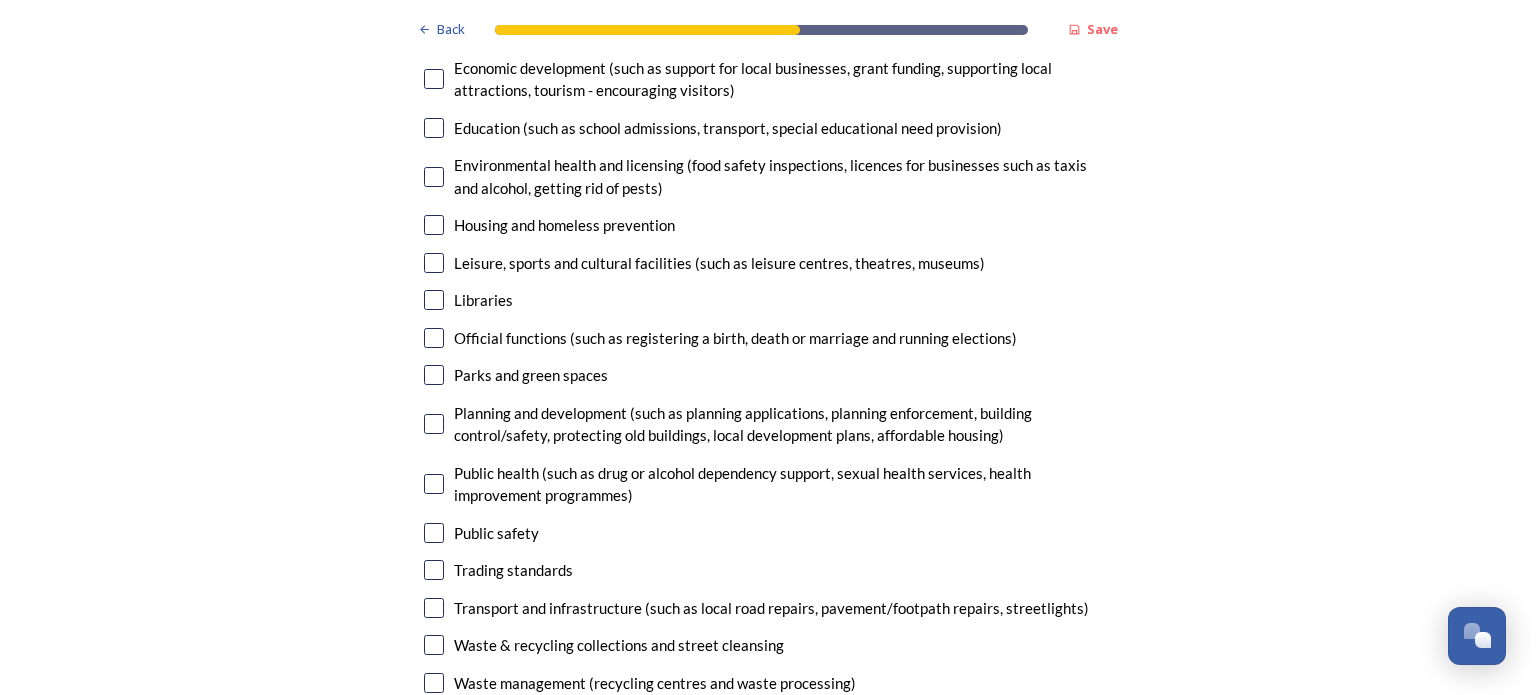 click at bounding box center [434, 225] 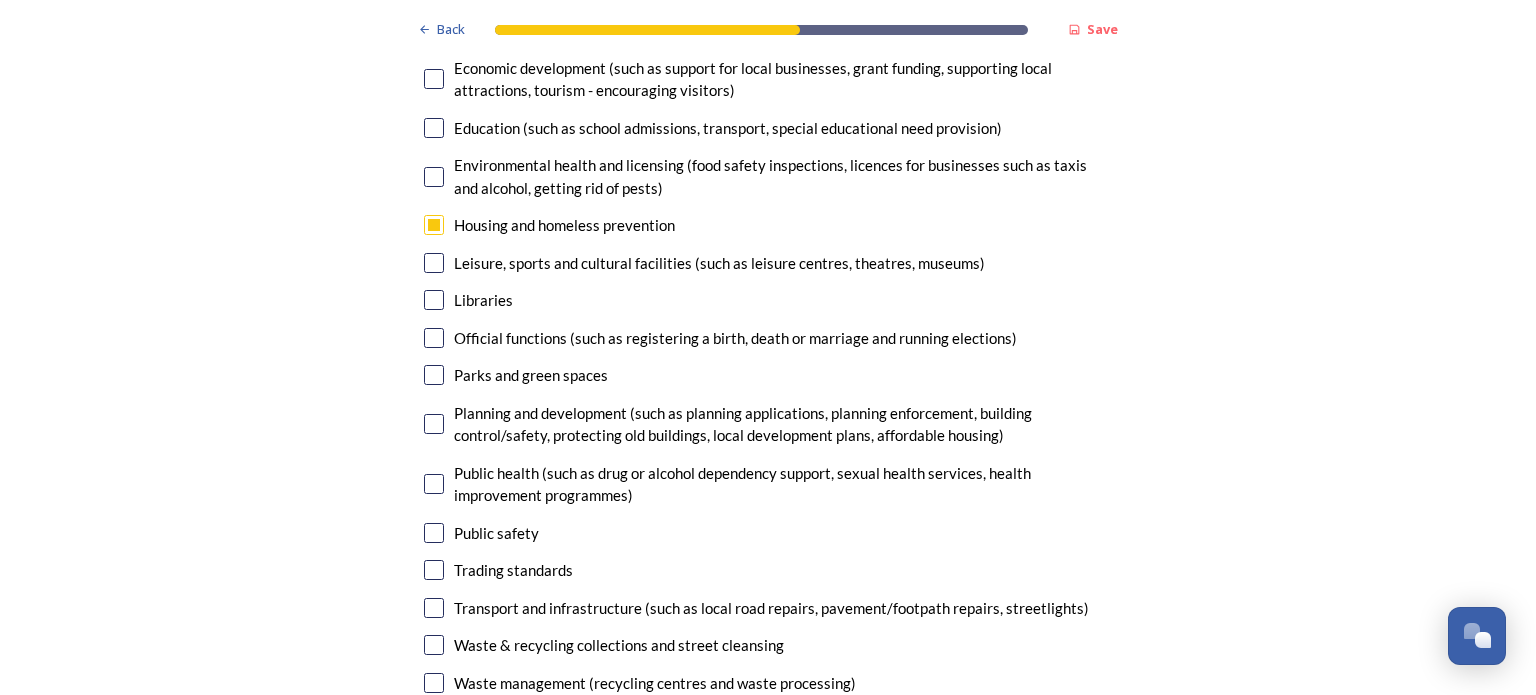 click at bounding box center (434, 424) 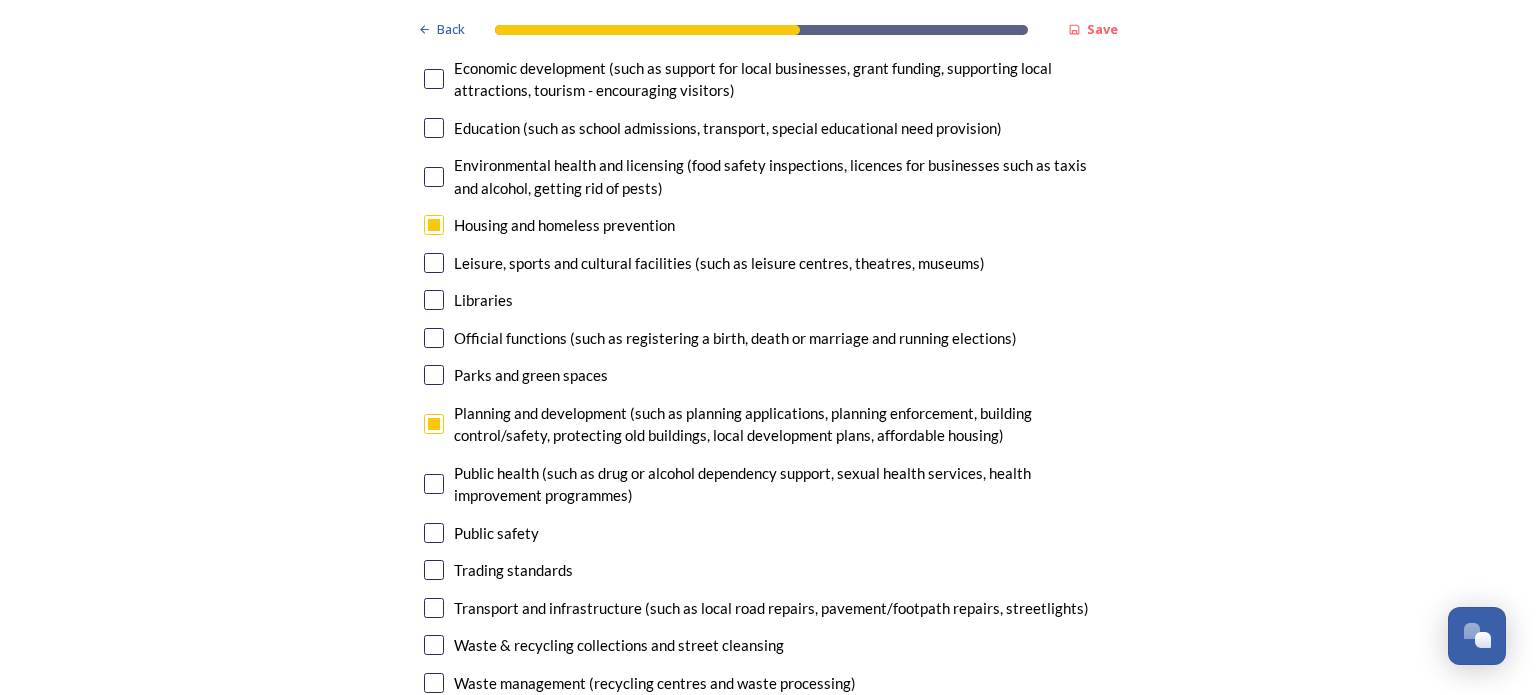 click at bounding box center [434, 533] 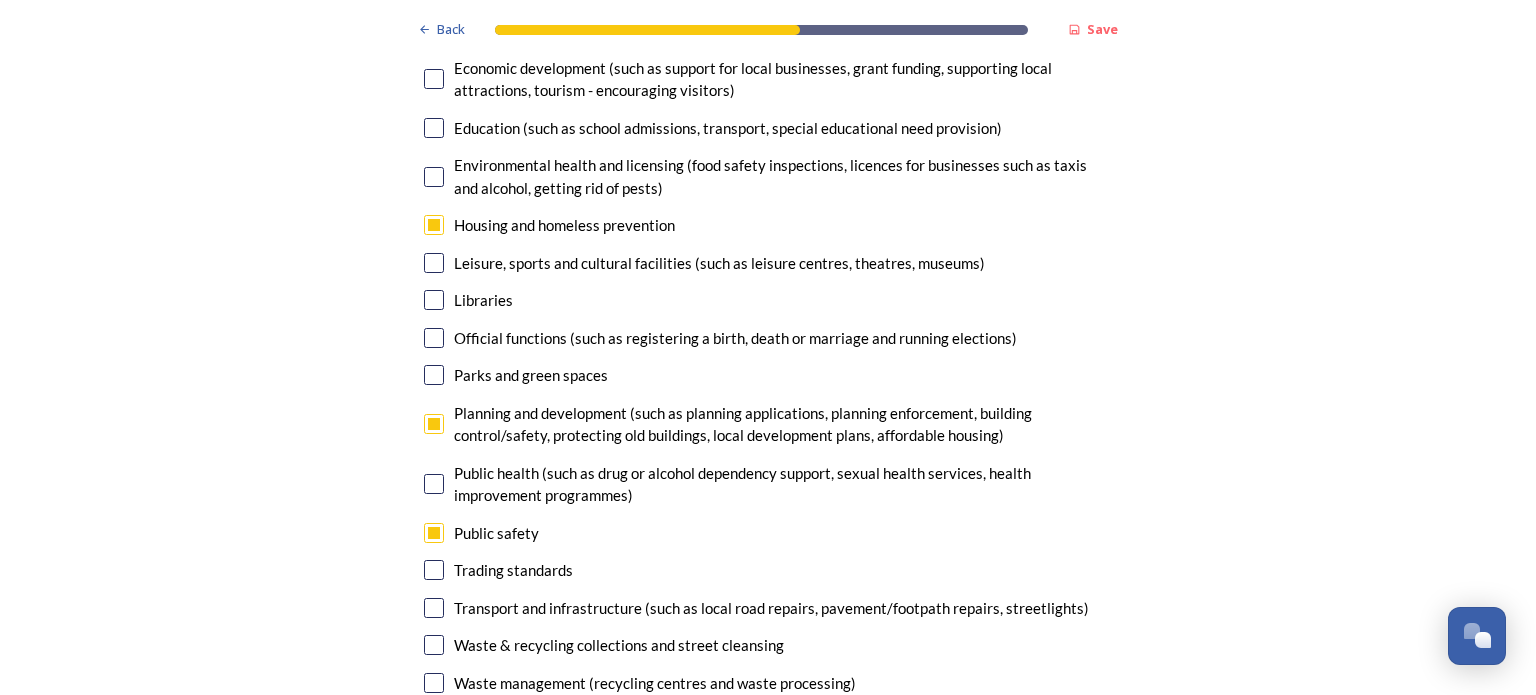 click at bounding box center [434, 608] 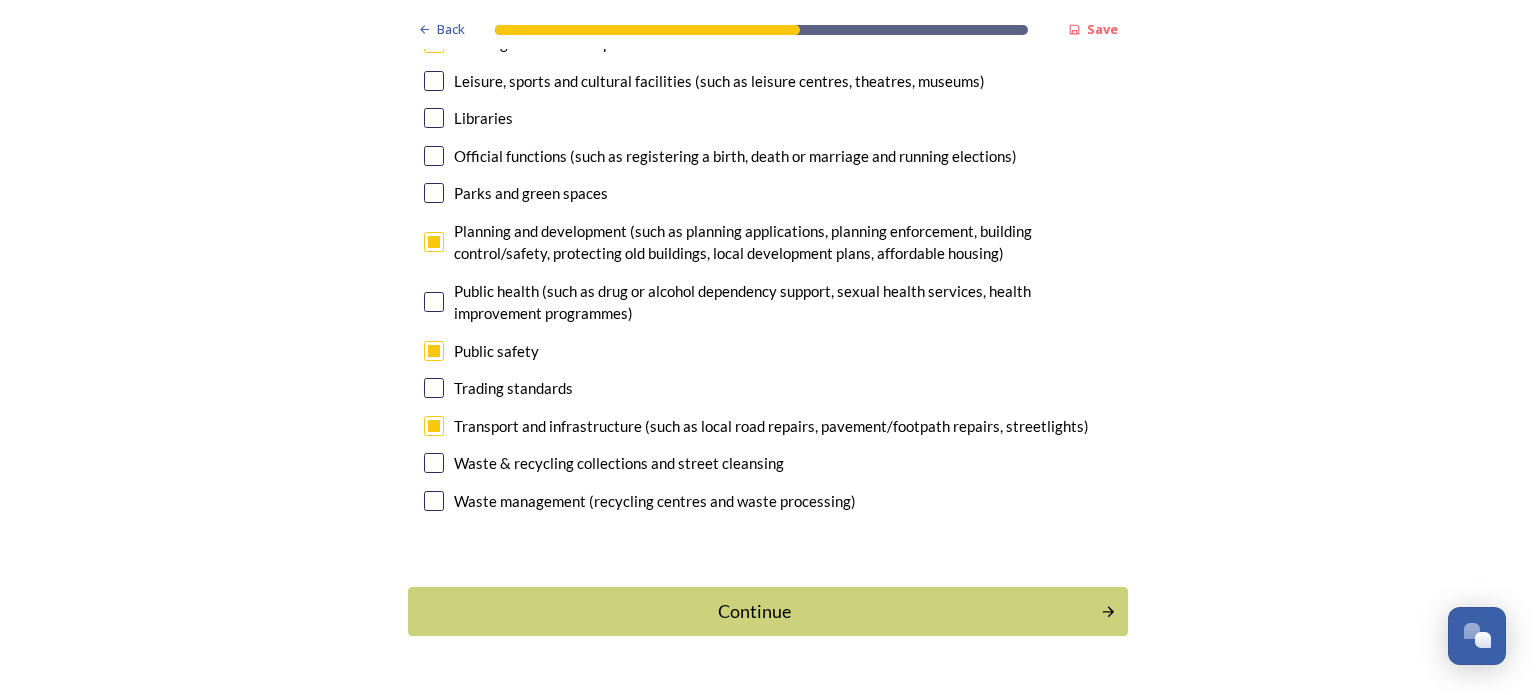scroll, scrollTop: 6322, scrollLeft: 0, axis: vertical 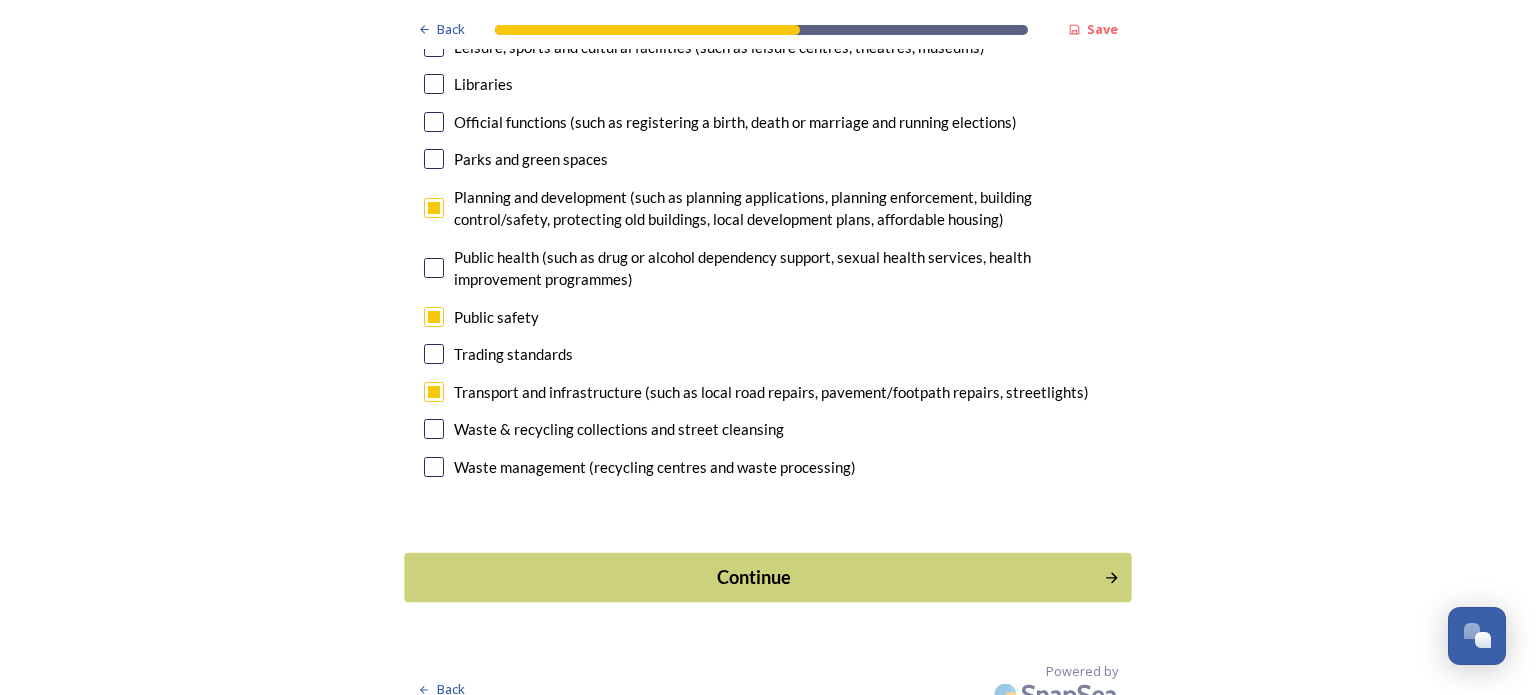 click on "Continue" at bounding box center (754, 577) 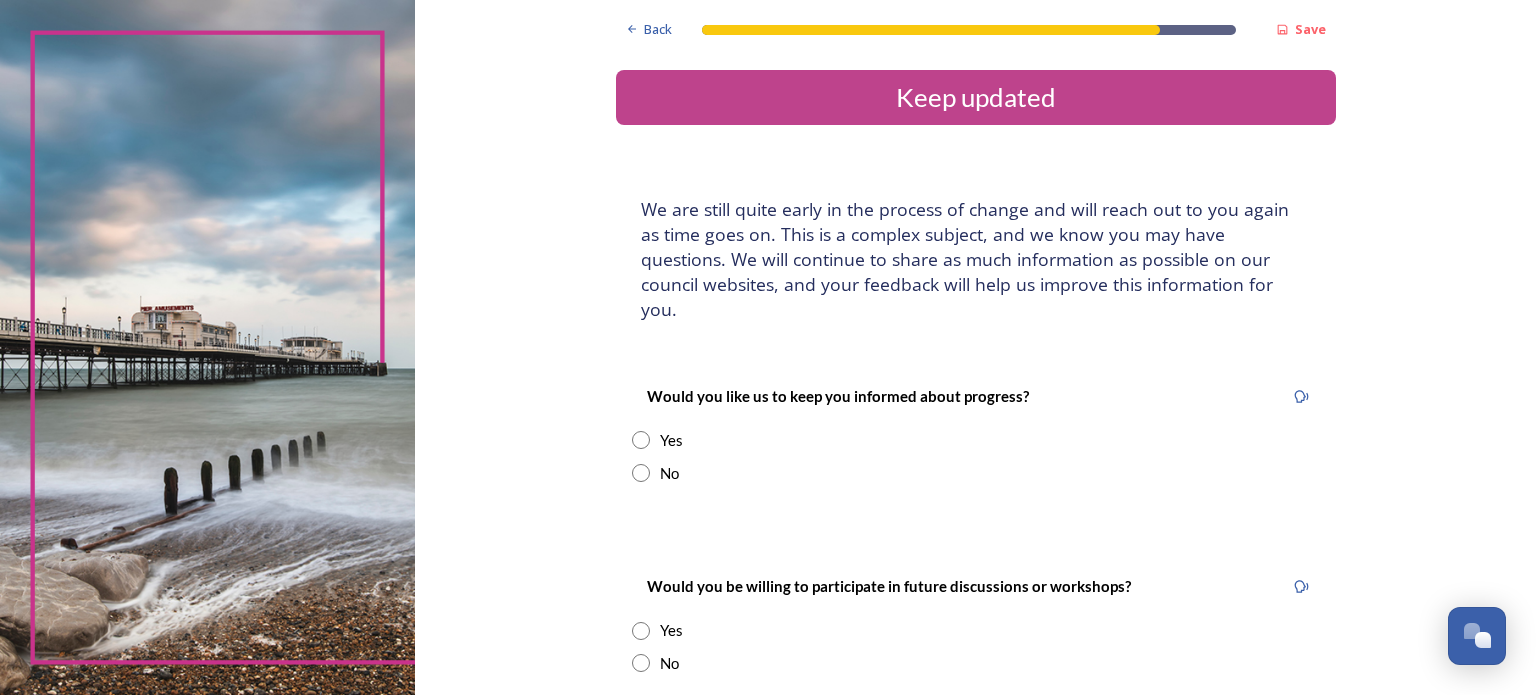 click on "Would you like us to keep you informed about progress? Yes No" at bounding box center [976, 434] 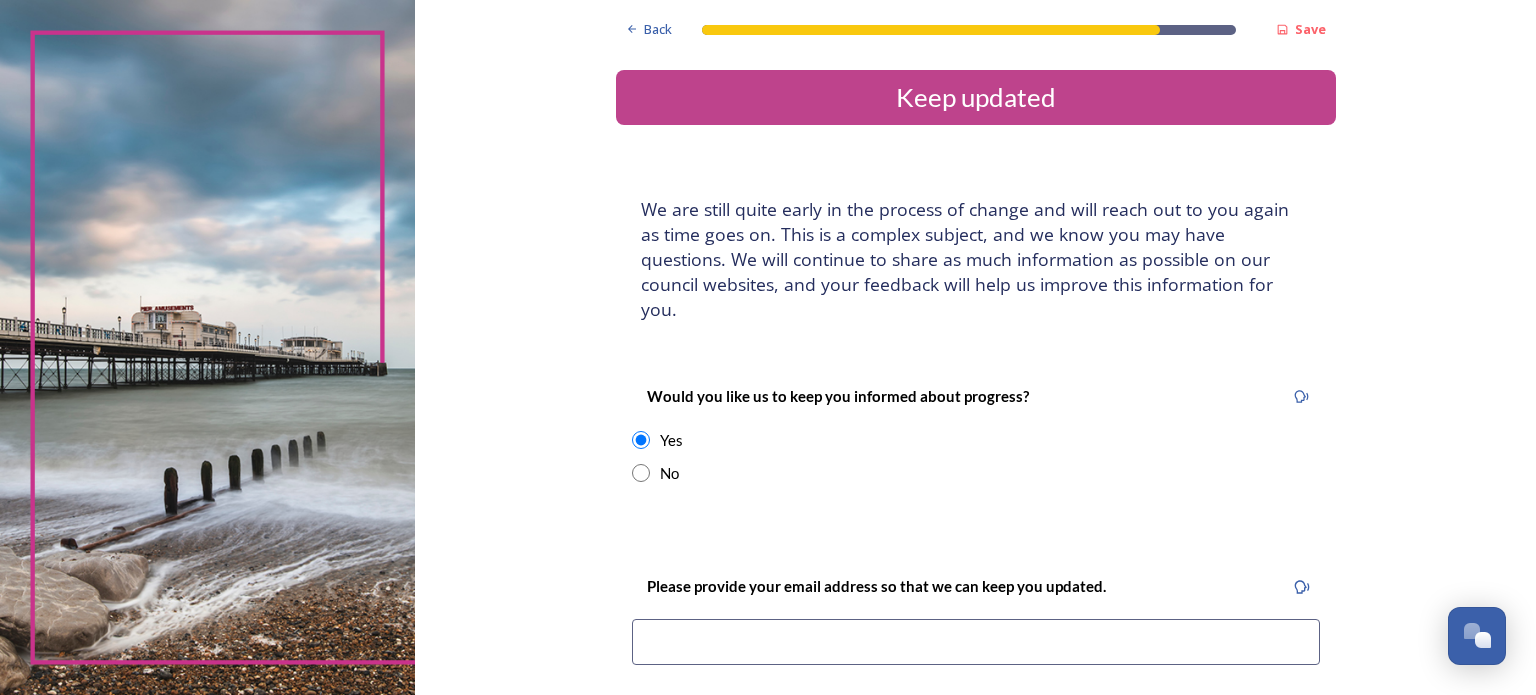 click at bounding box center (976, 642) 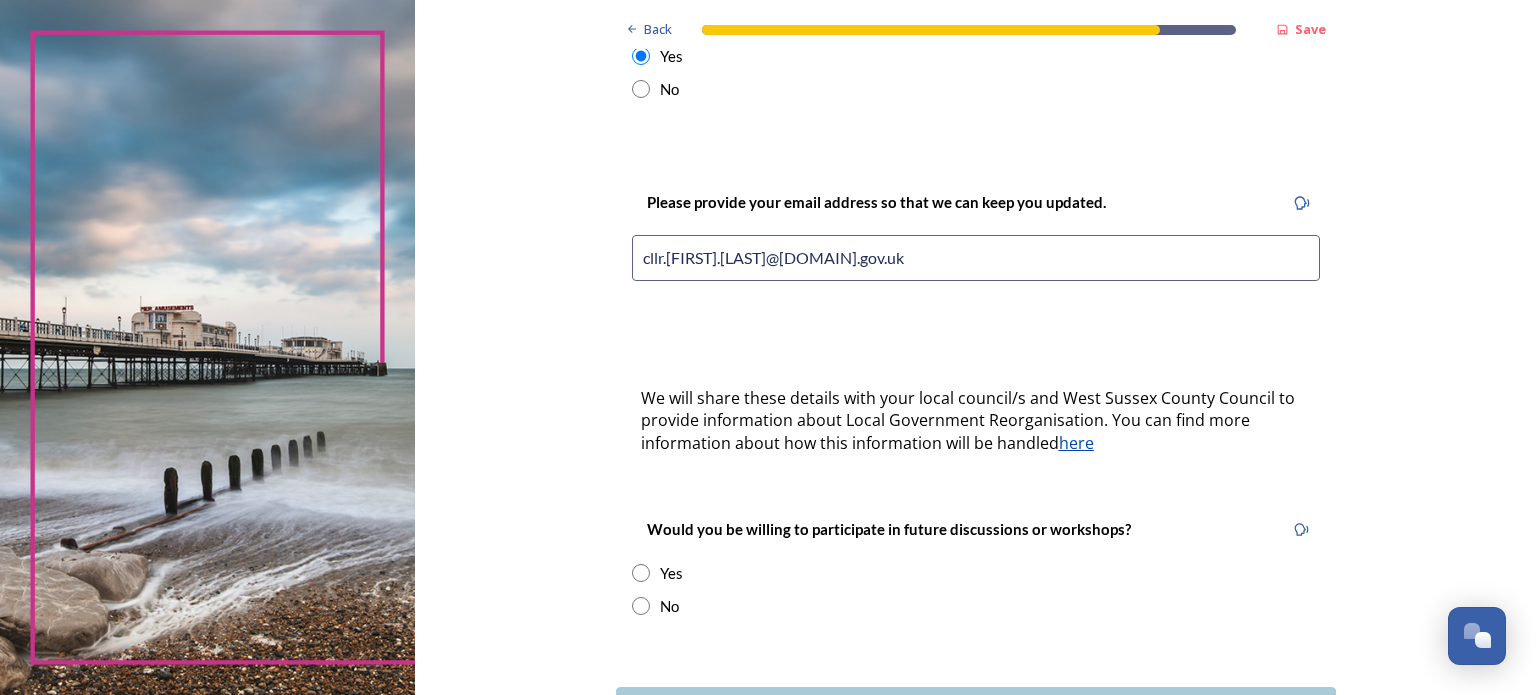 scroll, scrollTop: 401, scrollLeft: 0, axis: vertical 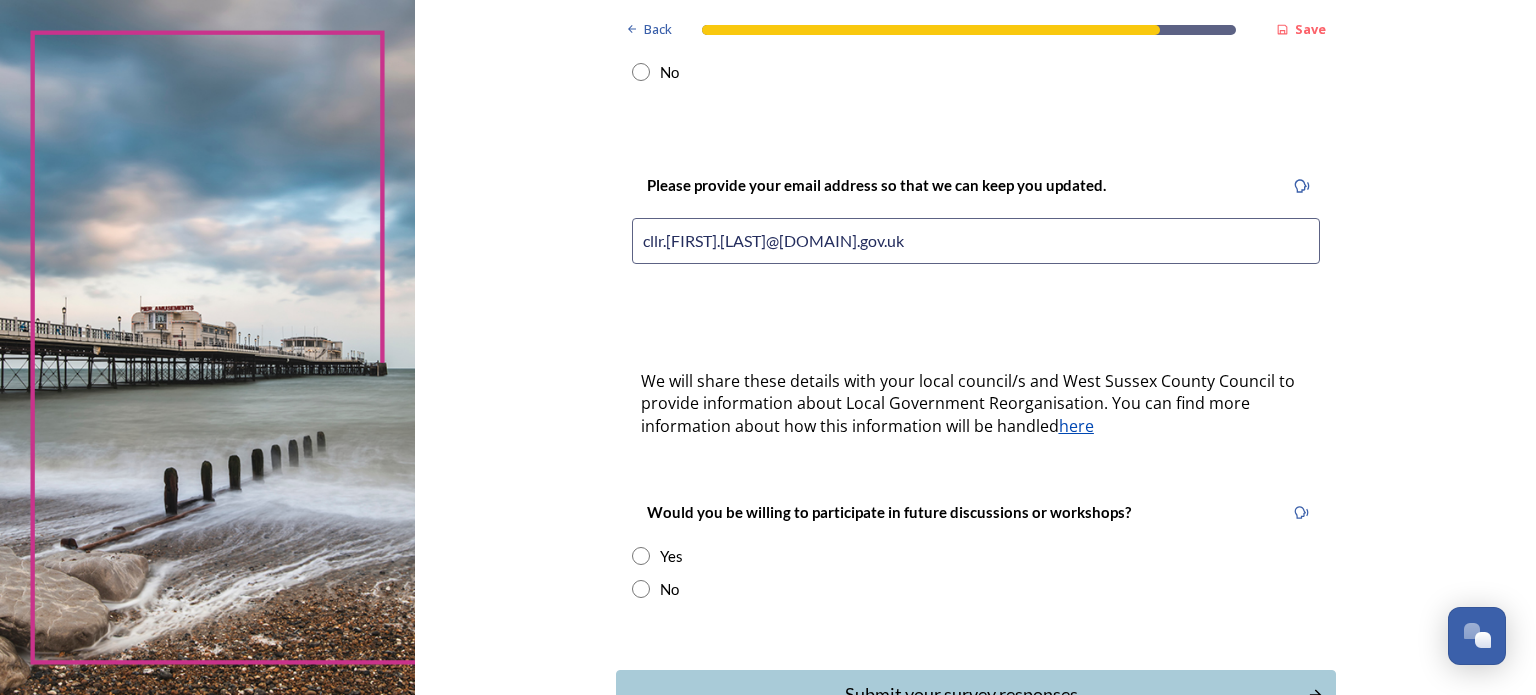 type on "cllr.[FIRST].[LAST]@[DOMAIN].gov.uk" 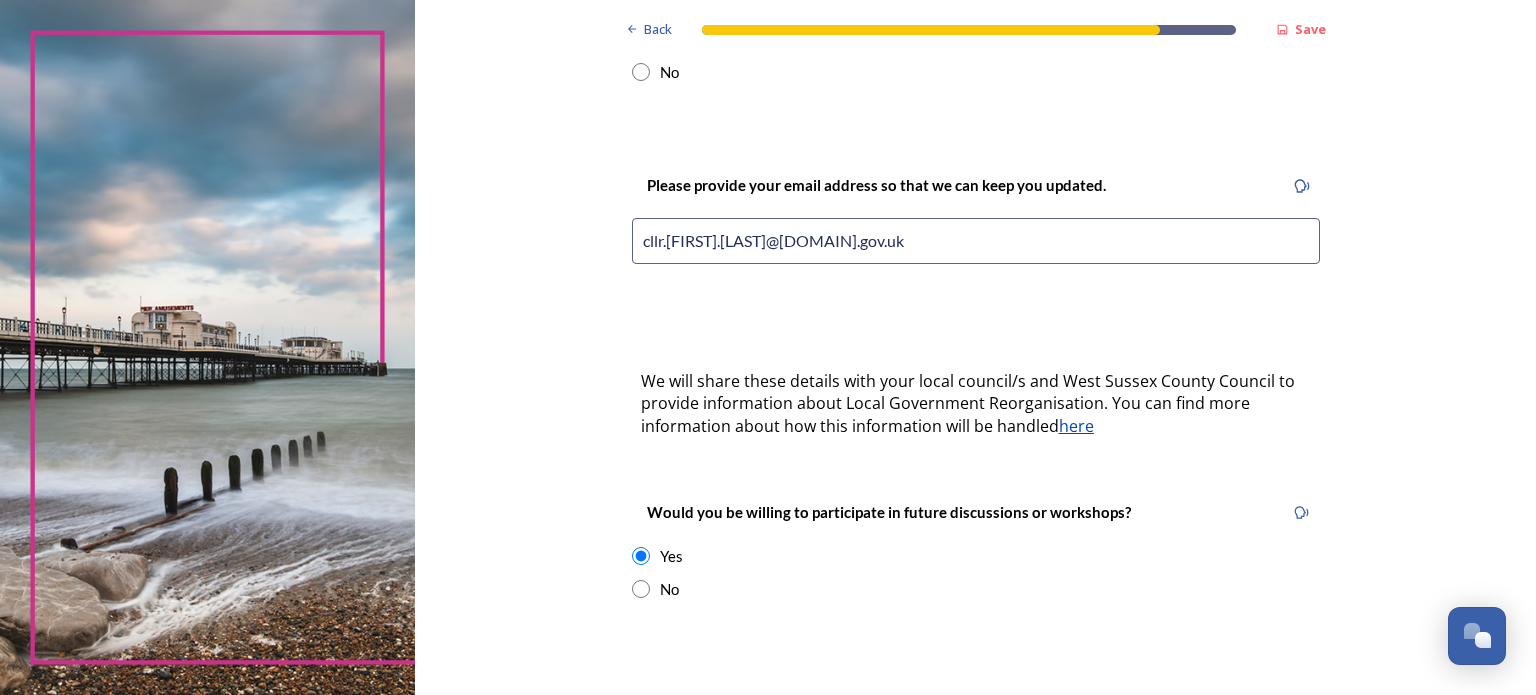 drag, startPoint x: 926, startPoint y: 216, endPoint x: 627, endPoint y: 220, distance: 299.02676 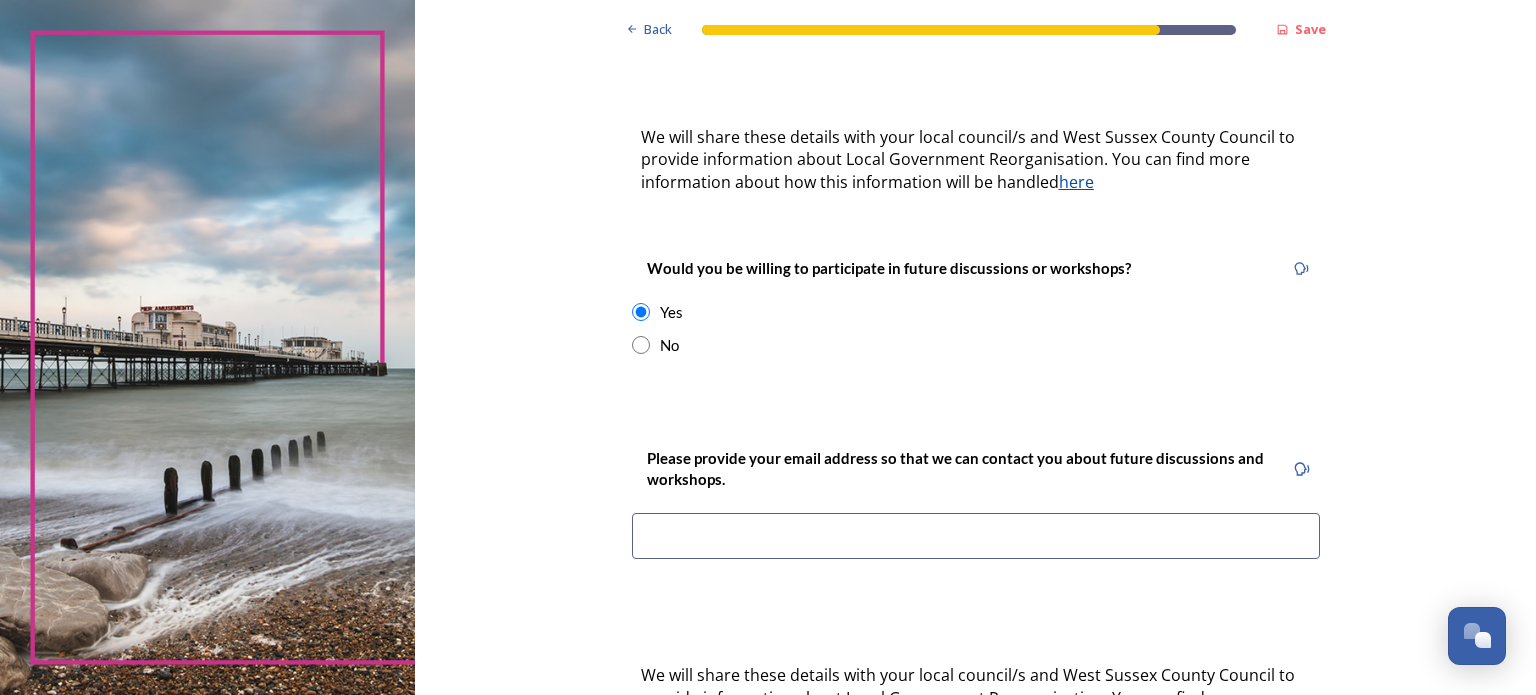 scroll, scrollTop: 648, scrollLeft: 0, axis: vertical 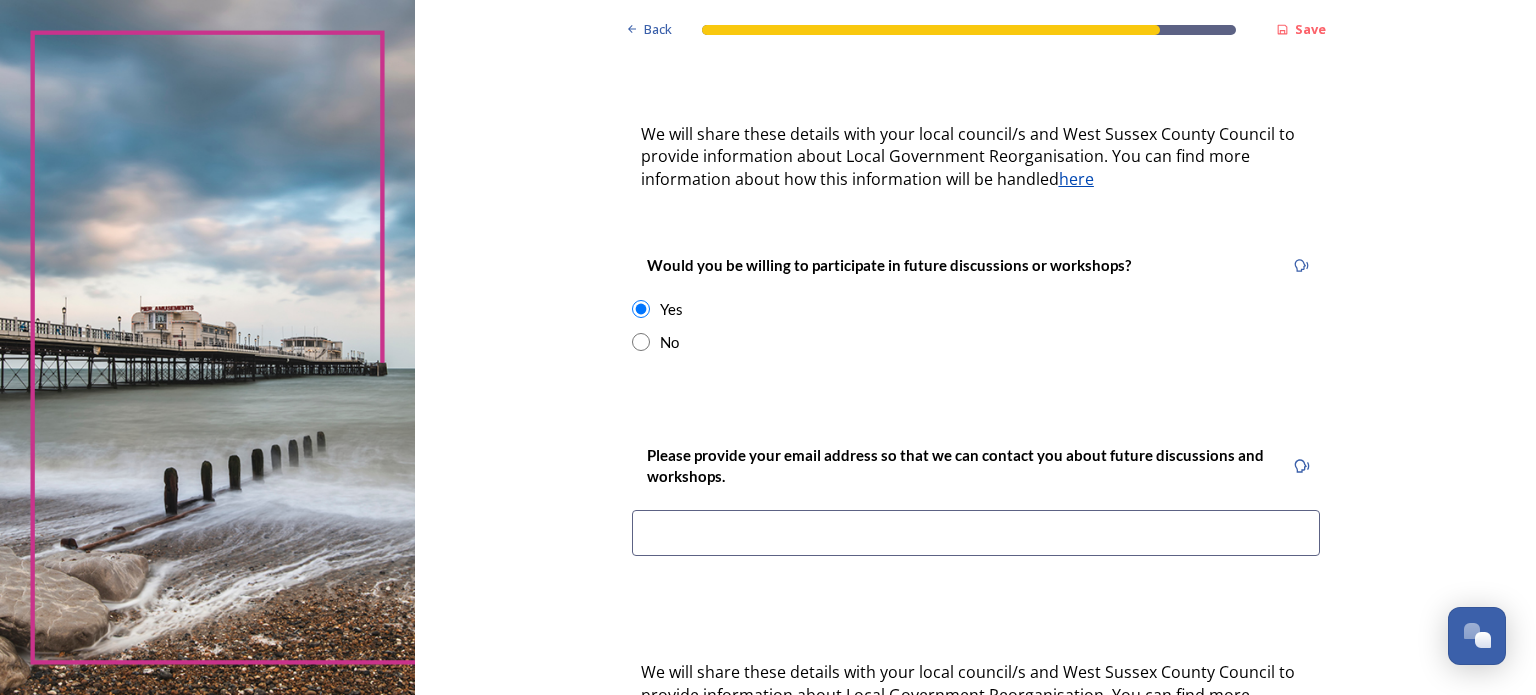 click at bounding box center [976, 533] 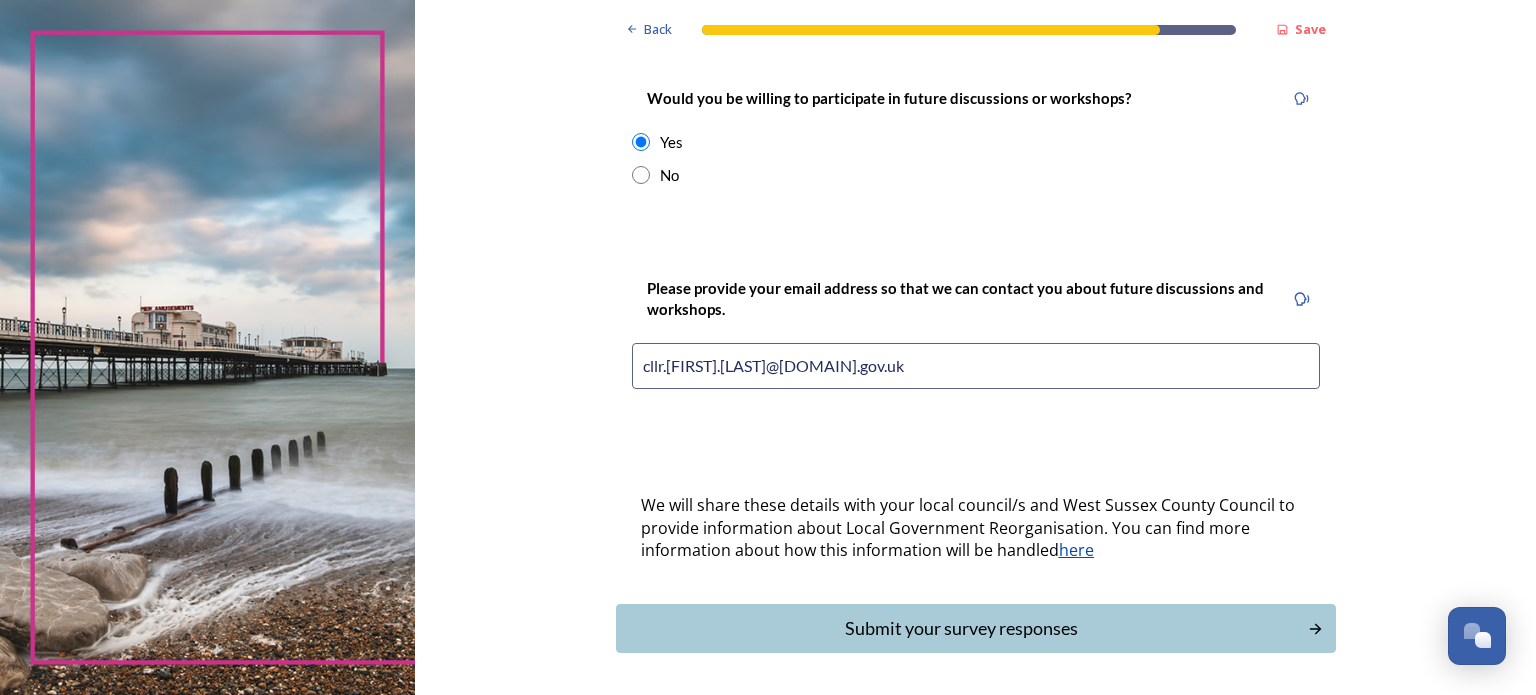 scroll, scrollTop: 862, scrollLeft: 0, axis: vertical 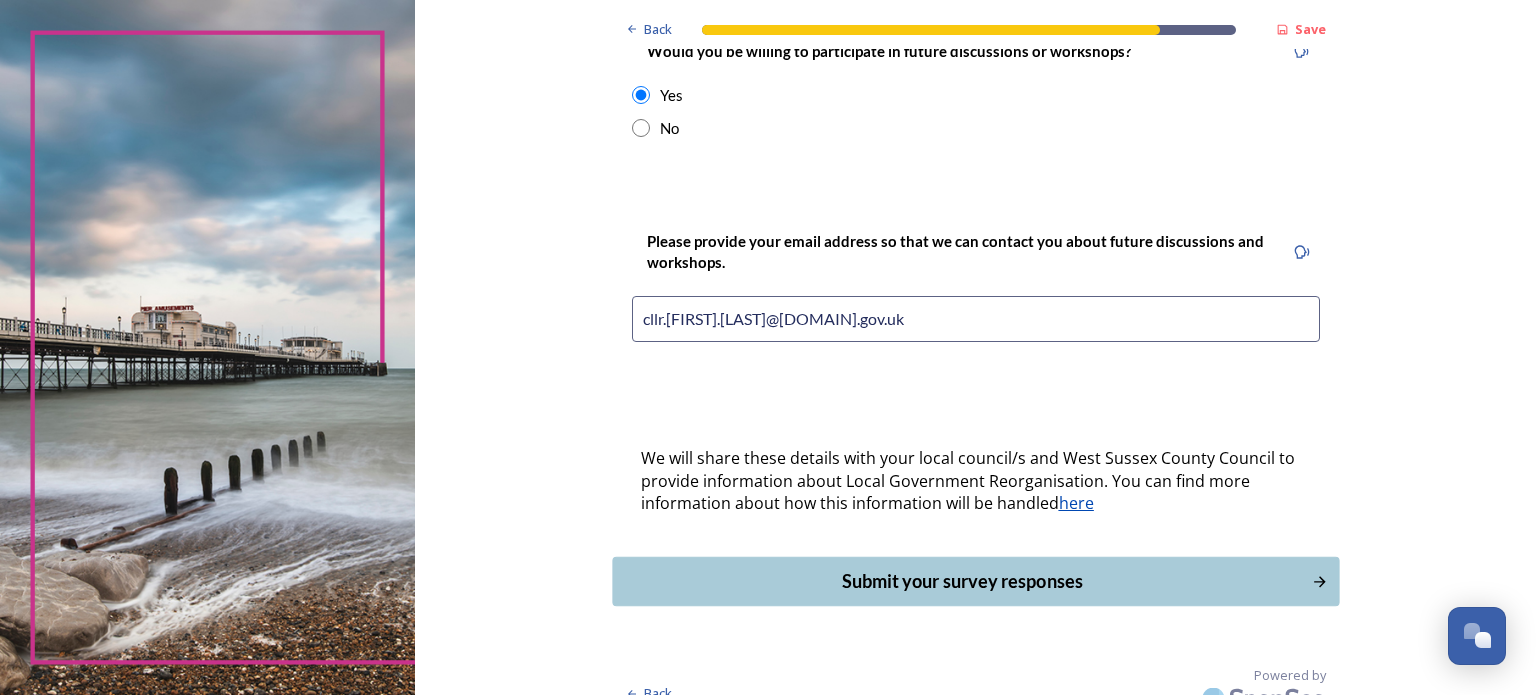 type on "cllr.[FIRST].[LAST]@[DOMAIN].gov.uk" 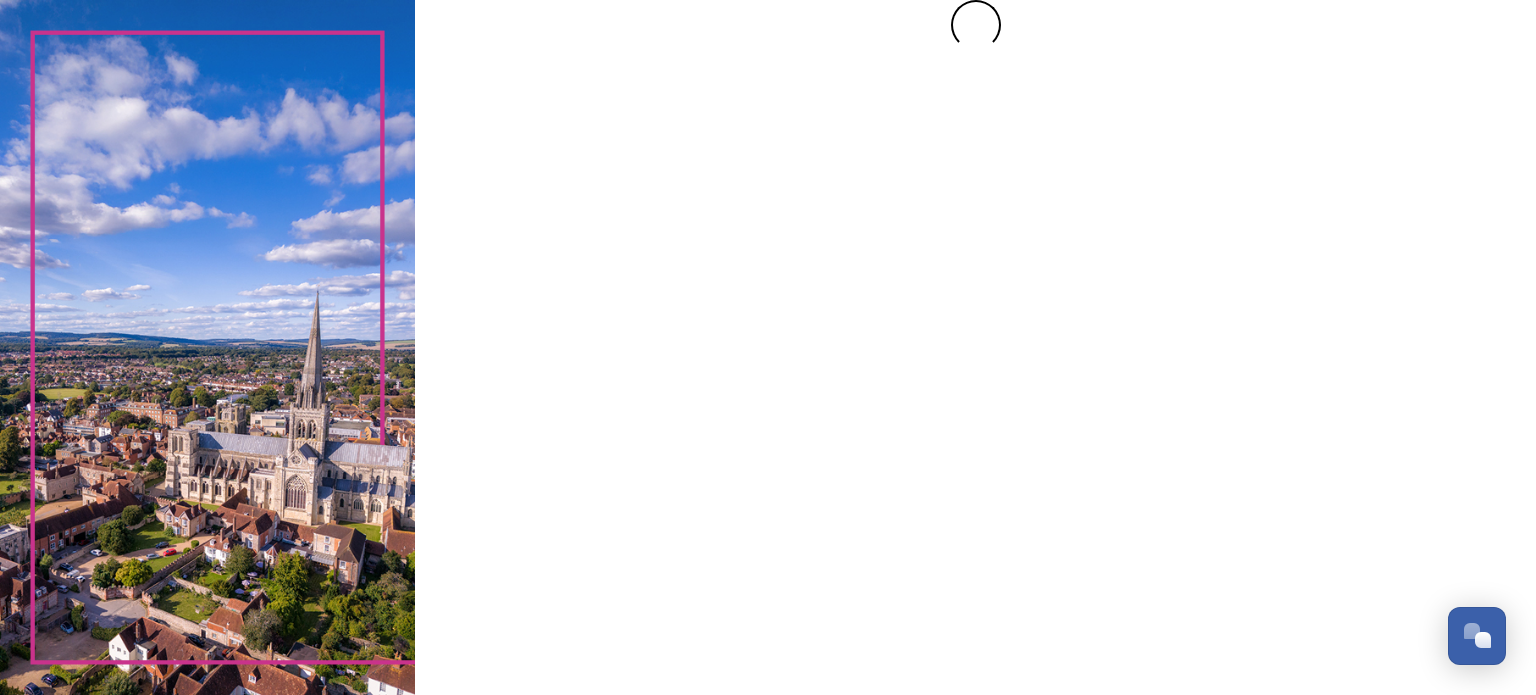 scroll, scrollTop: 0, scrollLeft: 0, axis: both 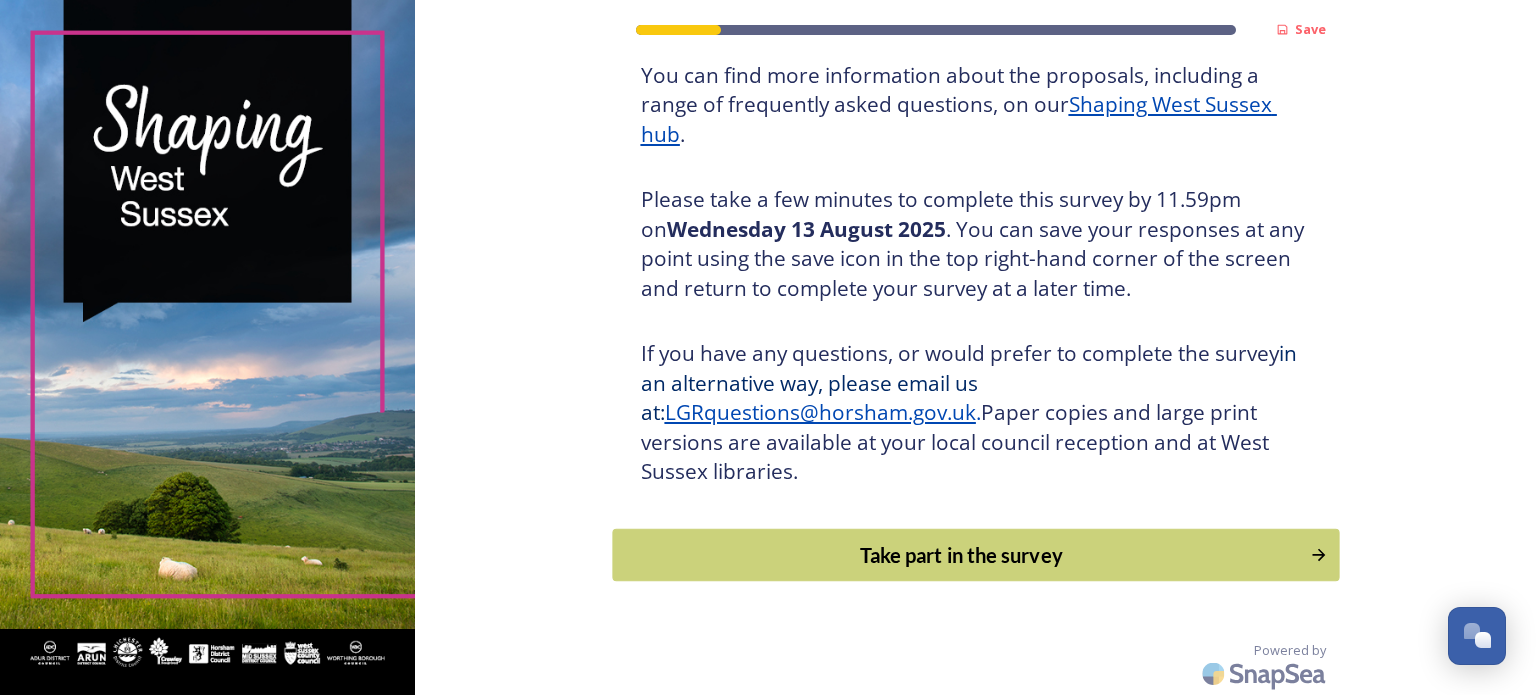 click on "Take part in the survey" at bounding box center (961, 555) 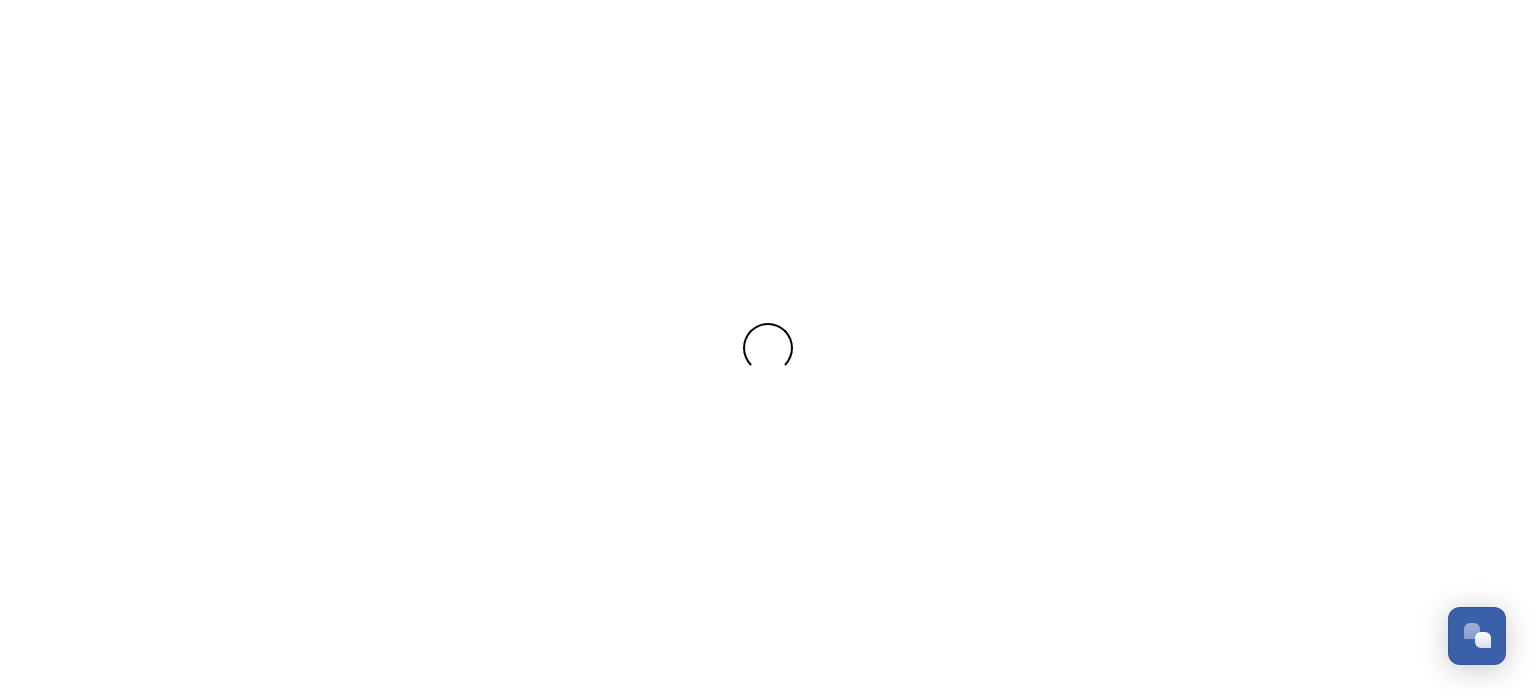 scroll, scrollTop: 0, scrollLeft: 0, axis: both 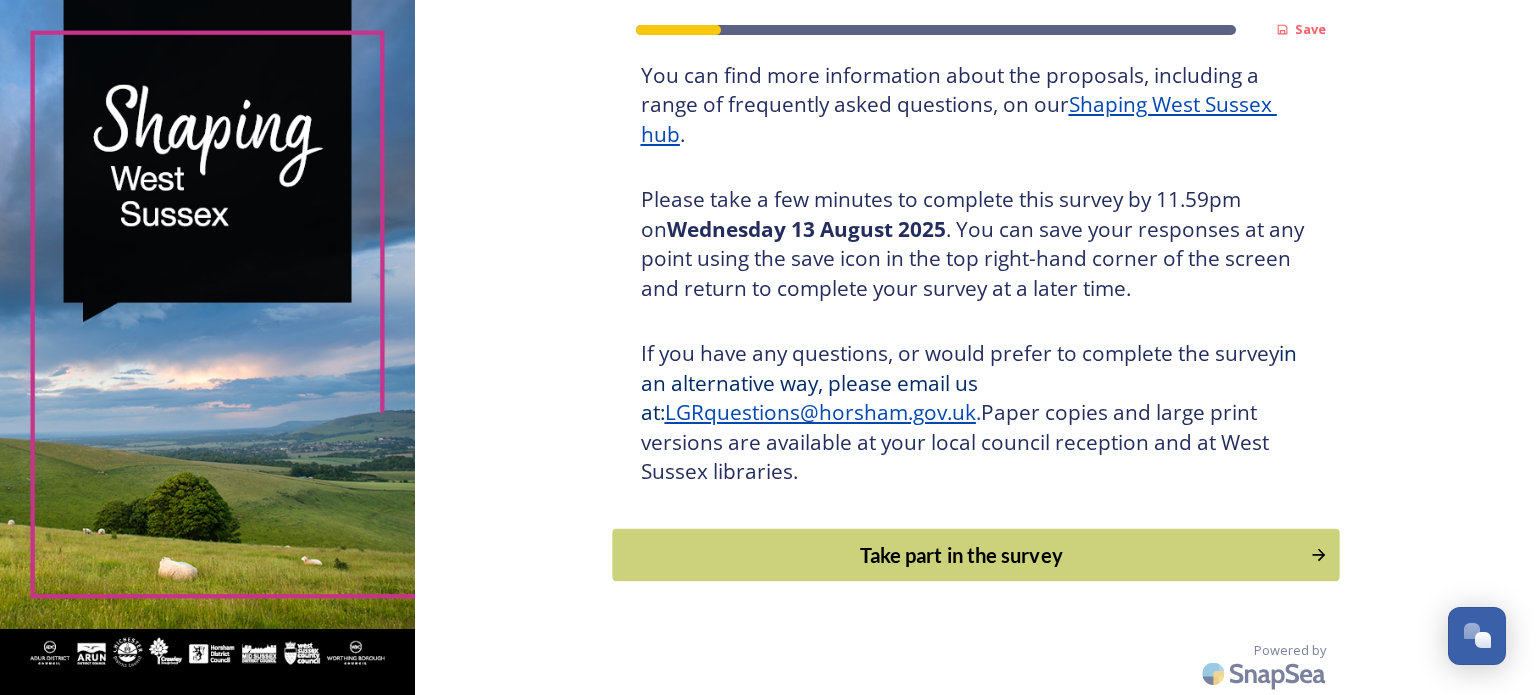 click on "Take part in the survey" at bounding box center (961, 555) 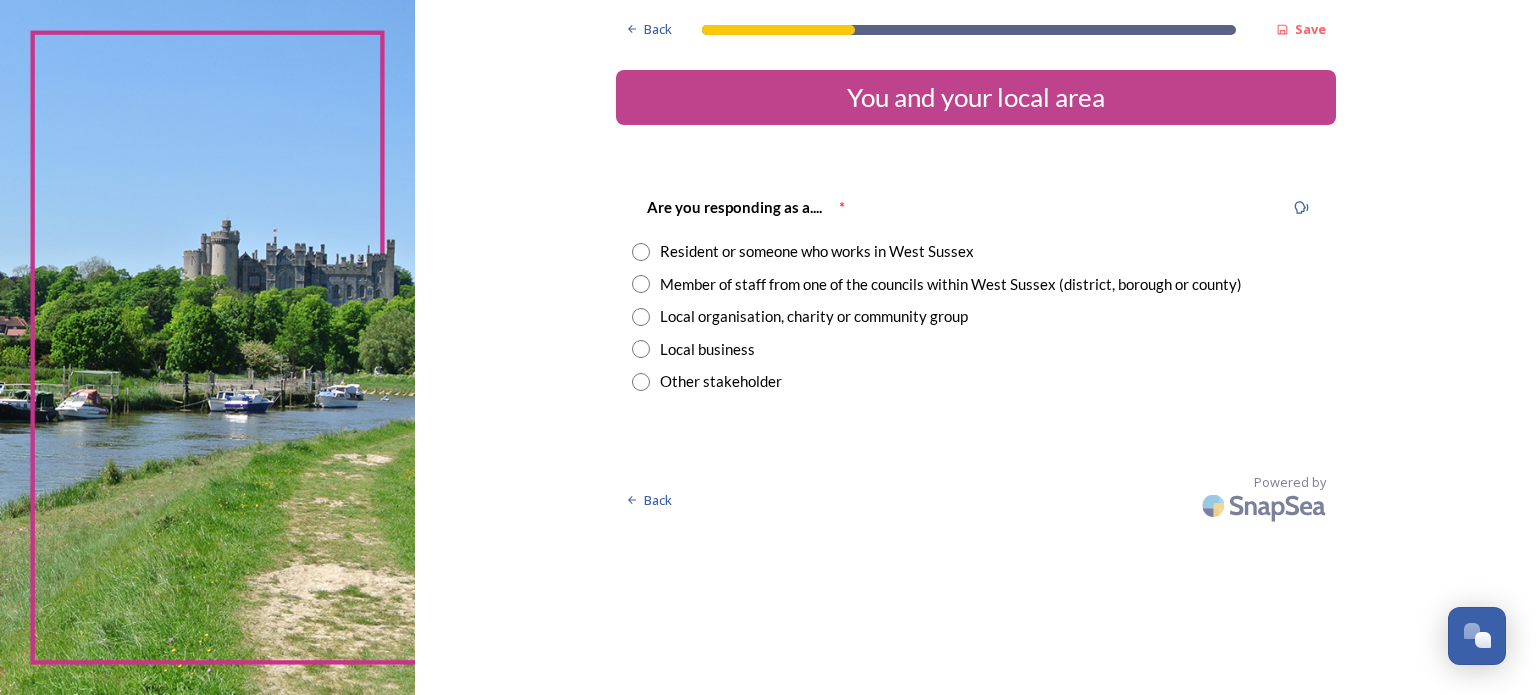 click at bounding box center (641, 252) 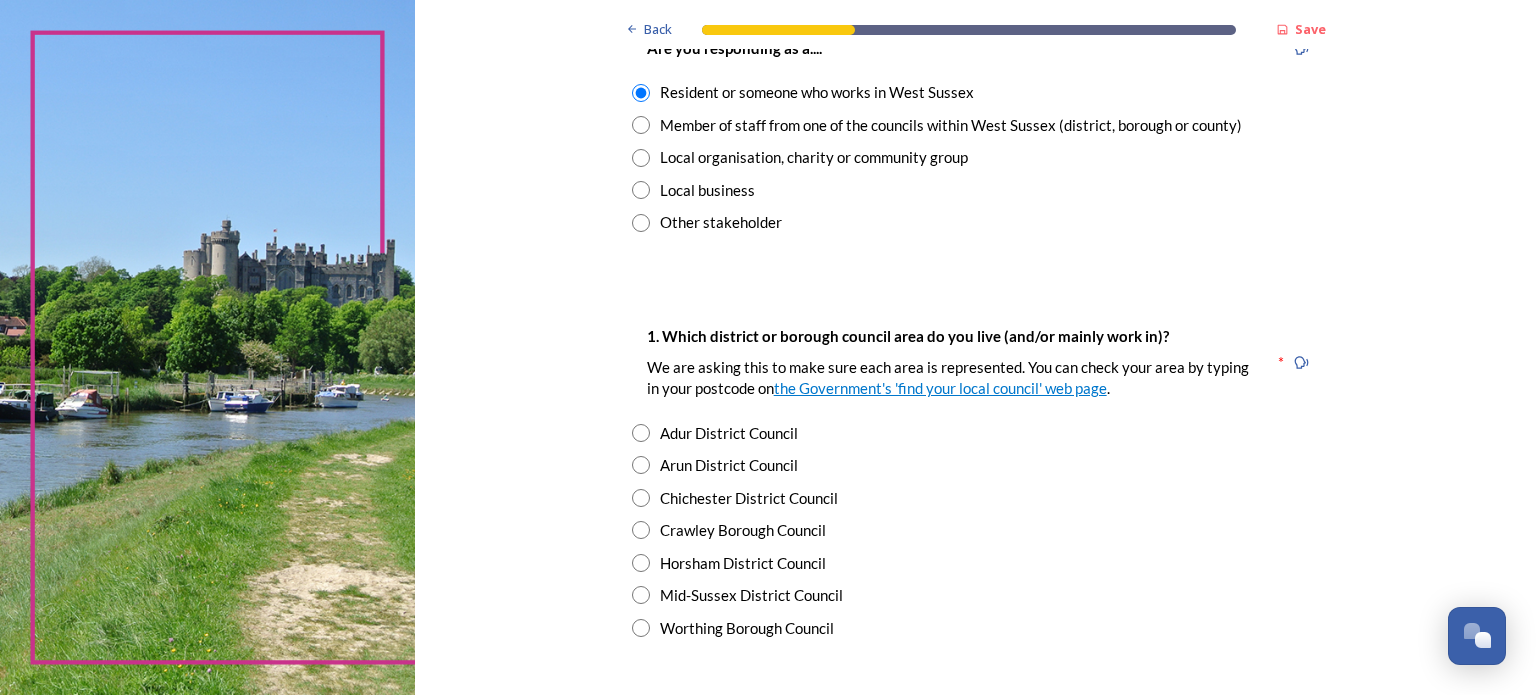 scroll, scrollTop: 162, scrollLeft: 0, axis: vertical 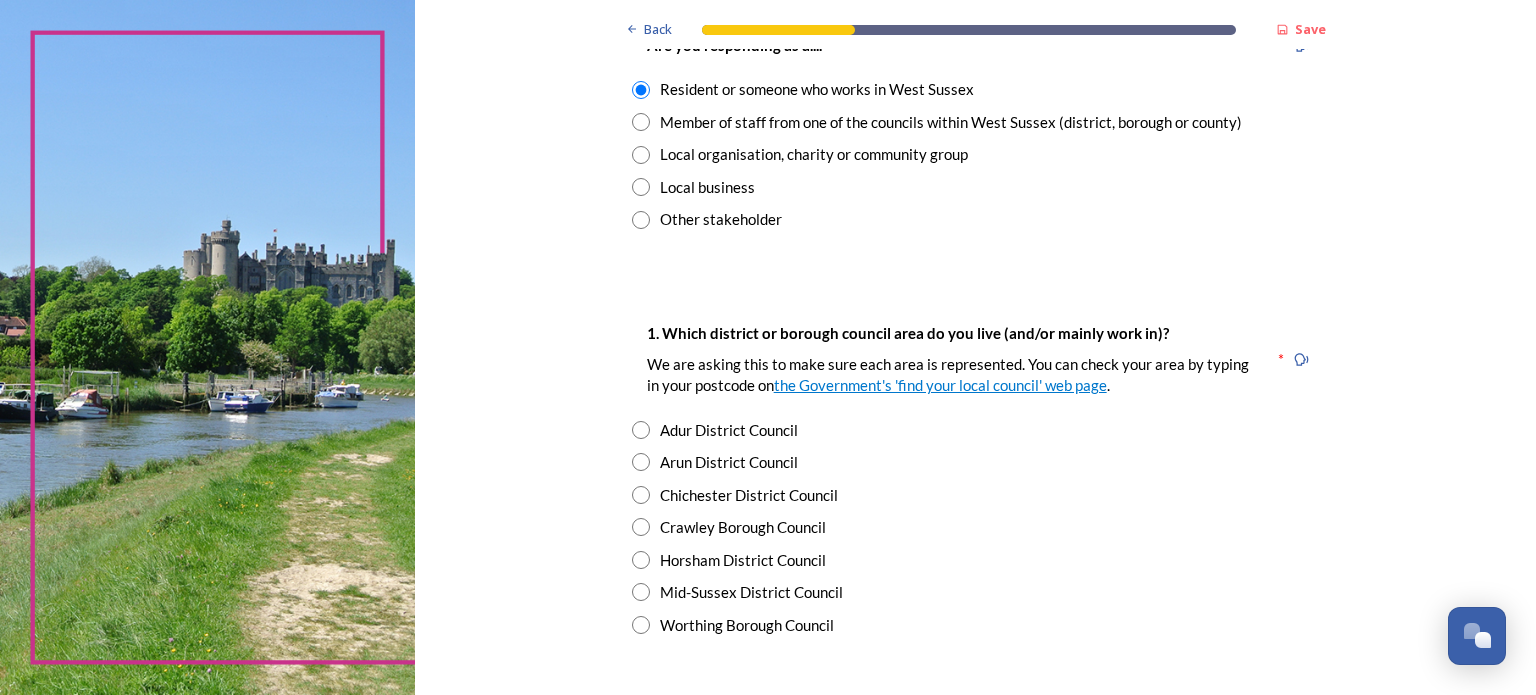 click at bounding box center [641, 462] 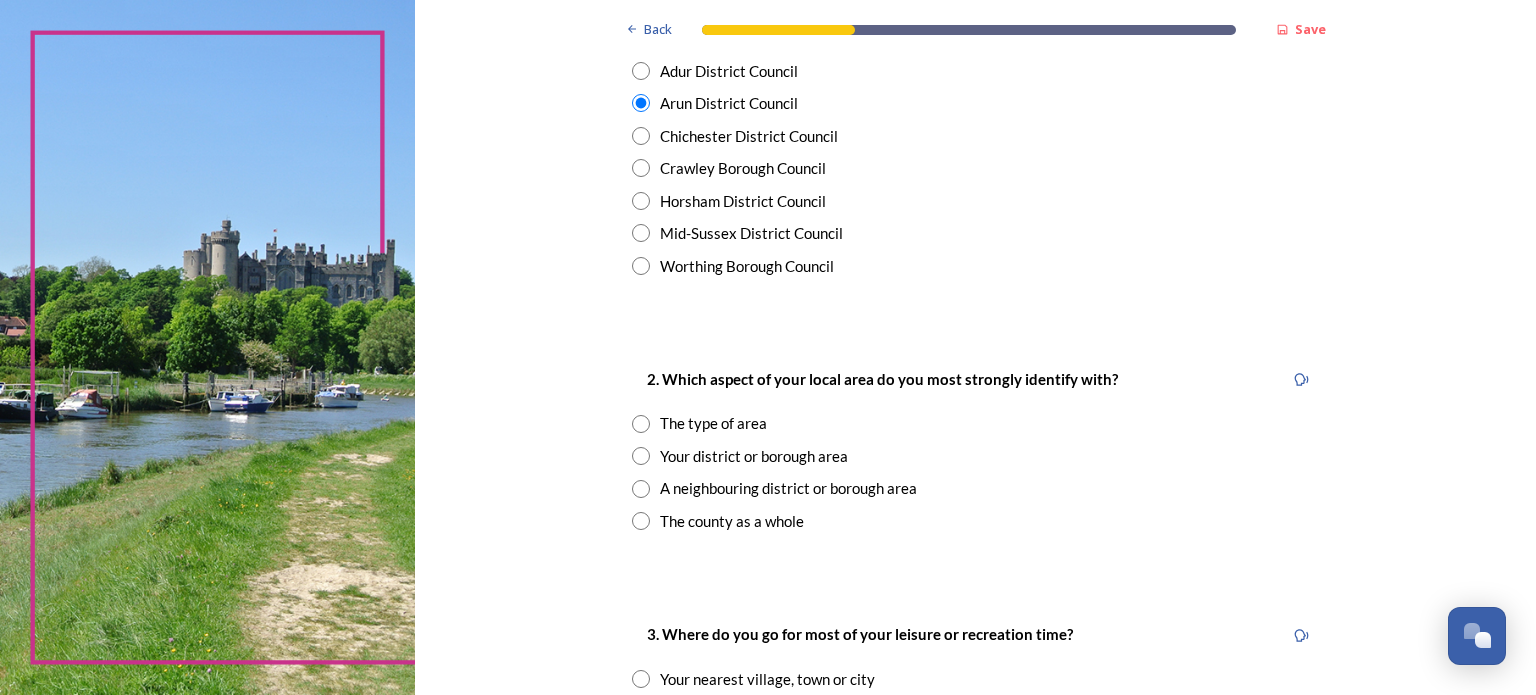 scroll, scrollTop: 524, scrollLeft: 0, axis: vertical 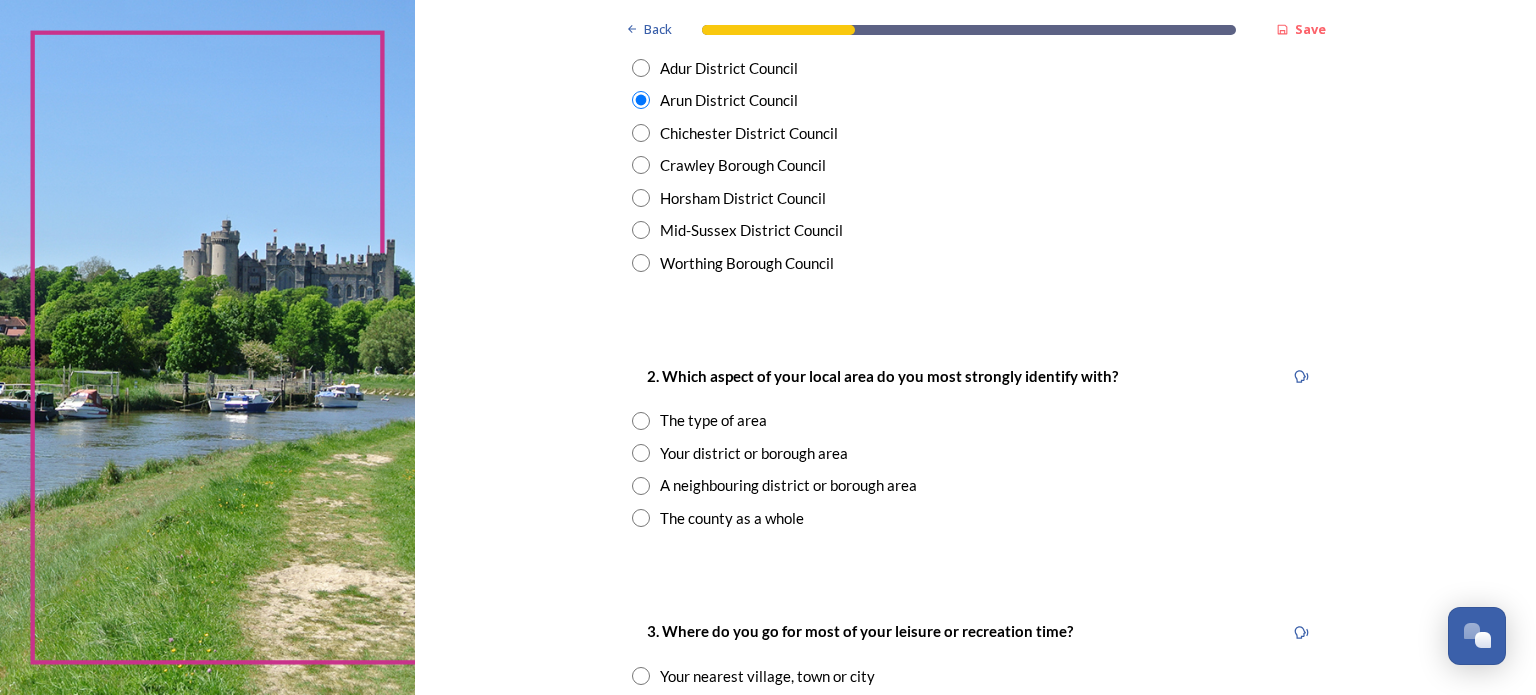 click at bounding box center (641, 453) 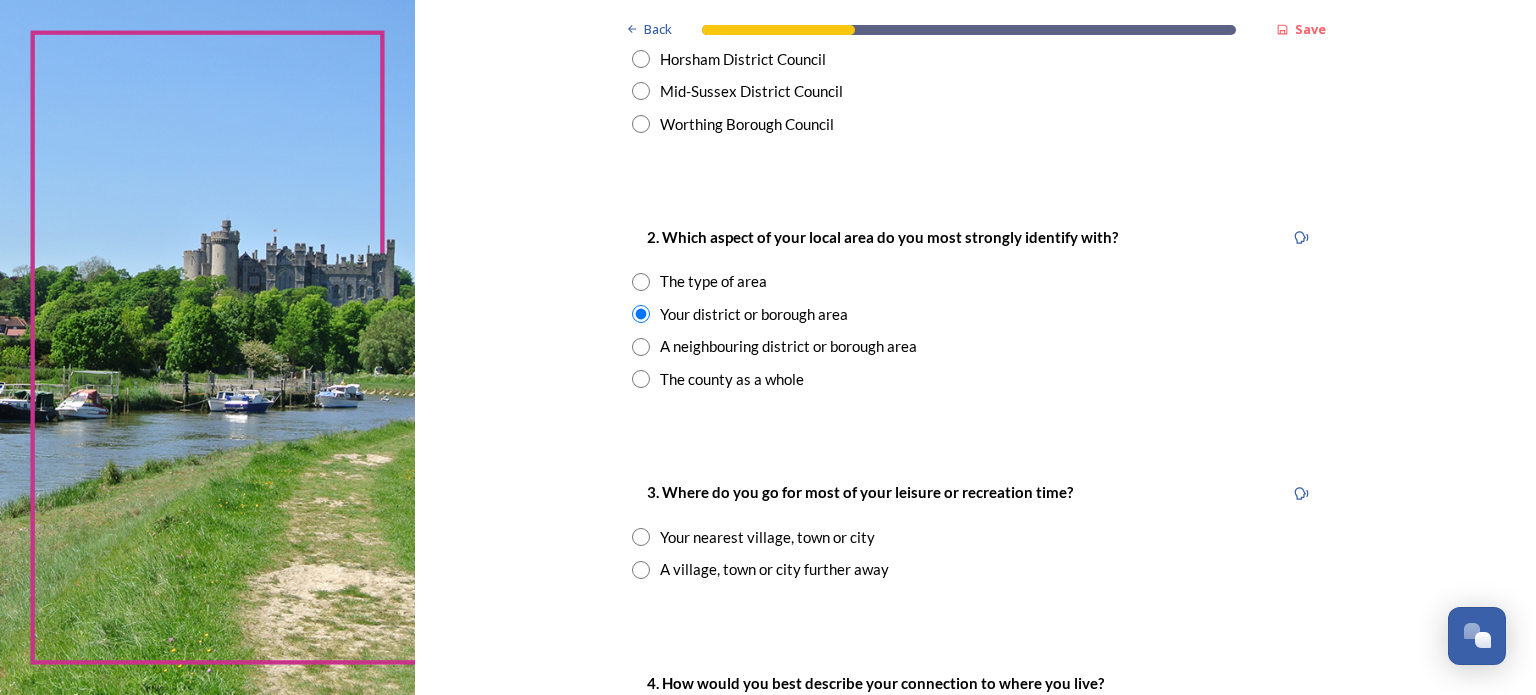 scroll, scrollTop: 666, scrollLeft: 0, axis: vertical 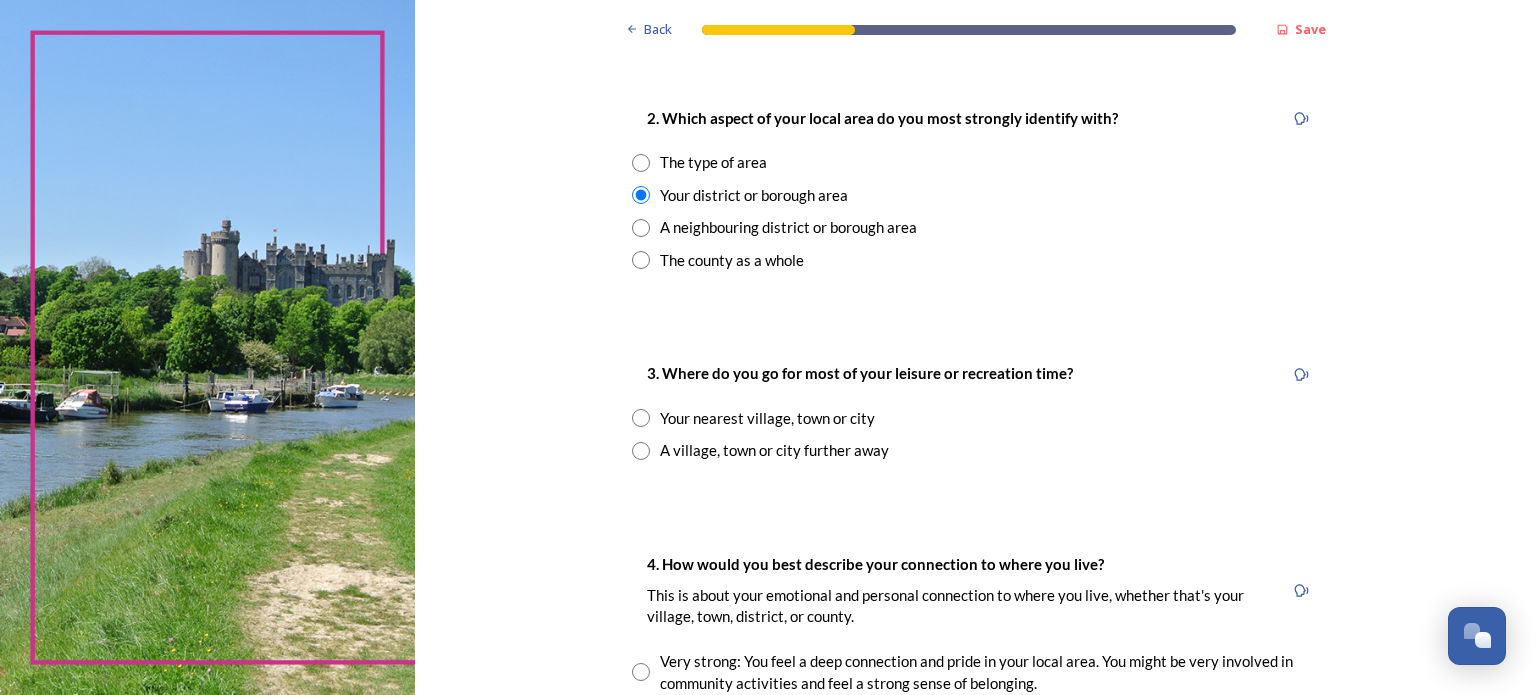 click at bounding box center (641, 418) 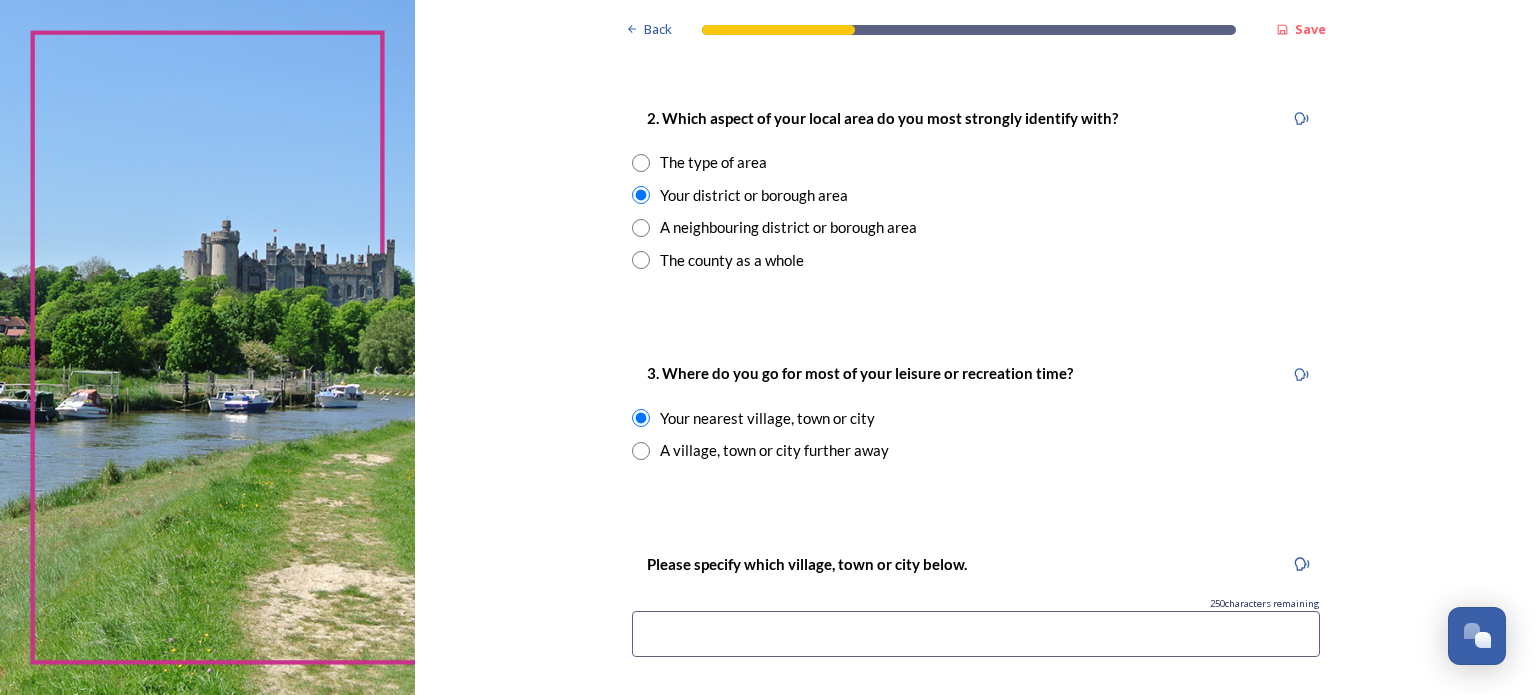 click at bounding box center (641, 163) 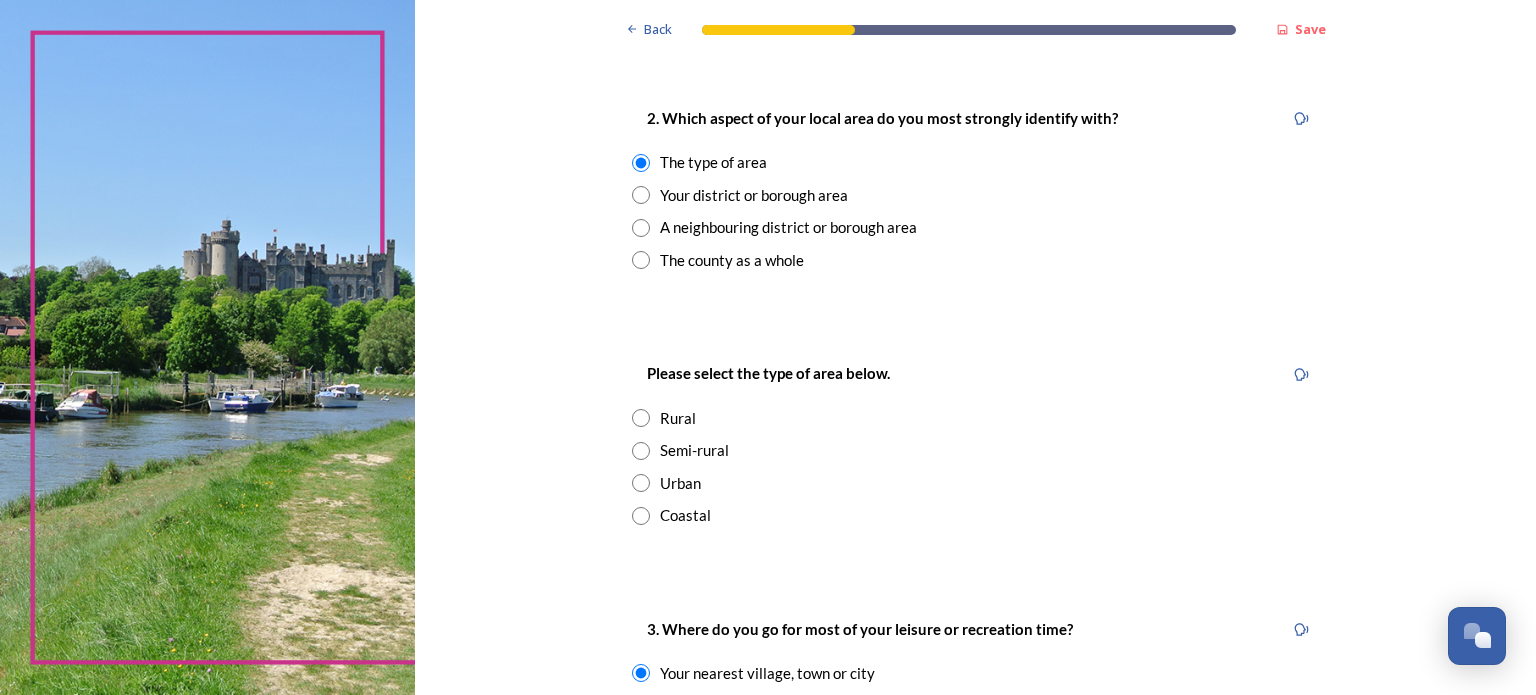 click at bounding box center [641, 195] 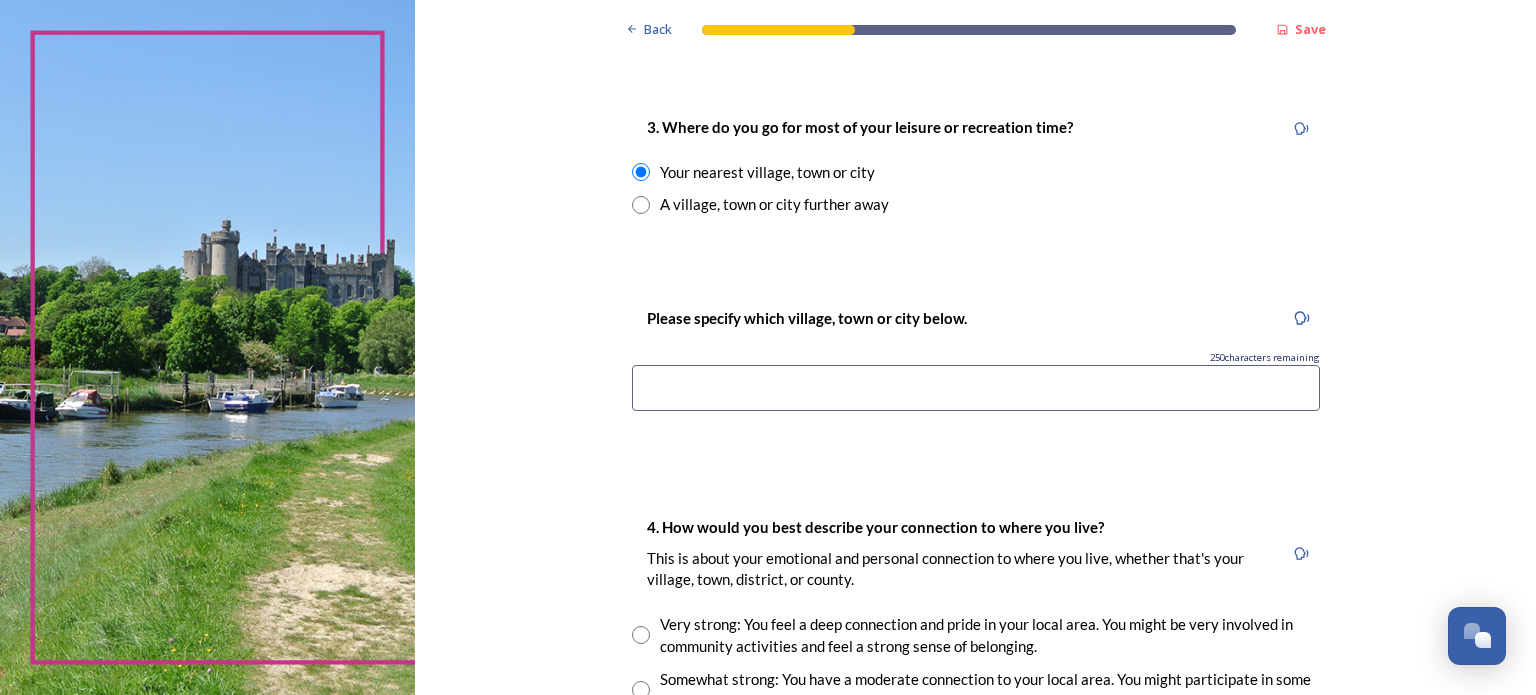 scroll, scrollTop: 1031, scrollLeft: 0, axis: vertical 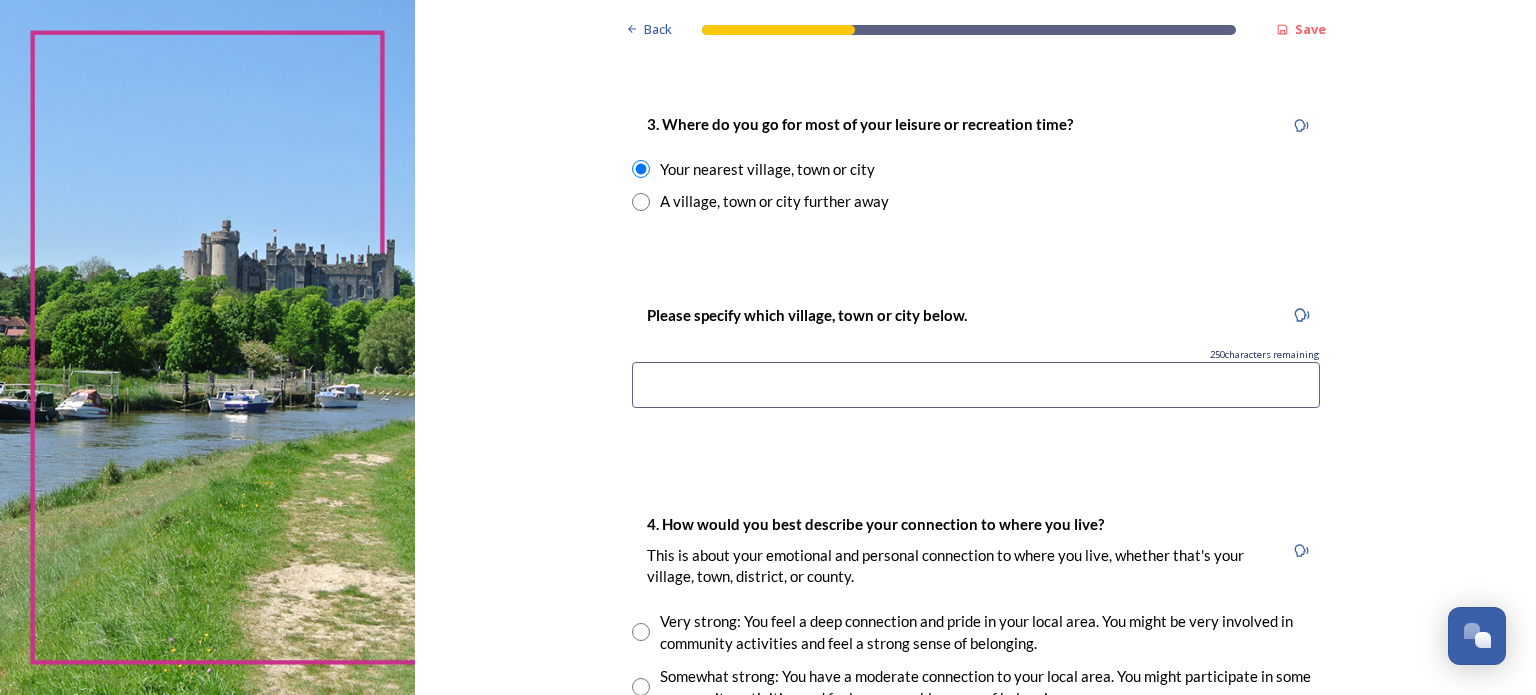 click at bounding box center (976, 385) 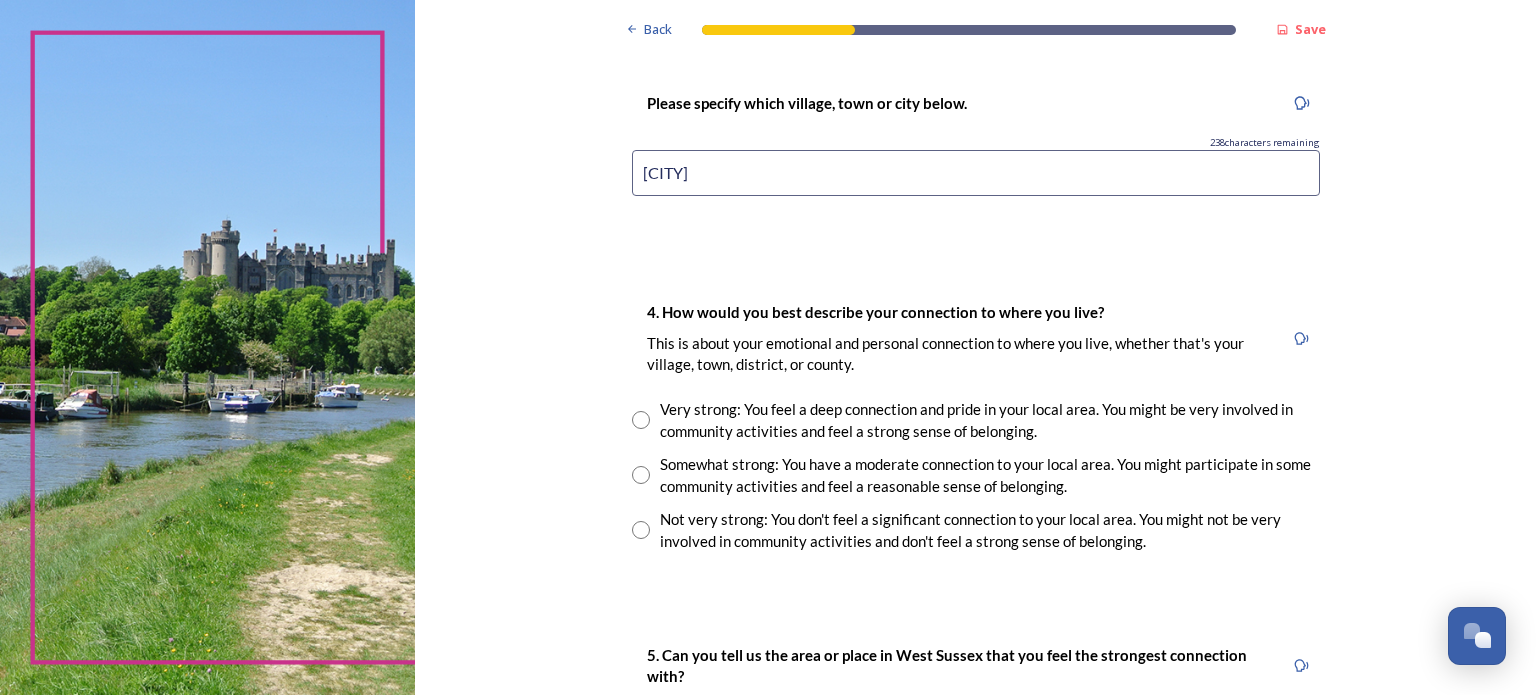 scroll, scrollTop: 1248, scrollLeft: 0, axis: vertical 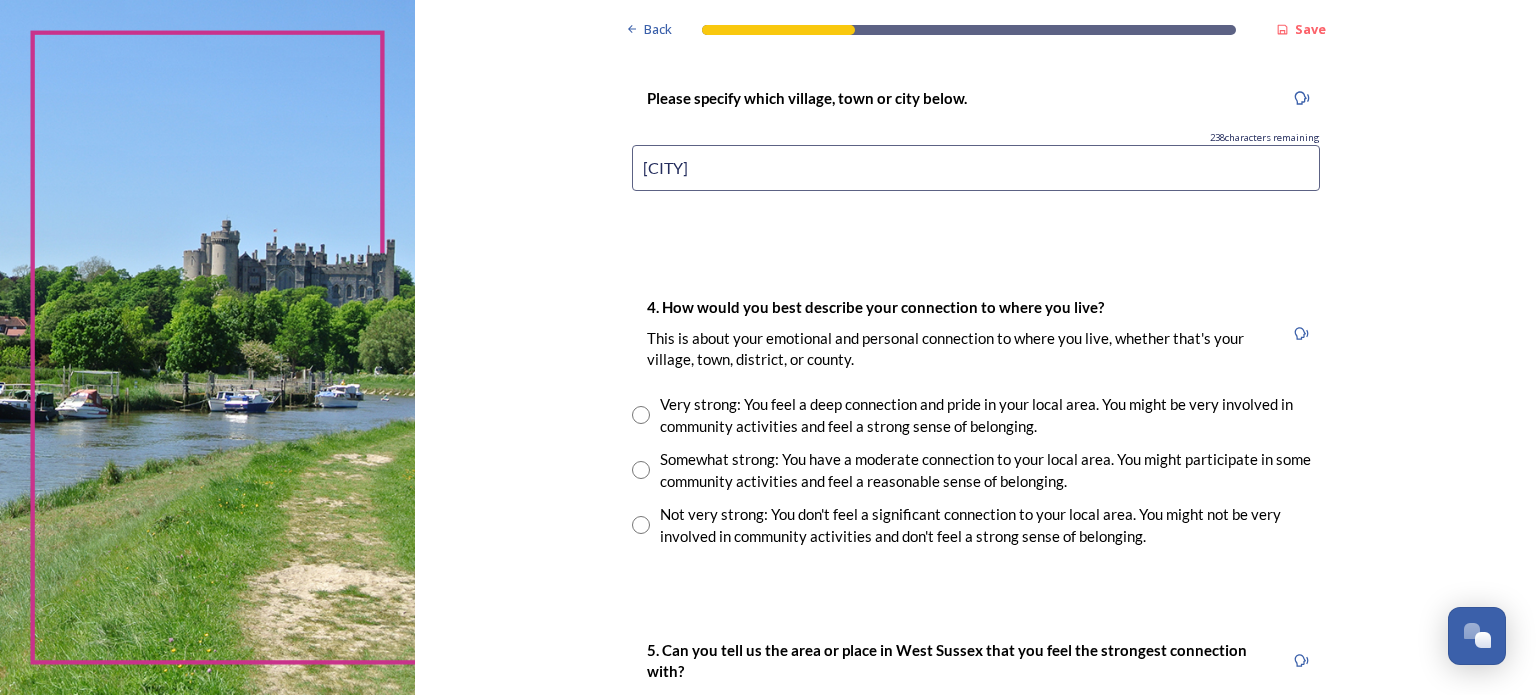 type on "[LOCATION] [LOCATION]" 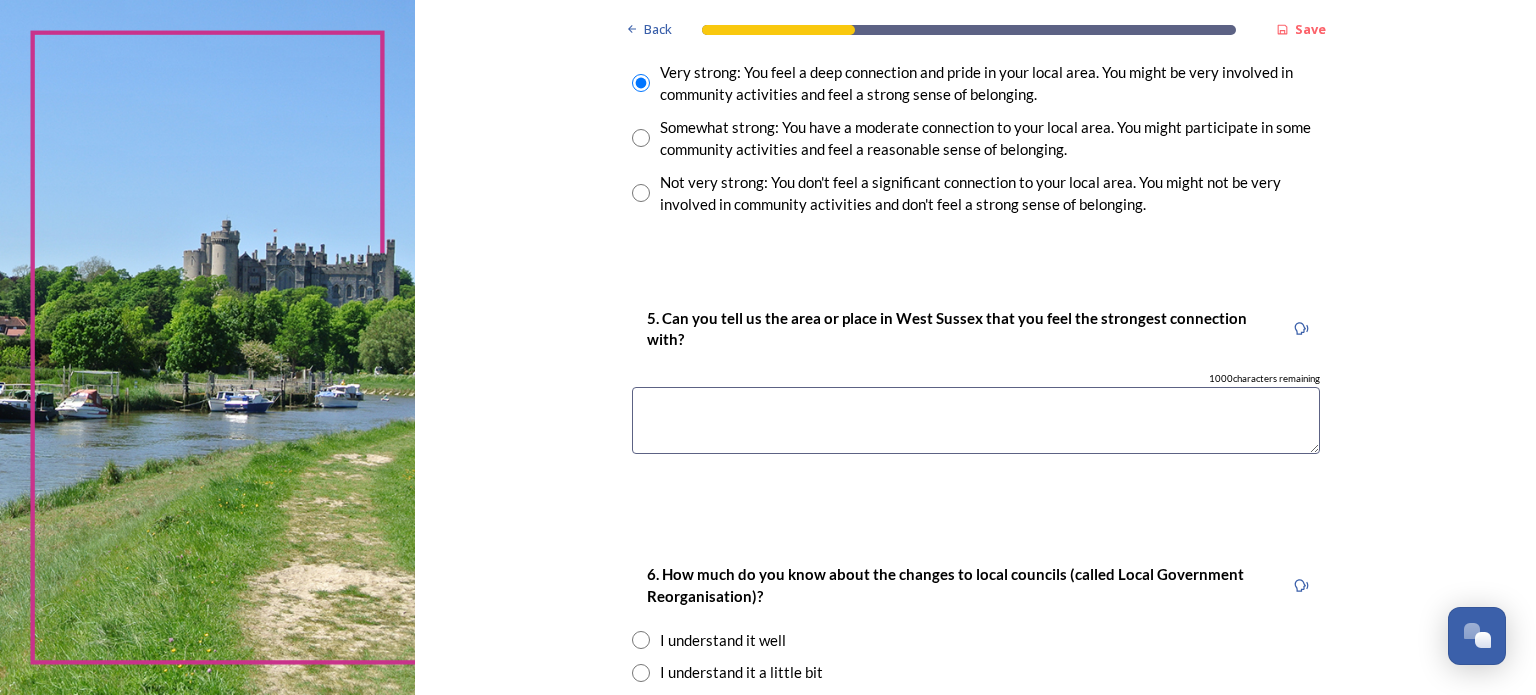 scroll, scrollTop: 1618, scrollLeft: 0, axis: vertical 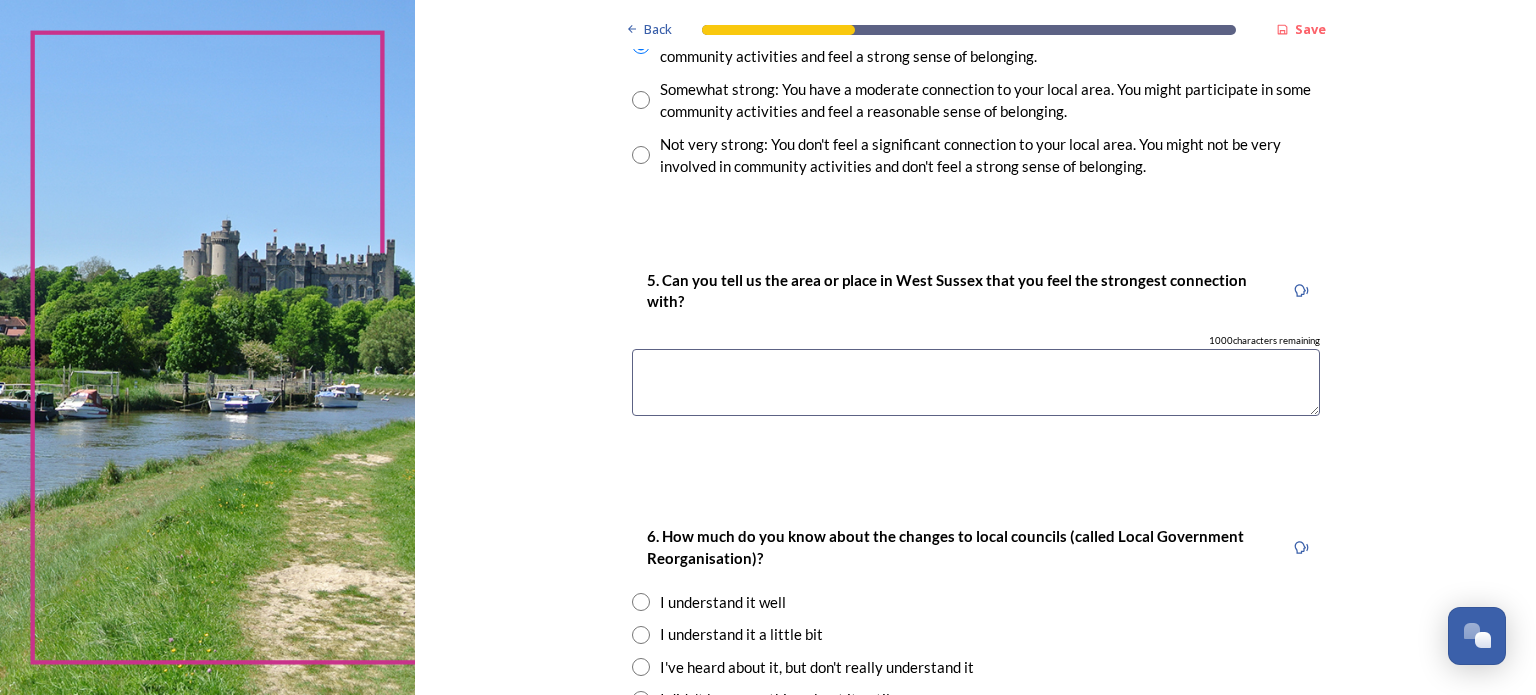 click at bounding box center [976, 382] 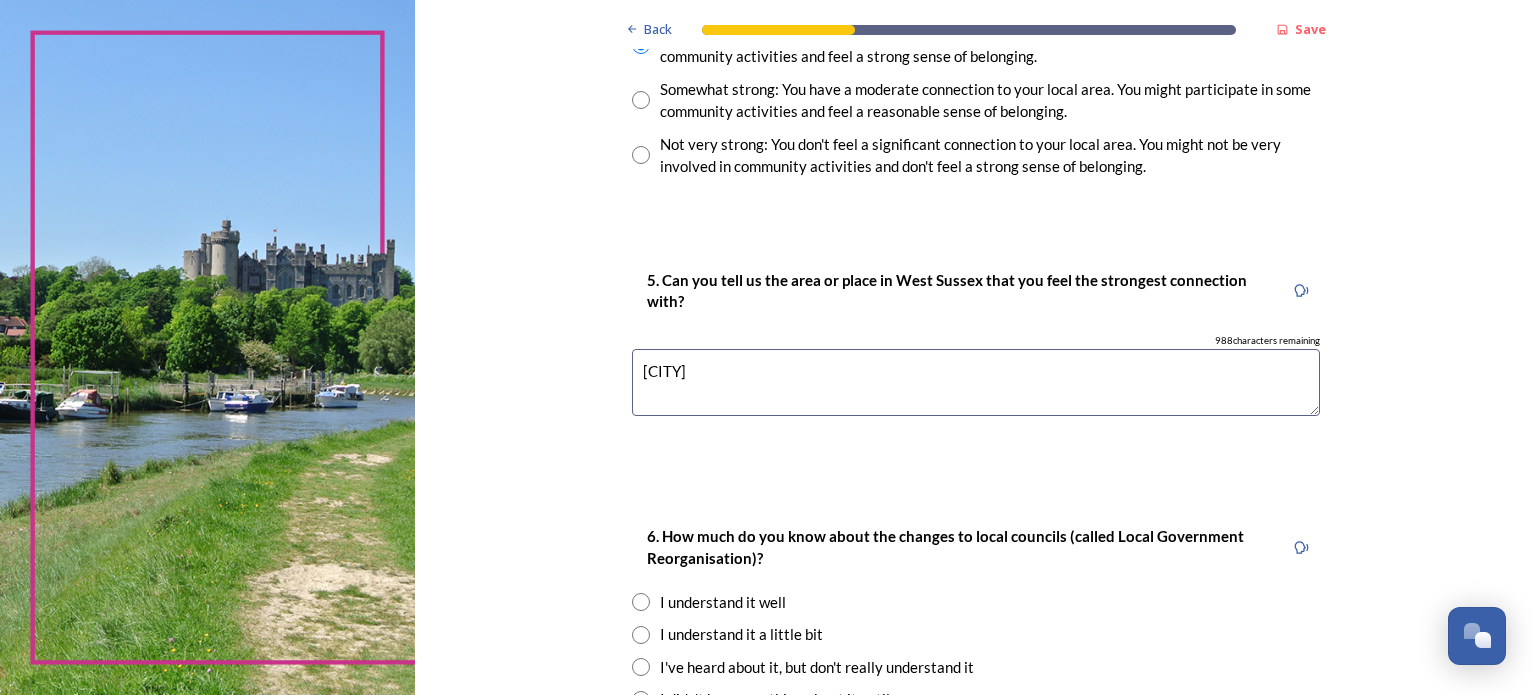 type on "[LOCATION] [LOCATION]" 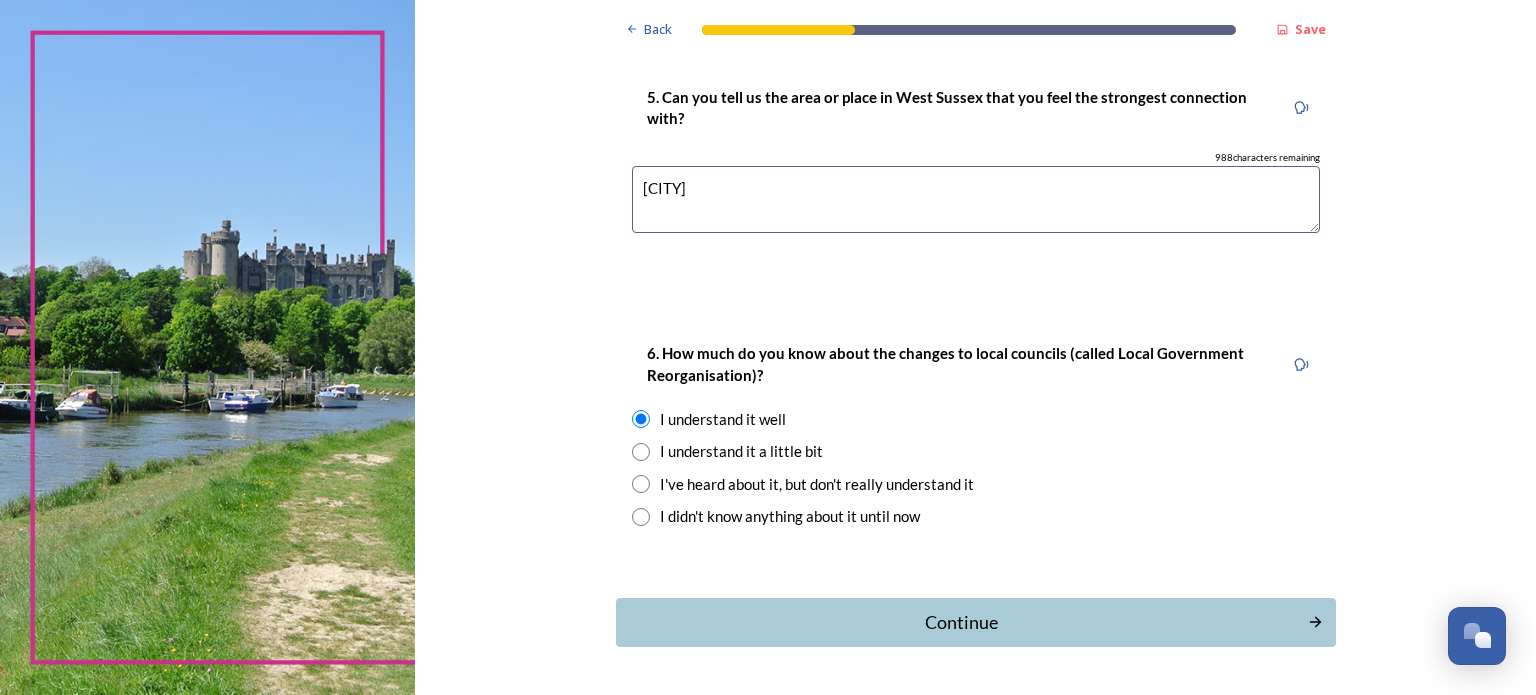 scroll, scrollTop: 1868, scrollLeft: 0, axis: vertical 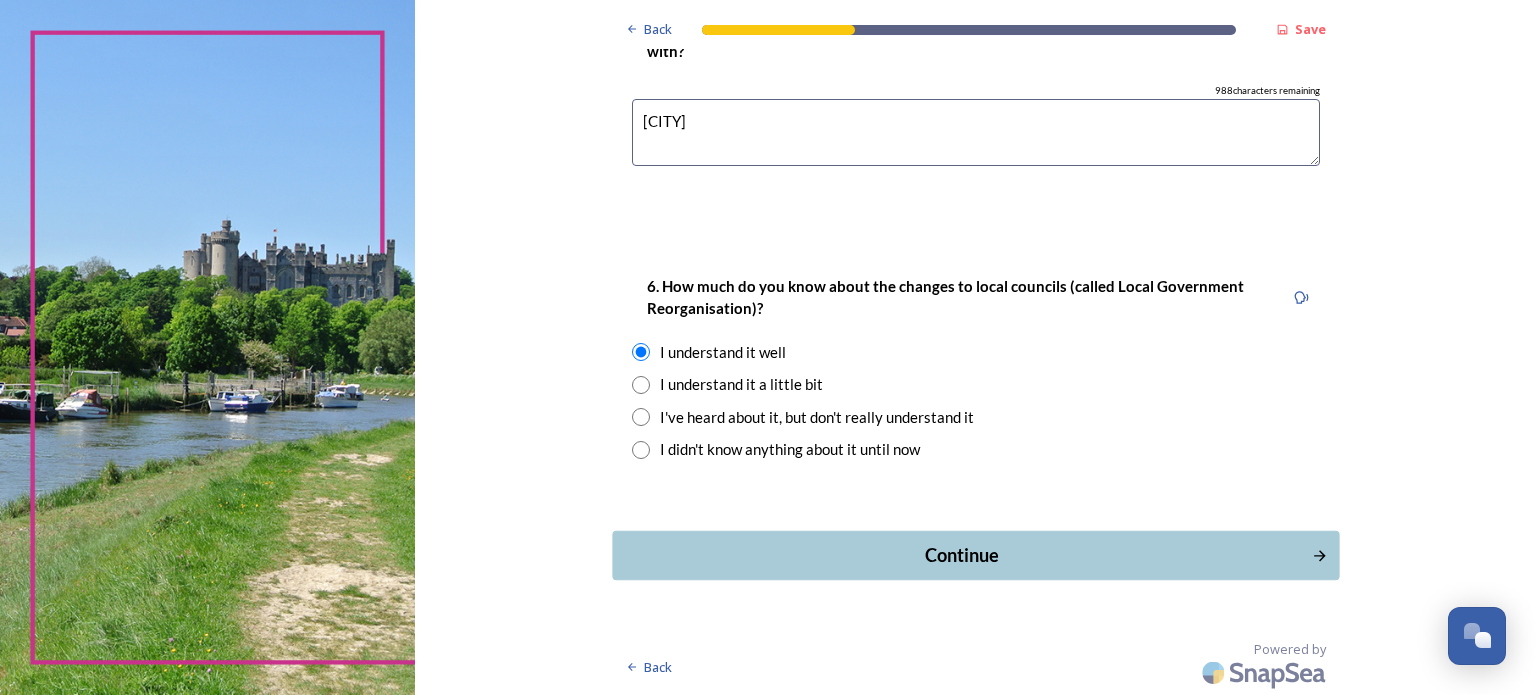 click on "Continue" at bounding box center [961, 555] 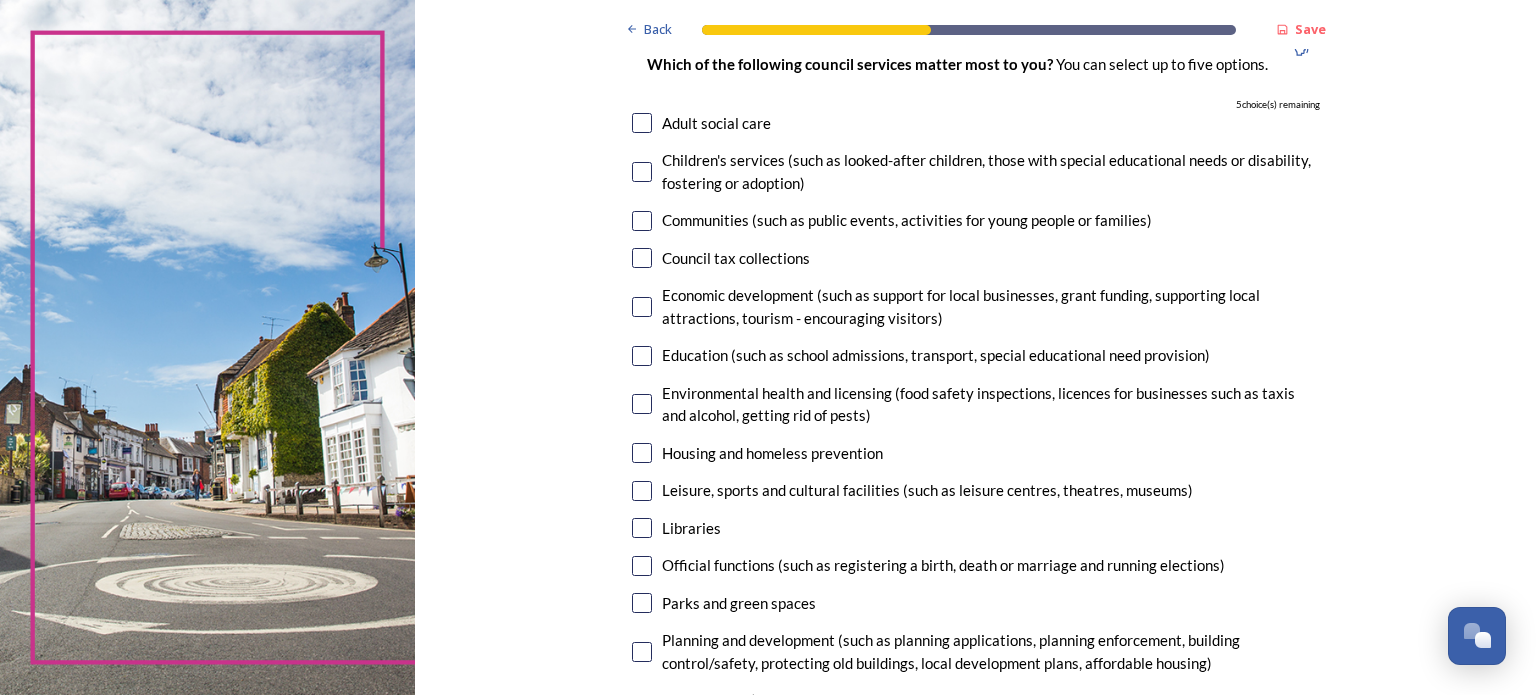 scroll, scrollTop: 186, scrollLeft: 0, axis: vertical 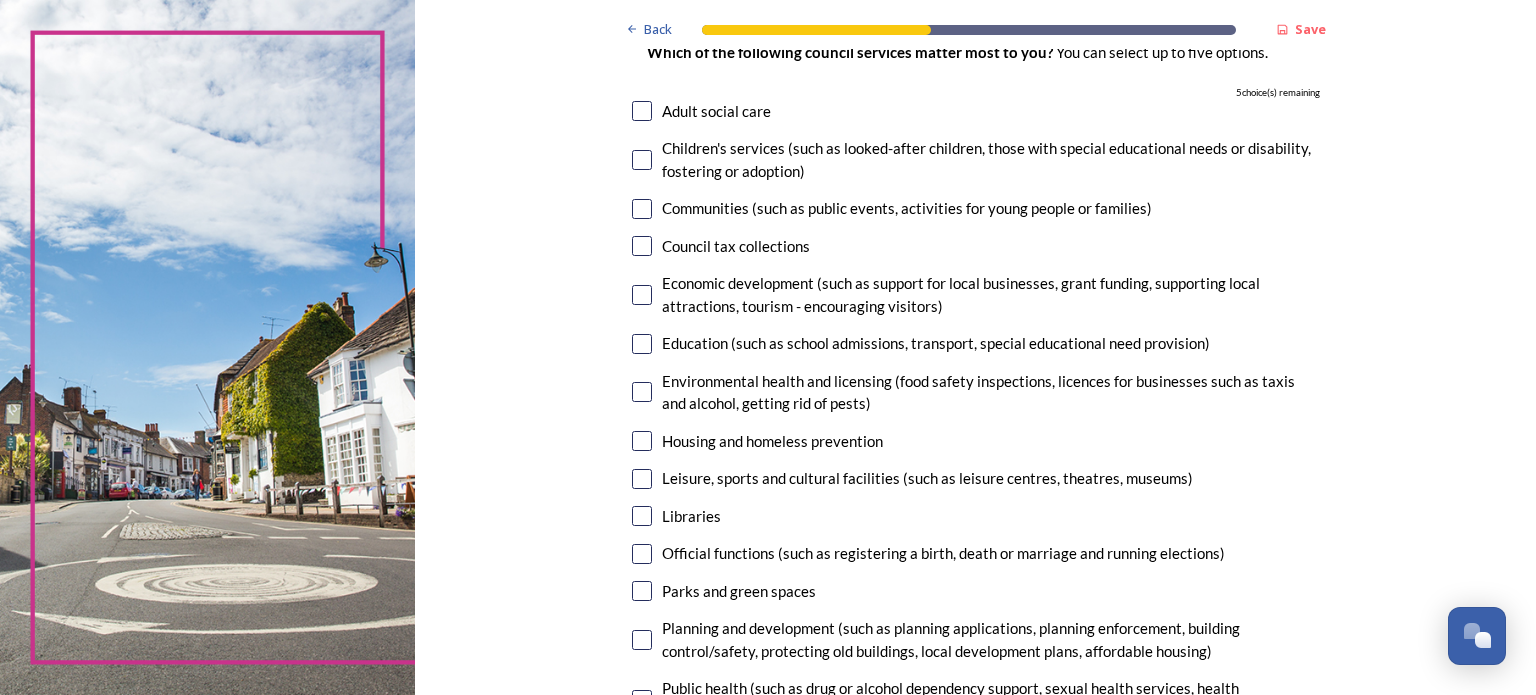 click at bounding box center [642, 344] 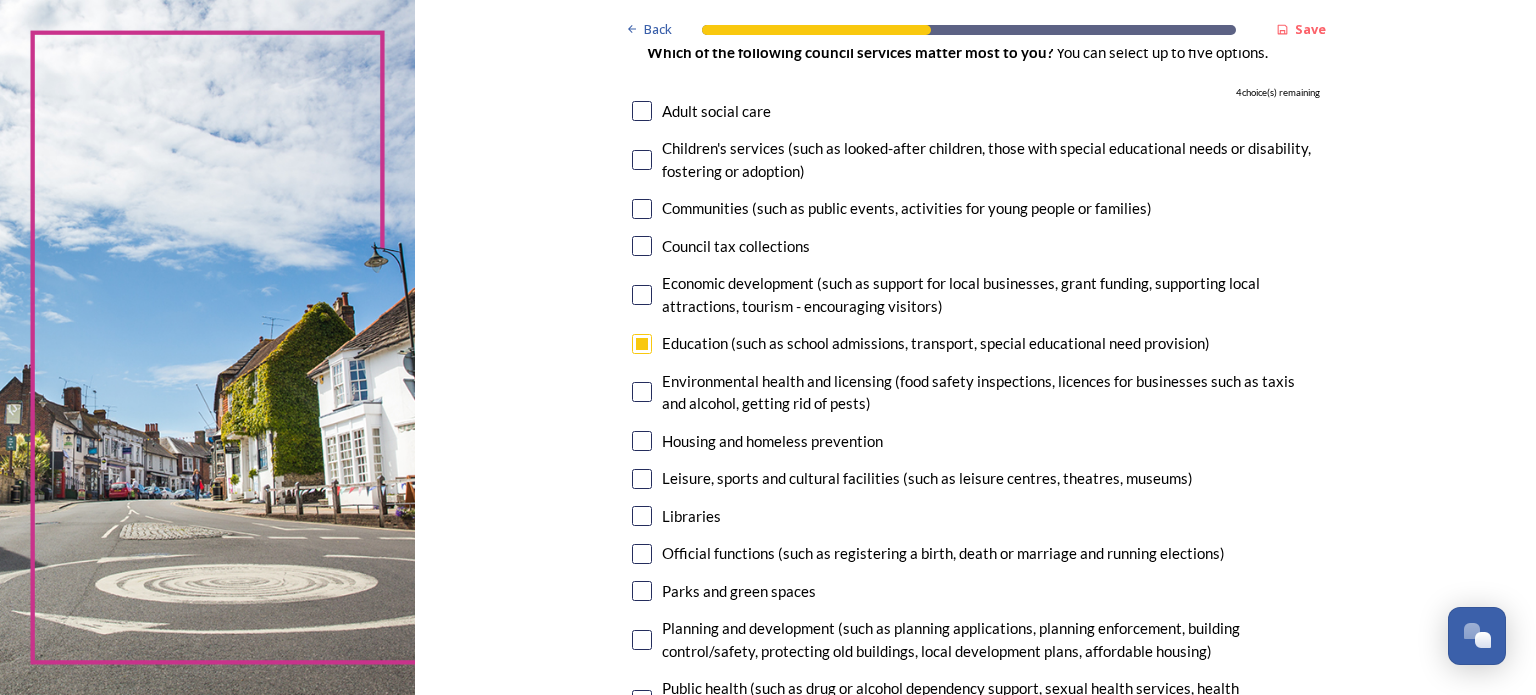 click at bounding box center [642, 392] 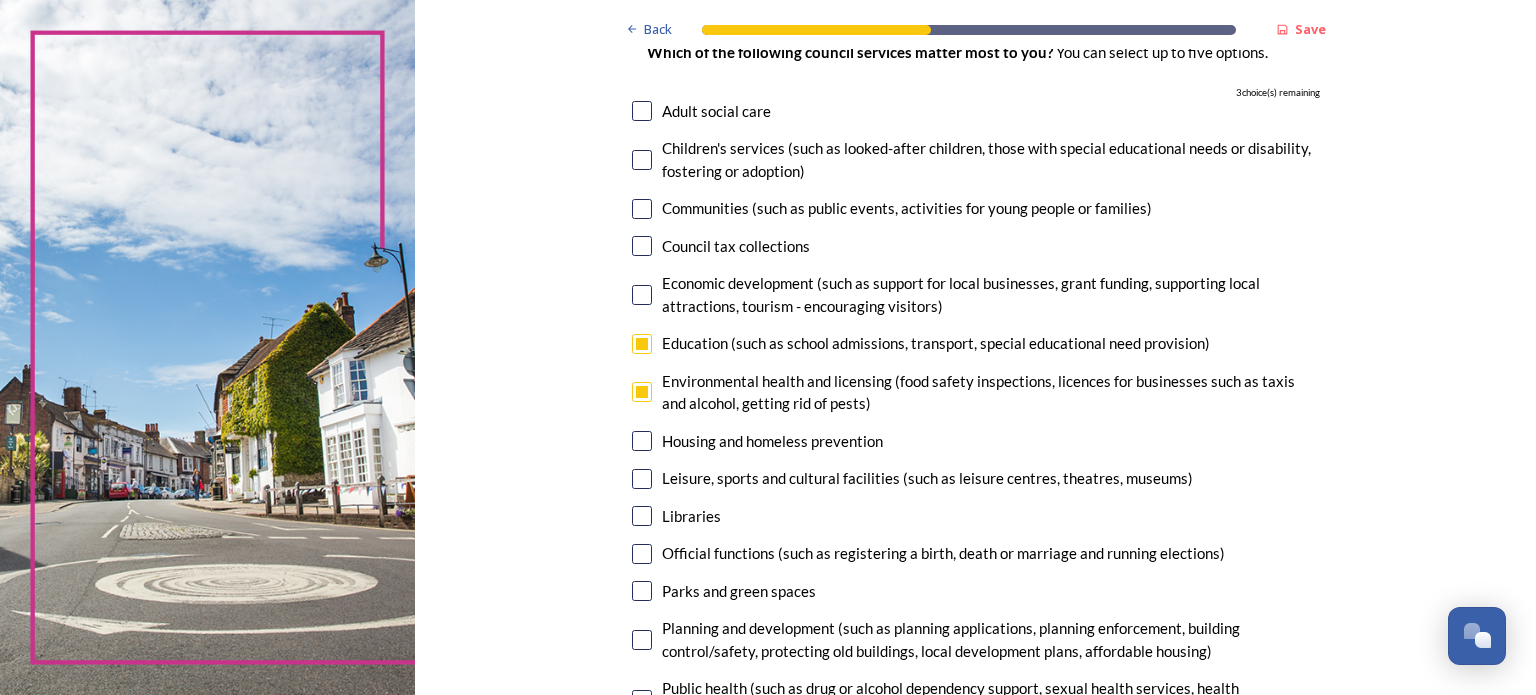 click at bounding box center (642, 441) 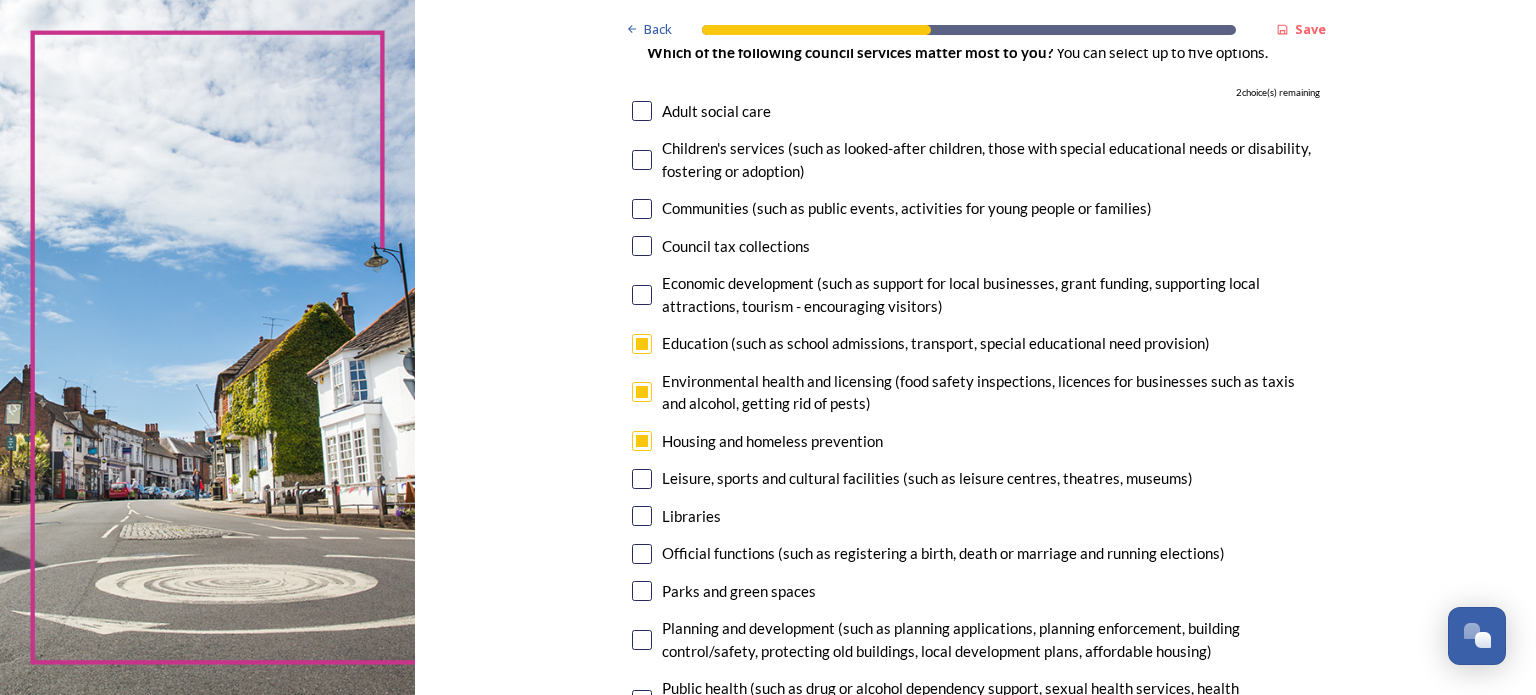 click at bounding box center (642, 479) 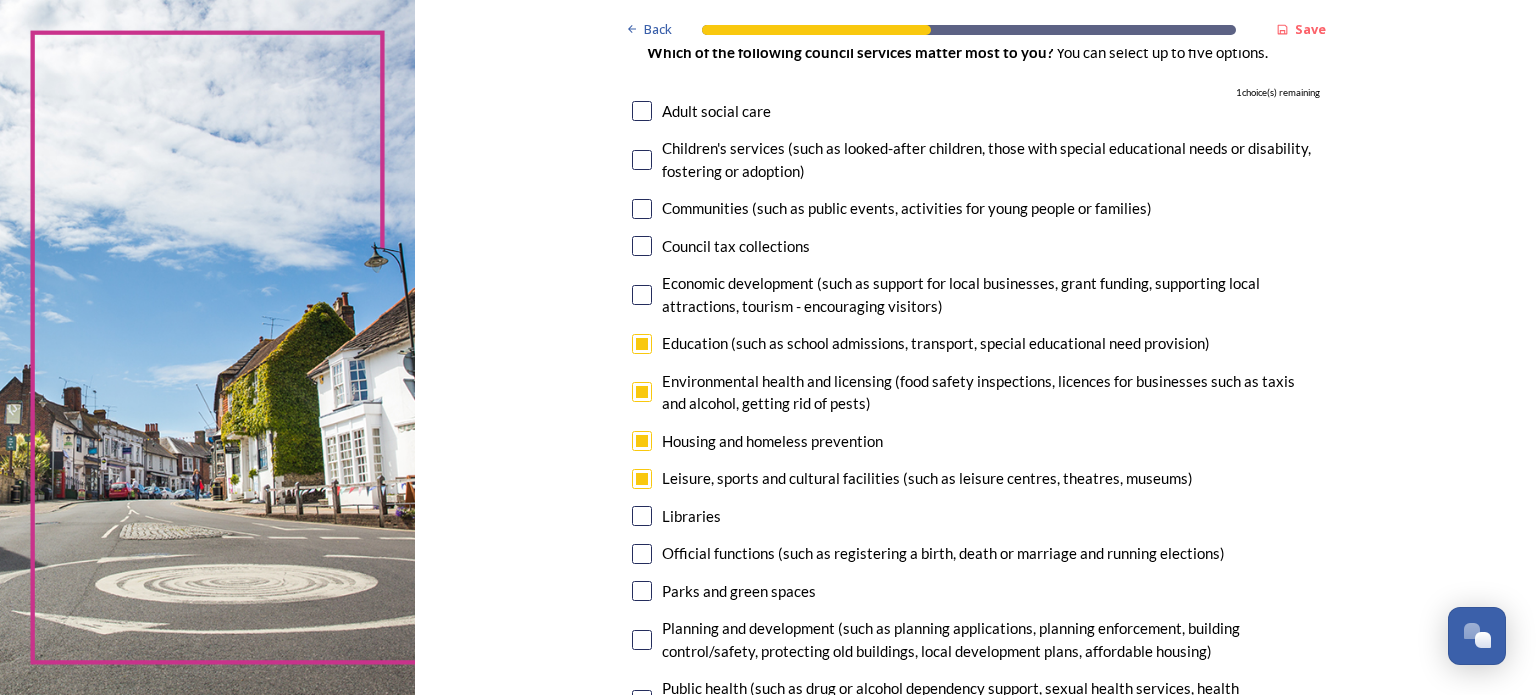 click at bounding box center (642, 516) 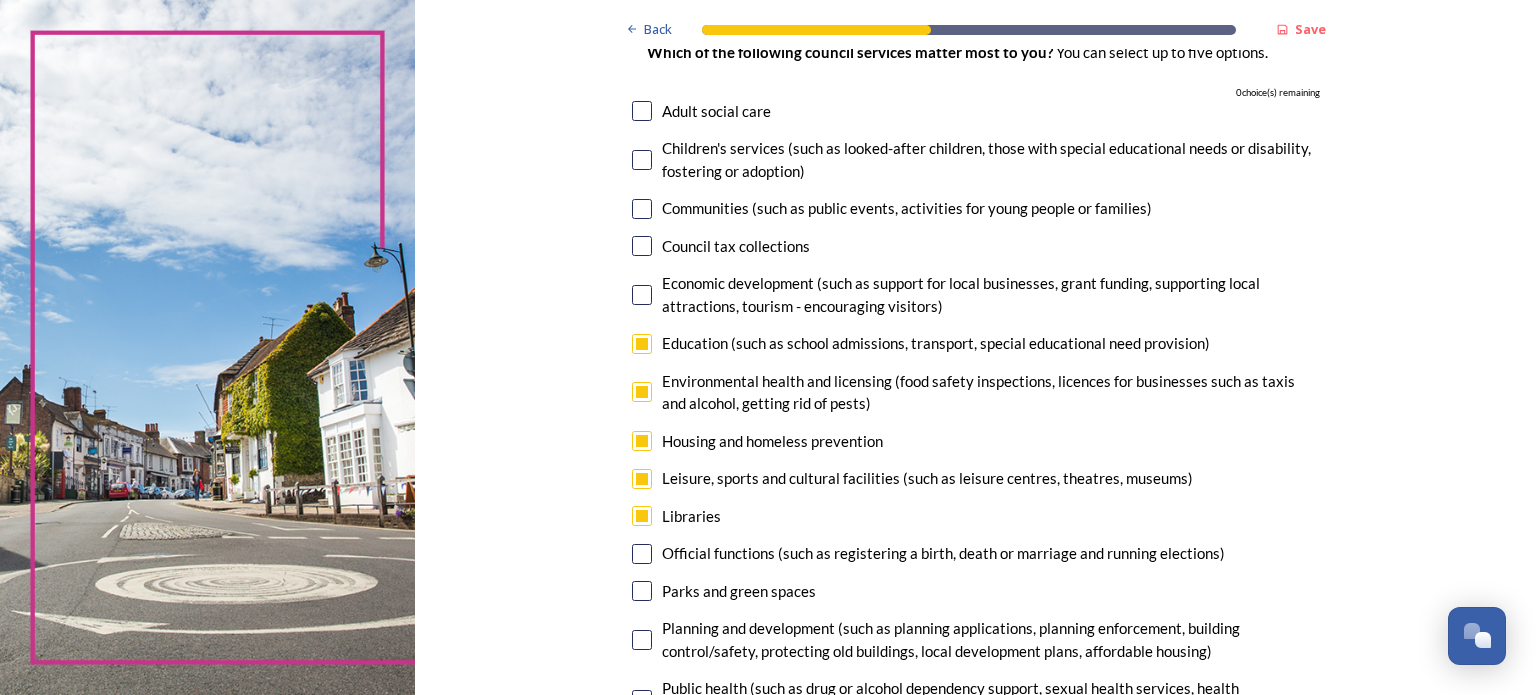 click at bounding box center (642, 591) 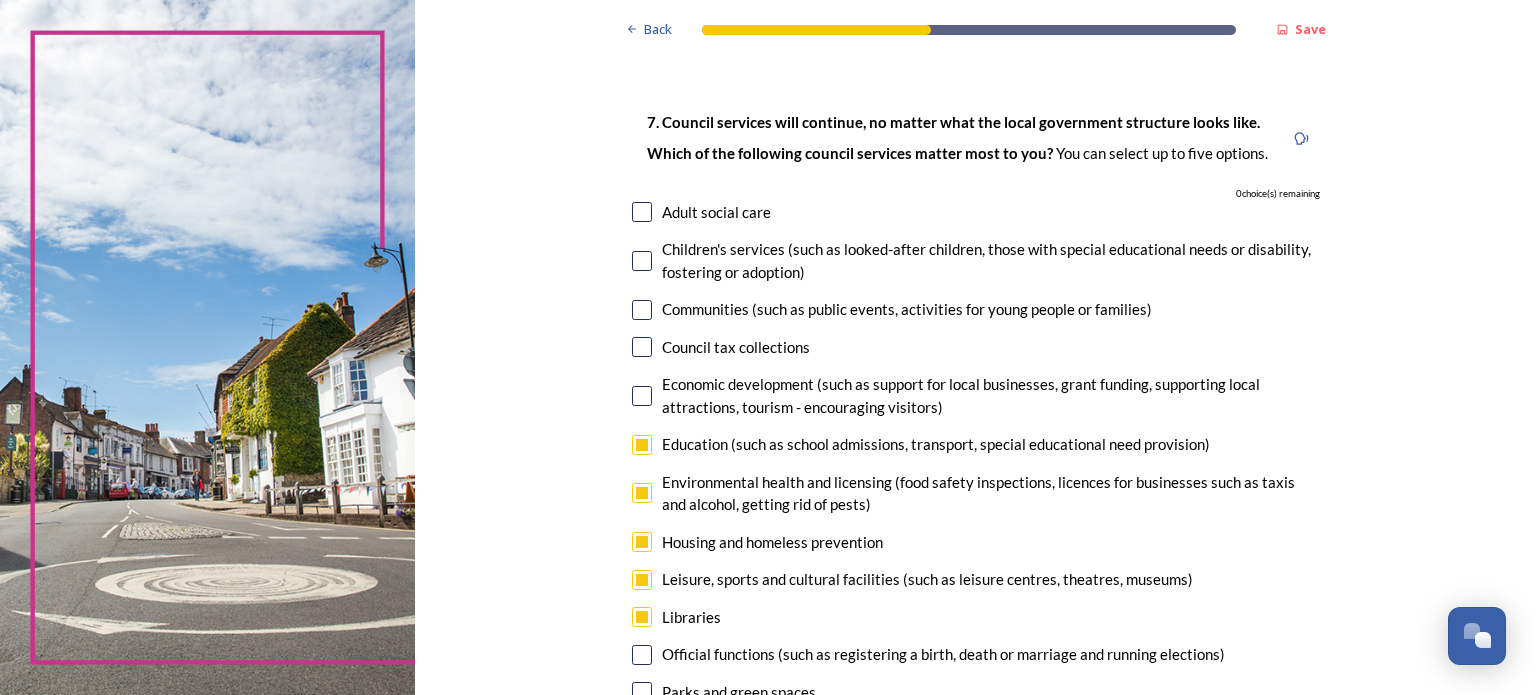 scroll, scrollTop: 82, scrollLeft: 0, axis: vertical 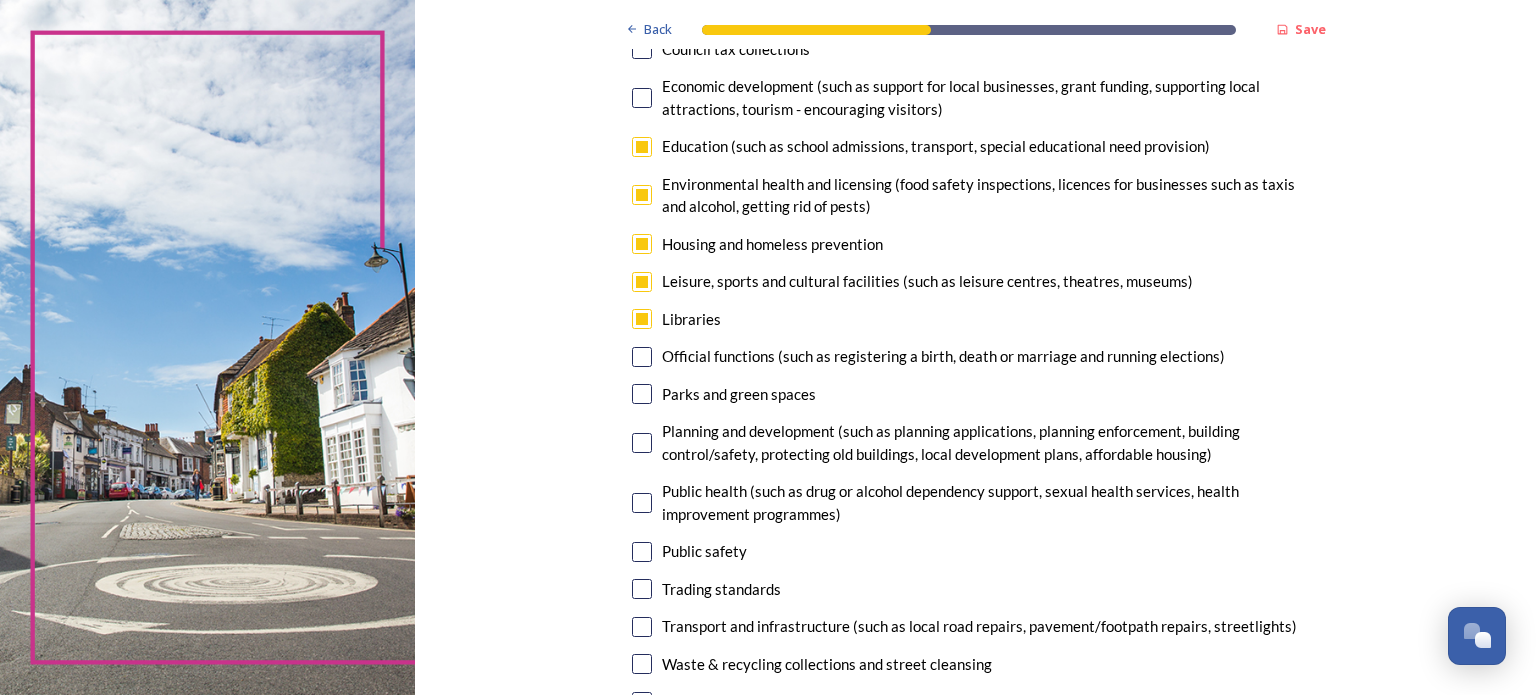 click at bounding box center [642, 394] 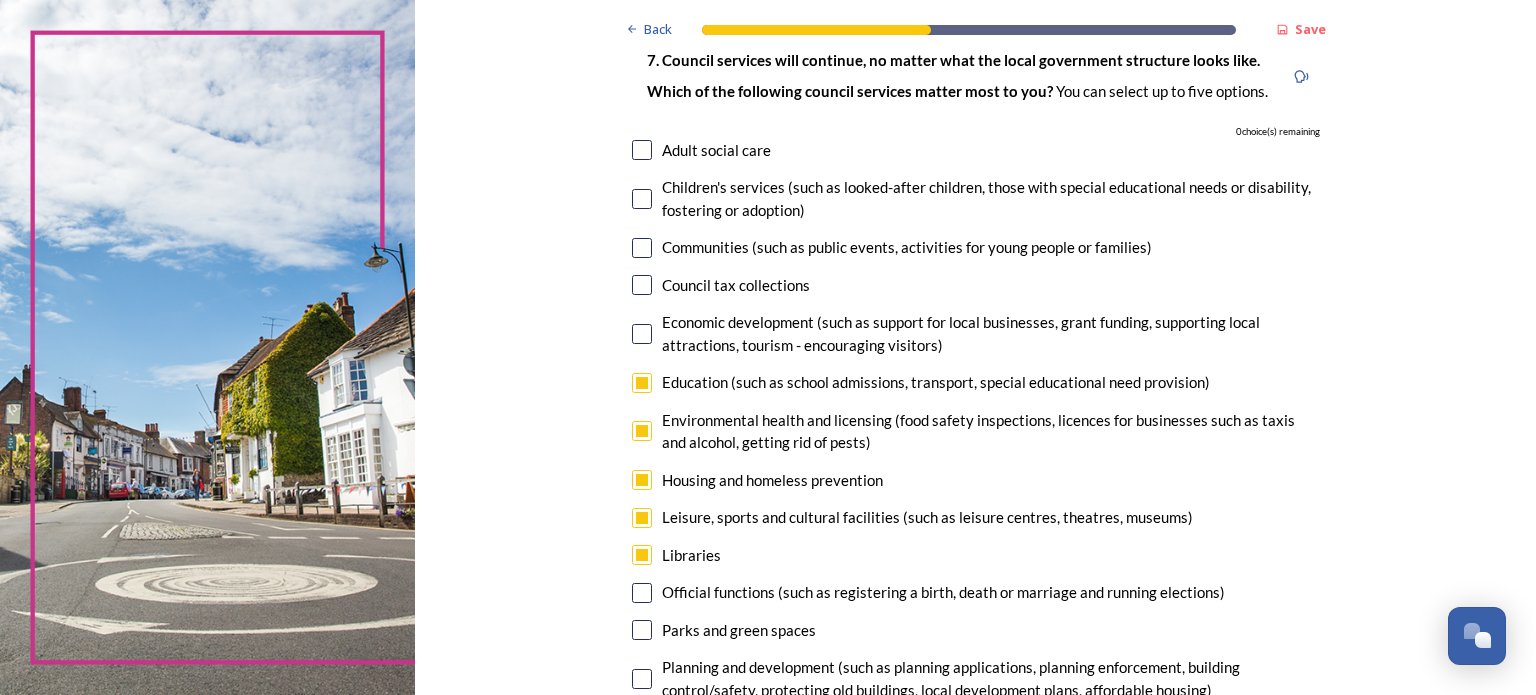 scroll, scrollTop: 144, scrollLeft: 0, axis: vertical 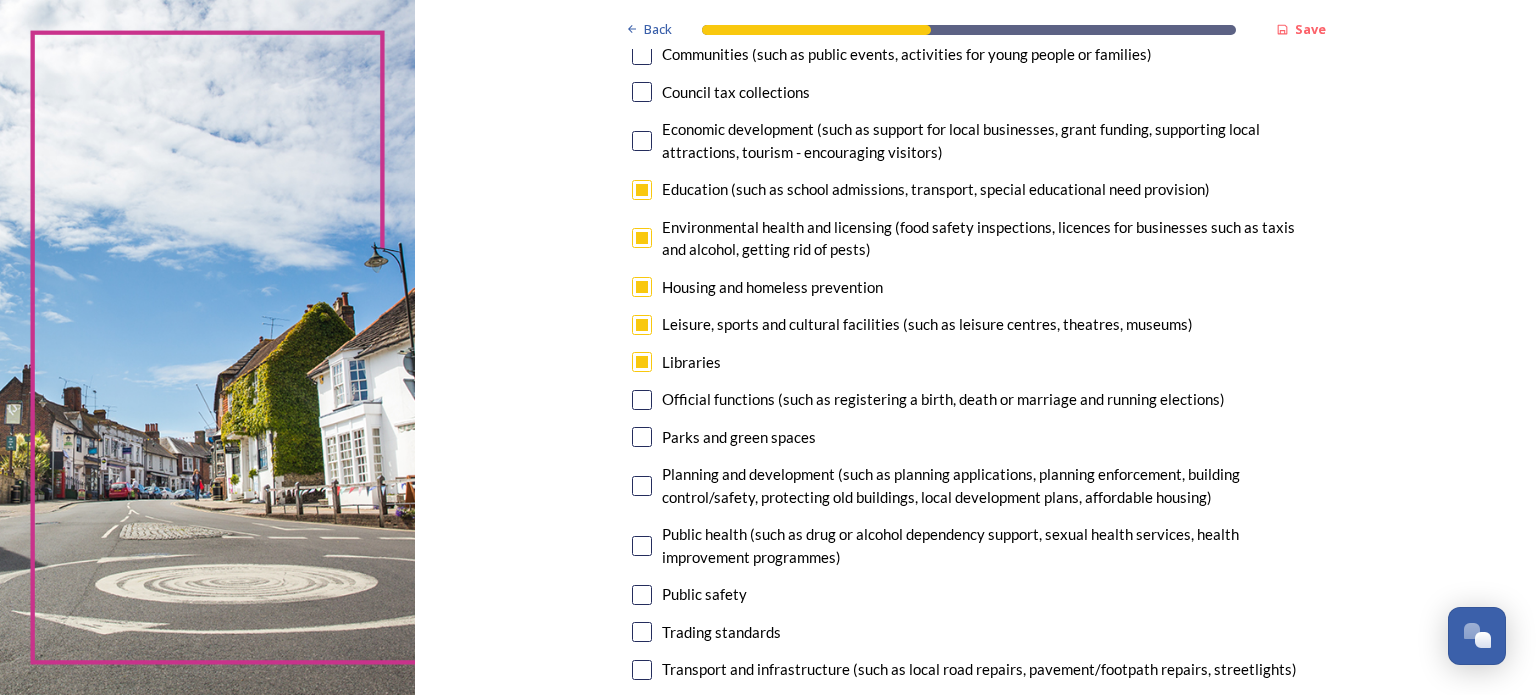 click at bounding box center [642, 190] 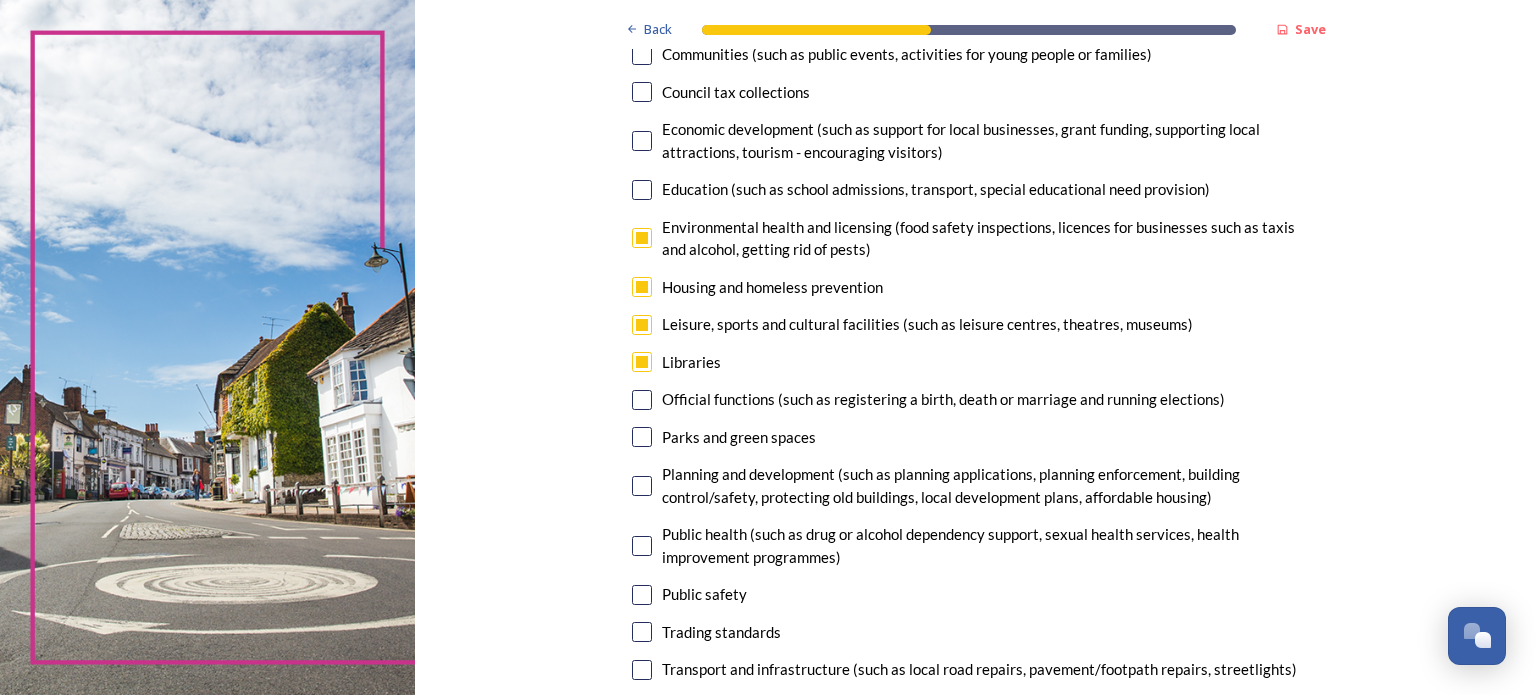 click at bounding box center [642, 437] 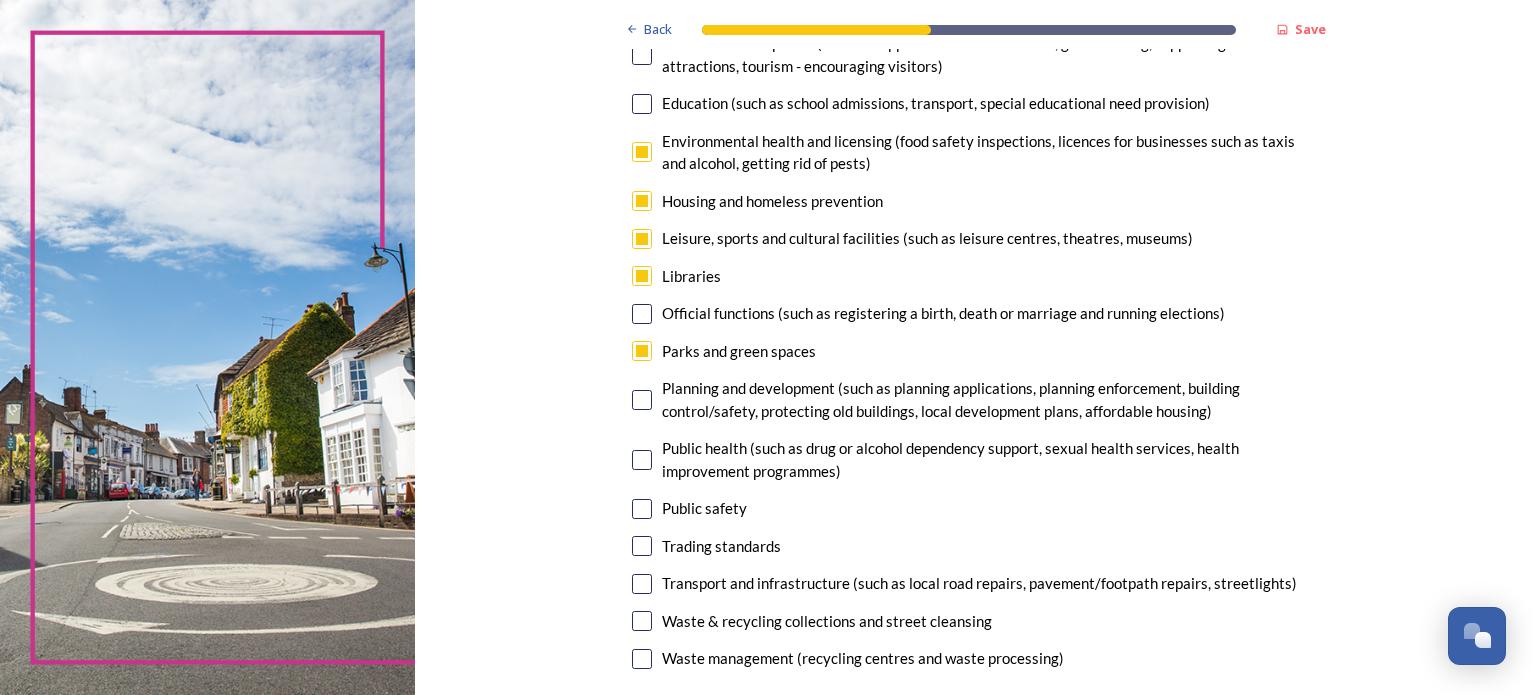 scroll, scrollTop: 417, scrollLeft: 0, axis: vertical 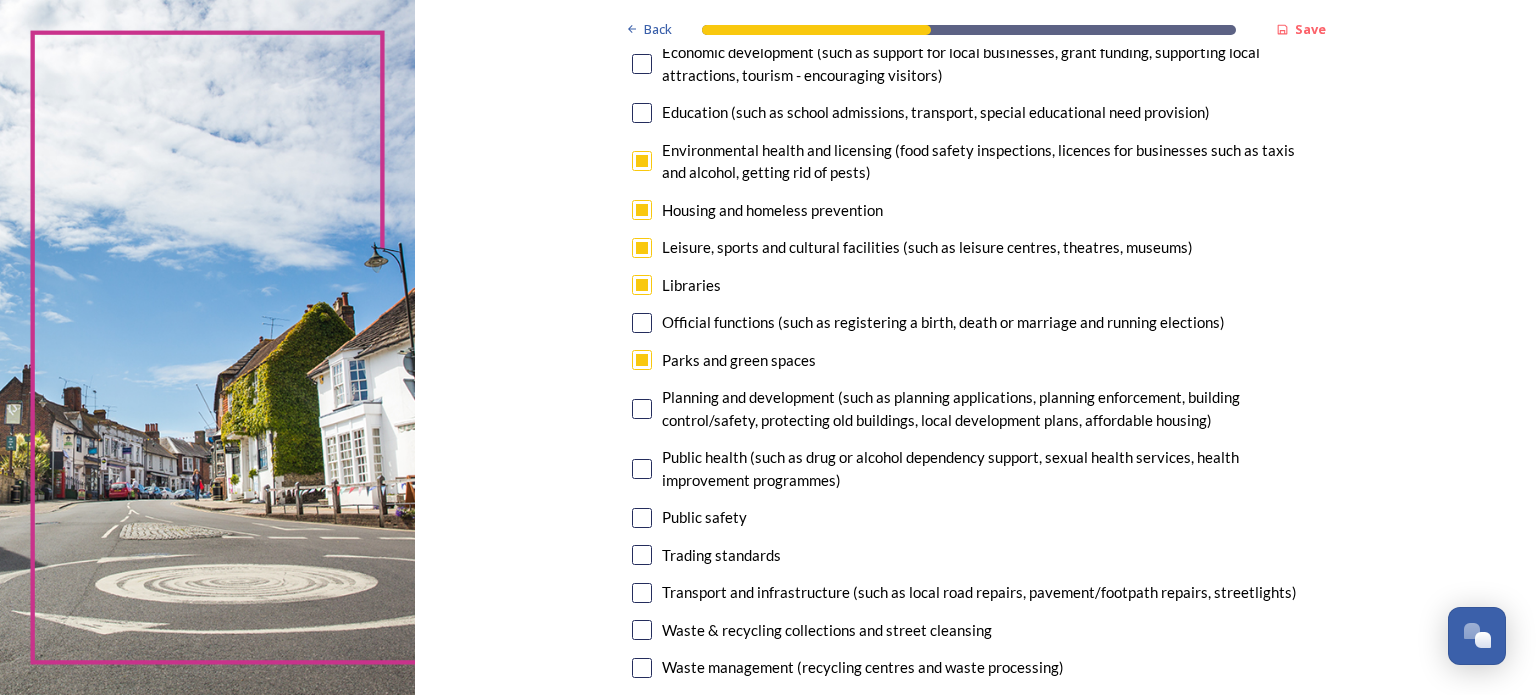 click at bounding box center [642, 161] 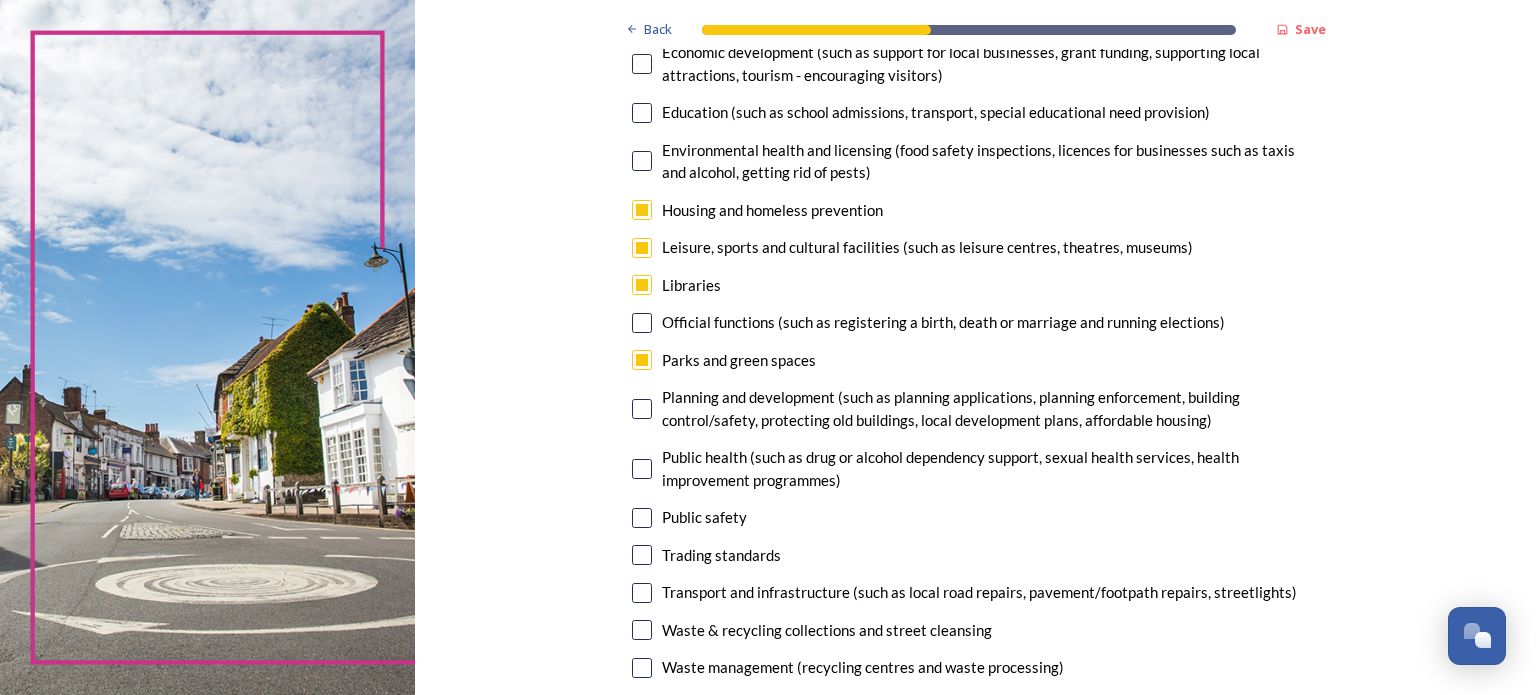 click at bounding box center (642, 469) 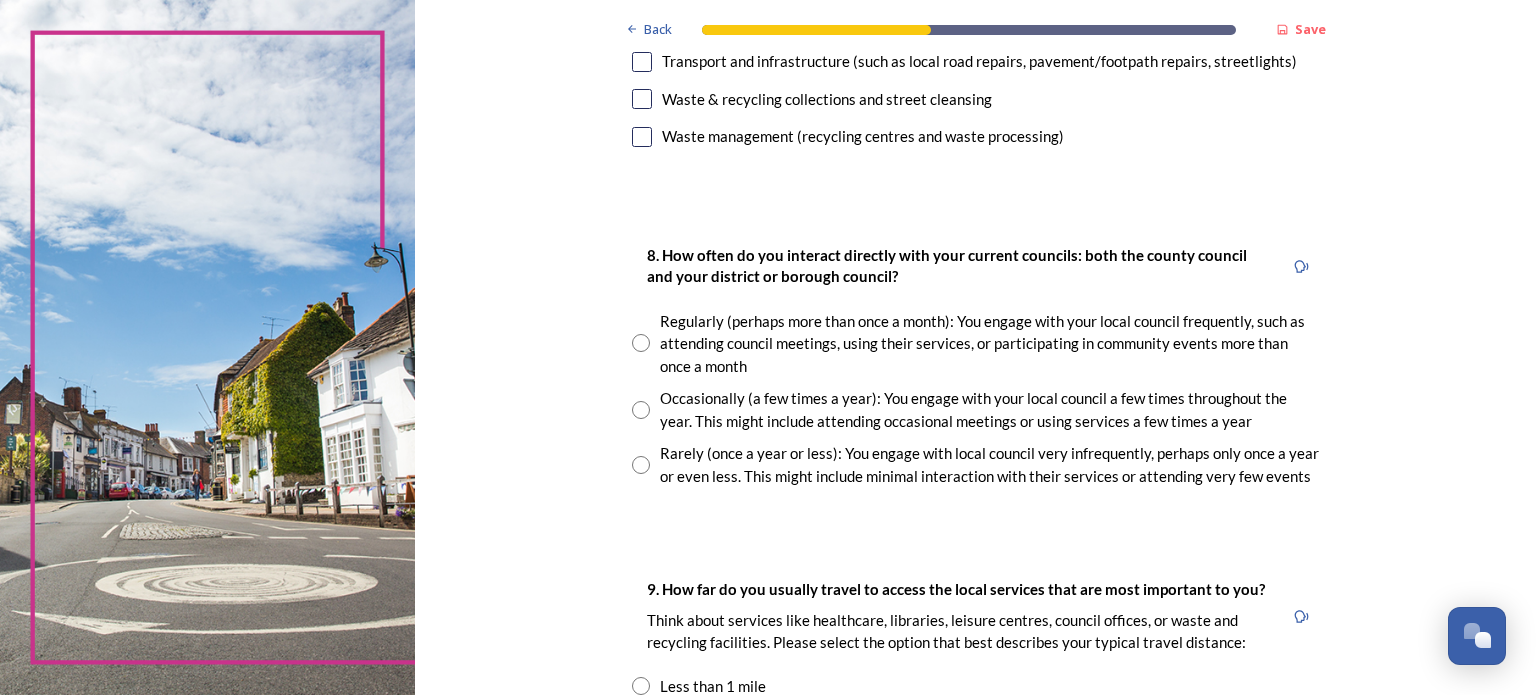 scroll, scrollTop: 951, scrollLeft: 0, axis: vertical 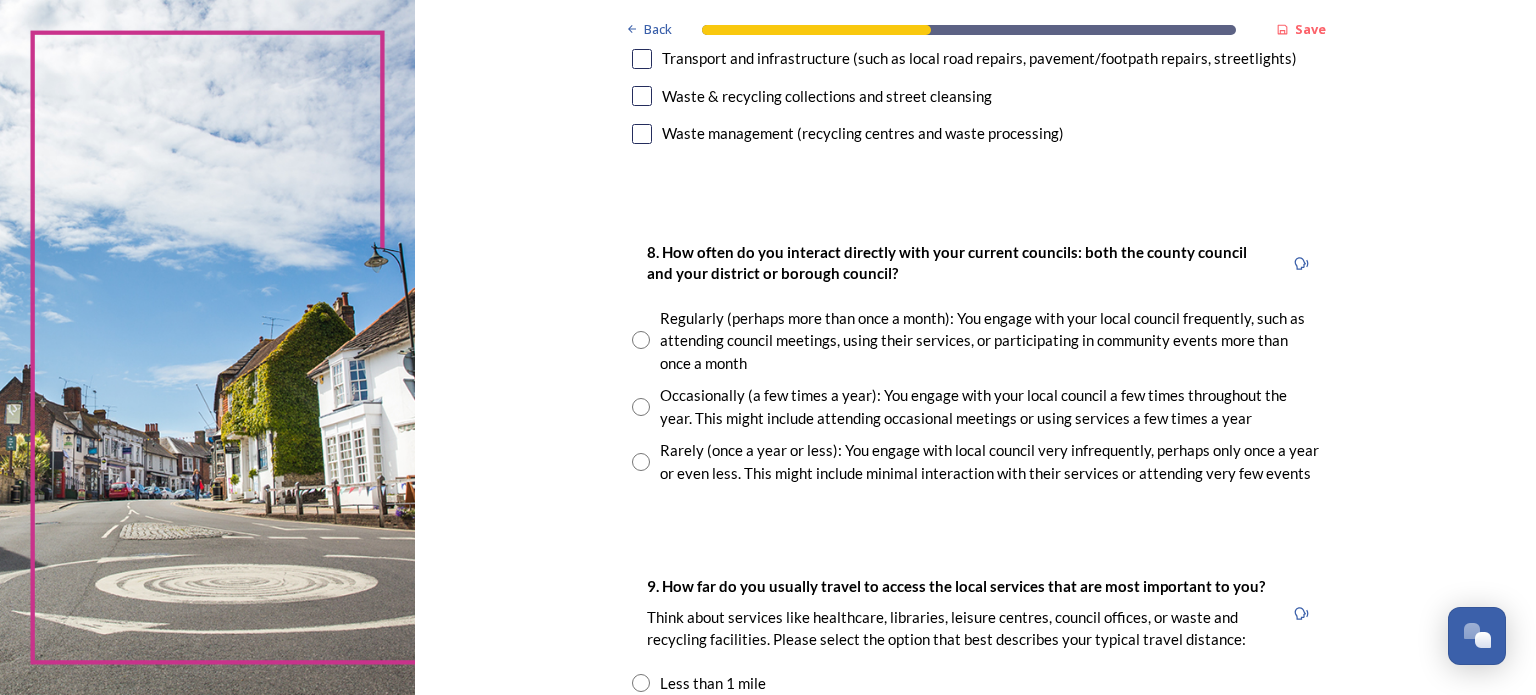 click at bounding box center (641, 340) 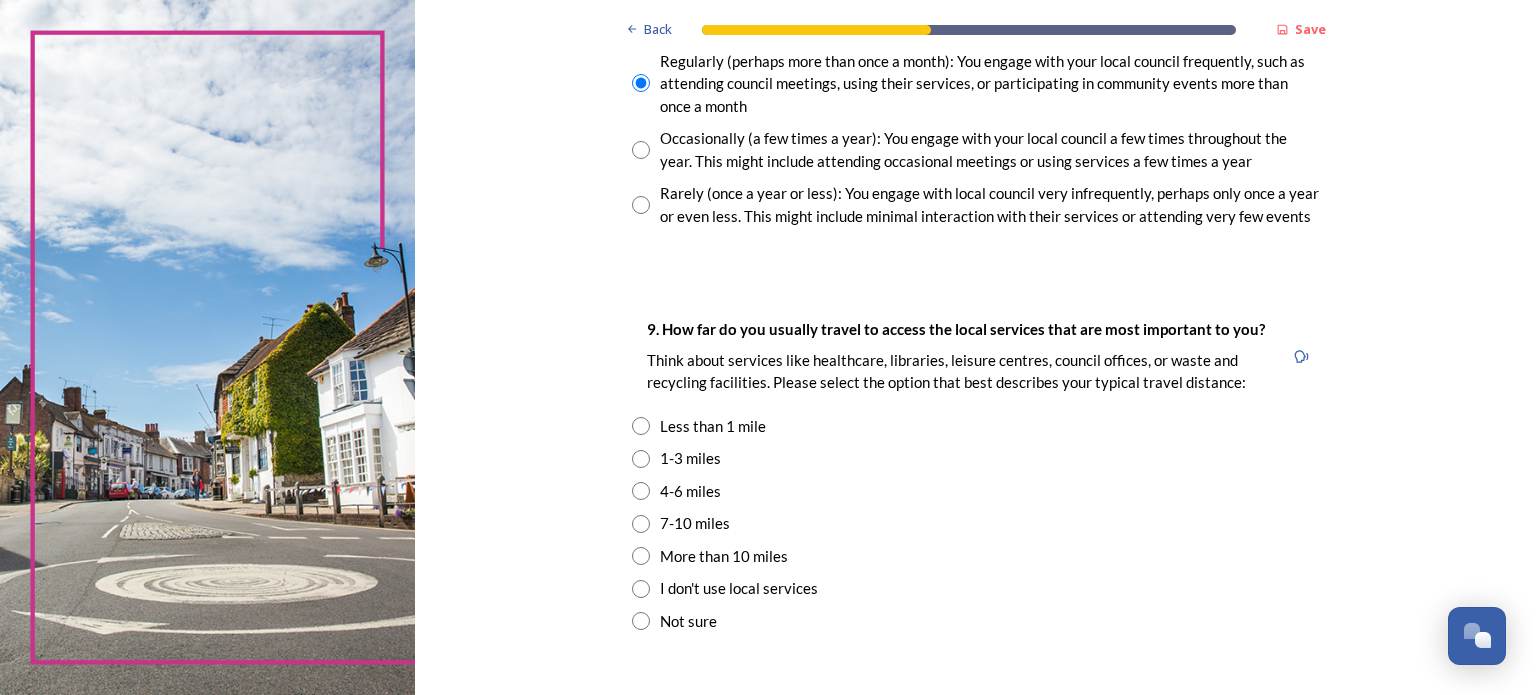 scroll, scrollTop: 1212, scrollLeft: 0, axis: vertical 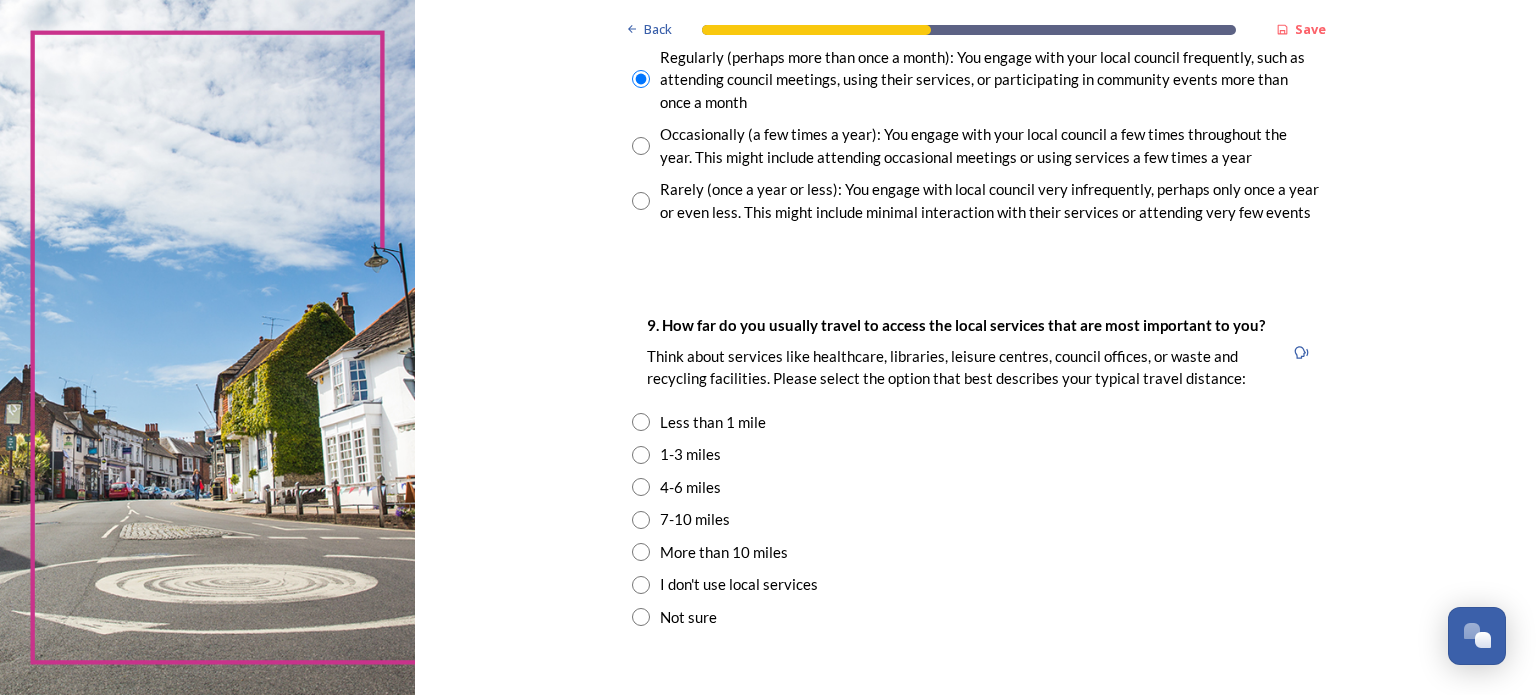 click at bounding box center [641, 455] 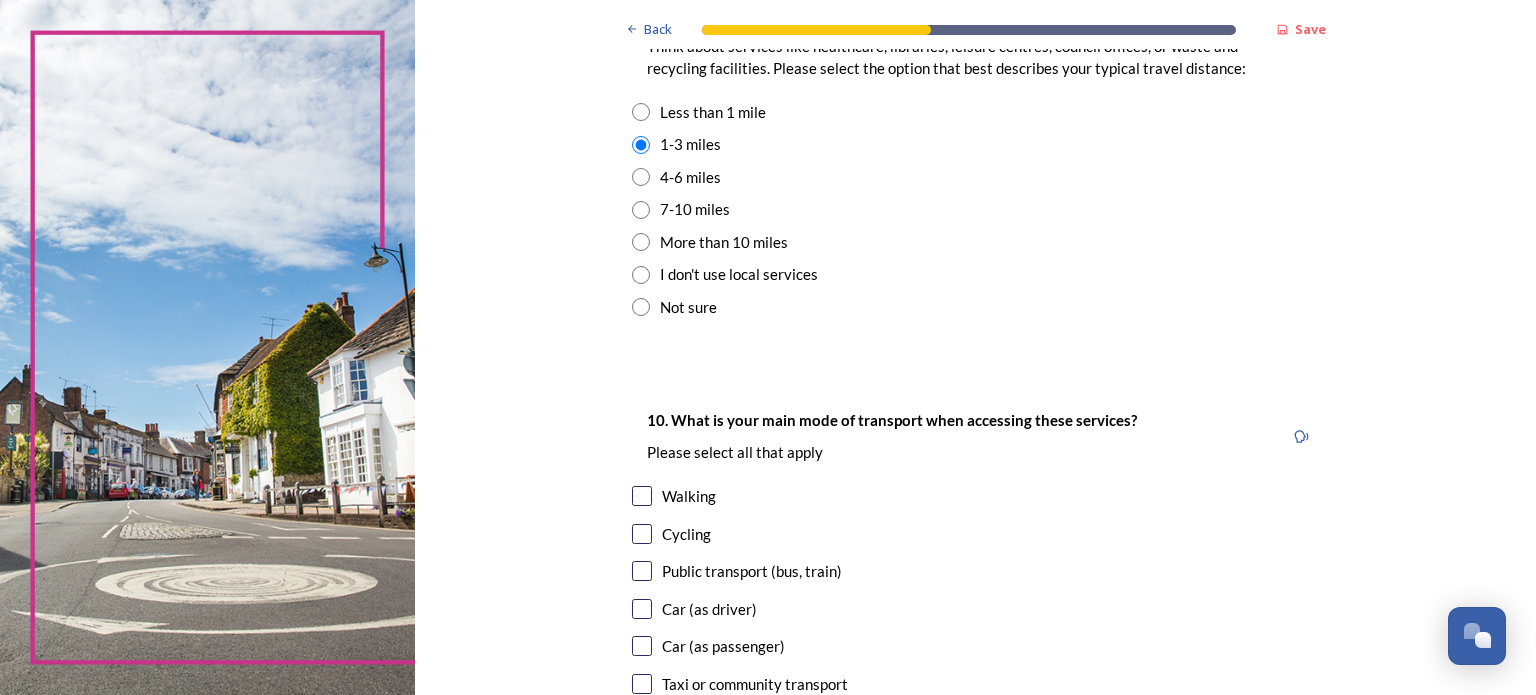 scroll, scrollTop: 1513, scrollLeft: 0, axis: vertical 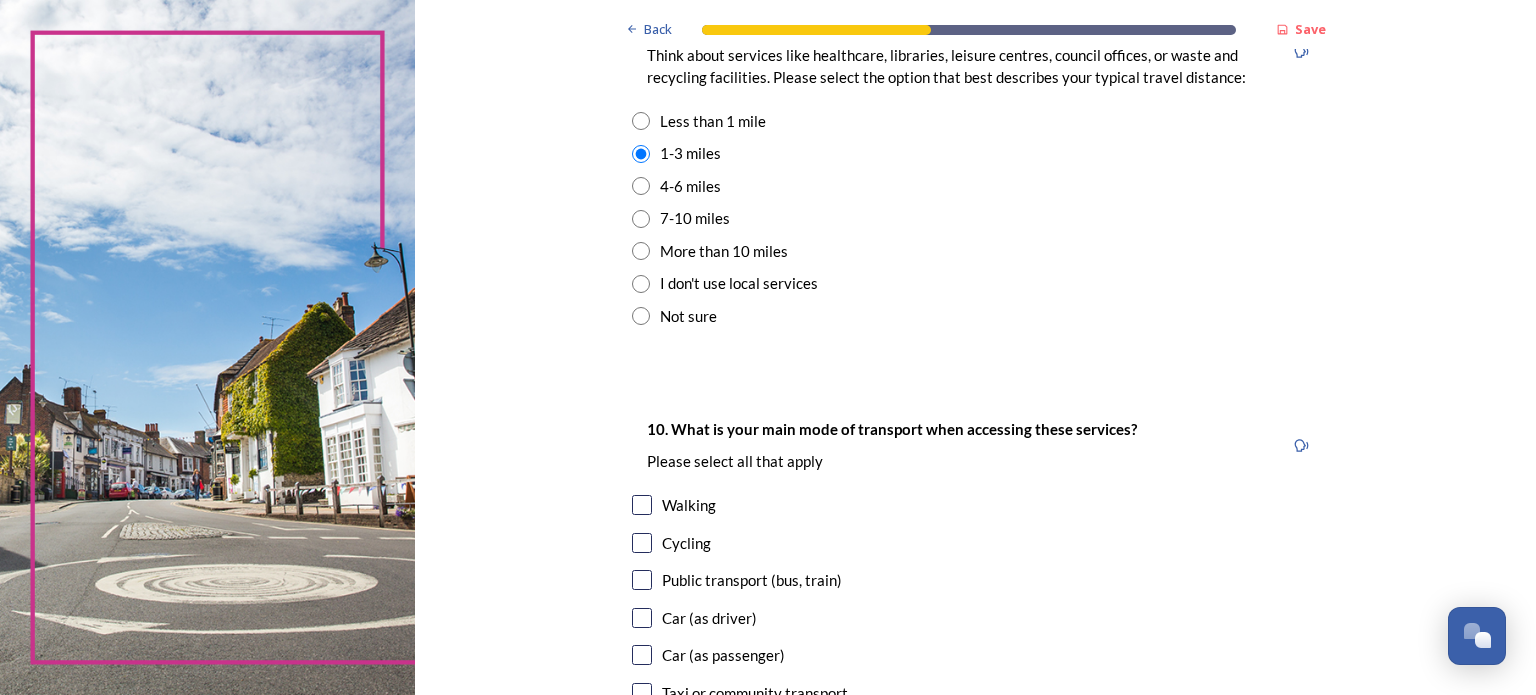 click at bounding box center [641, 121] 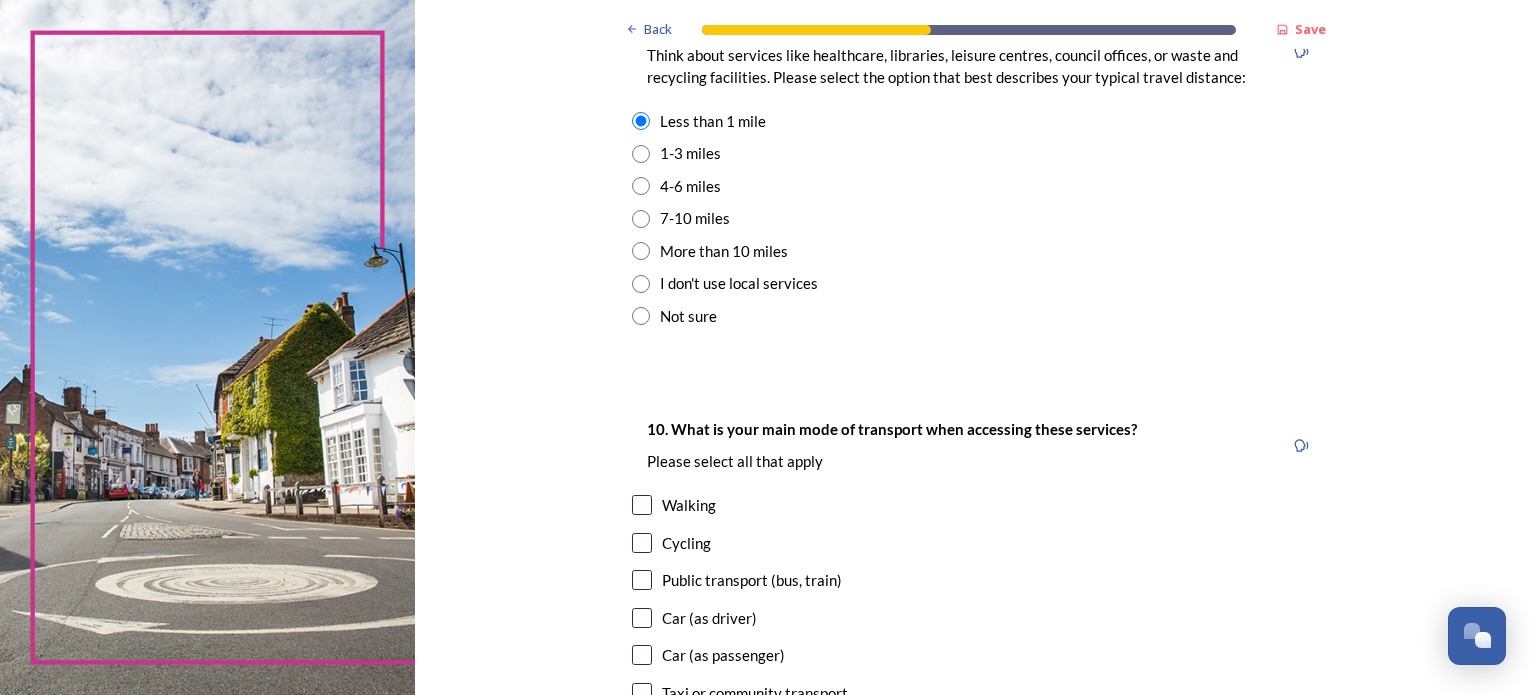 click at bounding box center (642, 505) 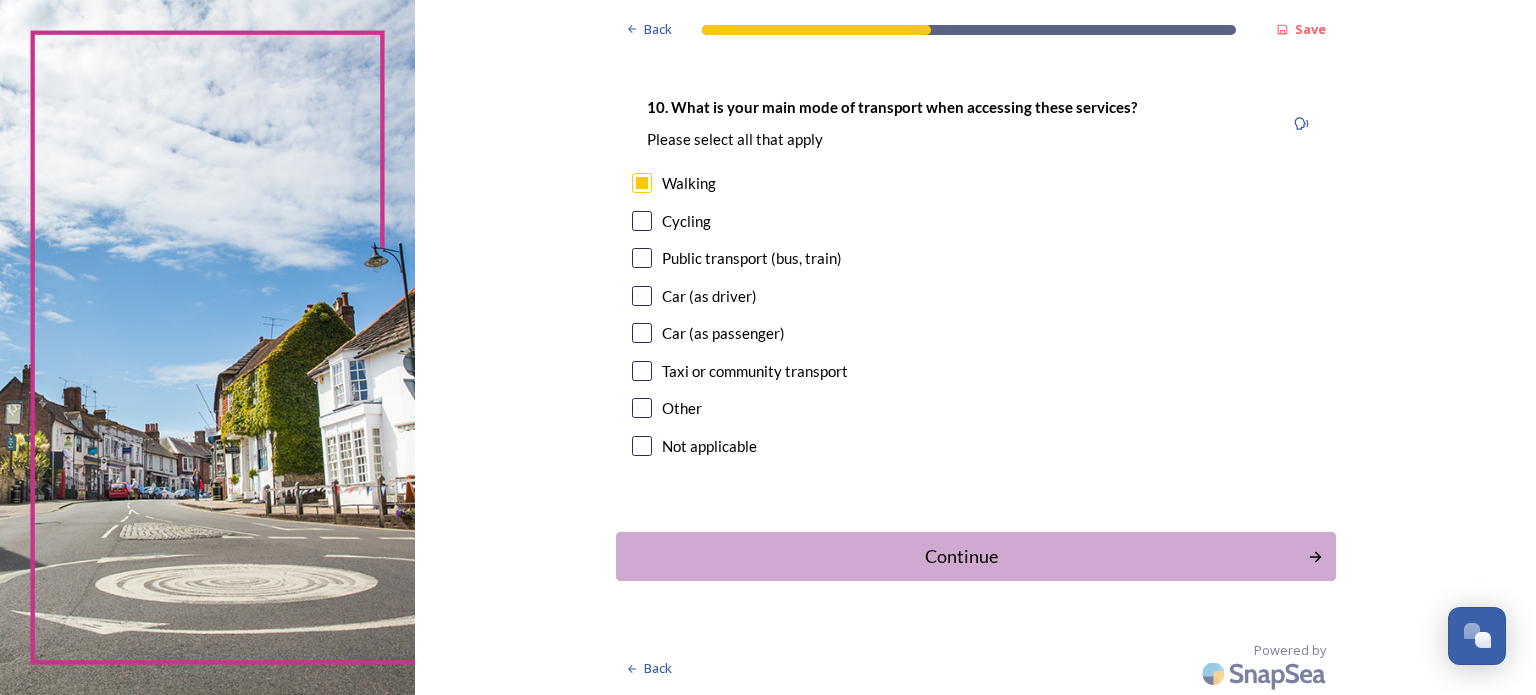 scroll, scrollTop: 1836, scrollLeft: 0, axis: vertical 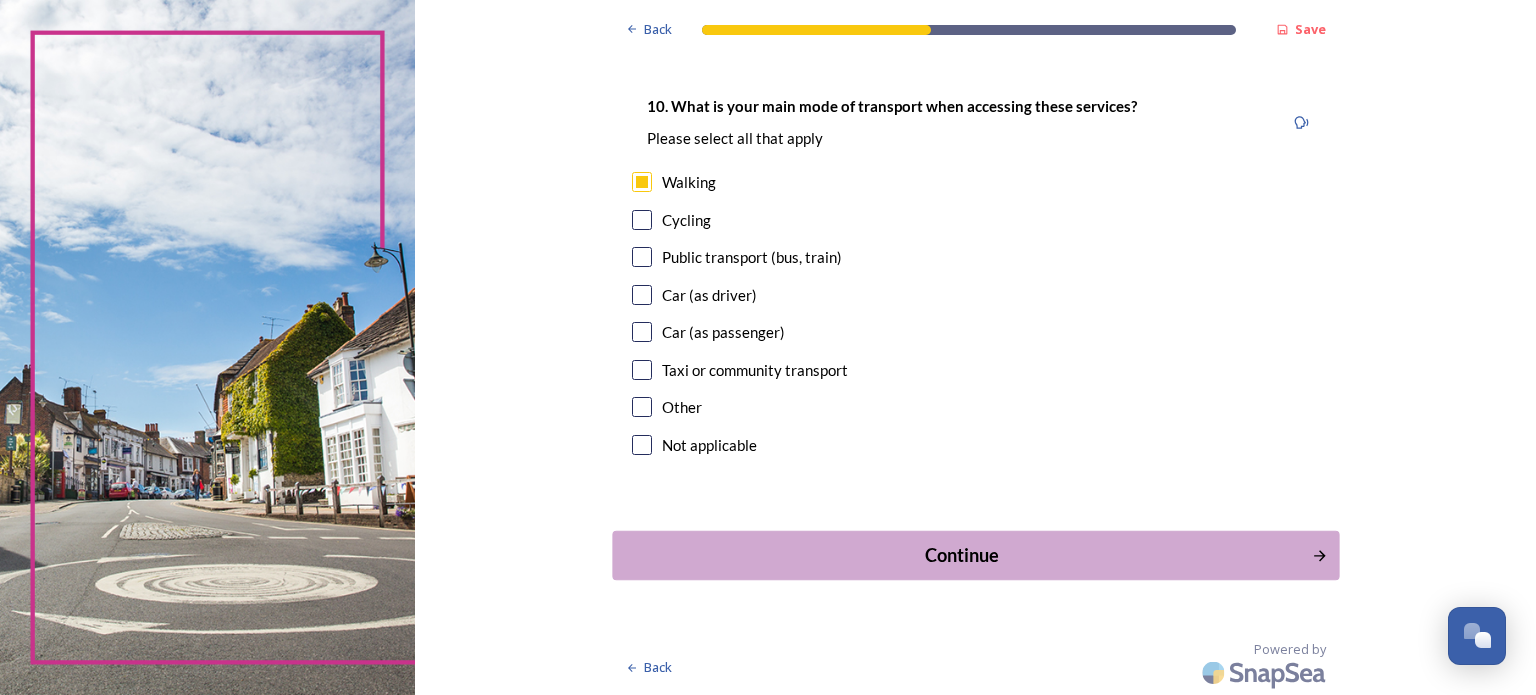 click on "Continue" at bounding box center (961, 555) 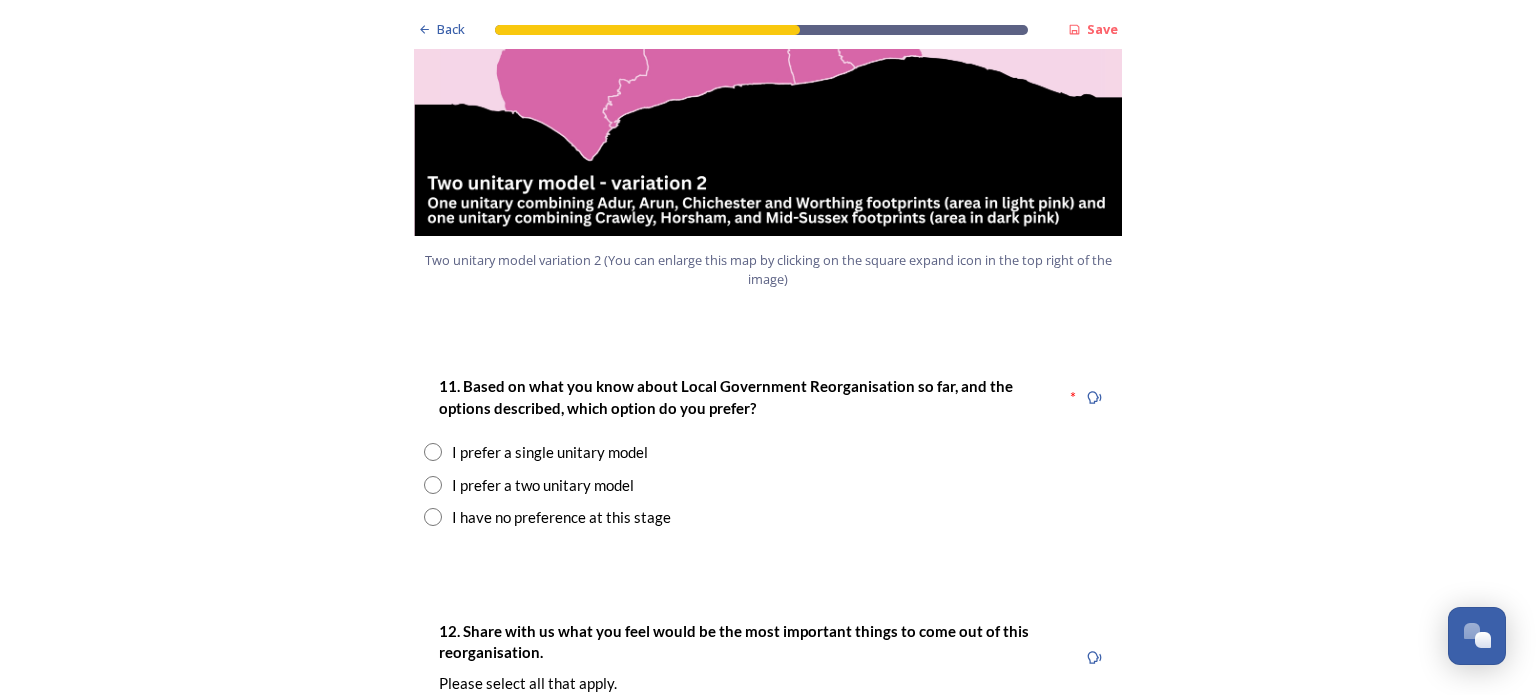 scroll, scrollTop: 2392, scrollLeft: 0, axis: vertical 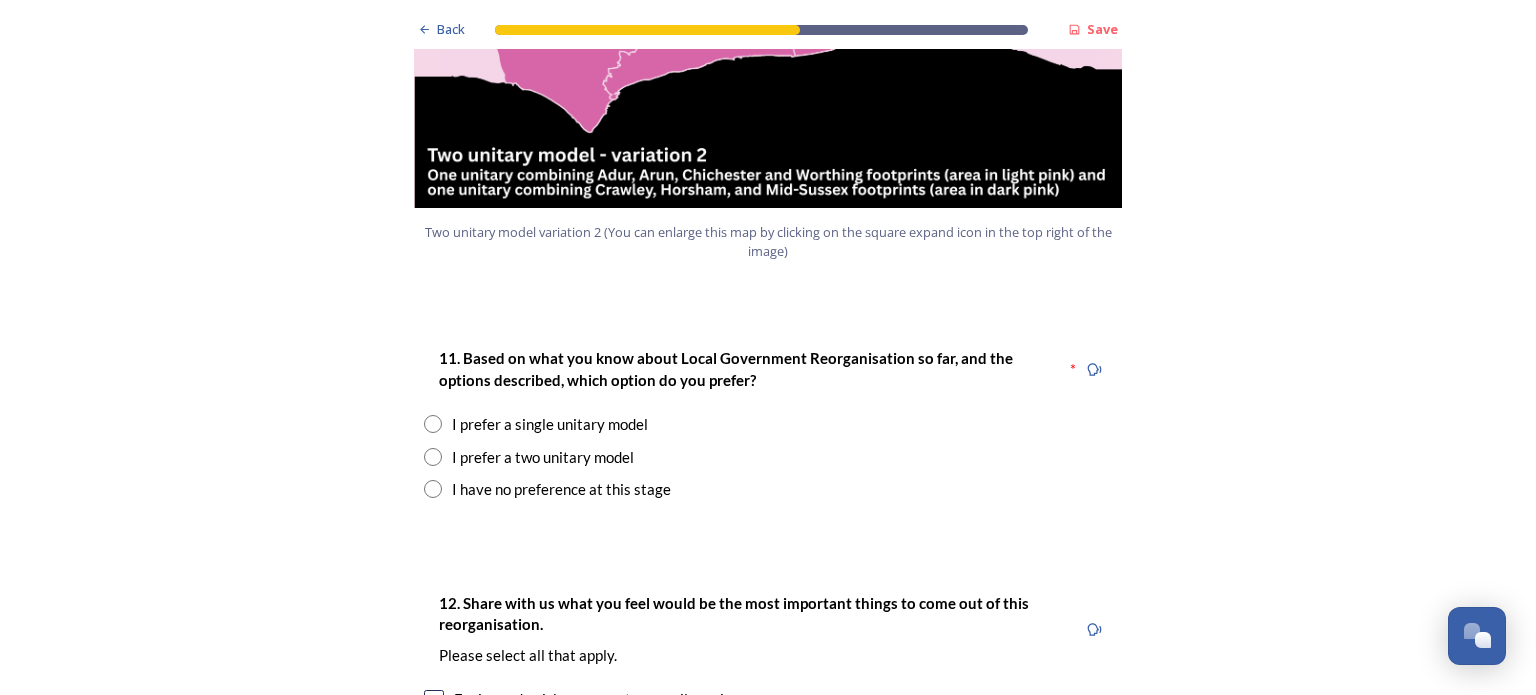 click at bounding box center [433, 457] 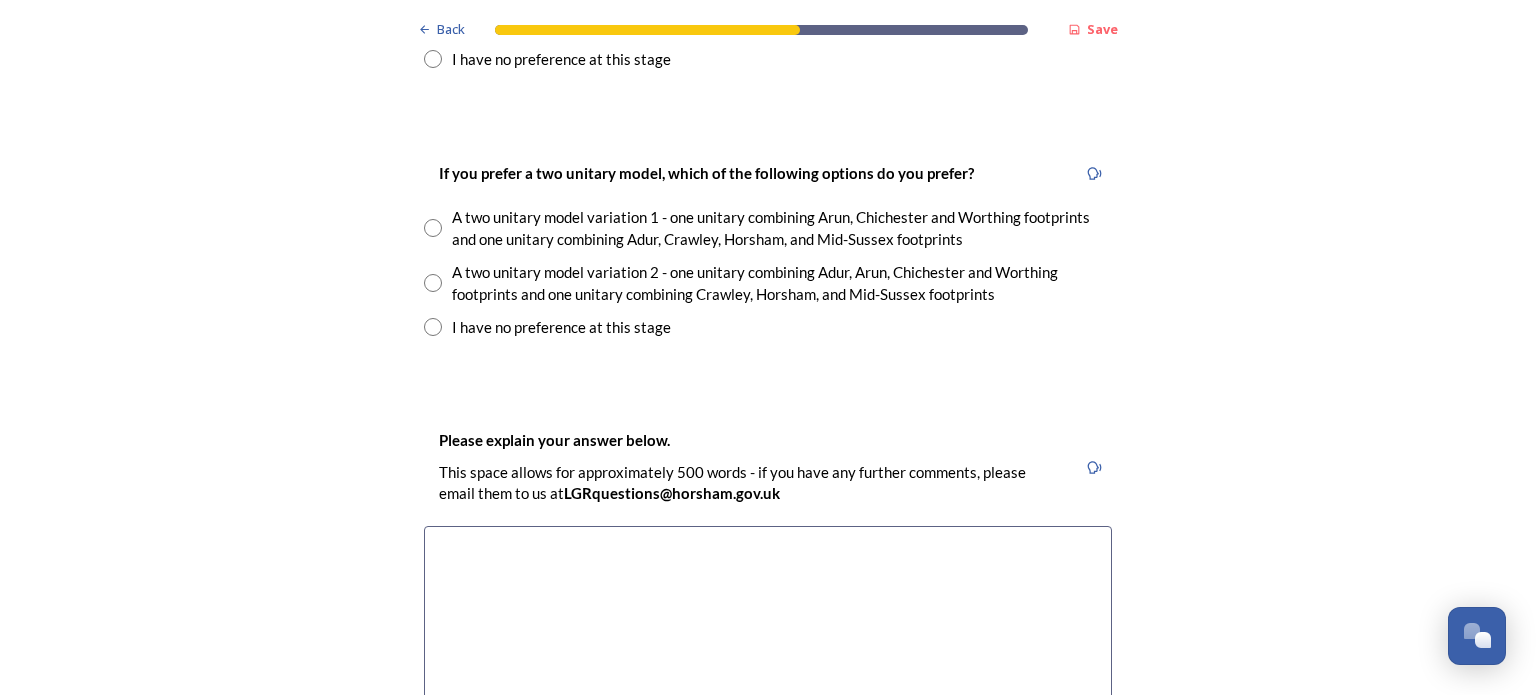 scroll, scrollTop: 2814, scrollLeft: 0, axis: vertical 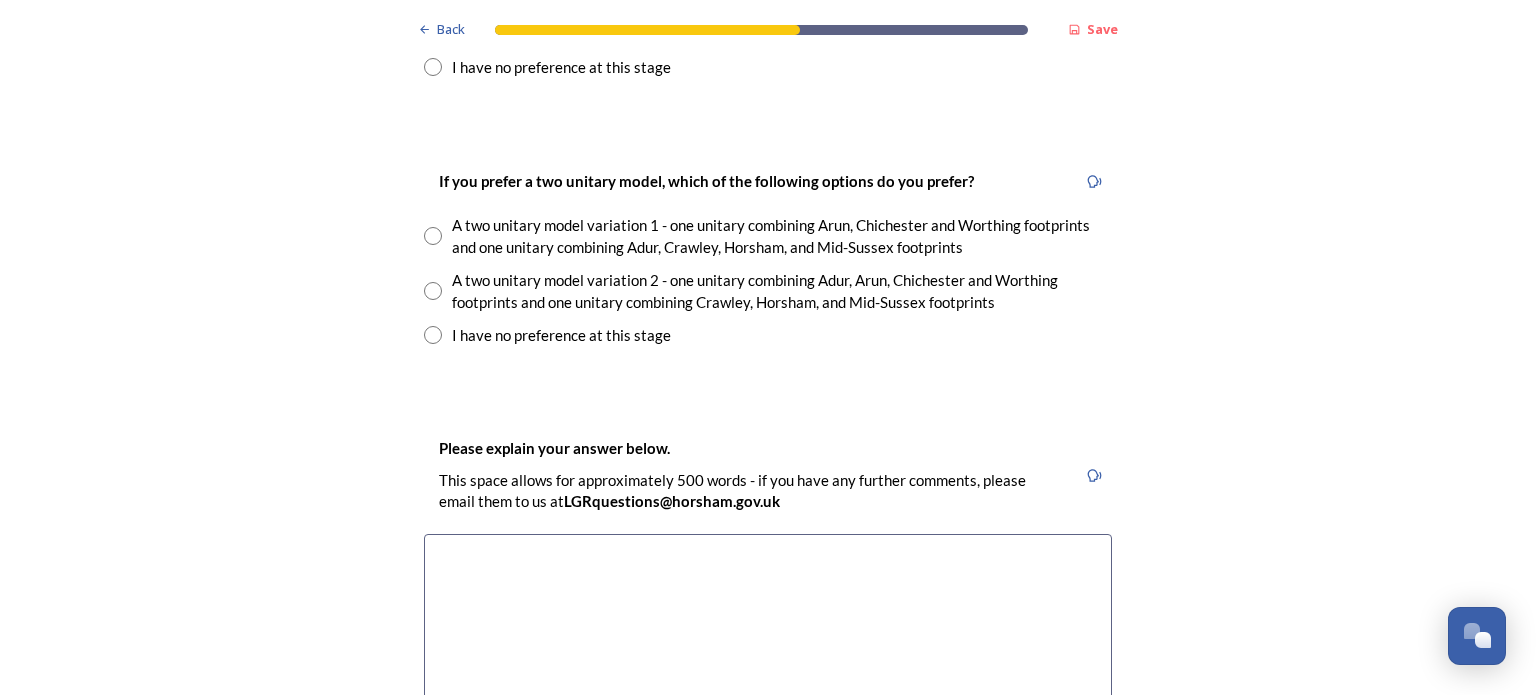 click at bounding box center [433, 291] 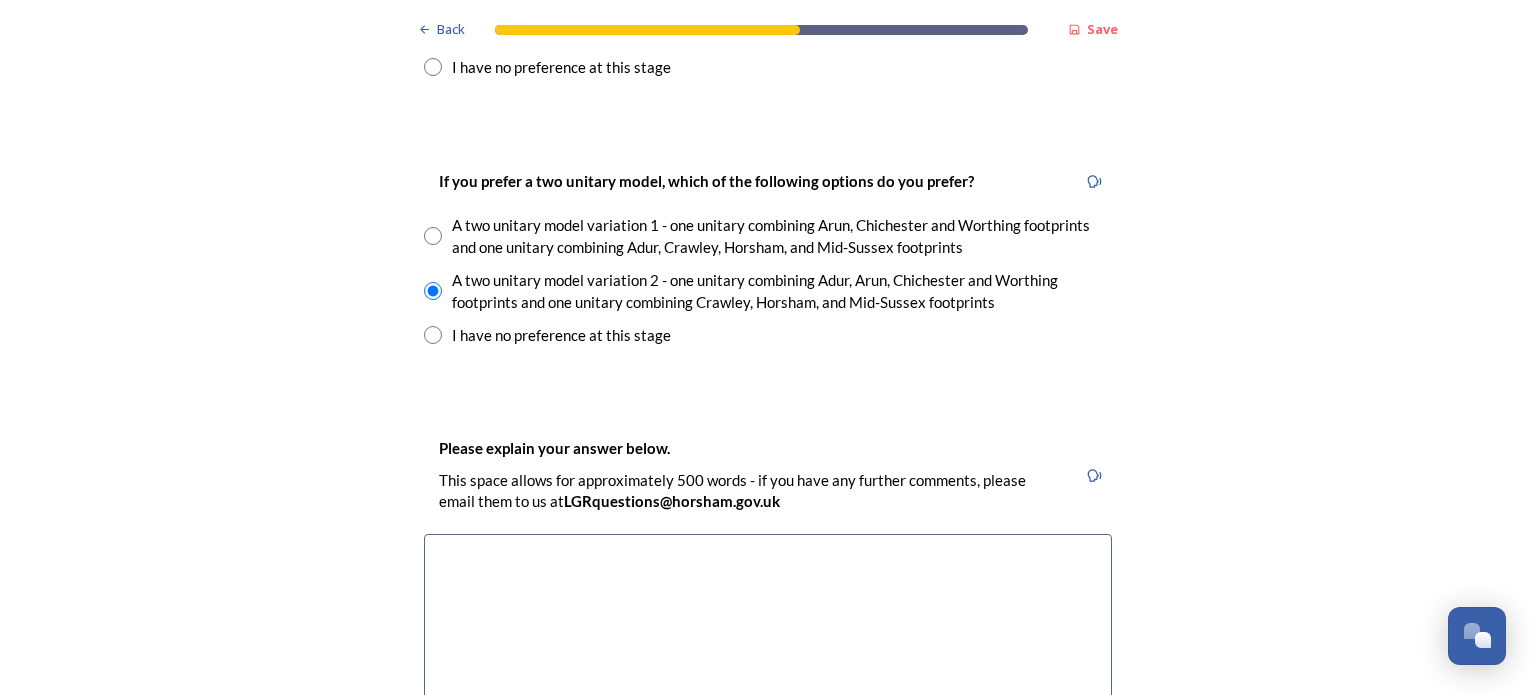 click at bounding box center (768, 646) 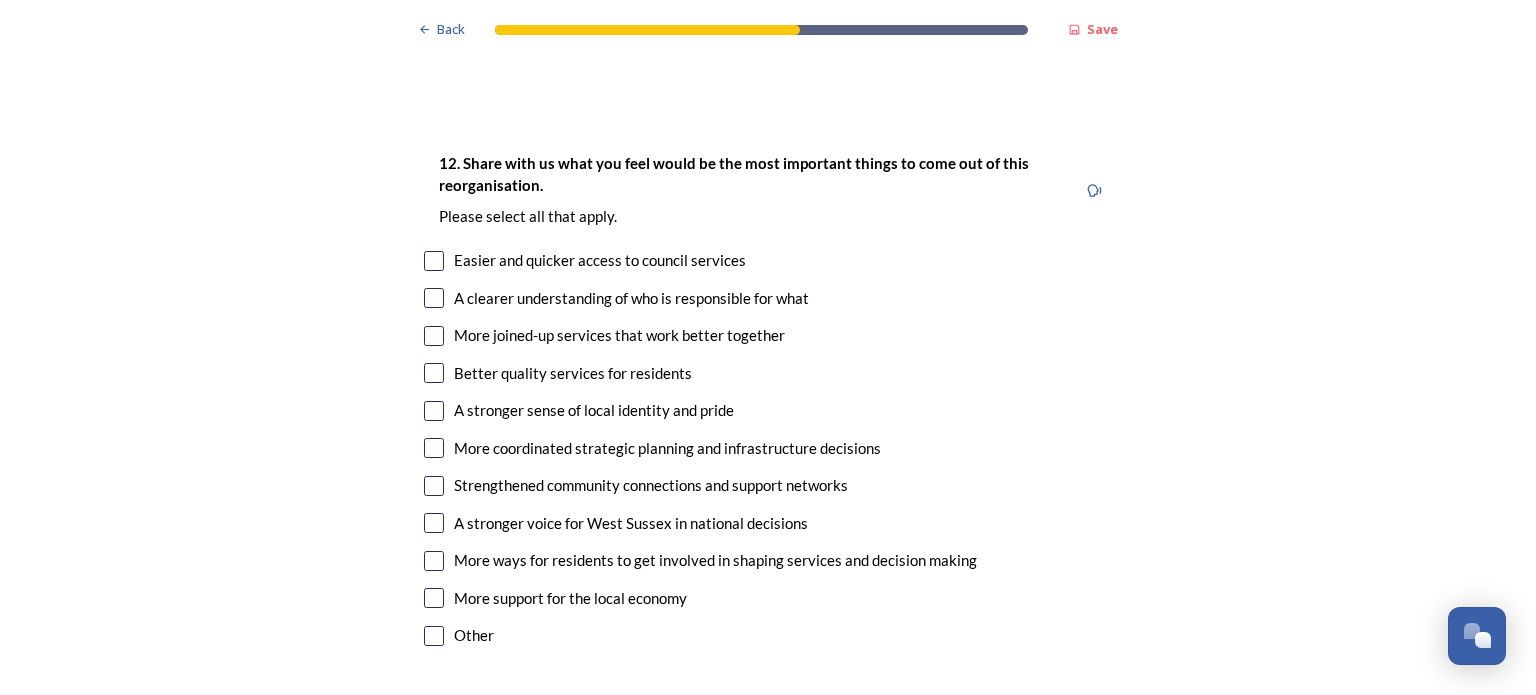 scroll, scrollTop: 3538, scrollLeft: 0, axis: vertical 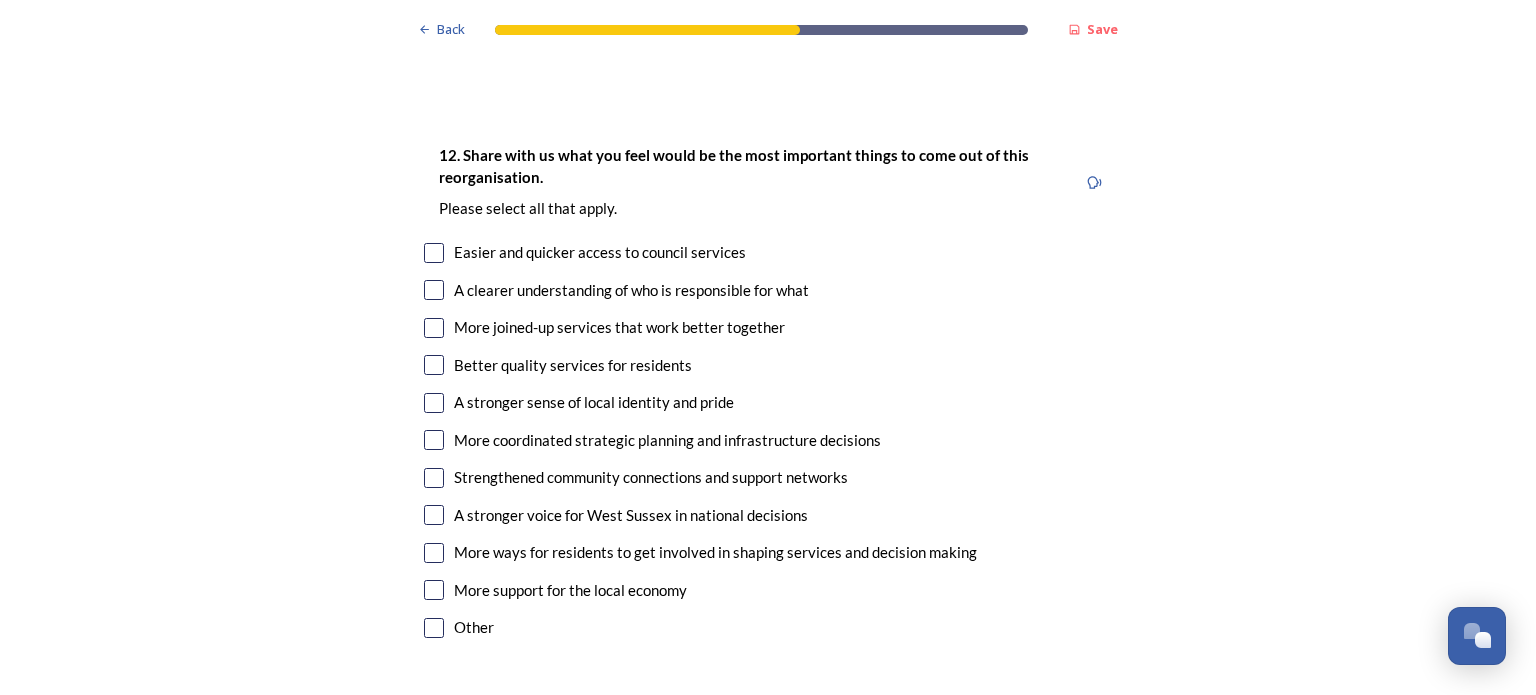 type on "Combines coastal areas which have similar issues with development, transport, tourism, employment etc." 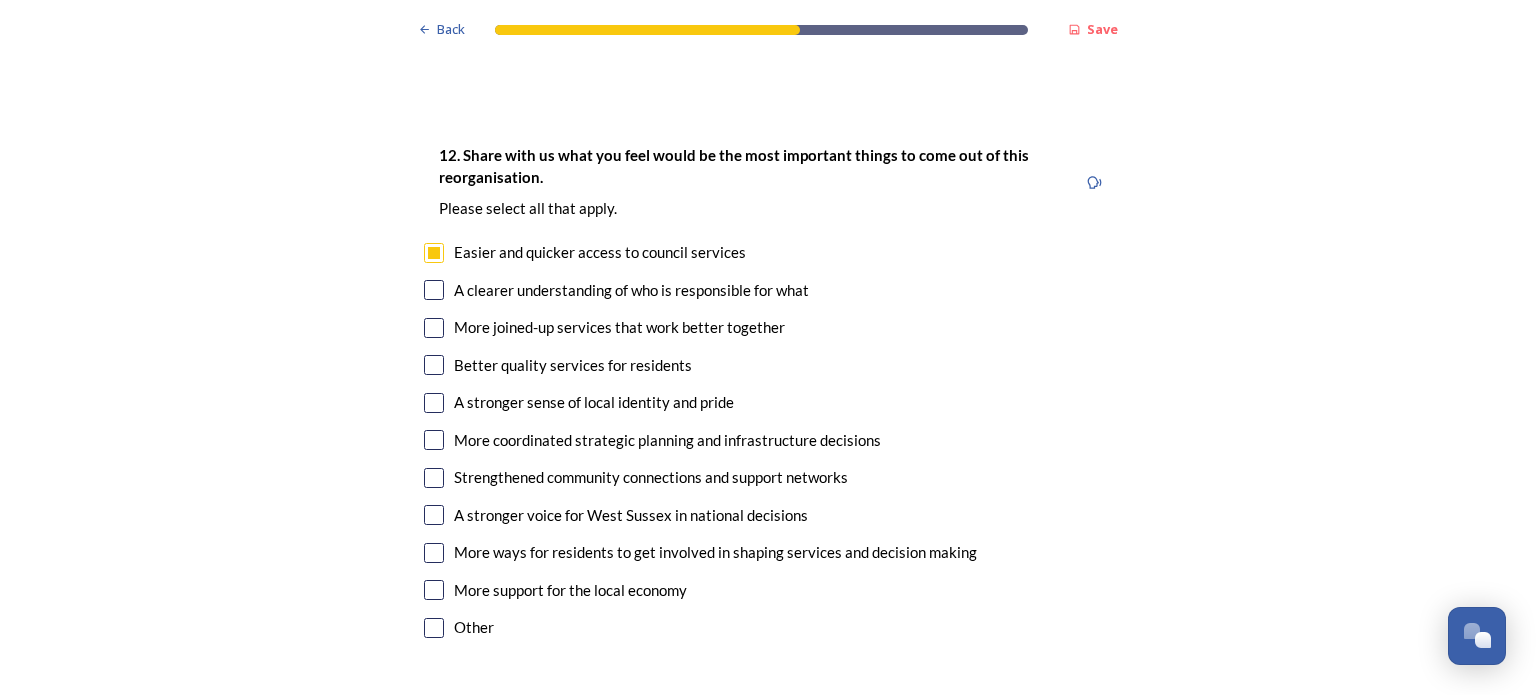 click at bounding box center [434, 290] 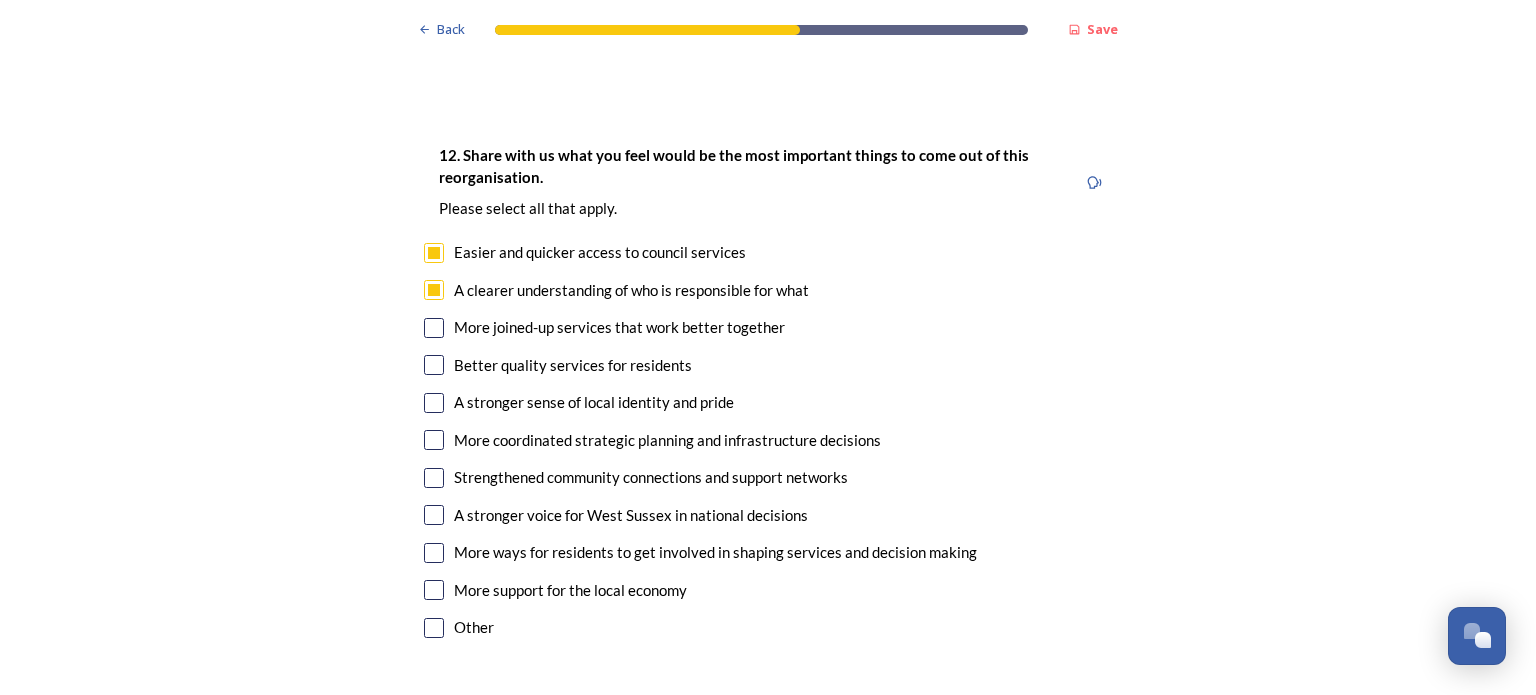 click at bounding box center (434, 328) 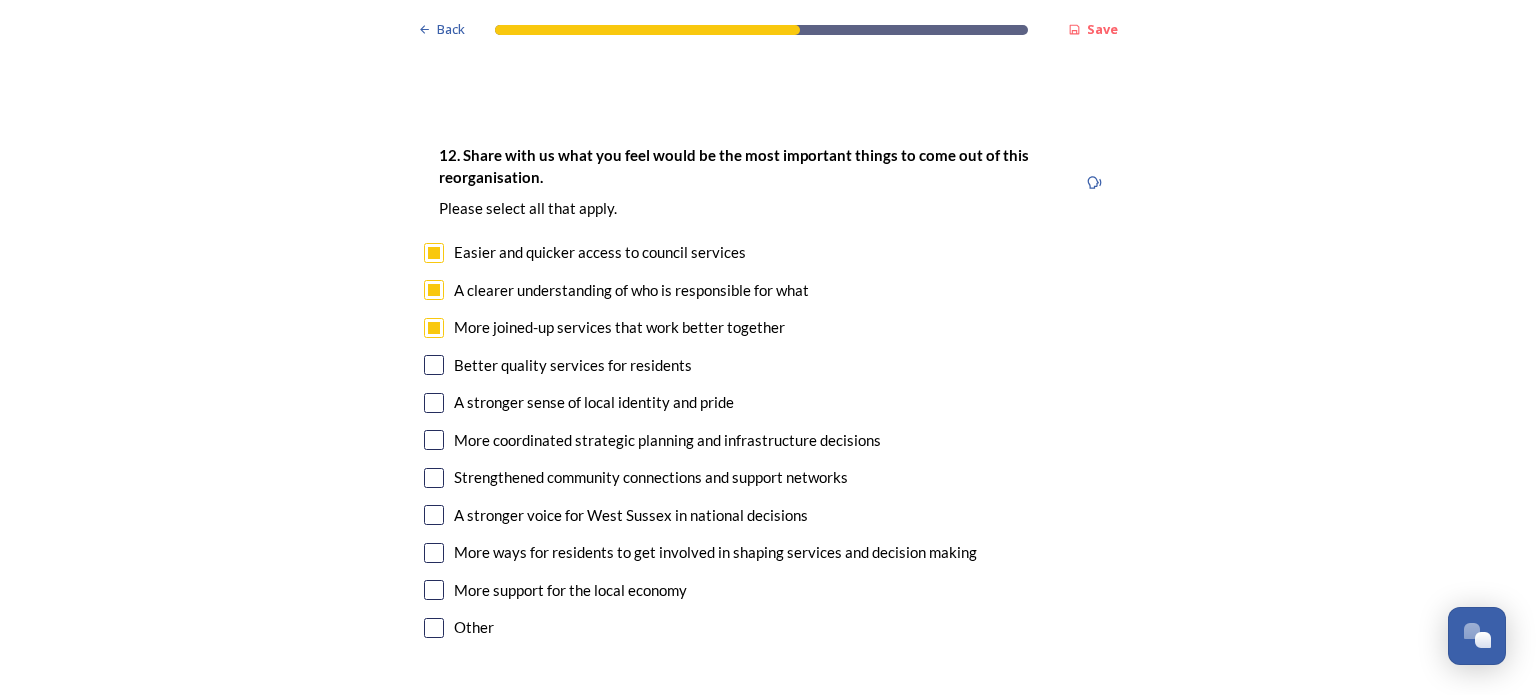 click at bounding box center [434, 365] 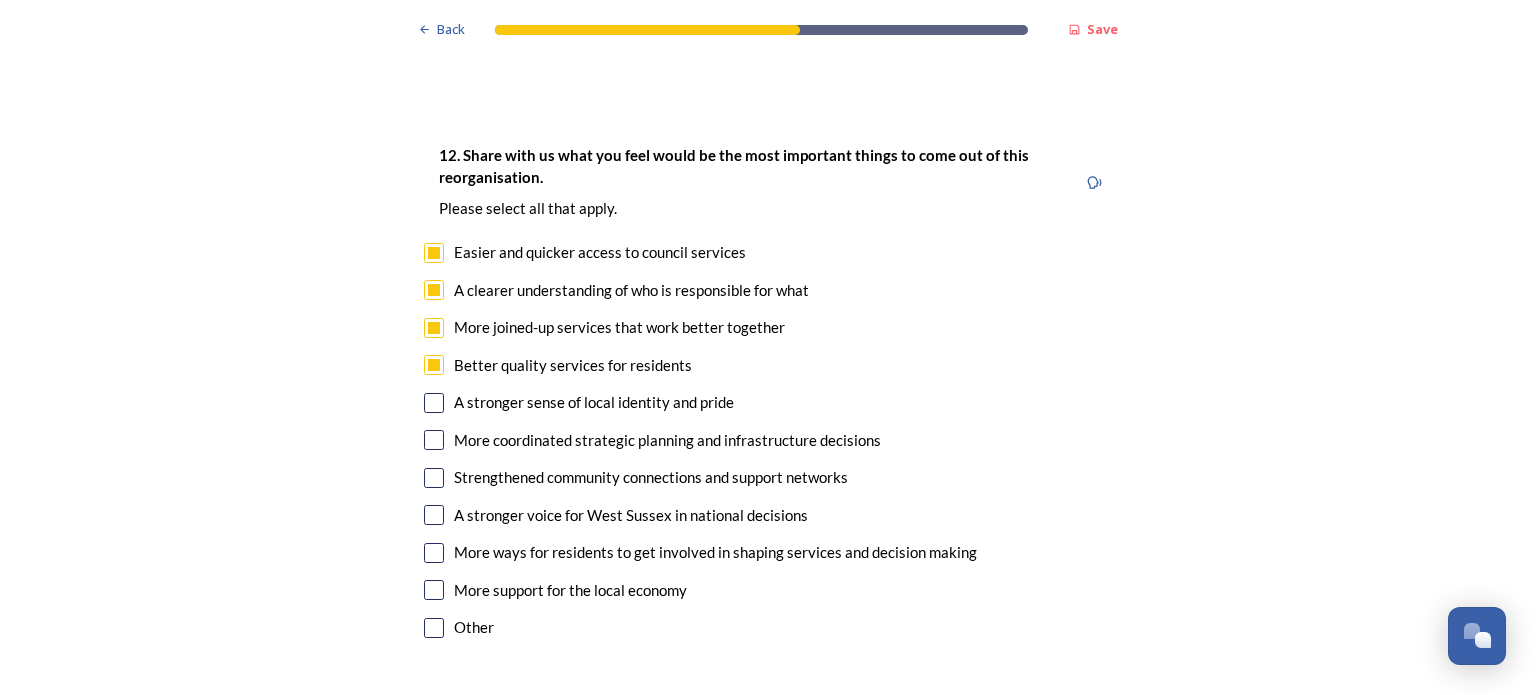 click at bounding box center [434, 403] 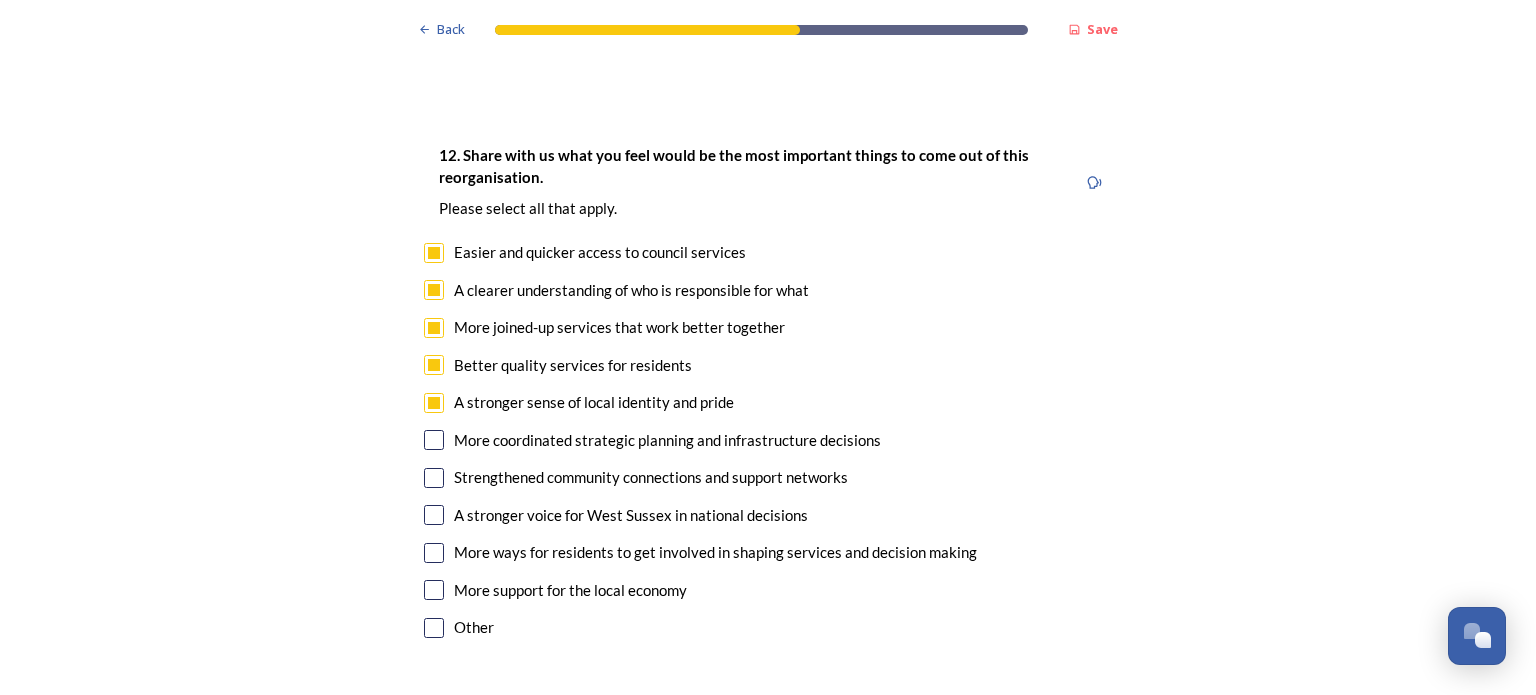 click at bounding box center [434, 440] 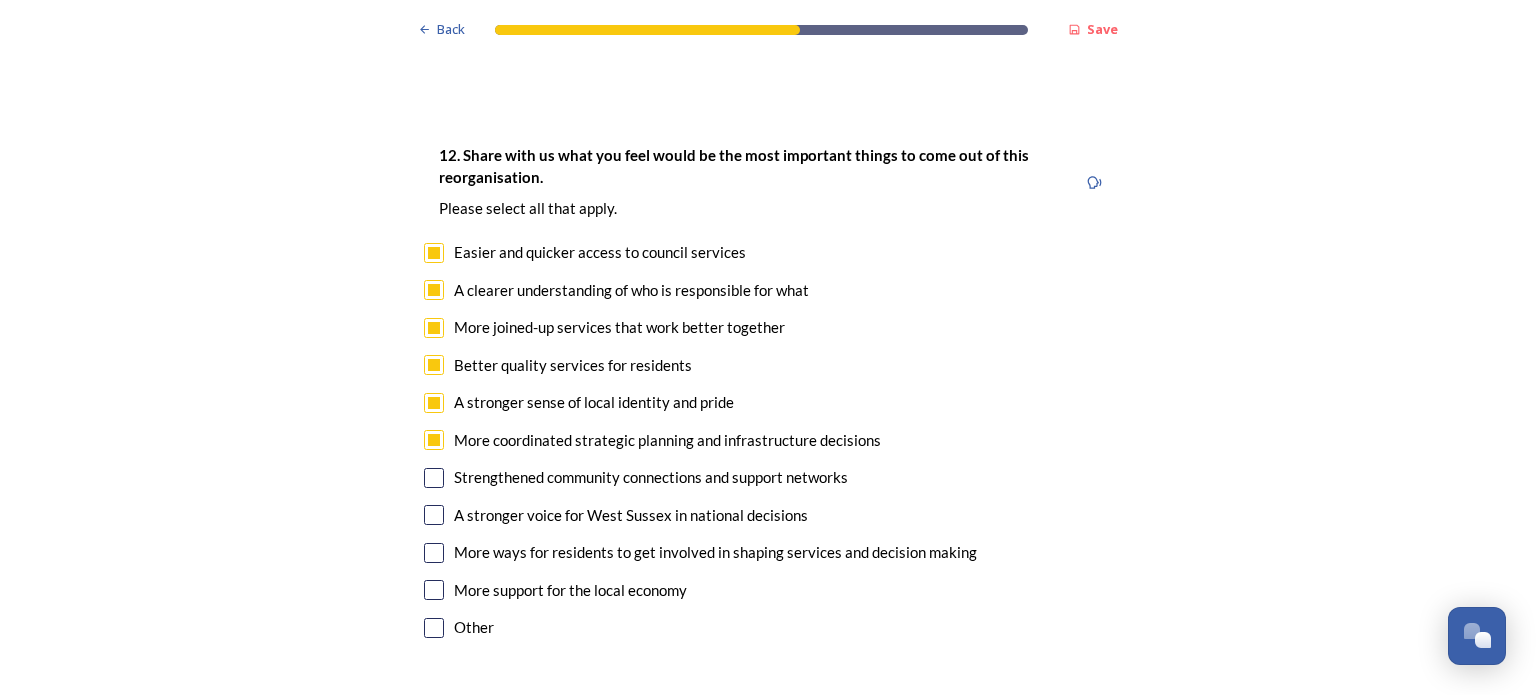 click at bounding box center (434, 478) 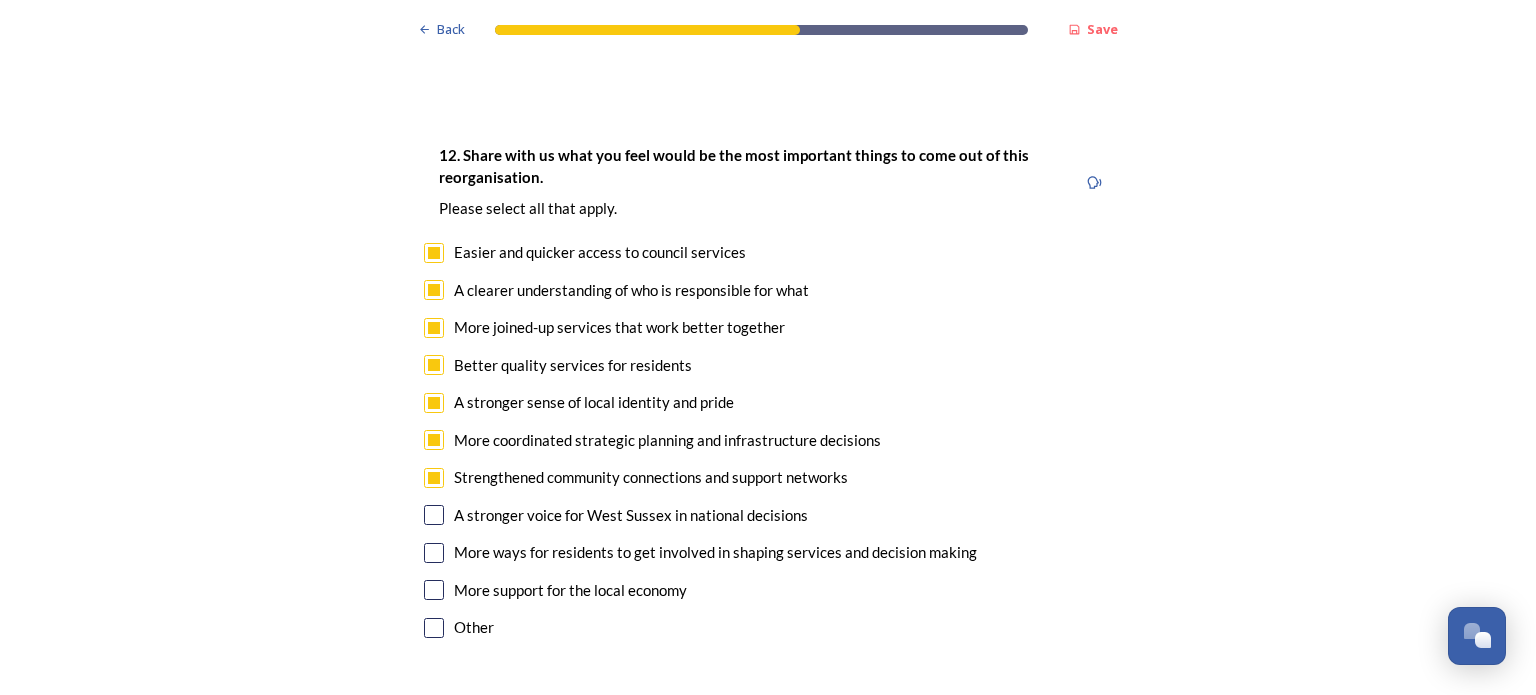 click at bounding box center [434, 515] 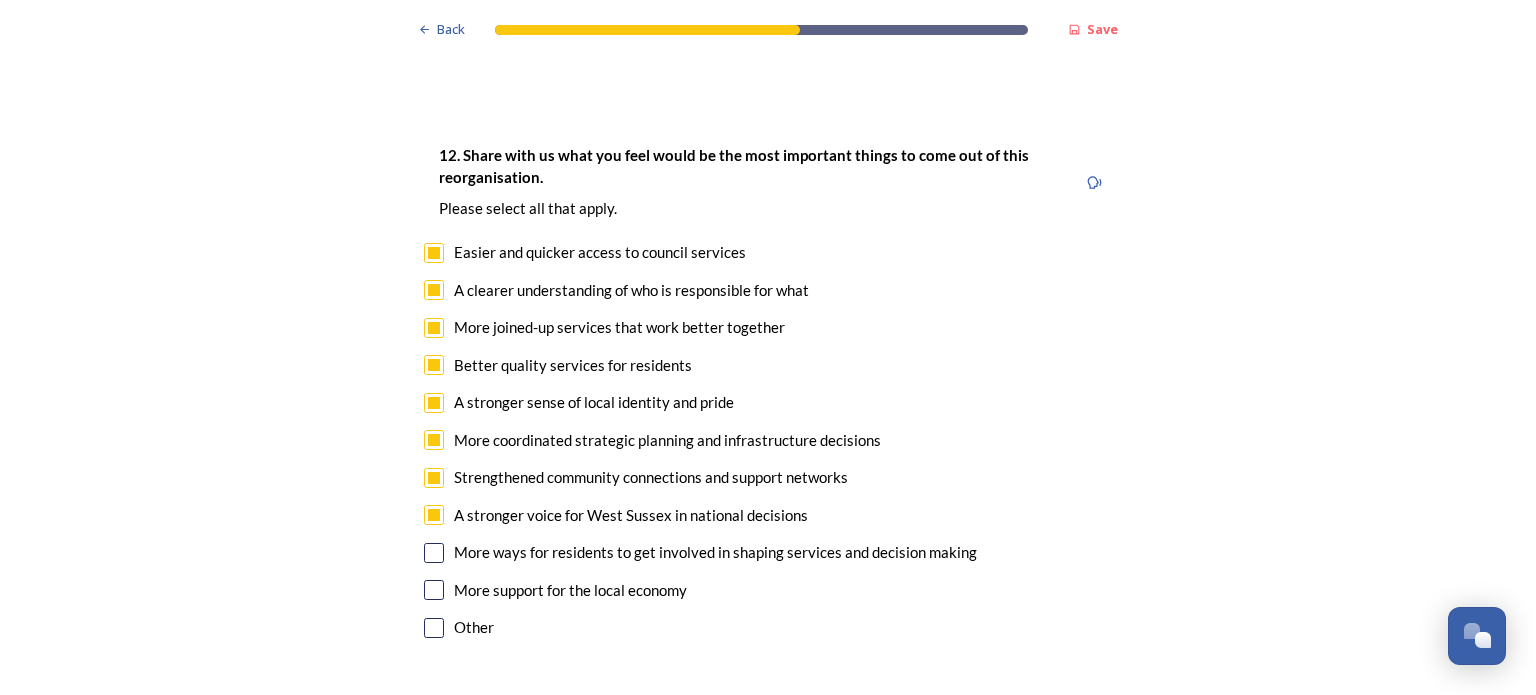 click at bounding box center [434, 553] 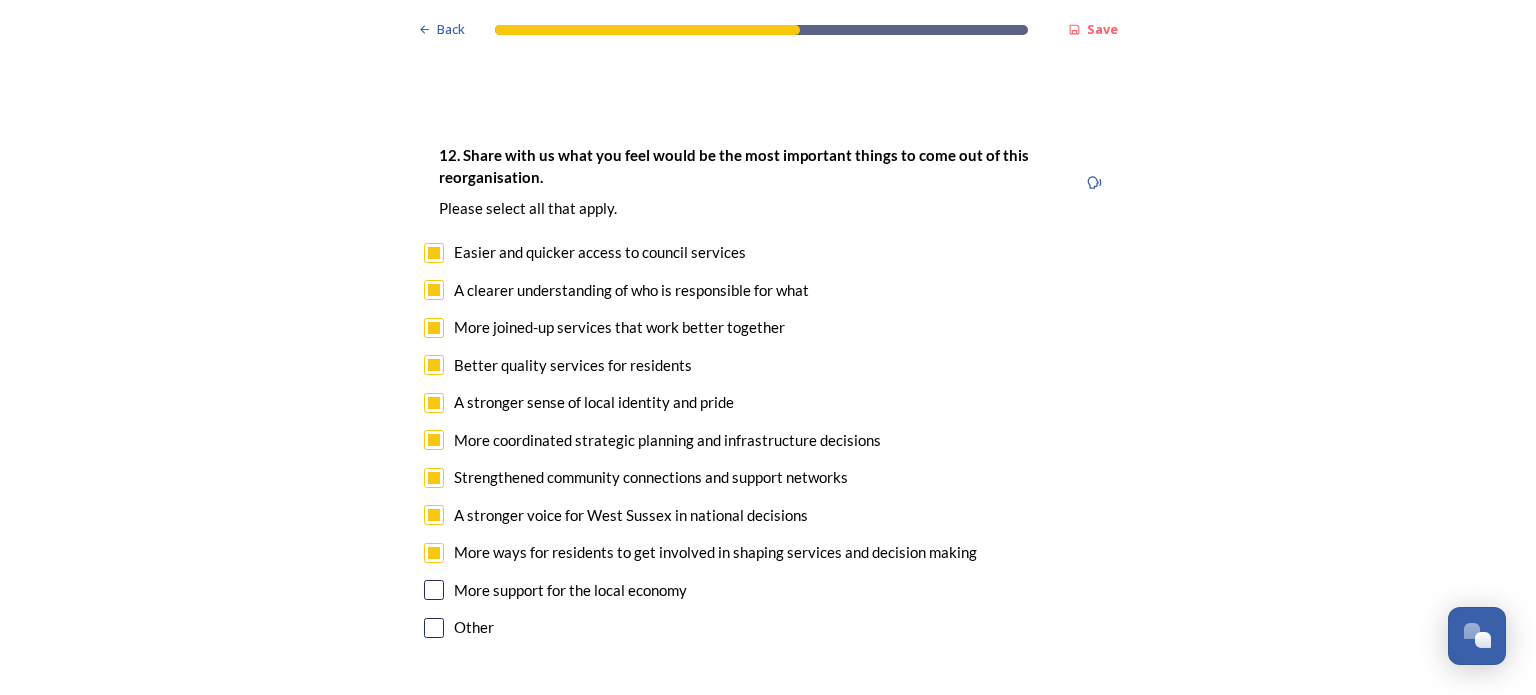 click at bounding box center [434, 590] 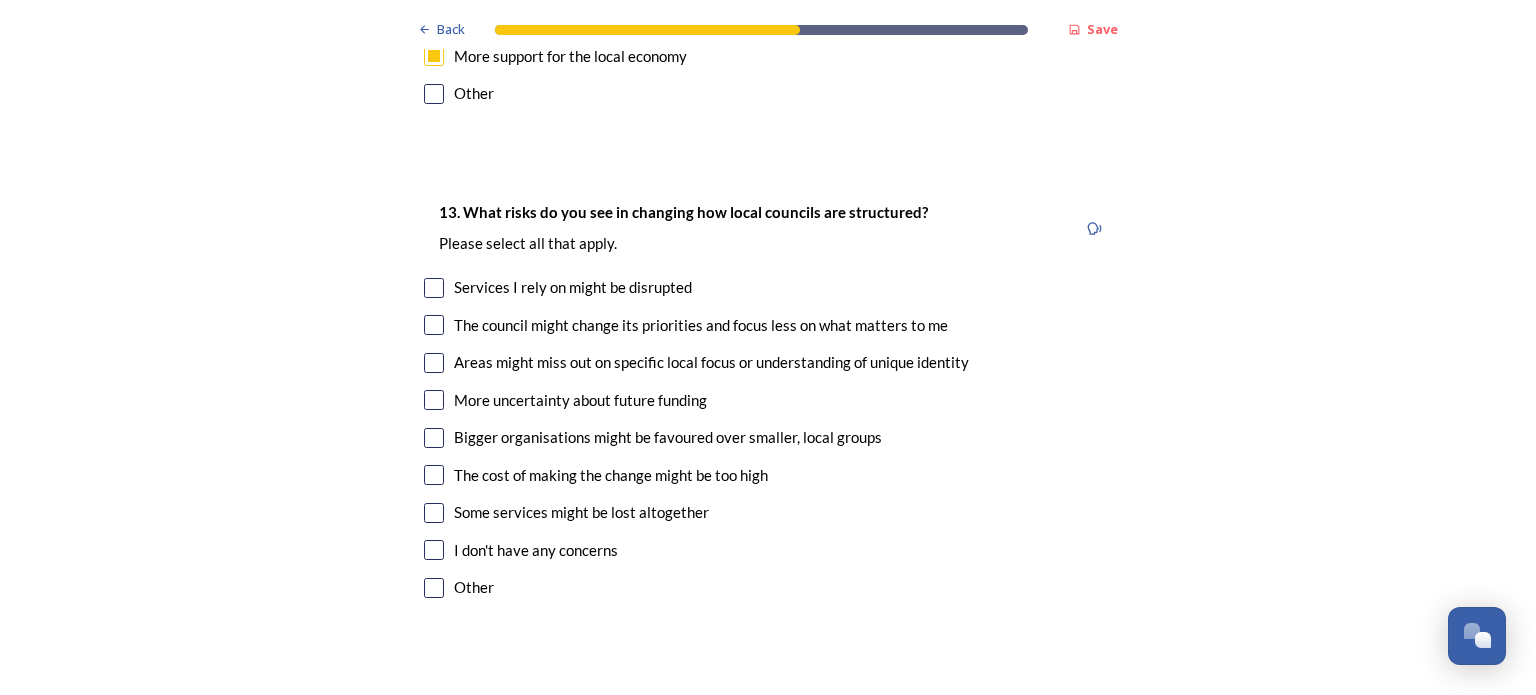 scroll, scrollTop: 4080, scrollLeft: 0, axis: vertical 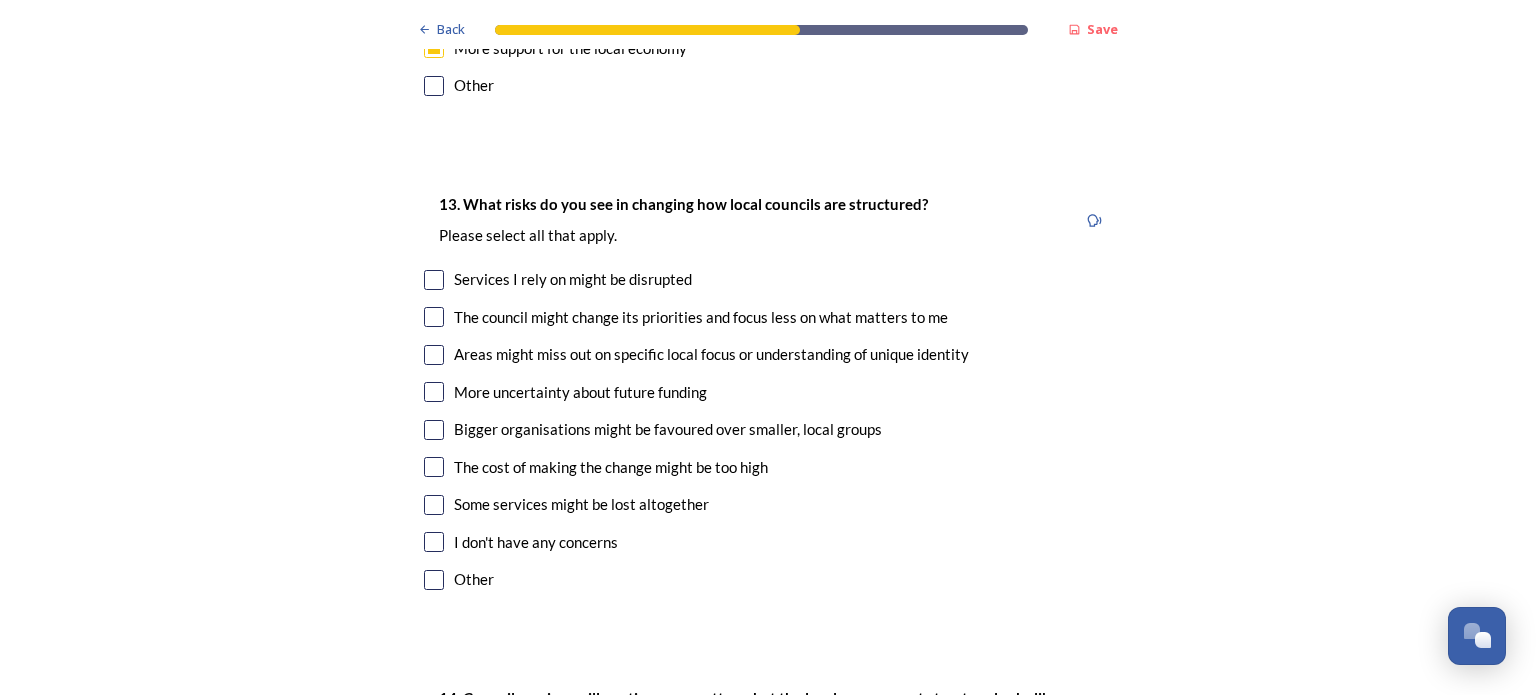 click at bounding box center (434, 280) 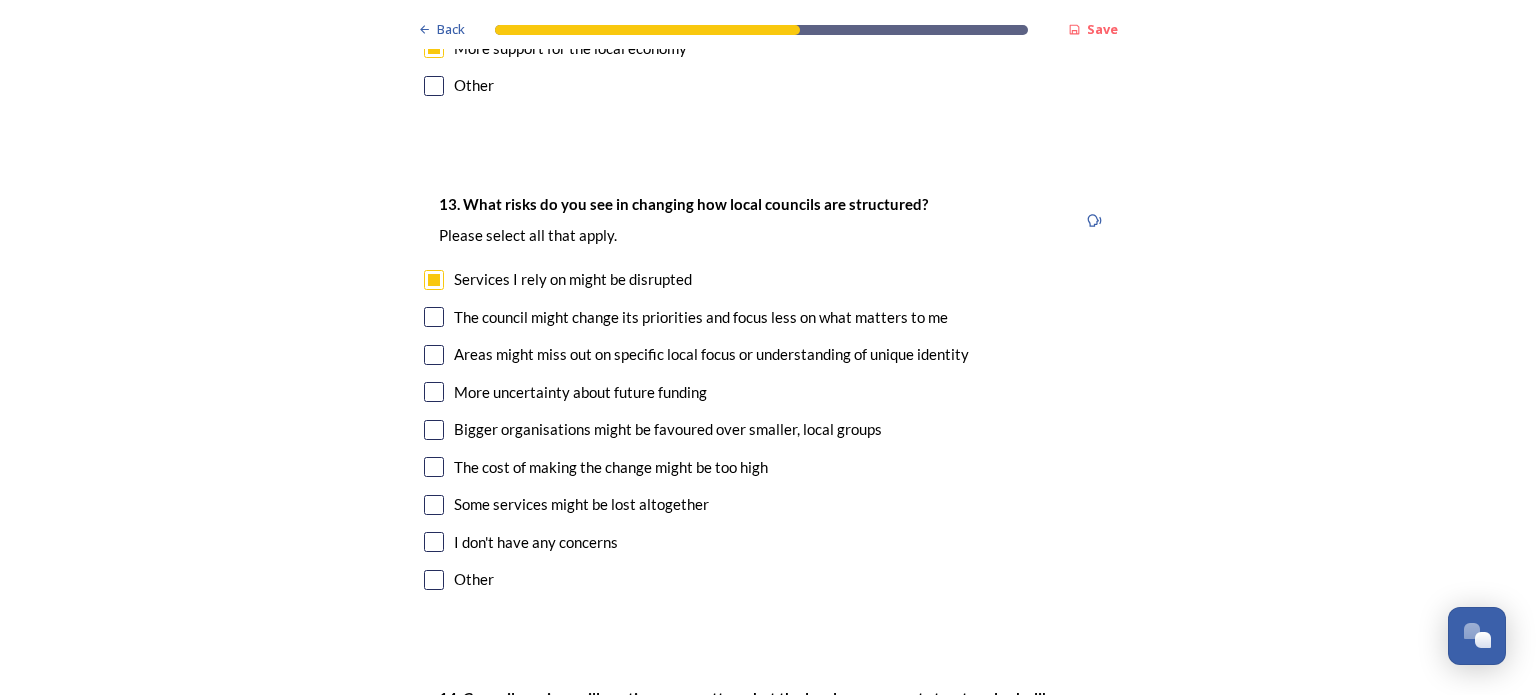 click at bounding box center (434, 317) 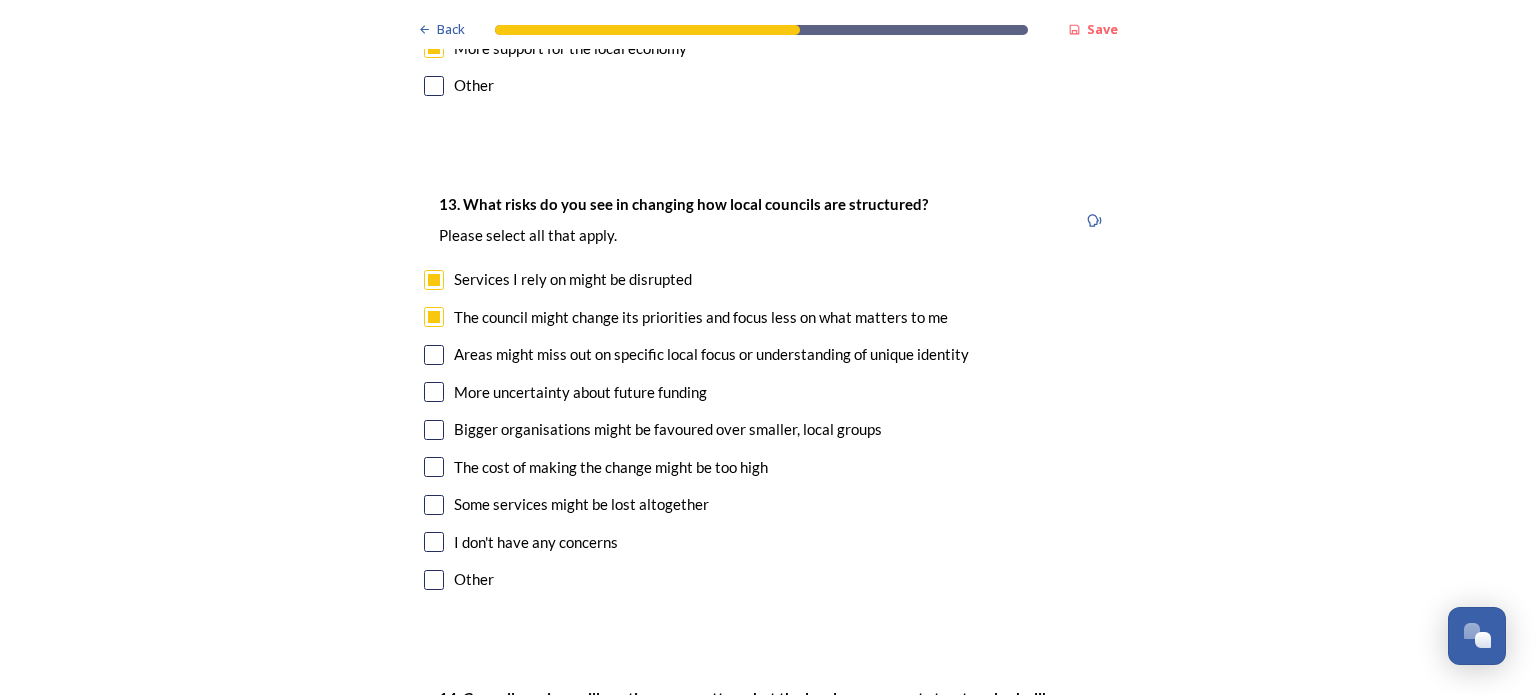 click at bounding box center (434, 355) 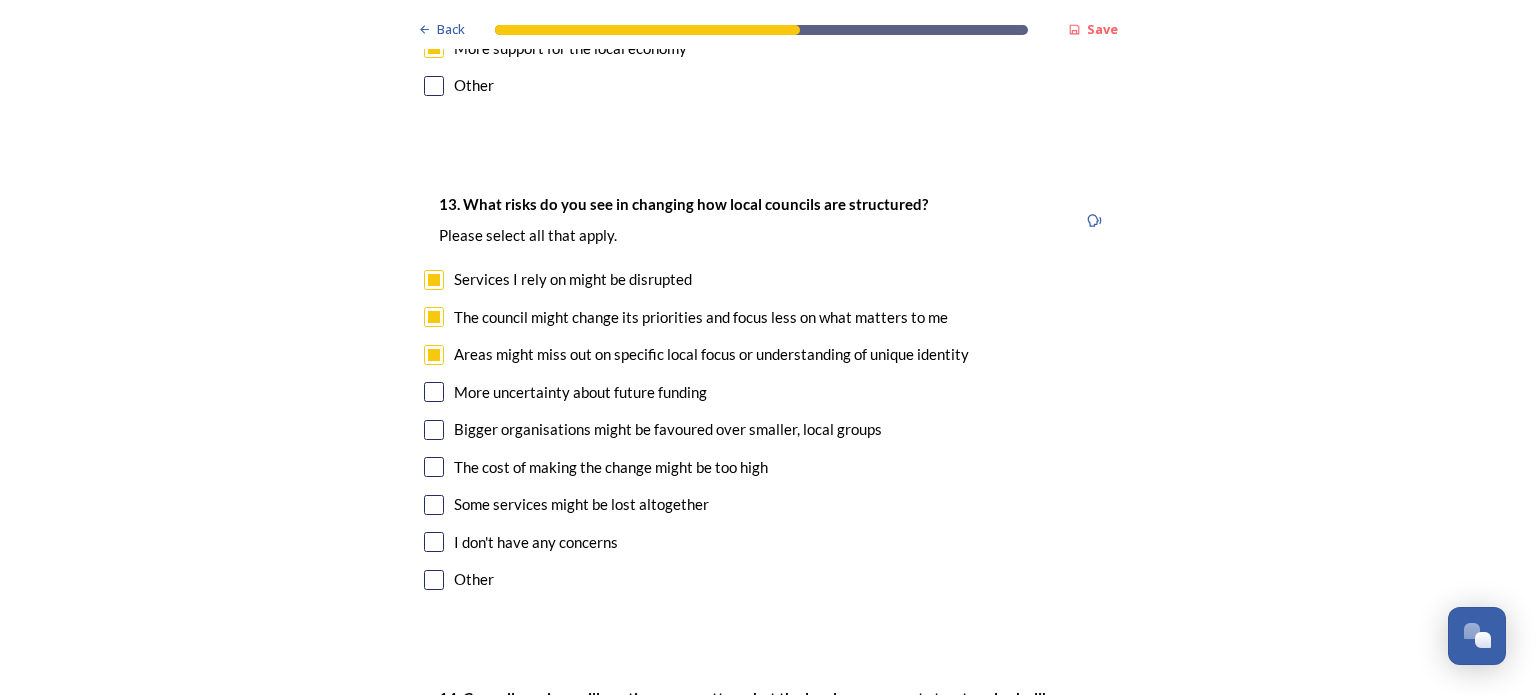 click at bounding box center [434, 392] 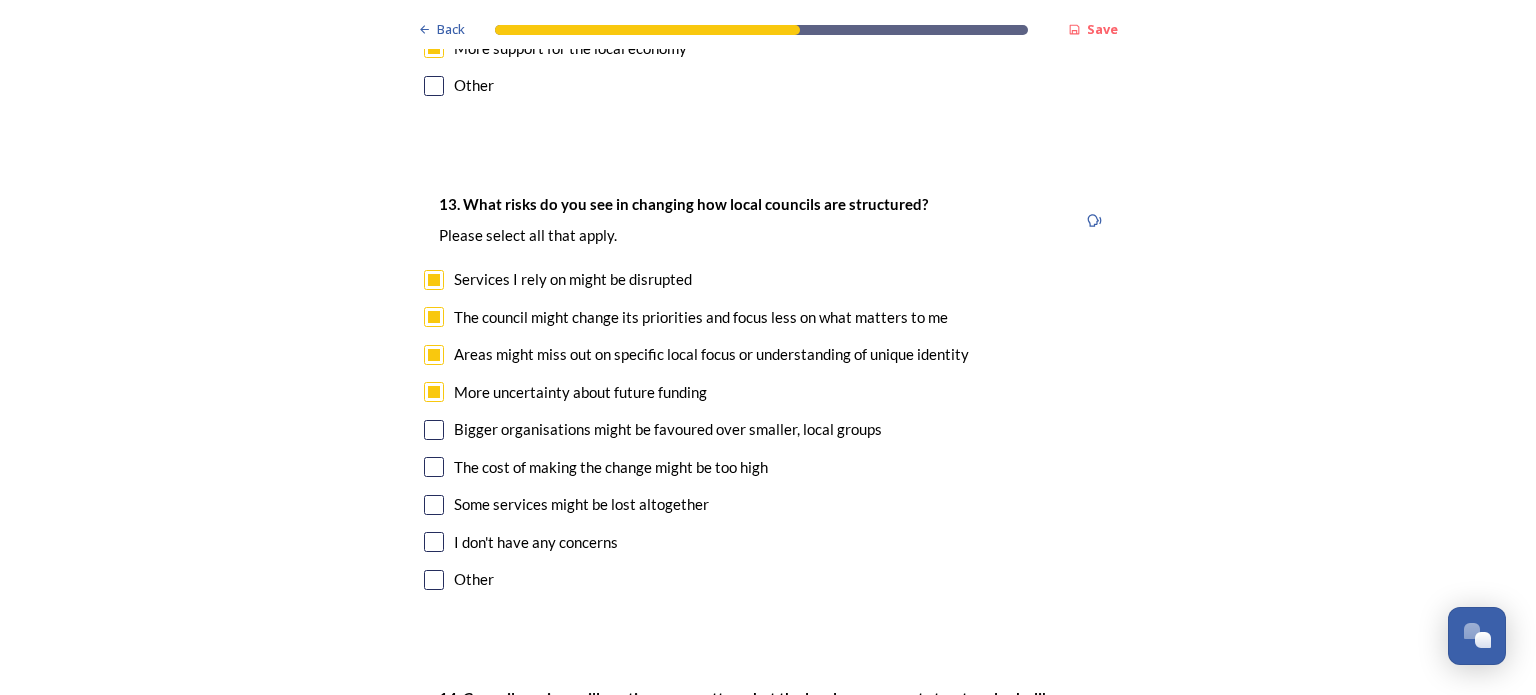 click at bounding box center [434, 430] 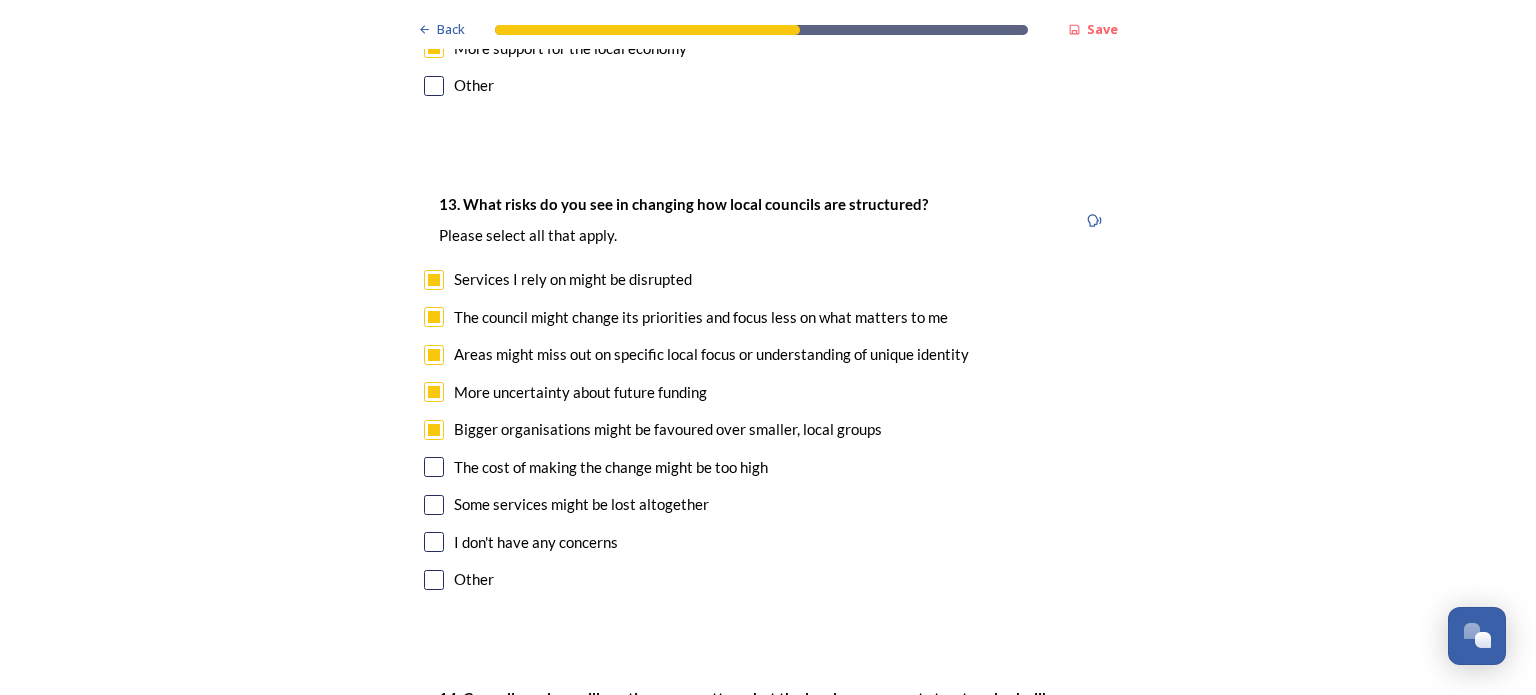 click at bounding box center (434, 467) 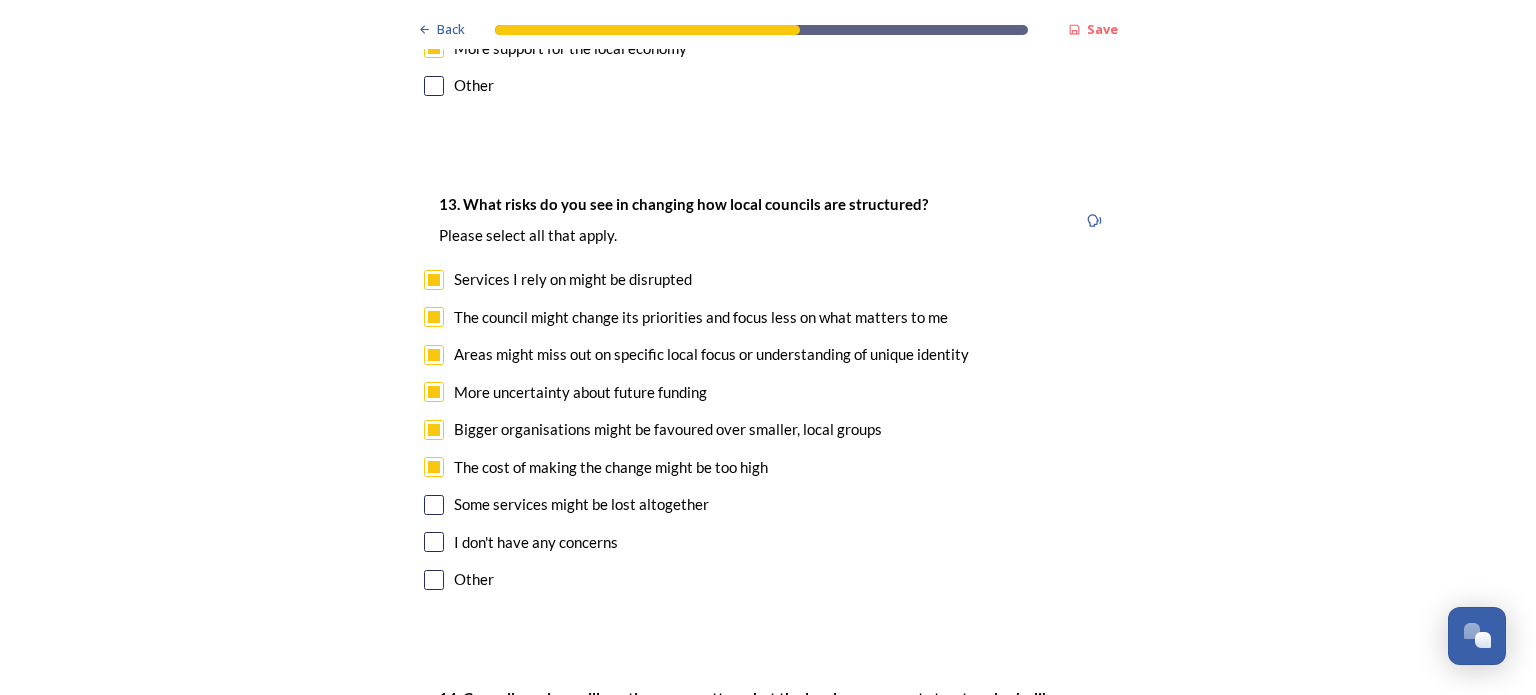 click at bounding box center [434, 505] 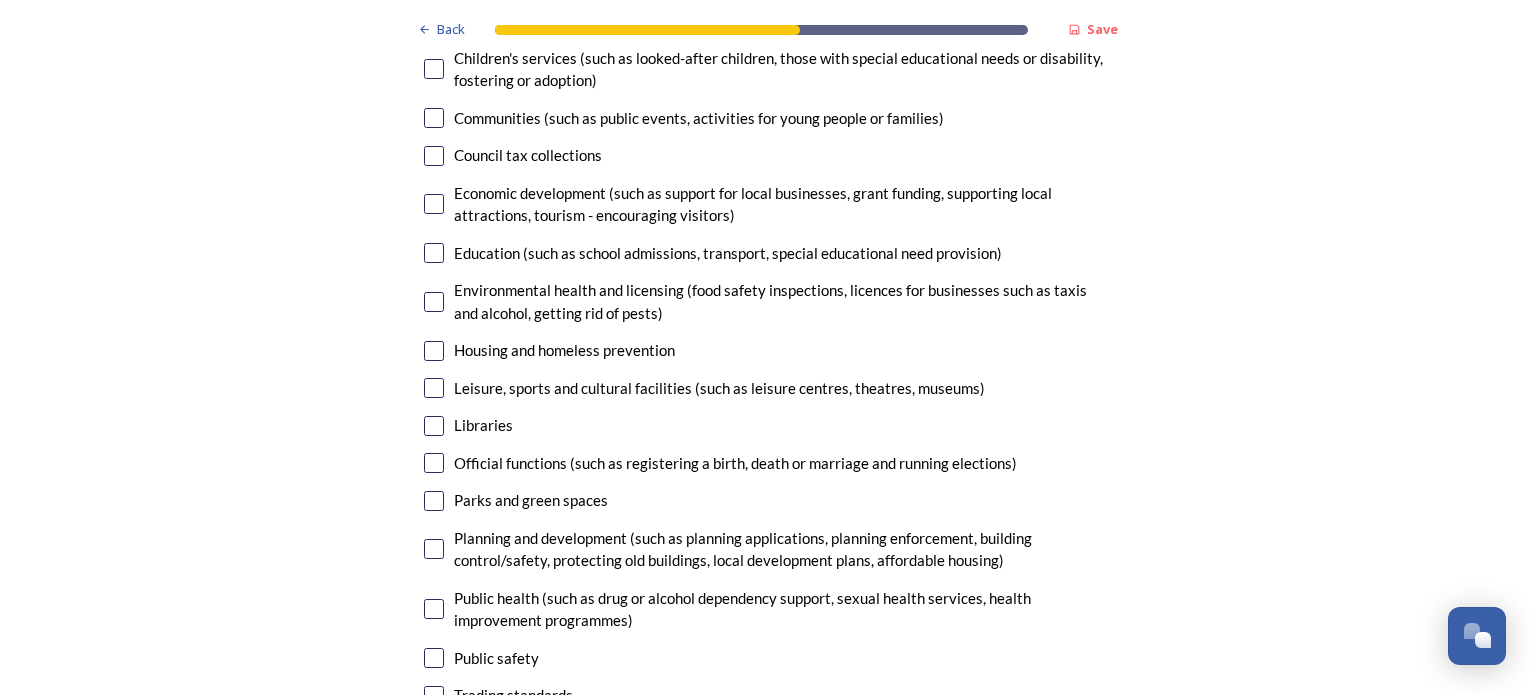 scroll, scrollTop: 4906, scrollLeft: 0, axis: vertical 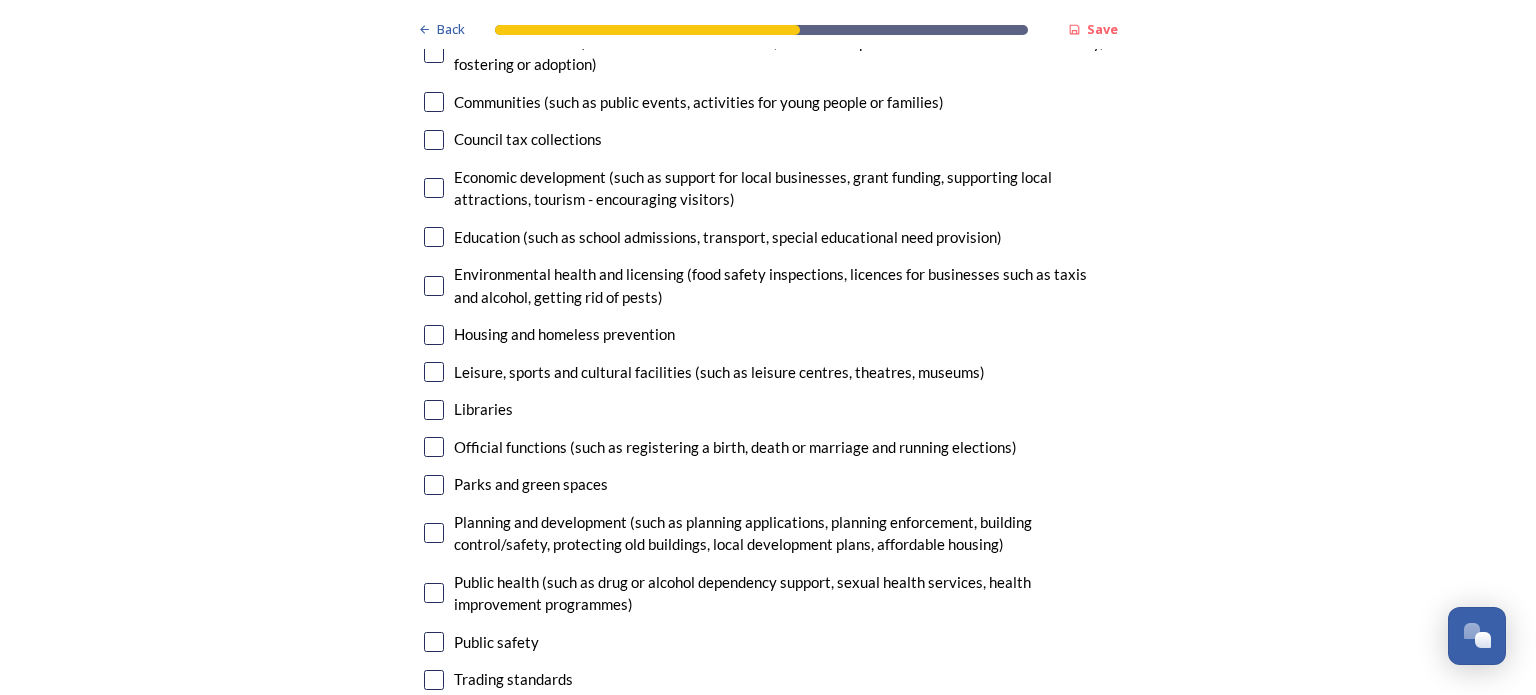click at bounding box center (434, 188) 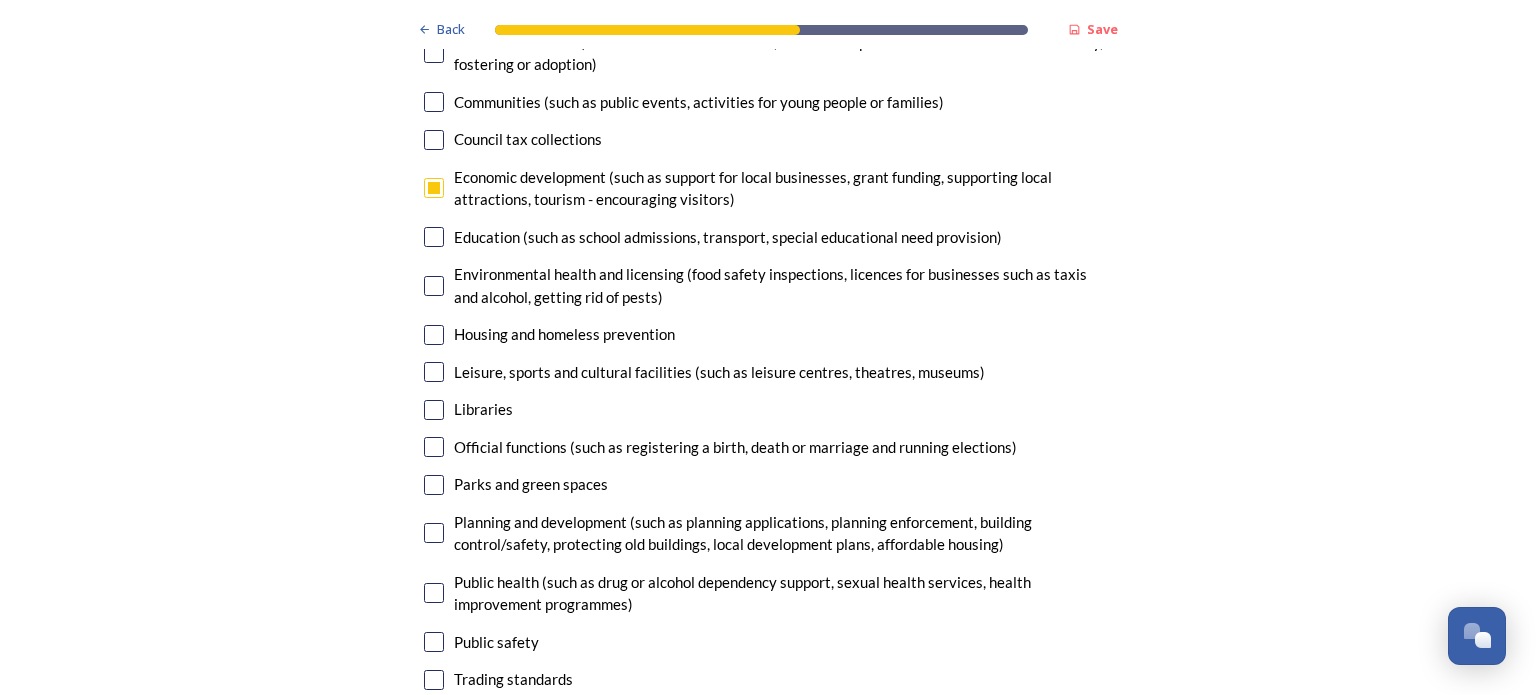 click at bounding box center [434, 335] 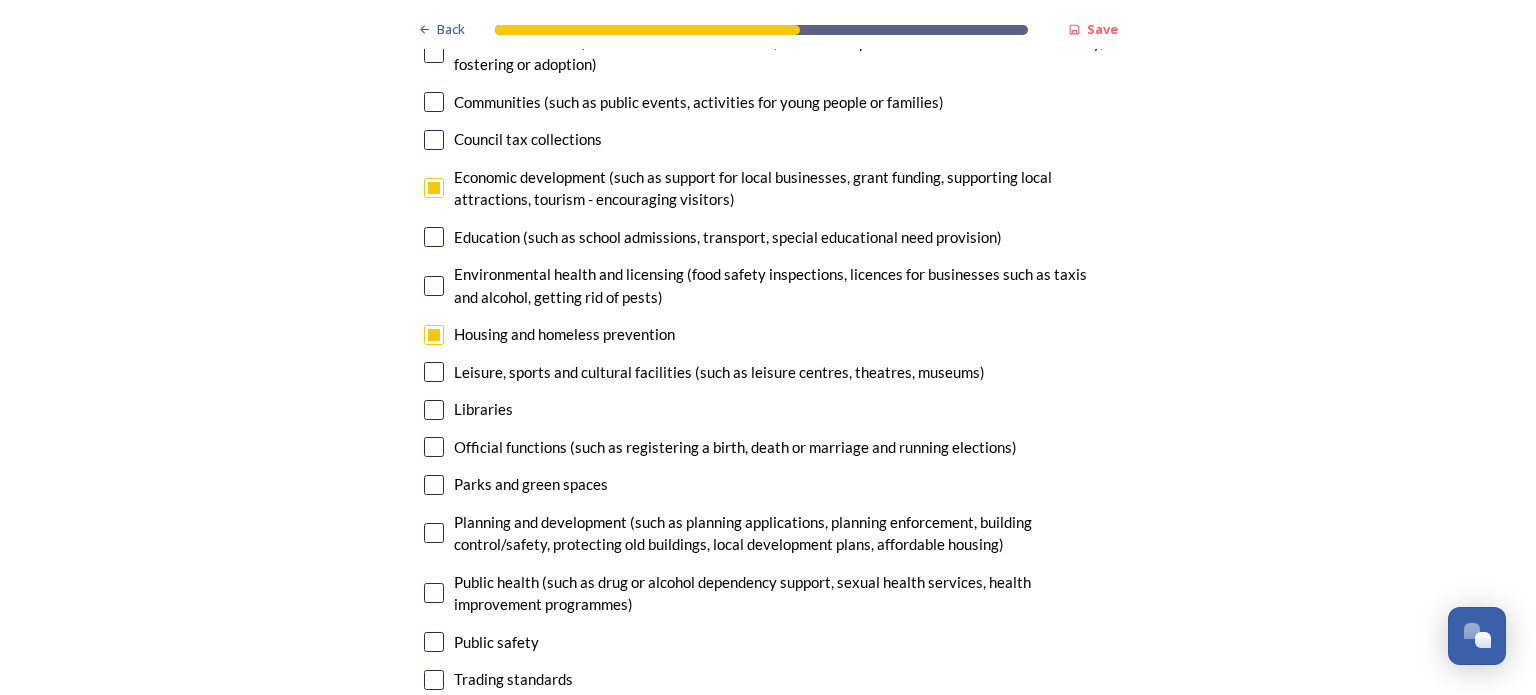 click at bounding box center (434, 533) 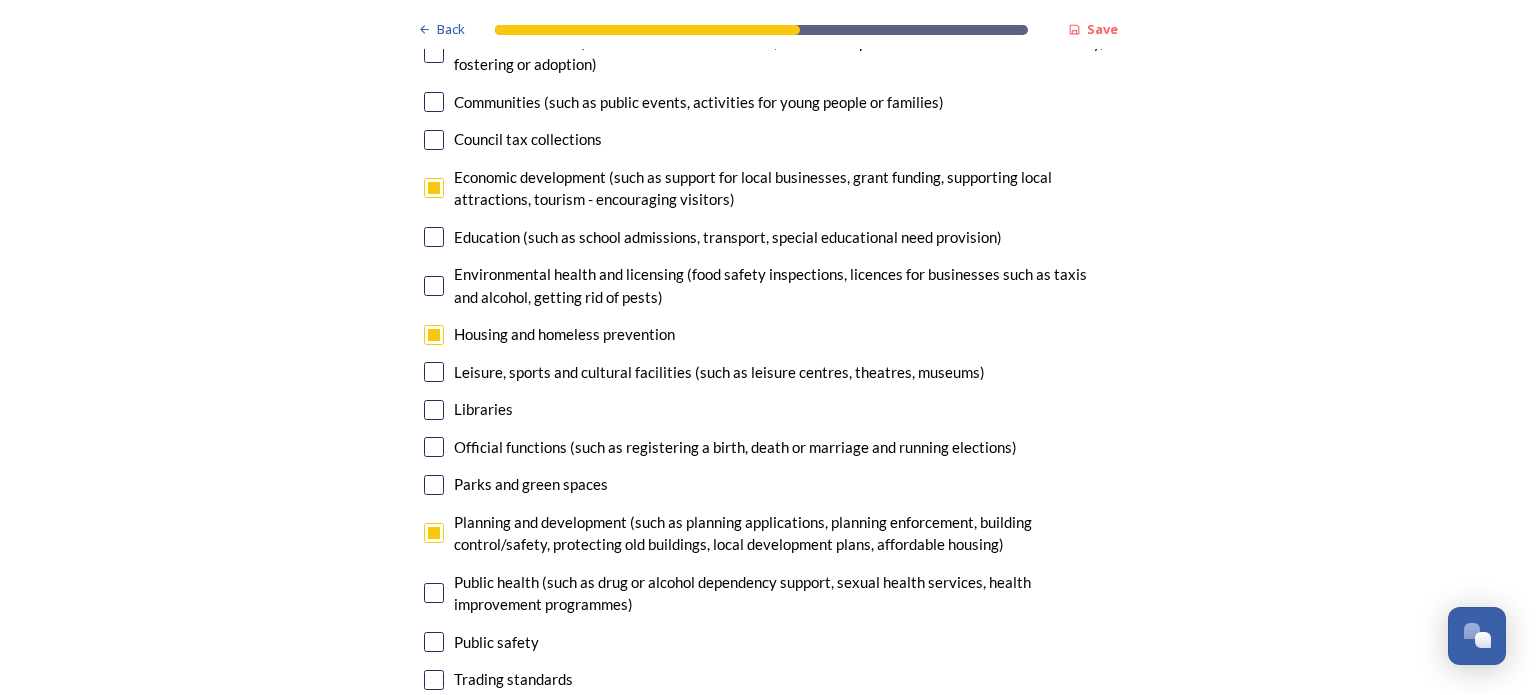click at bounding box center [434, 593] 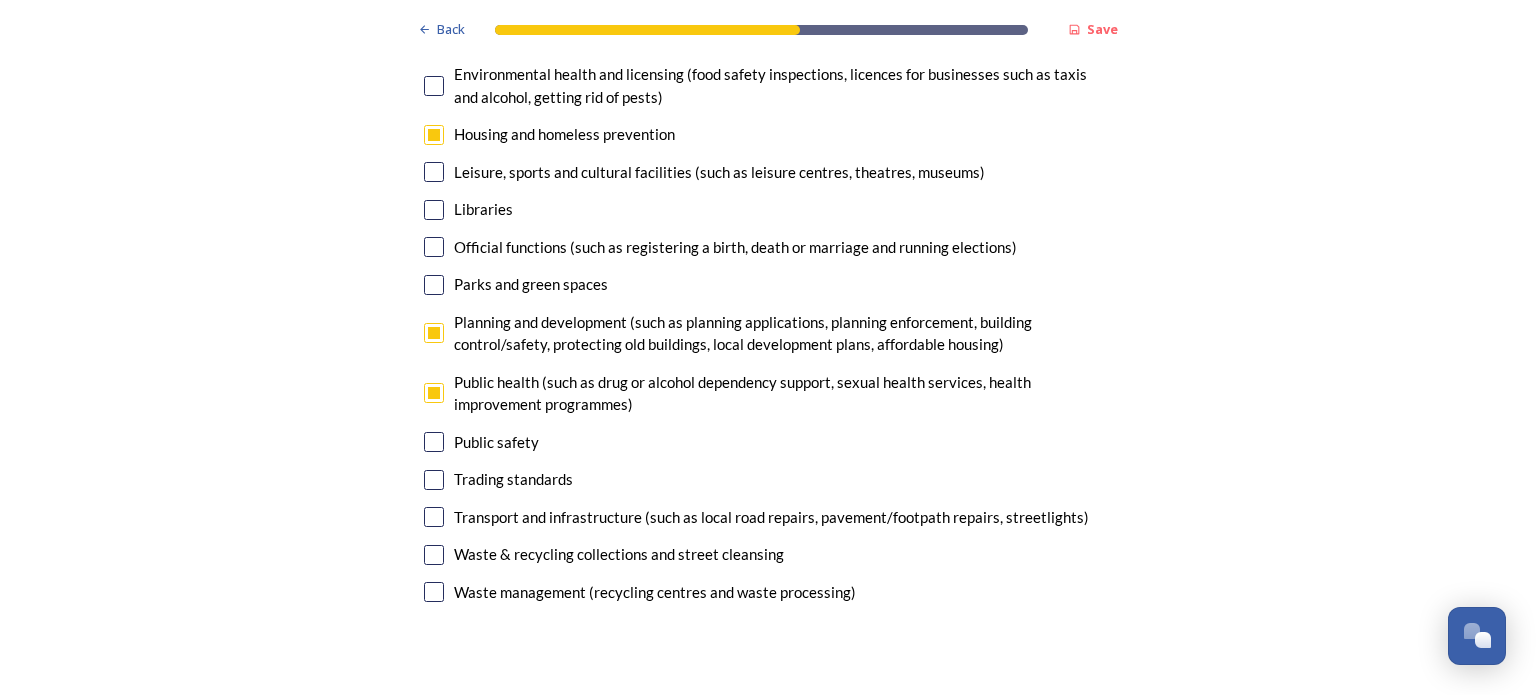 scroll, scrollTop: 5114, scrollLeft: 0, axis: vertical 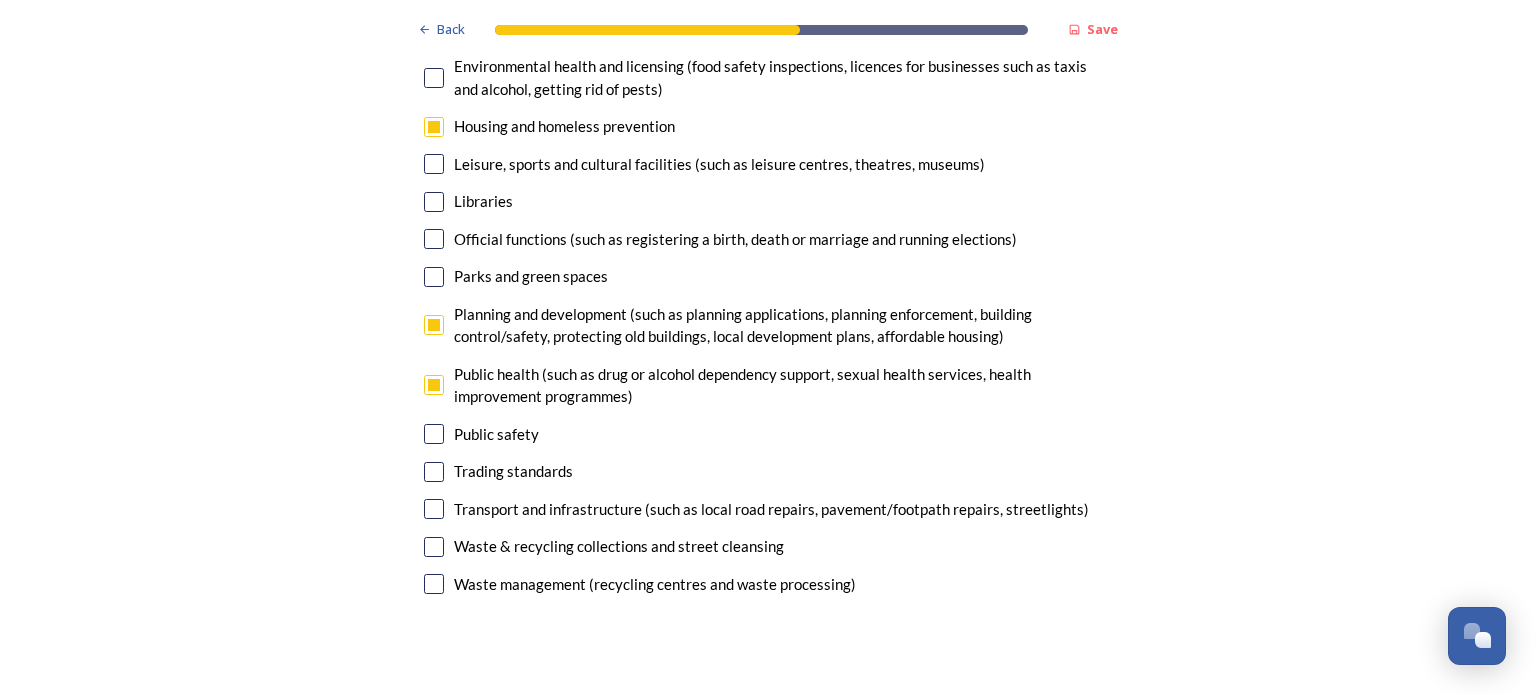 click at bounding box center [434, 509] 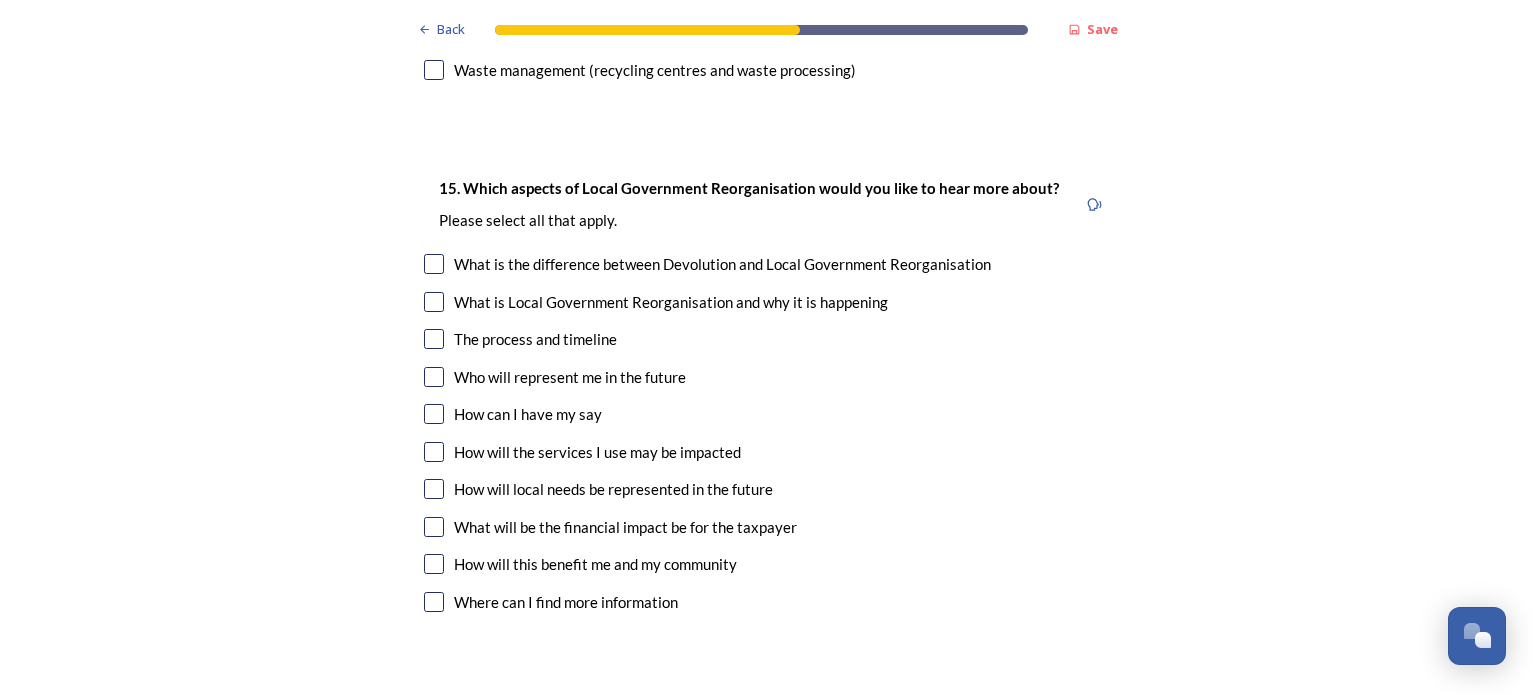 scroll, scrollTop: 5652, scrollLeft: 0, axis: vertical 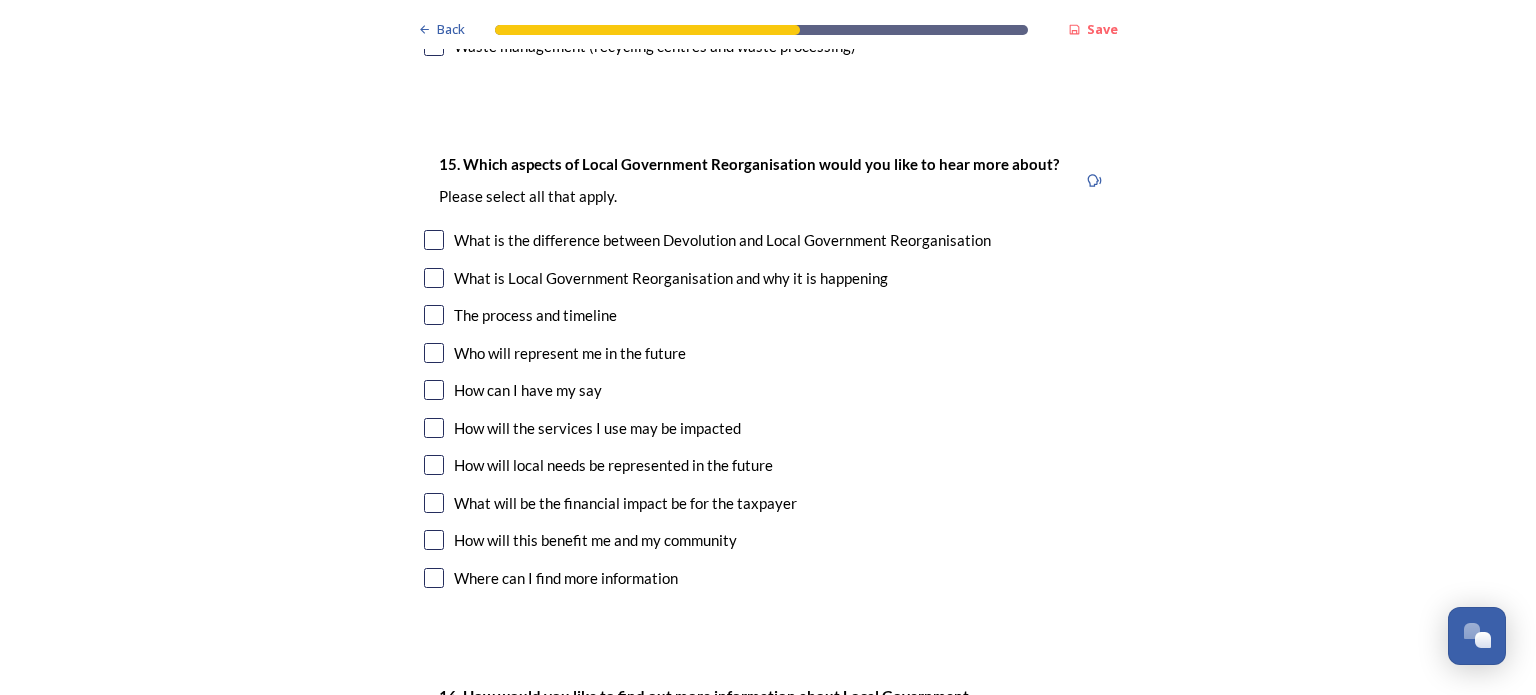 click at bounding box center (434, 540) 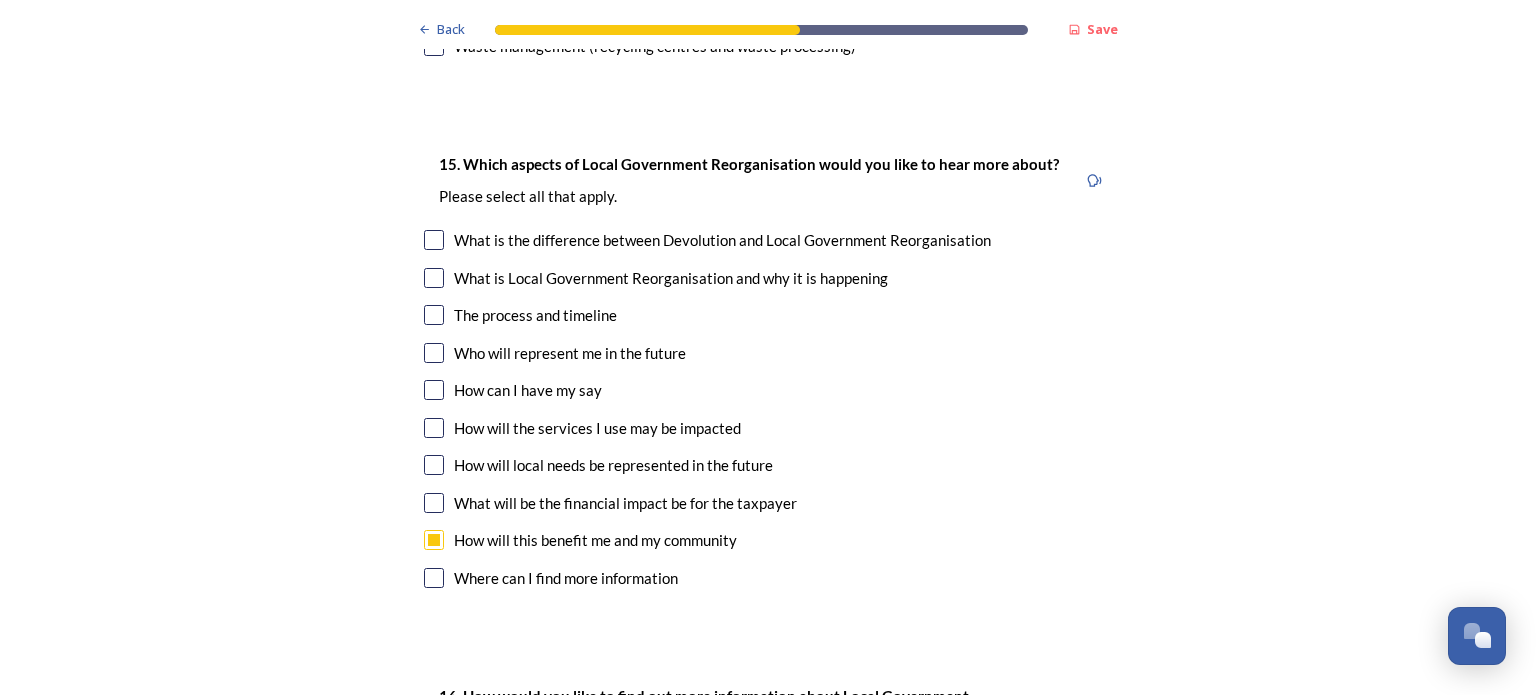 click at bounding box center [434, 503] 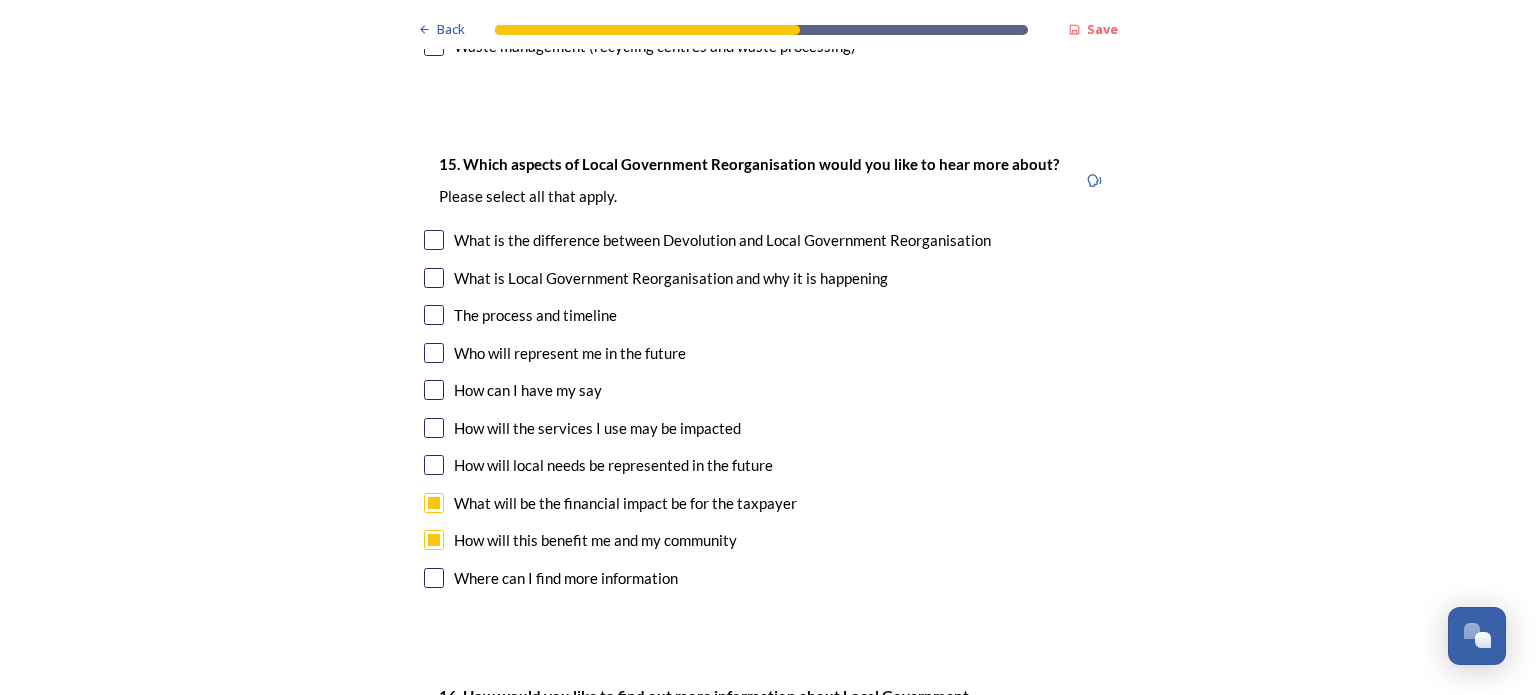 click at bounding box center [434, 465] 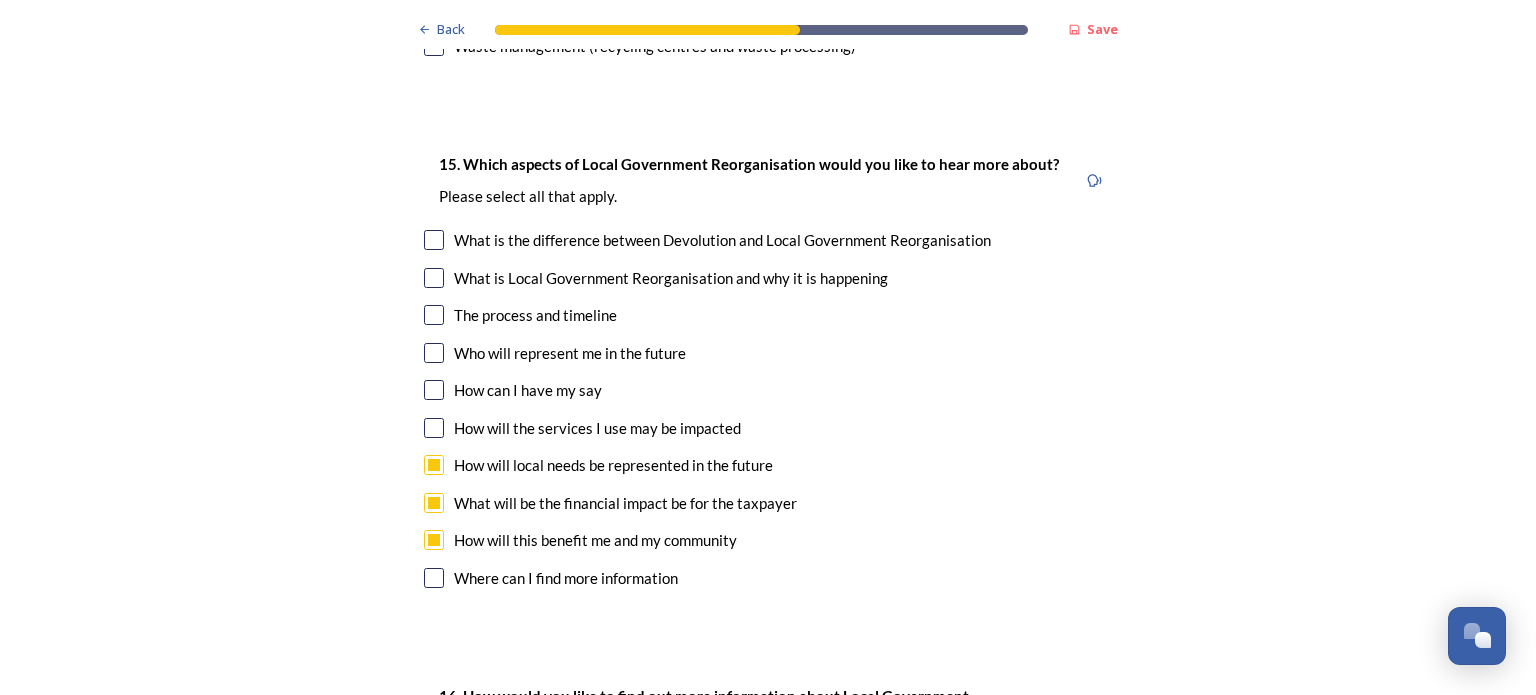 click at bounding box center (434, 353) 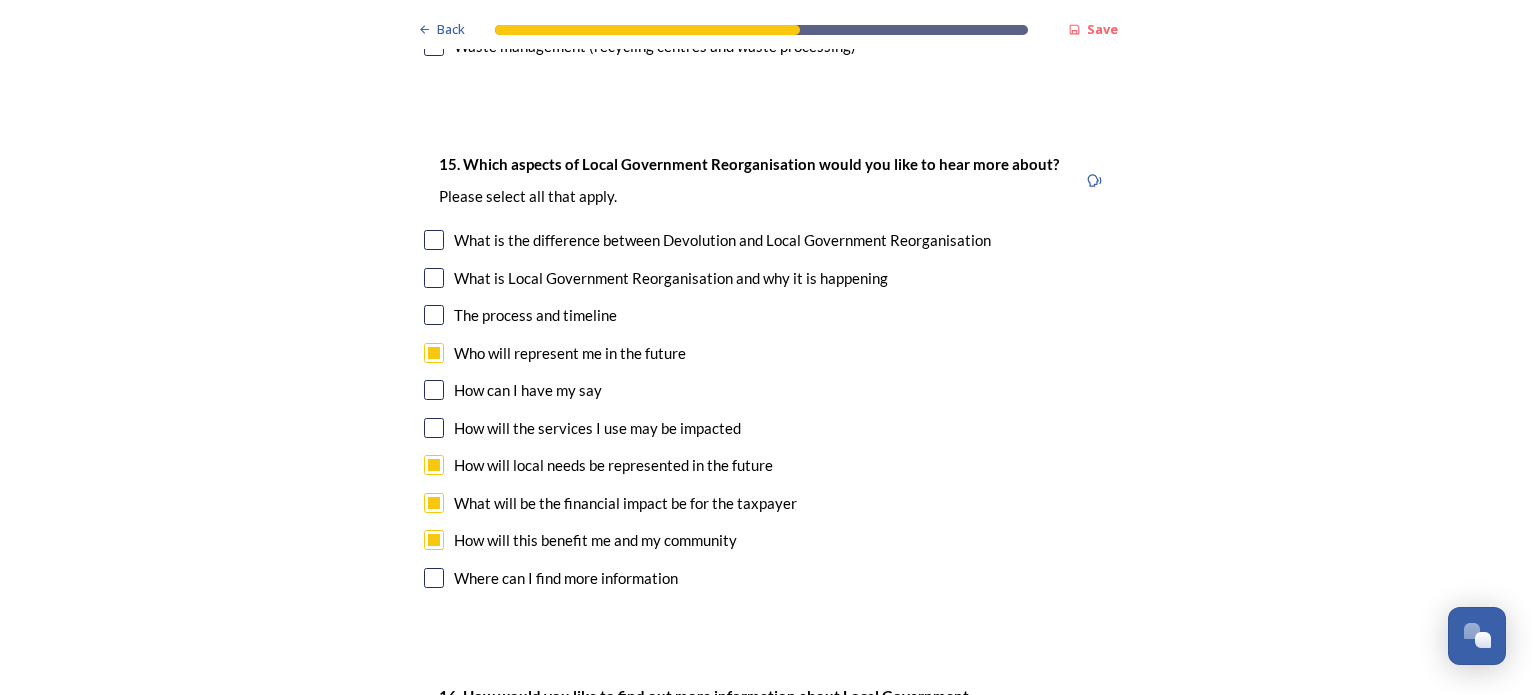 click at bounding box center [434, 390] 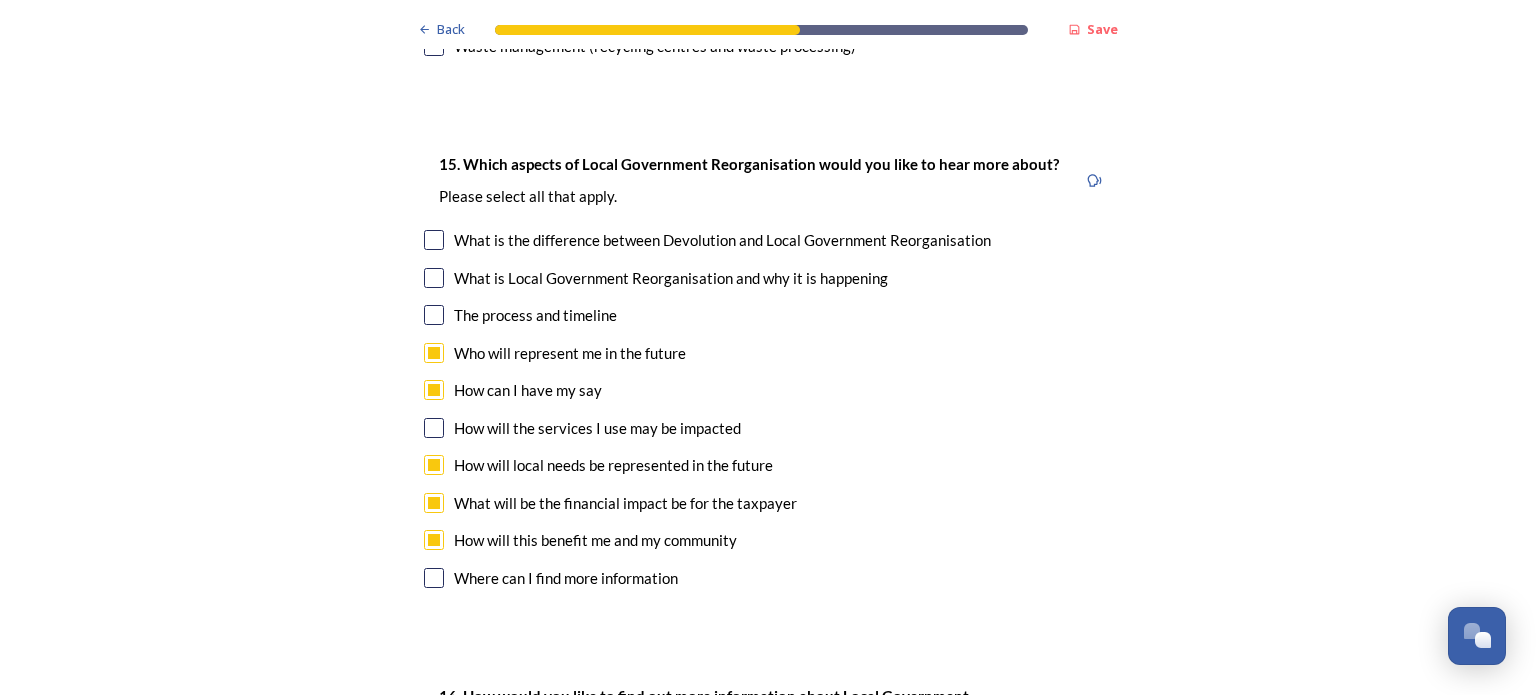 click at bounding box center [434, 428] 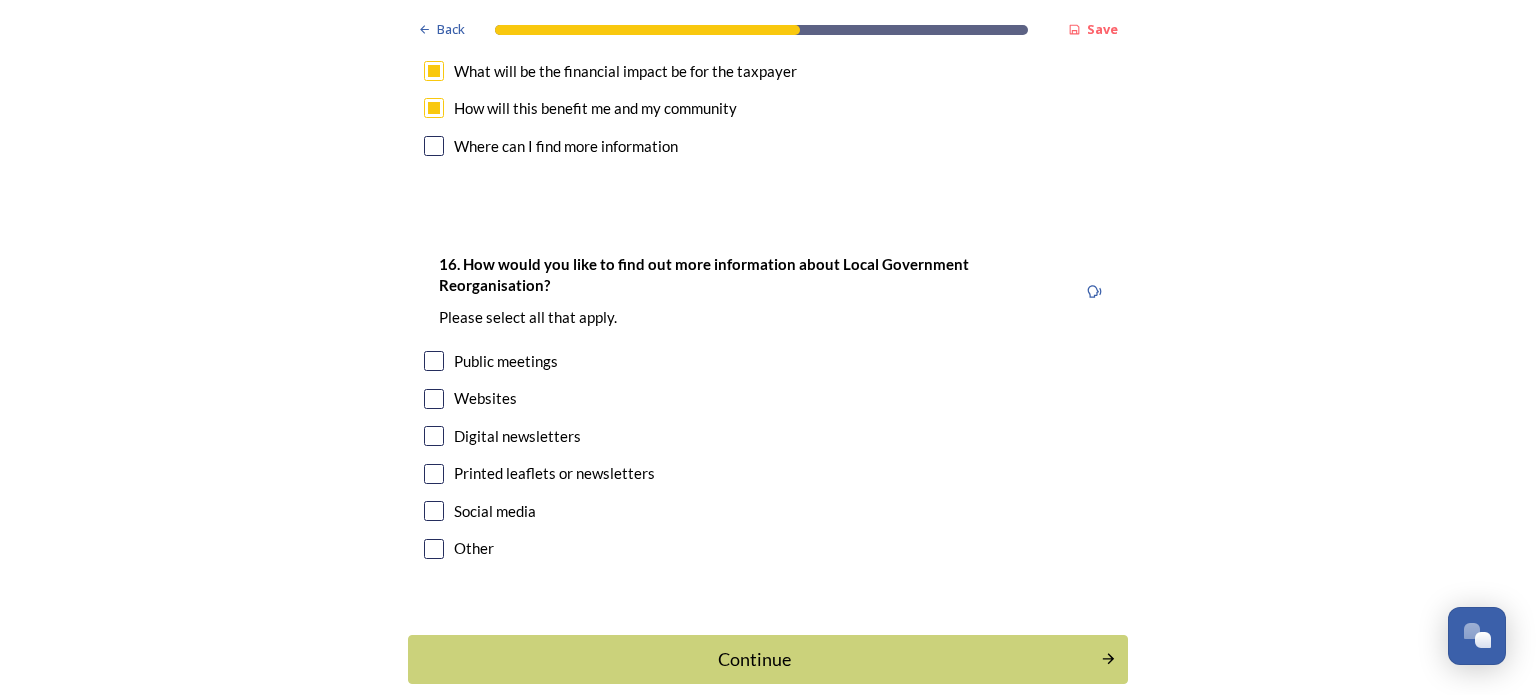scroll, scrollTop: 6092, scrollLeft: 0, axis: vertical 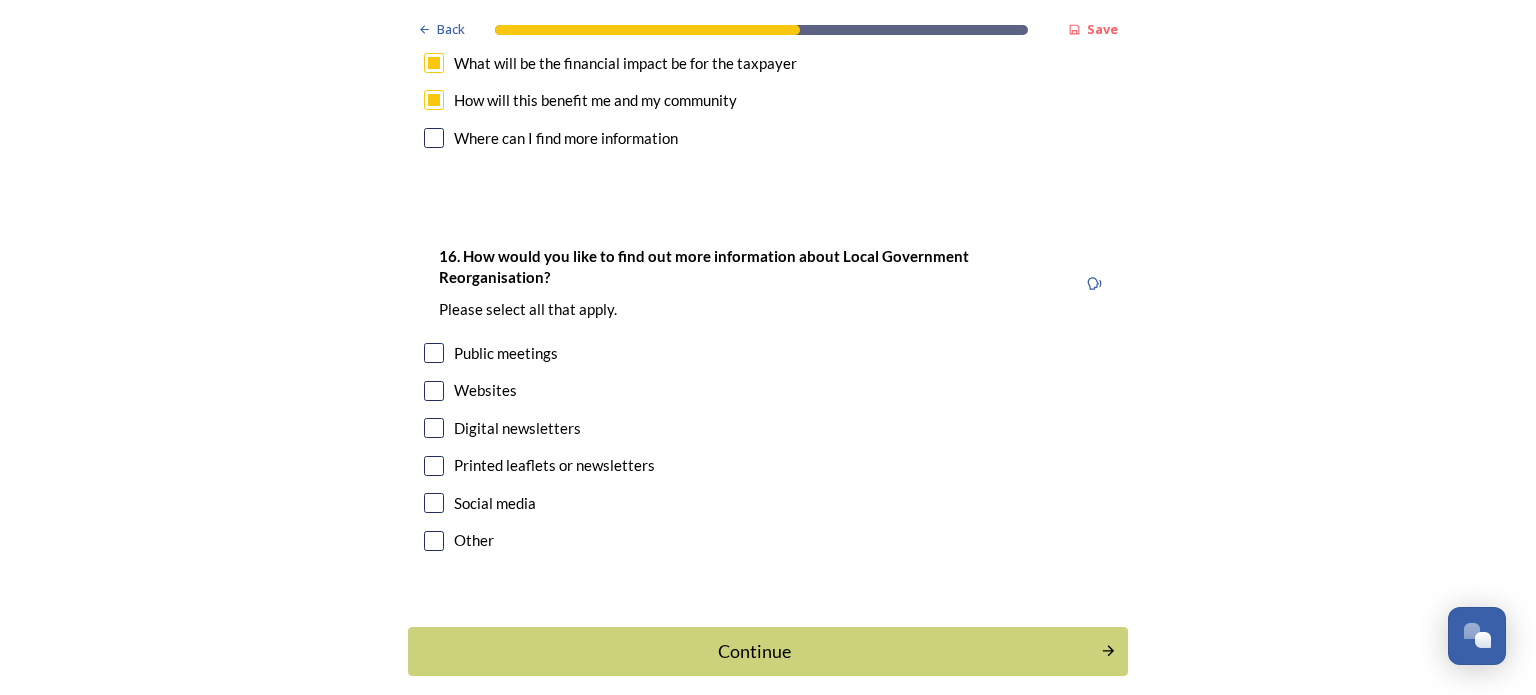 click at bounding box center (434, 353) 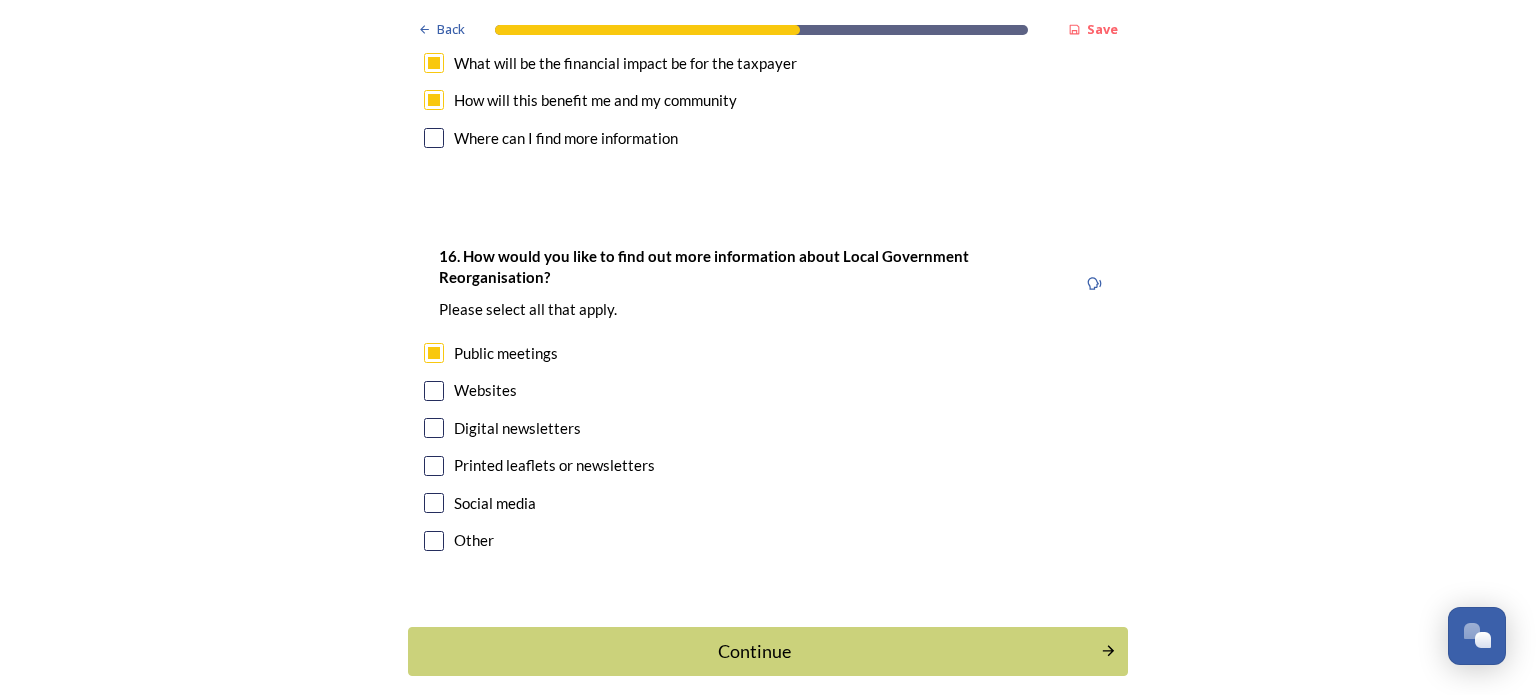 click at bounding box center [434, 391] 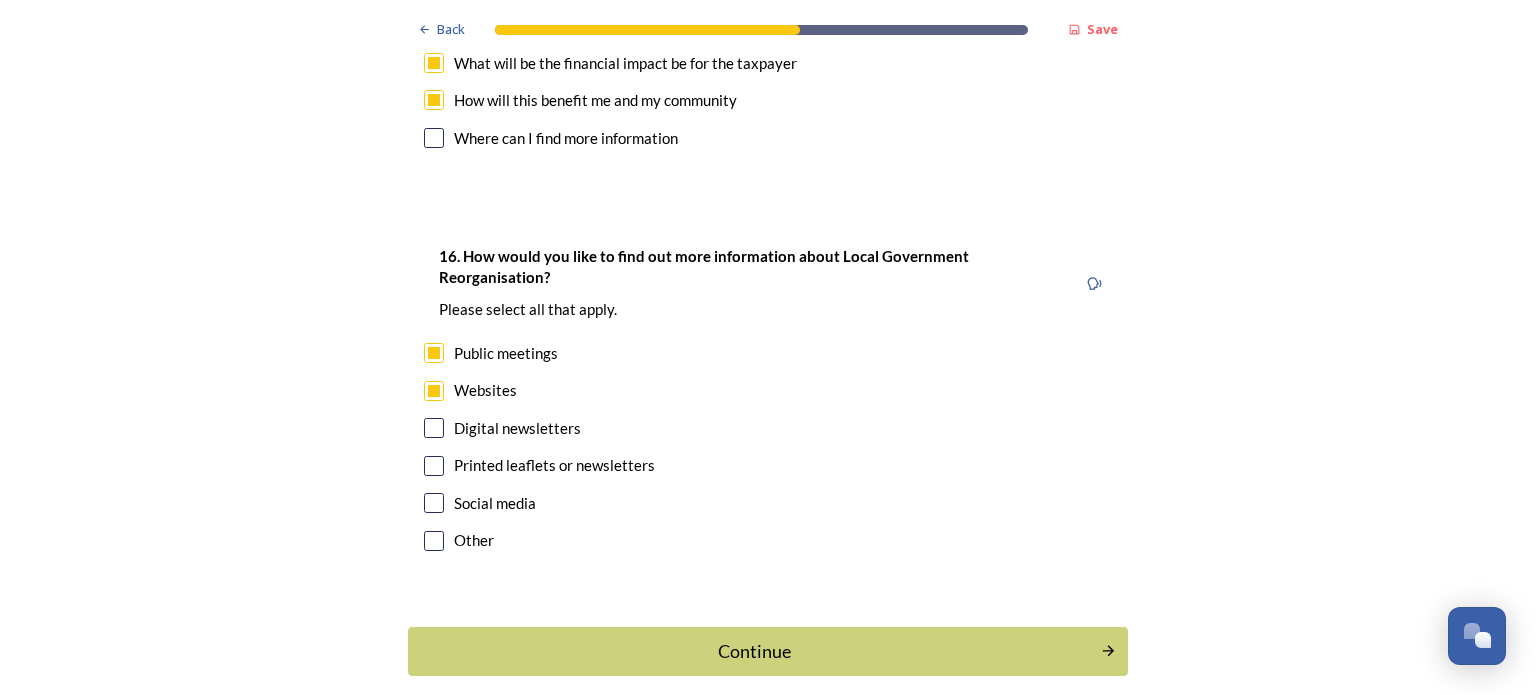 click at bounding box center (434, 428) 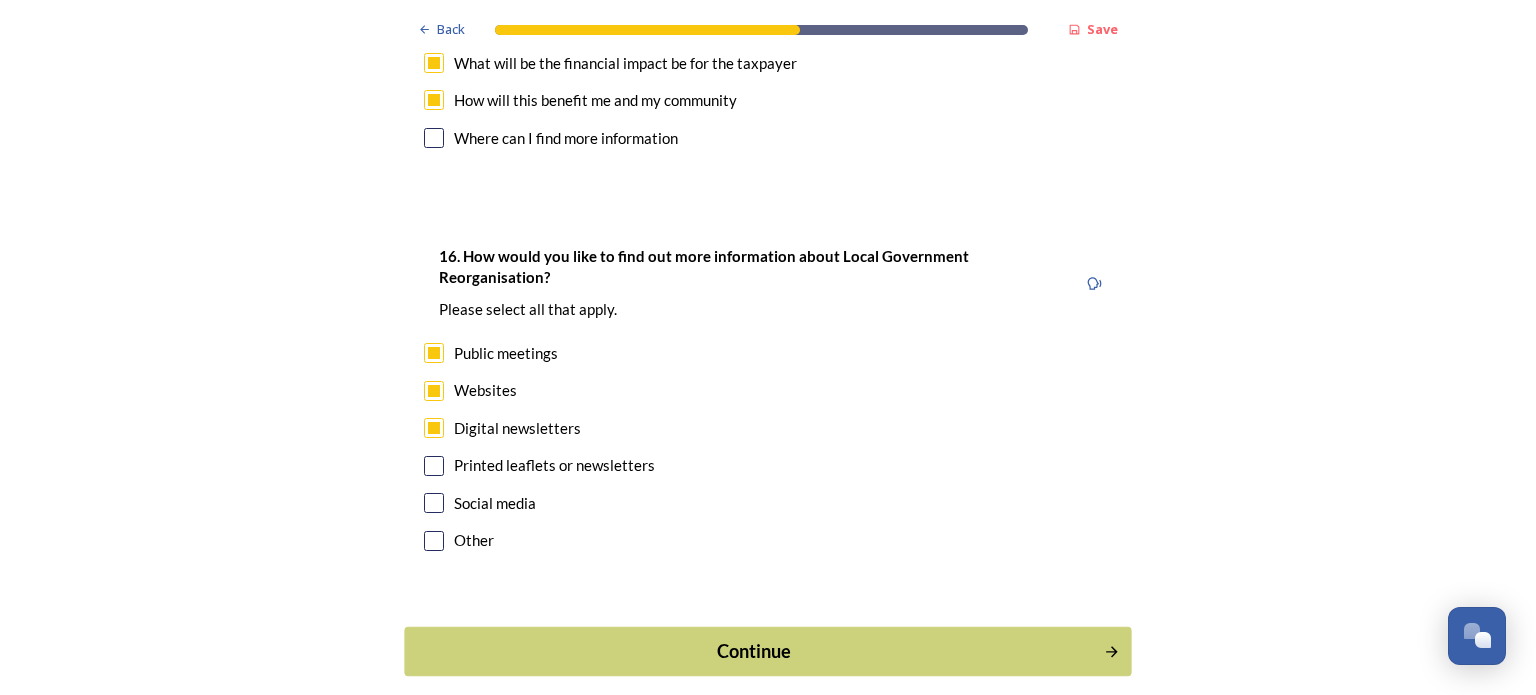 click on "Continue" at bounding box center [754, 651] 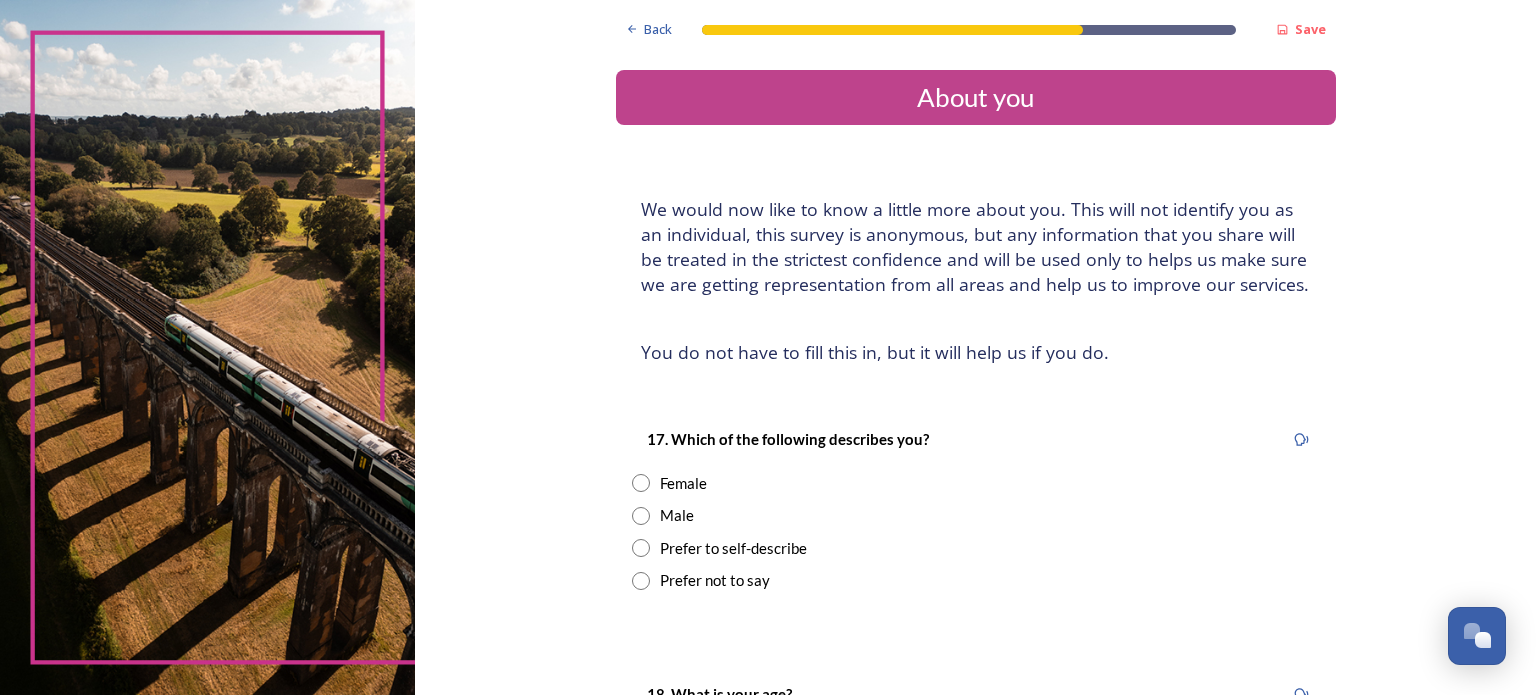 click at bounding box center [641, 516] 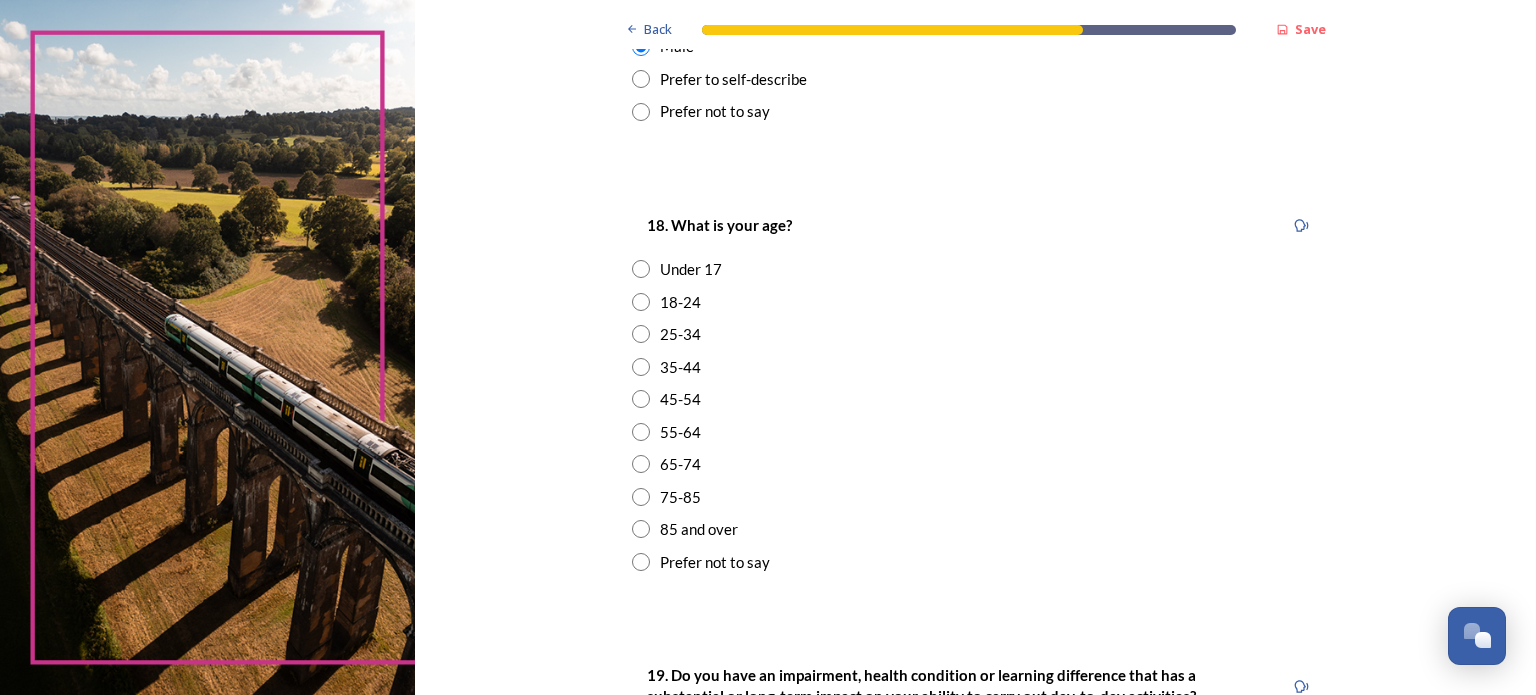 scroll, scrollTop: 479, scrollLeft: 0, axis: vertical 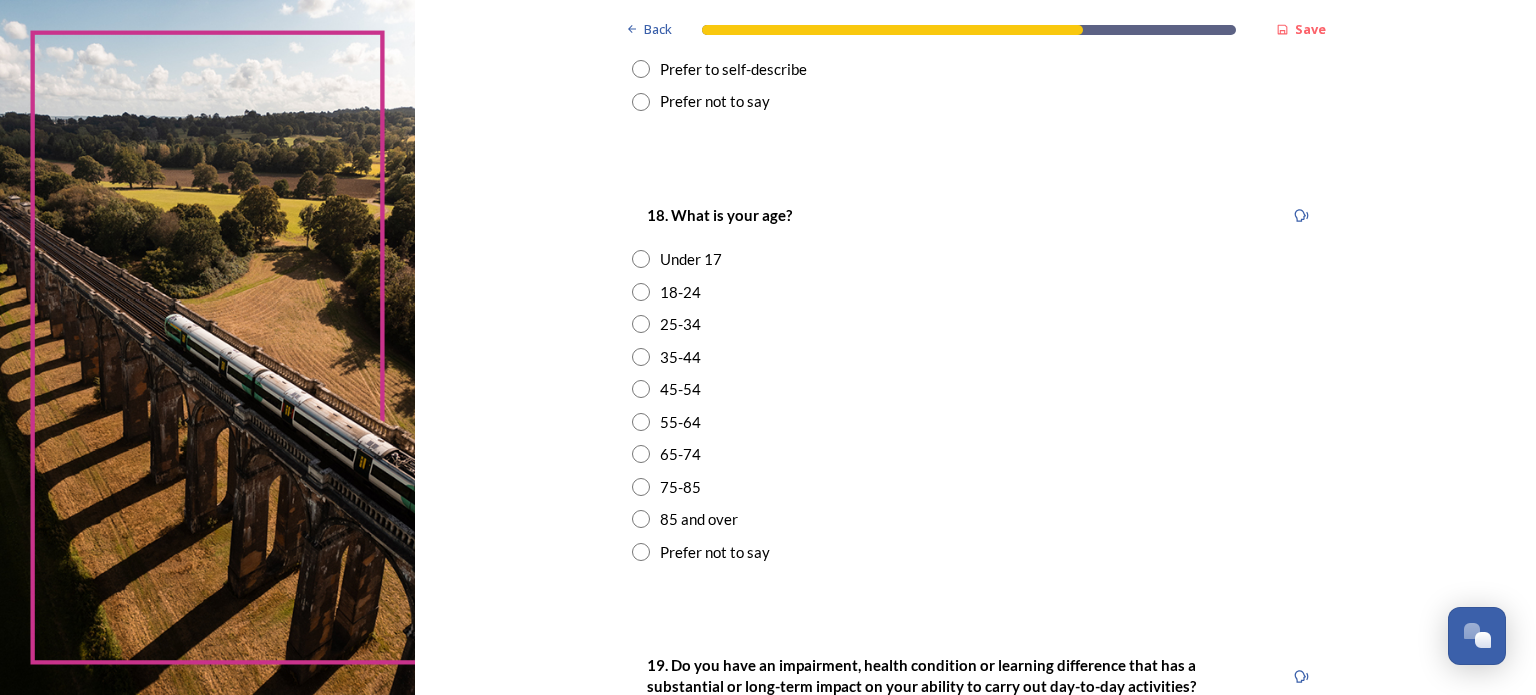 click at bounding box center (641, 454) 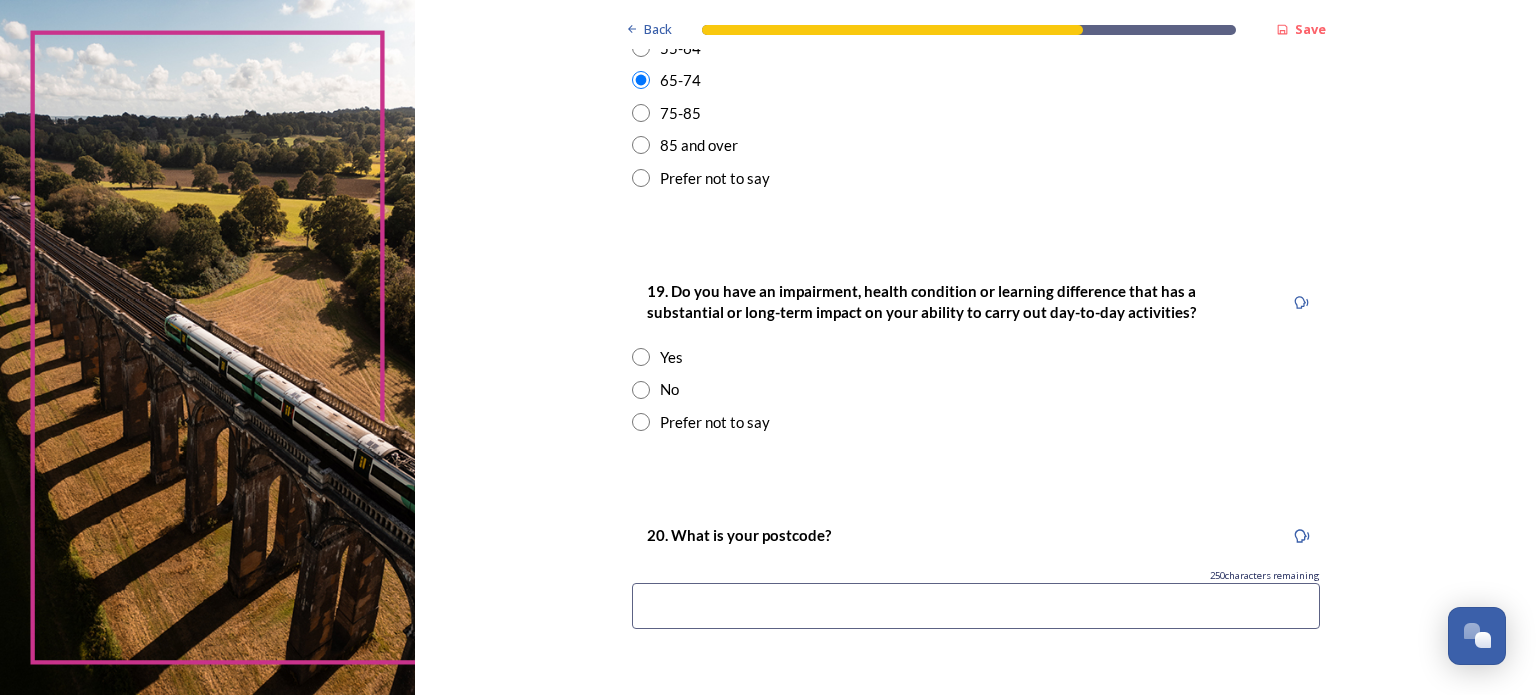scroll, scrollTop: 869, scrollLeft: 0, axis: vertical 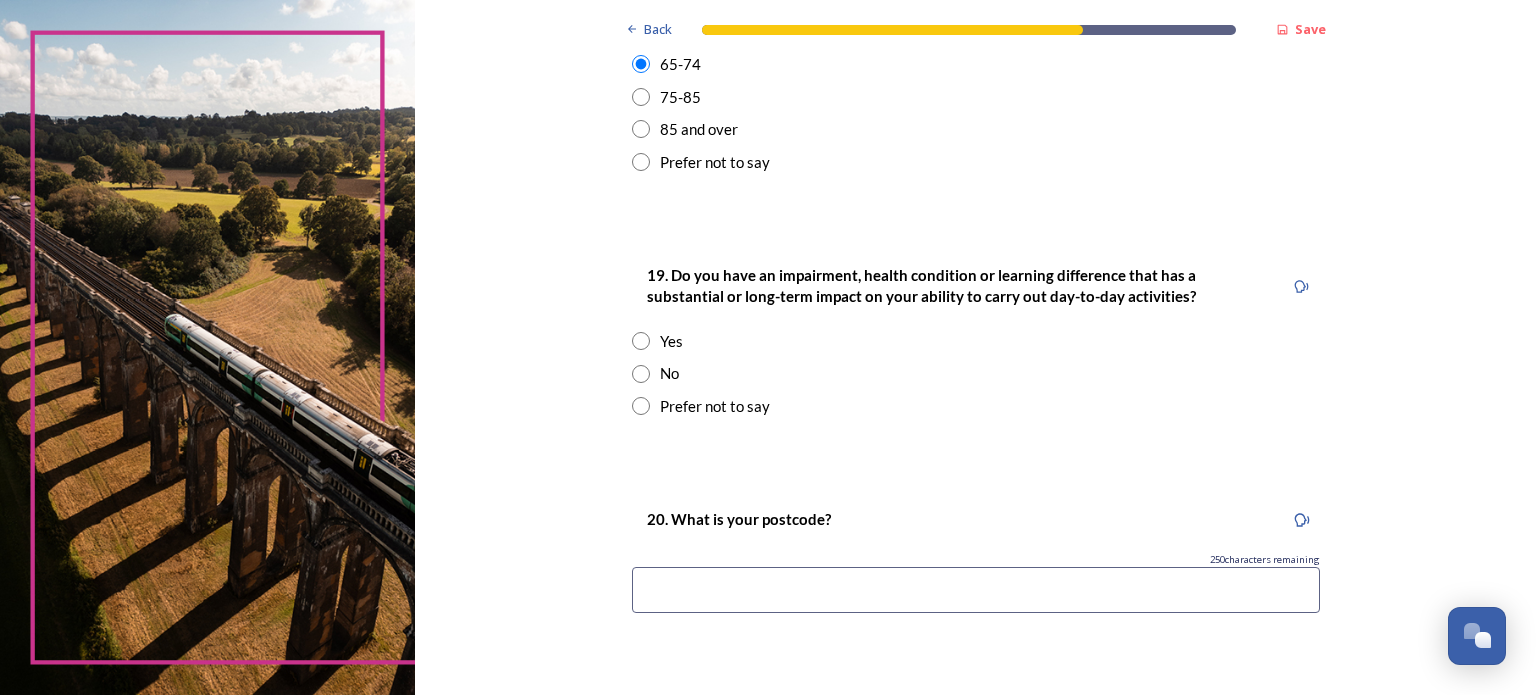 click at bounding box center (641, 374) 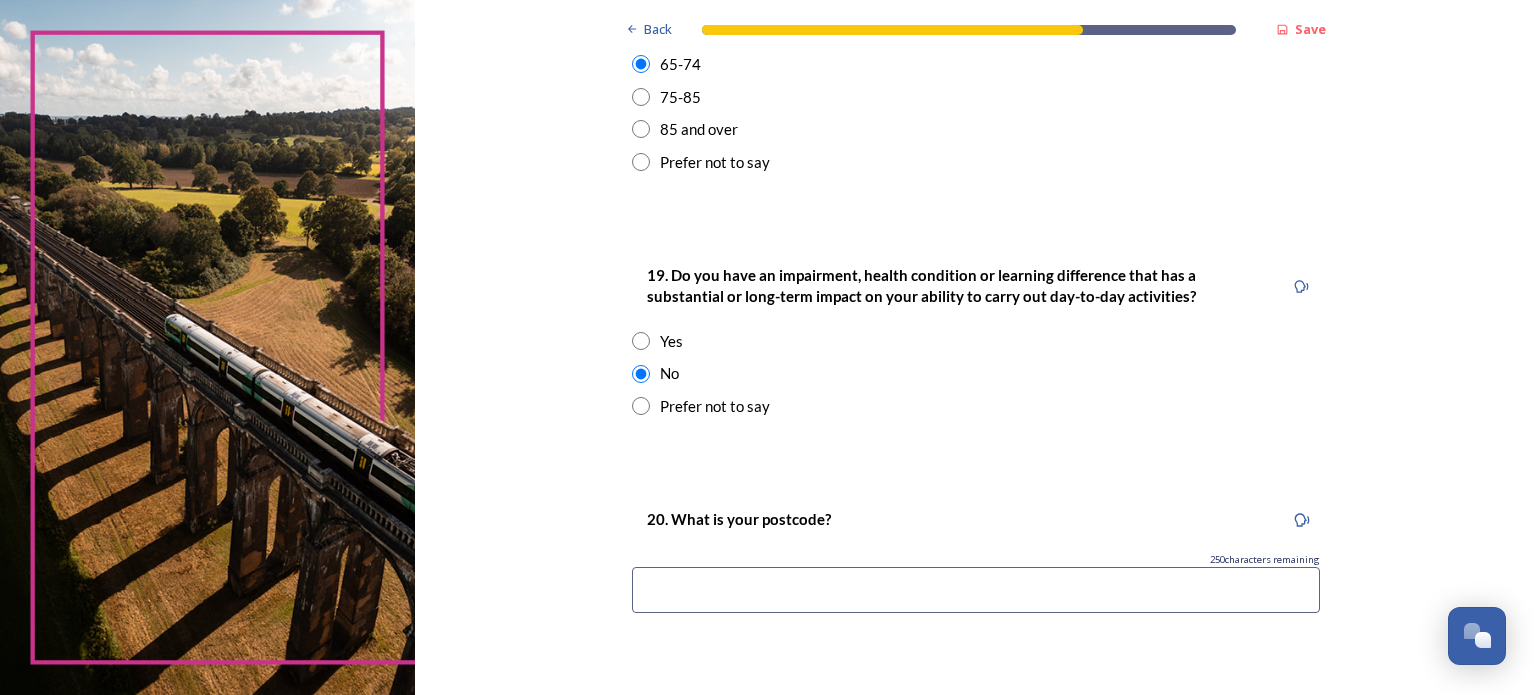 click at bounding box center [976, 590] 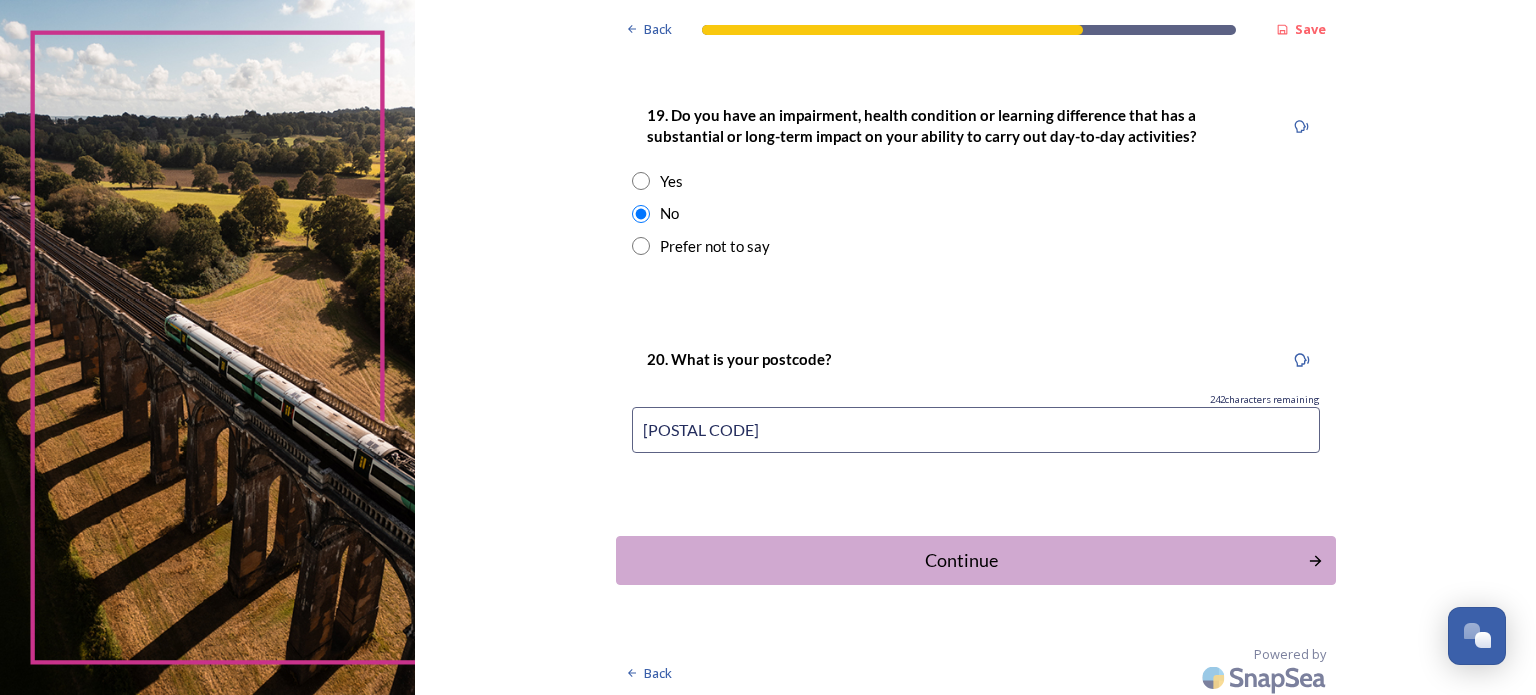 scroll, scrollTop: 1034, scrollLeft: 0, axis: vertical 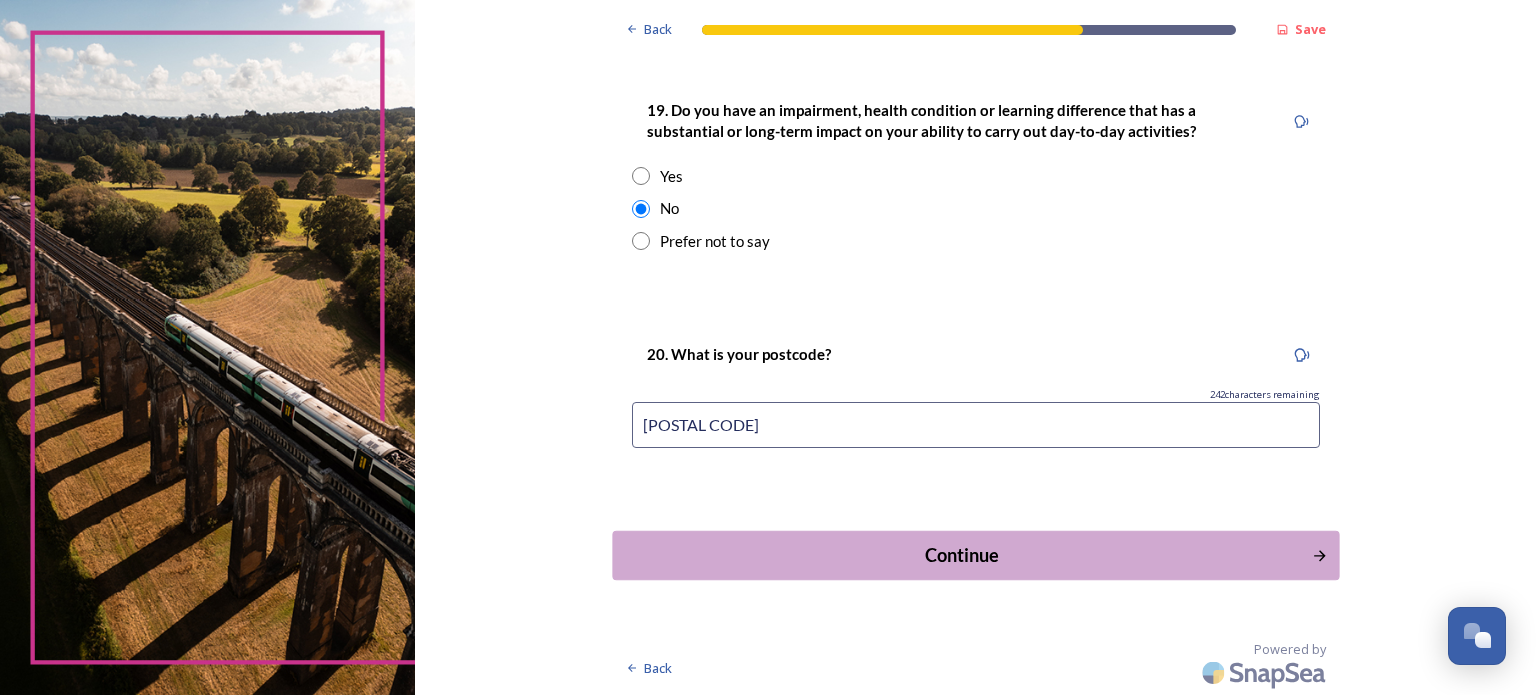 type on "BN16 1JD" 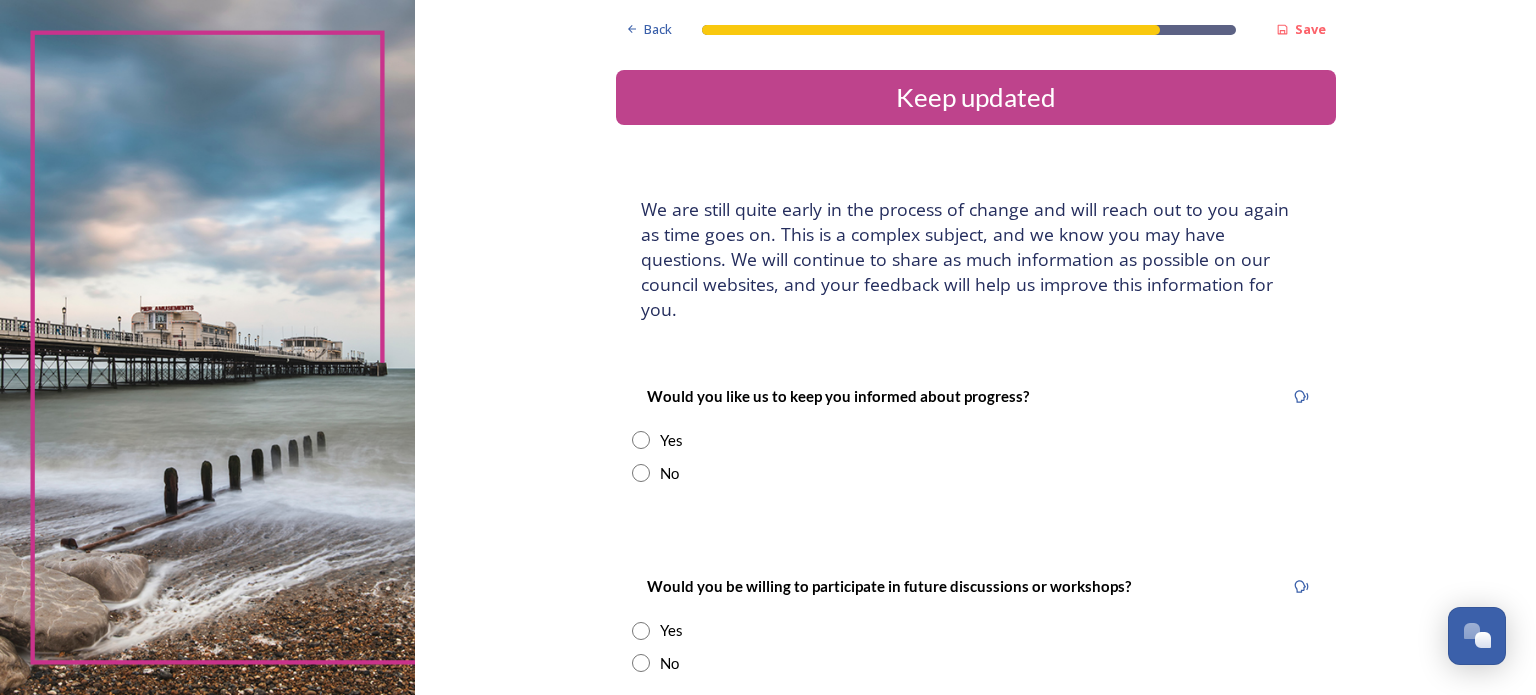 click at bounding box center [641, 440] 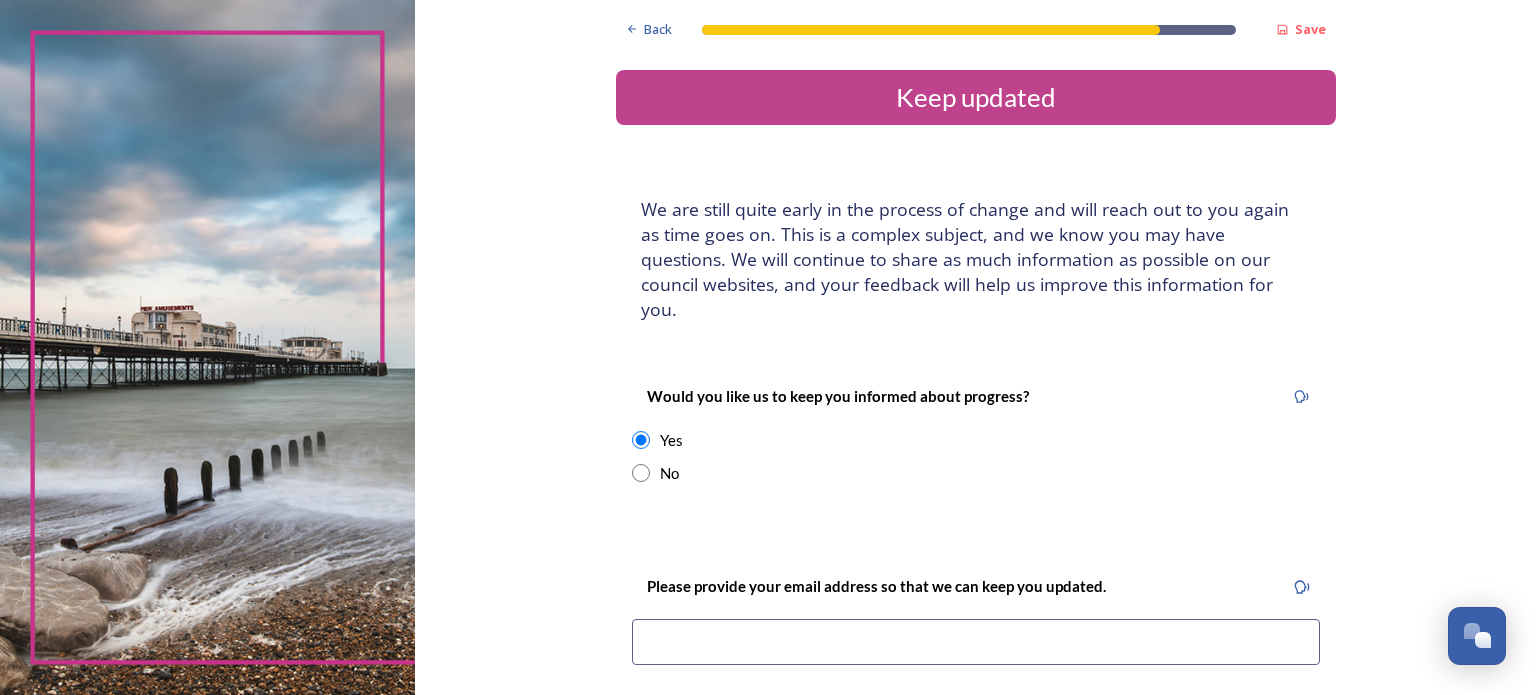 click at bounding box center [976, 642] 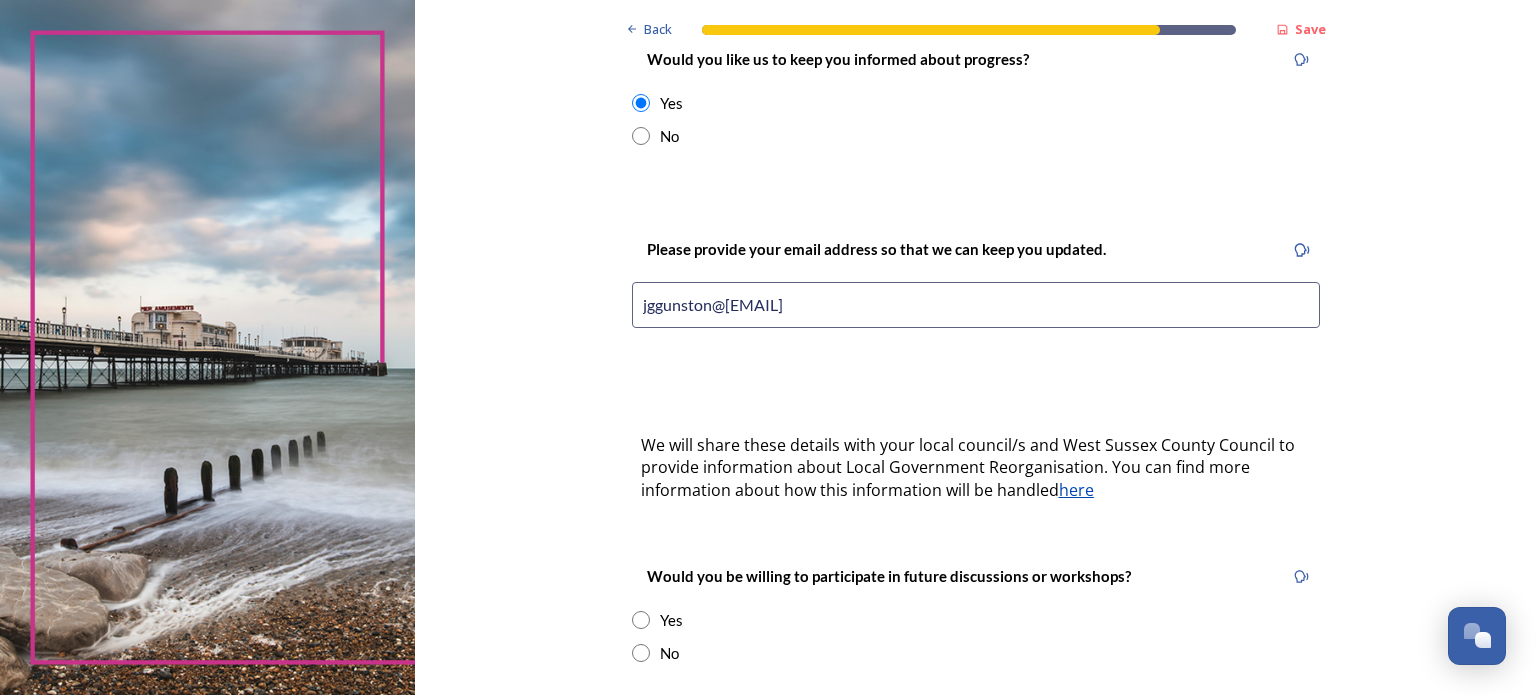 scroll, scrollTop: 475, scrollLeft: 0, axis: vertical 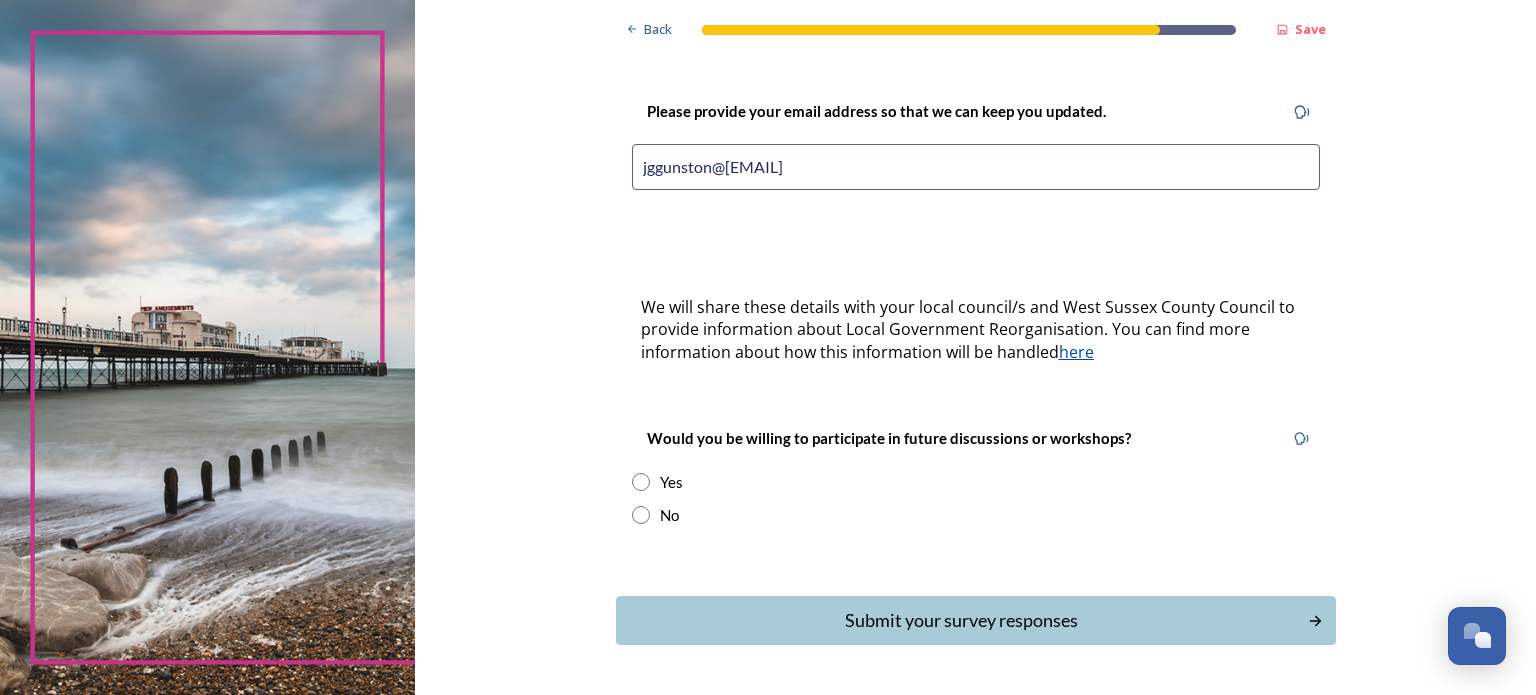 type on "jggunston@gmail.com" 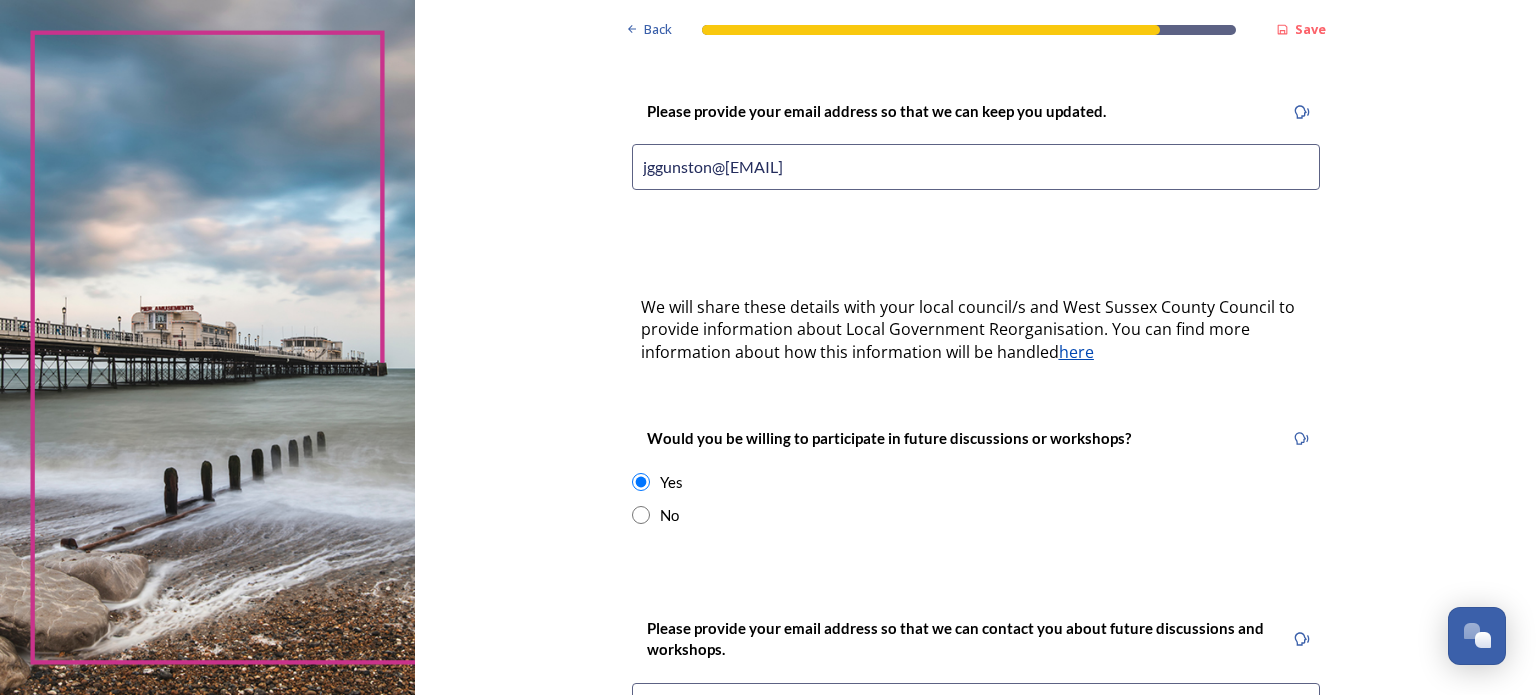 click at bounding box center [976, 706] 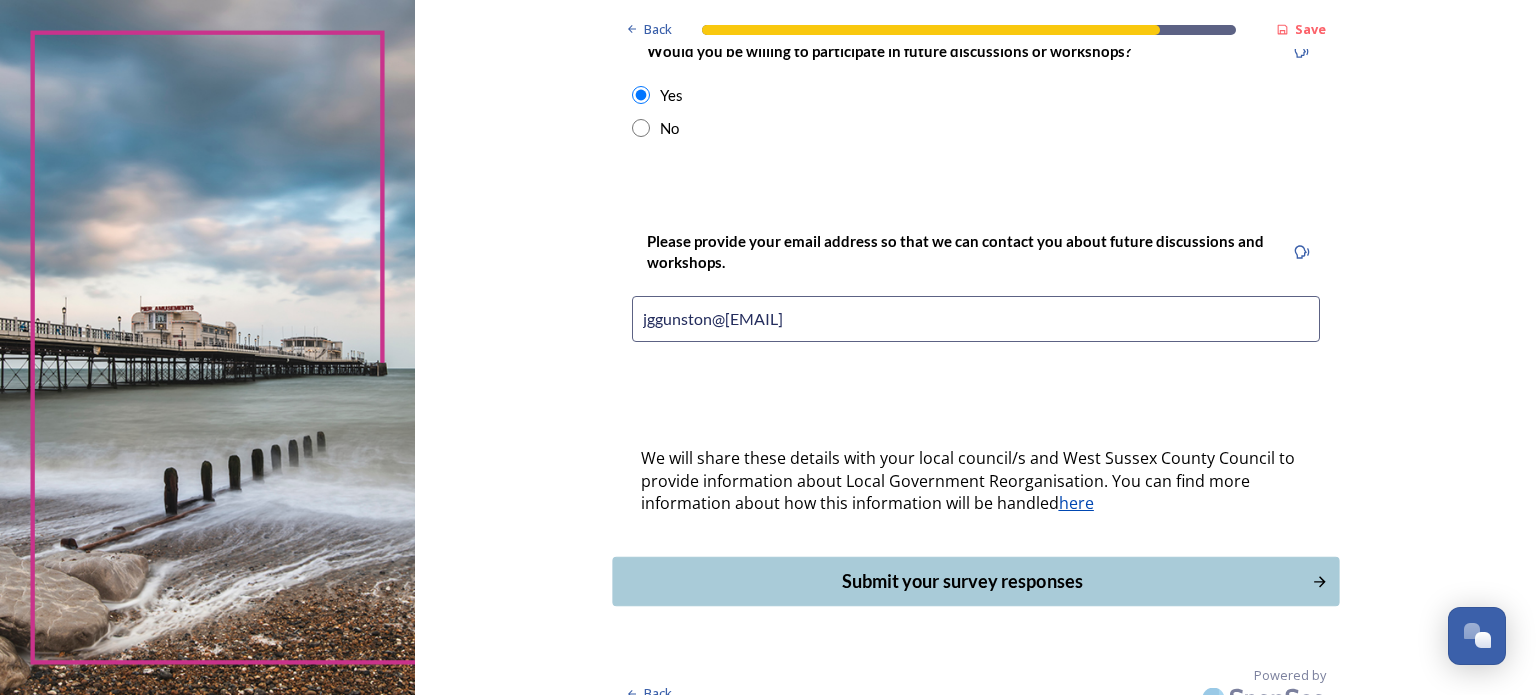 type on "jggunston@gmail.com" 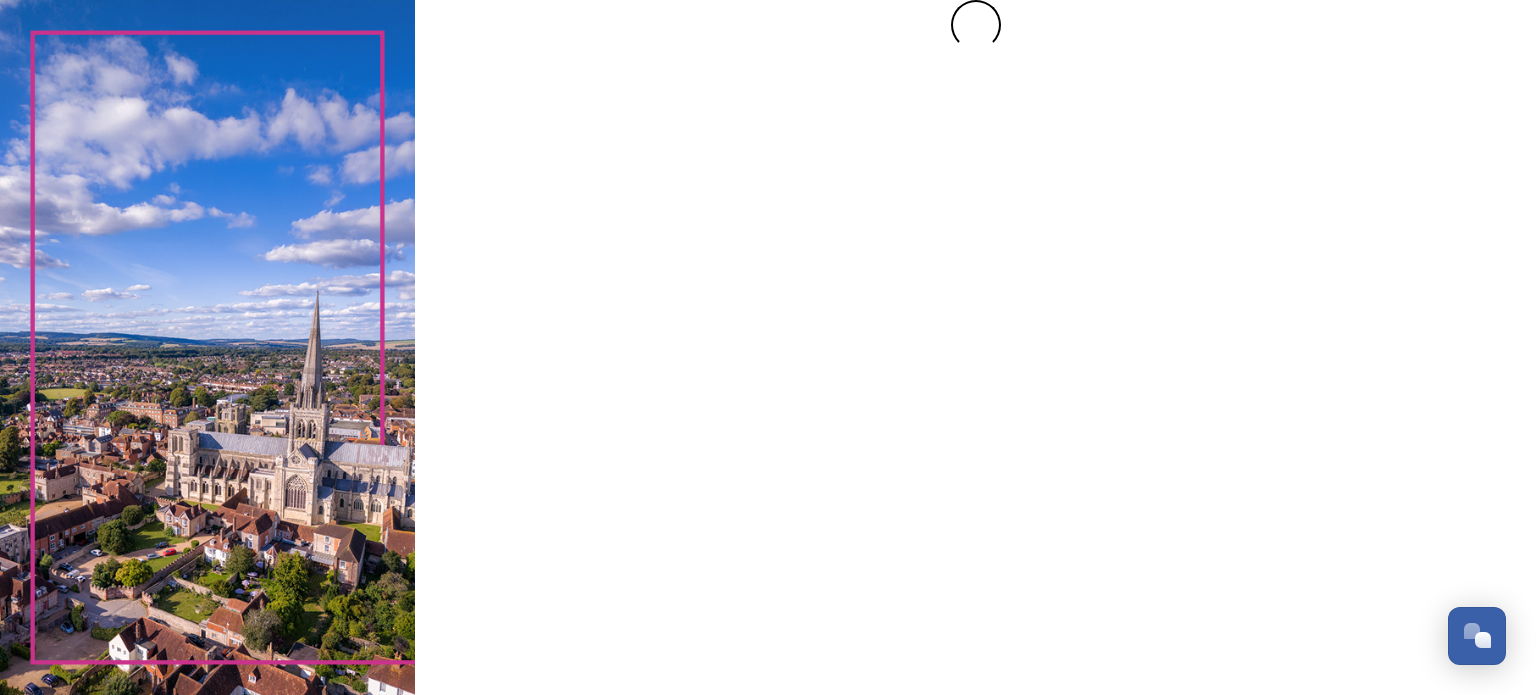 scroll, scrollTop: 0, scrollLeft: 0, axis: both 